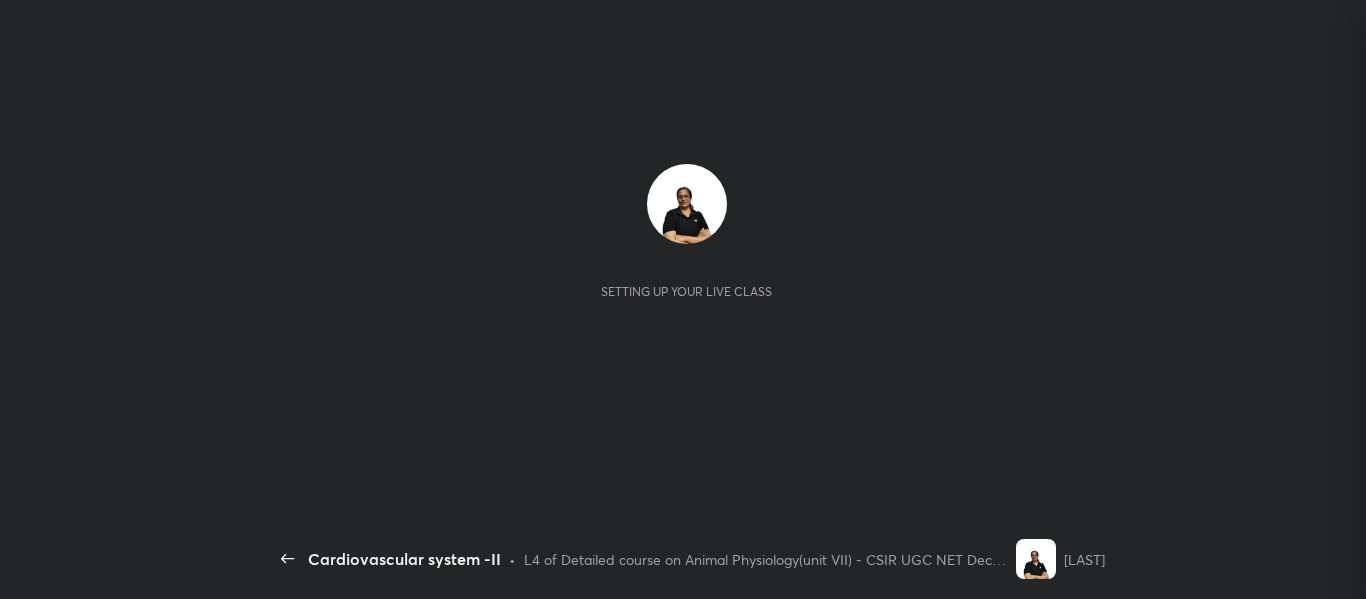 scroll, scrollTop: 0, scrollLeft: 0, axis: both 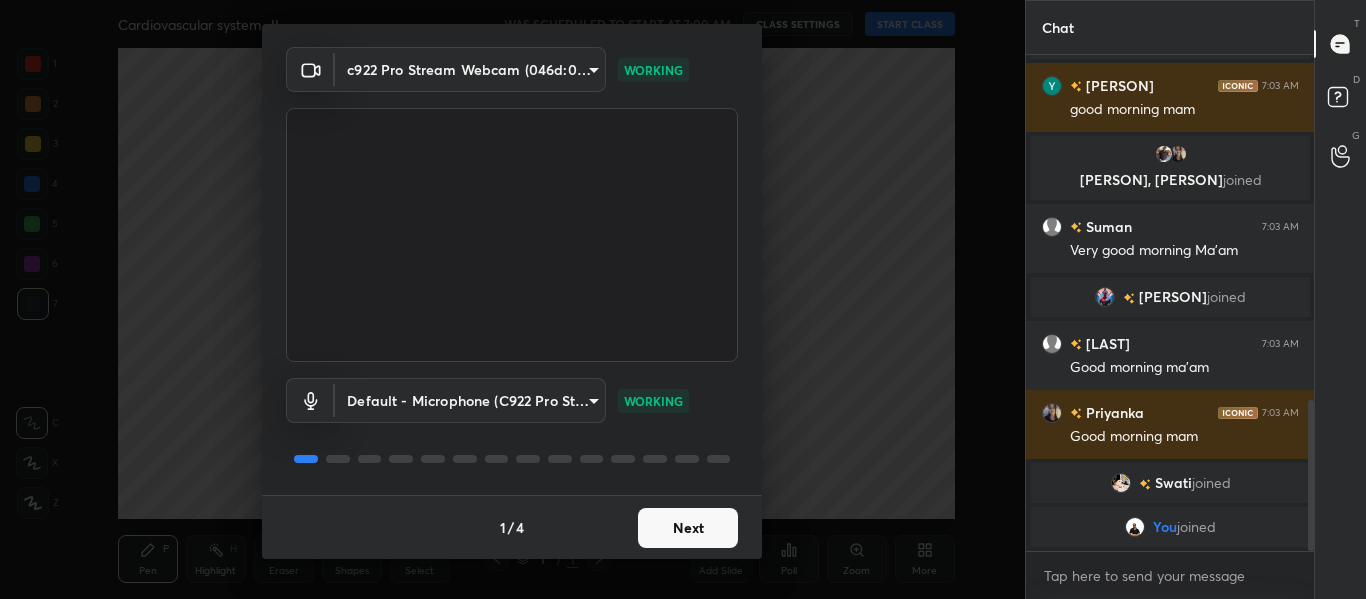 click on "Next" at bounding box center [688, 528] 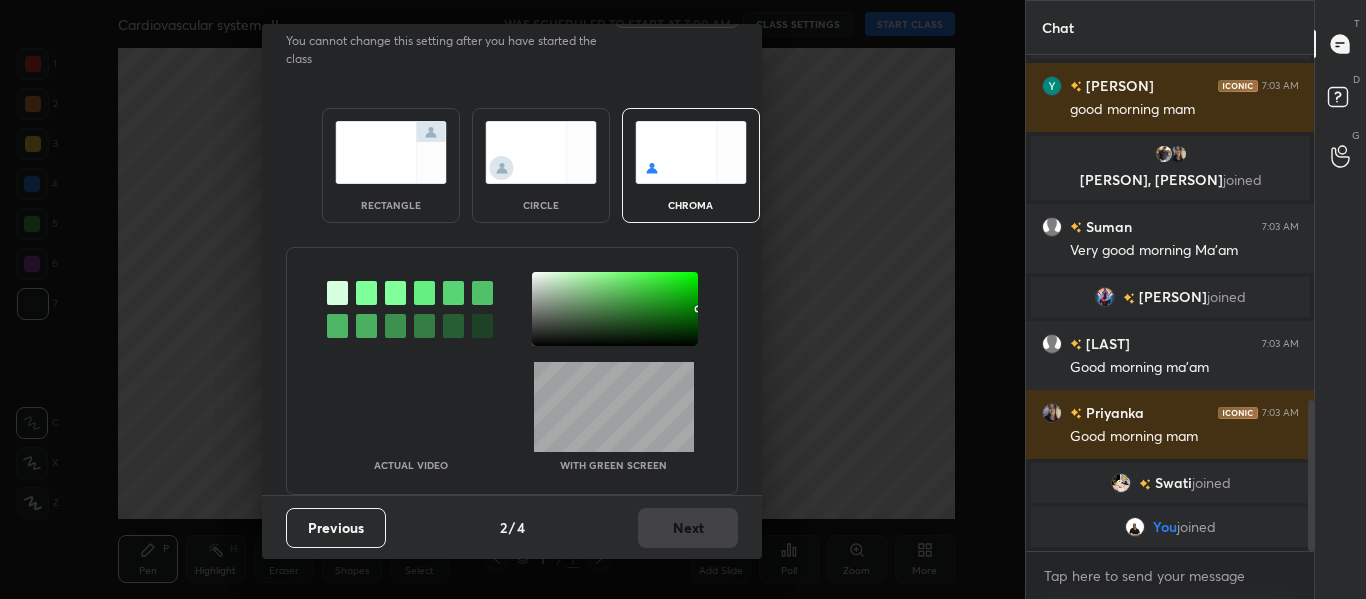 scroll, scrollTop: 0, scrollLeft: 0, axis: both 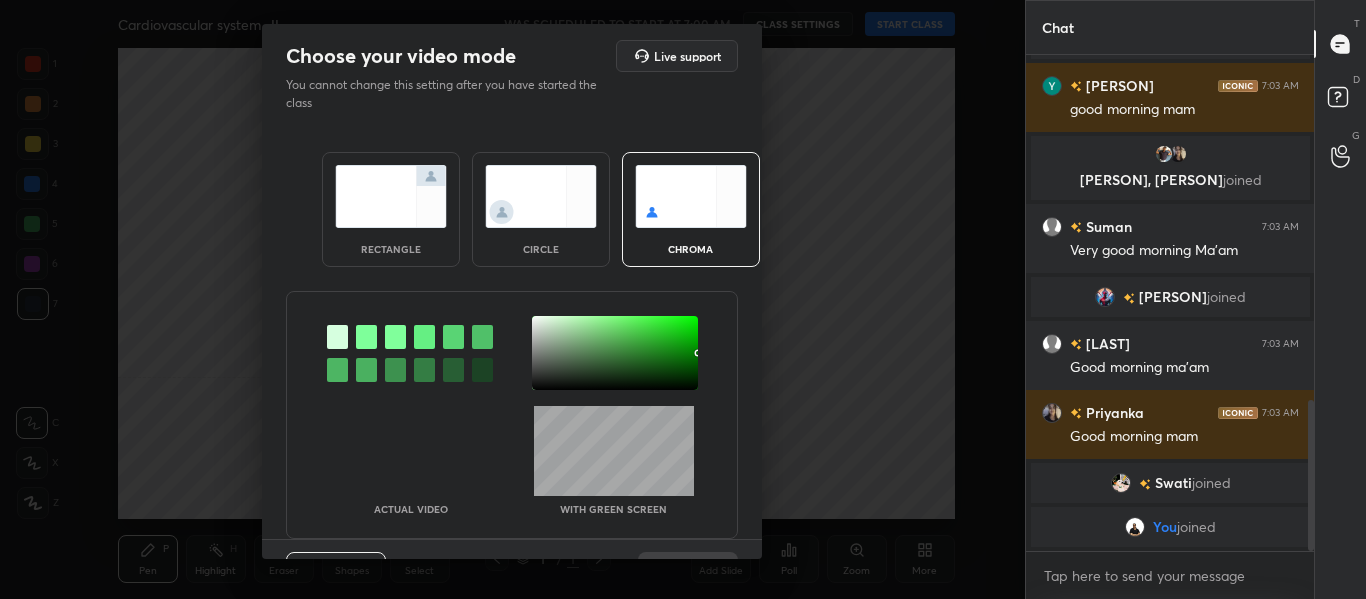 click at bounding box center [366, 337] 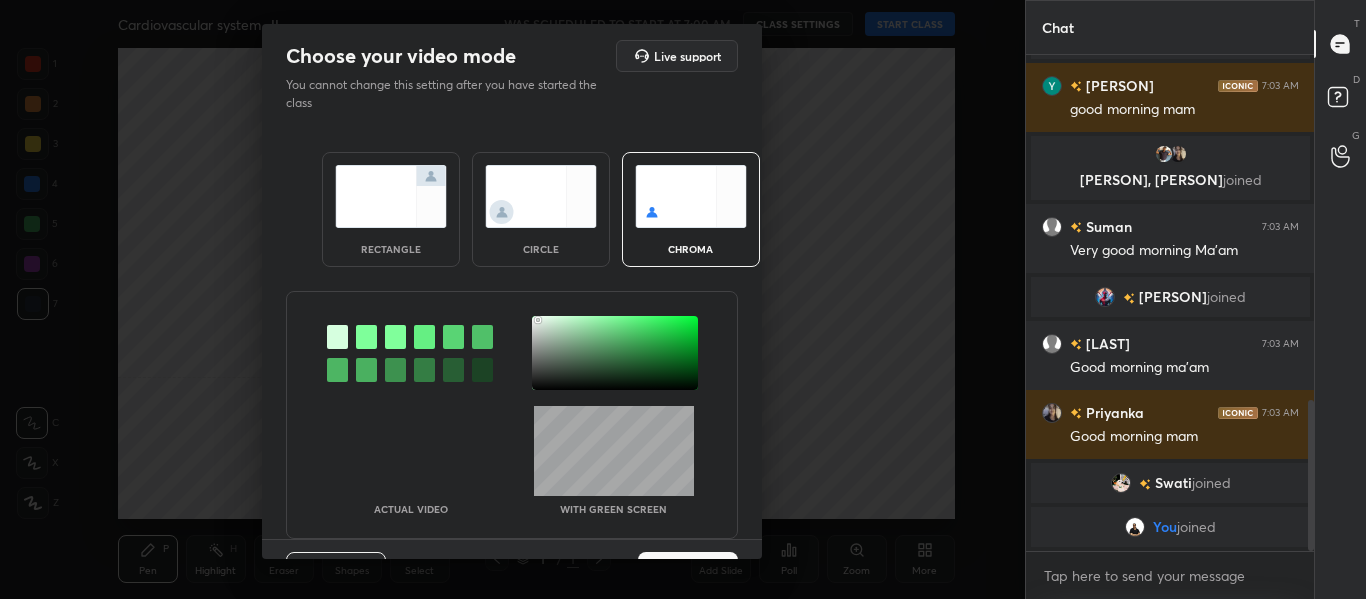 click at bounding box center [615, 353] 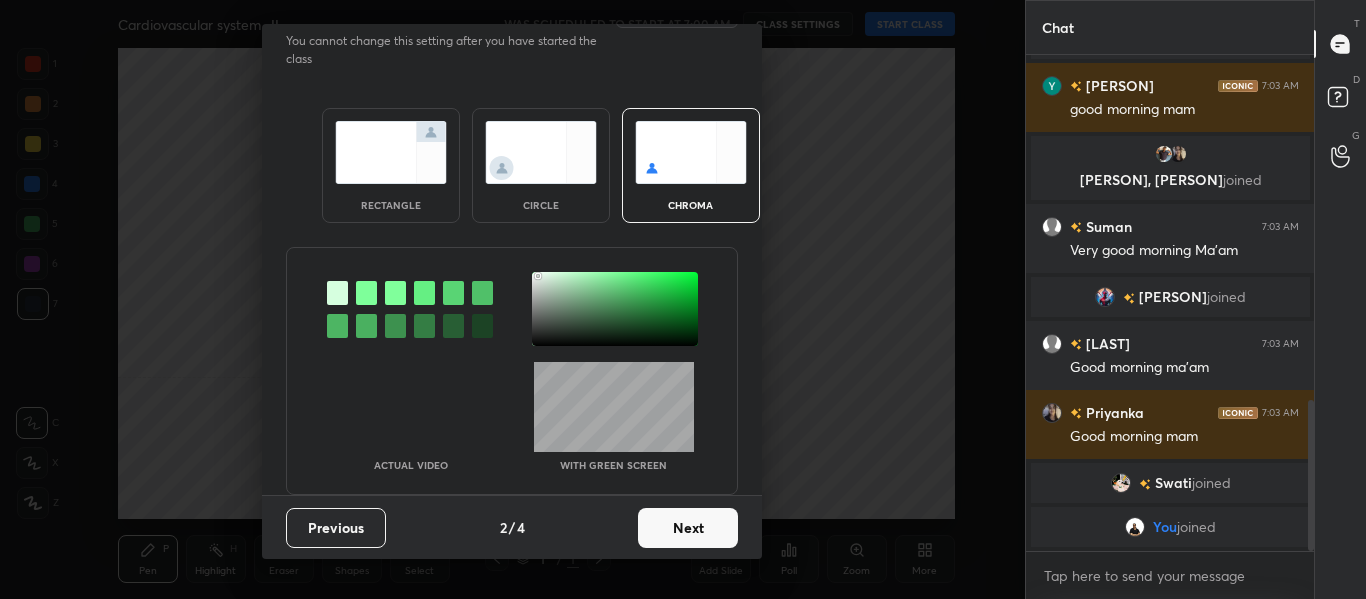 click on "Next" at bounding box center (688, 528) 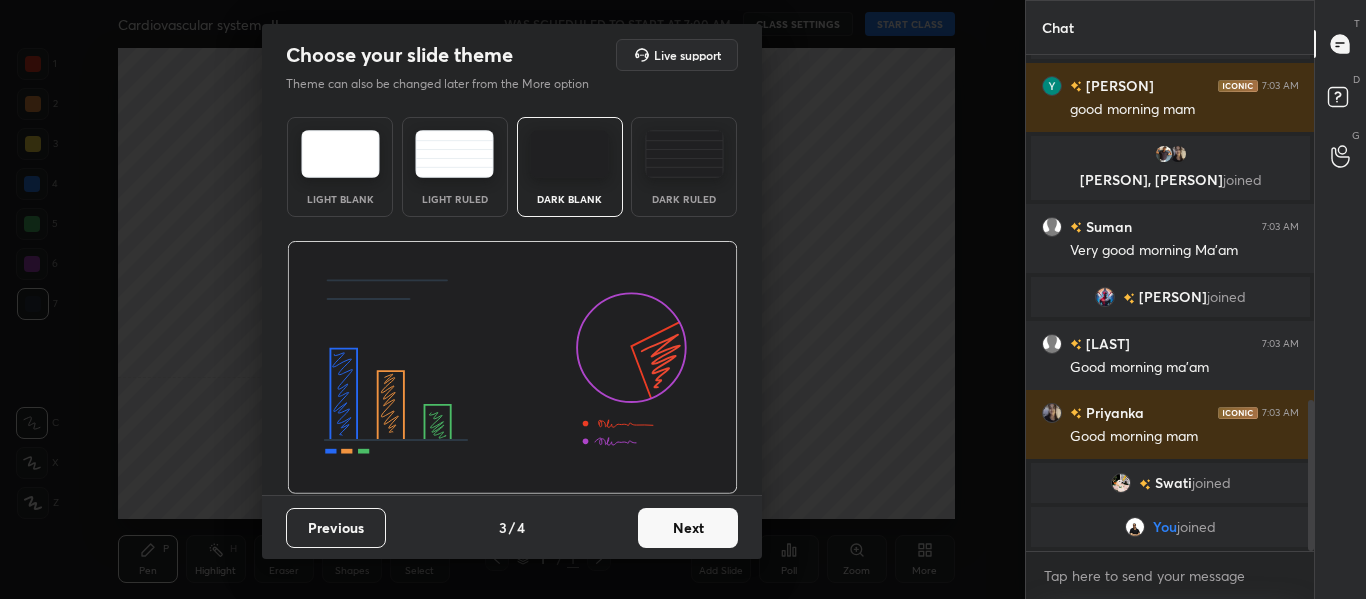 scroll, scrollTop: 1, scrollLeft: 0, axis: vertical 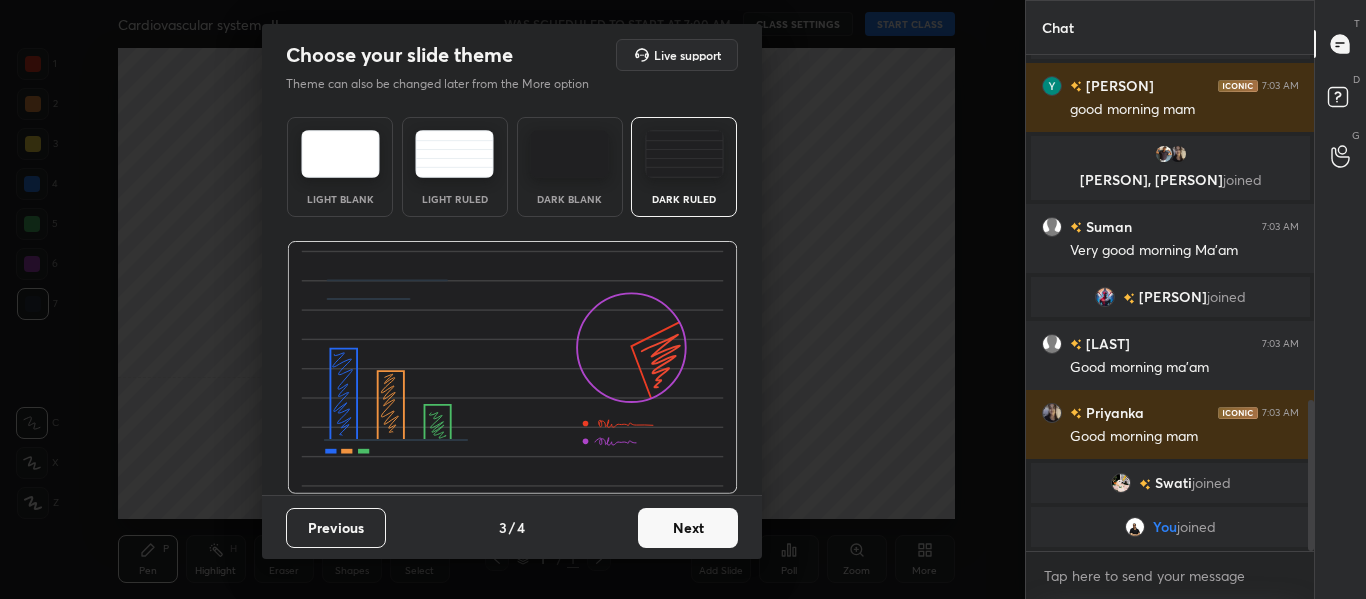 click on "Next" at bounding box center (688, 528) 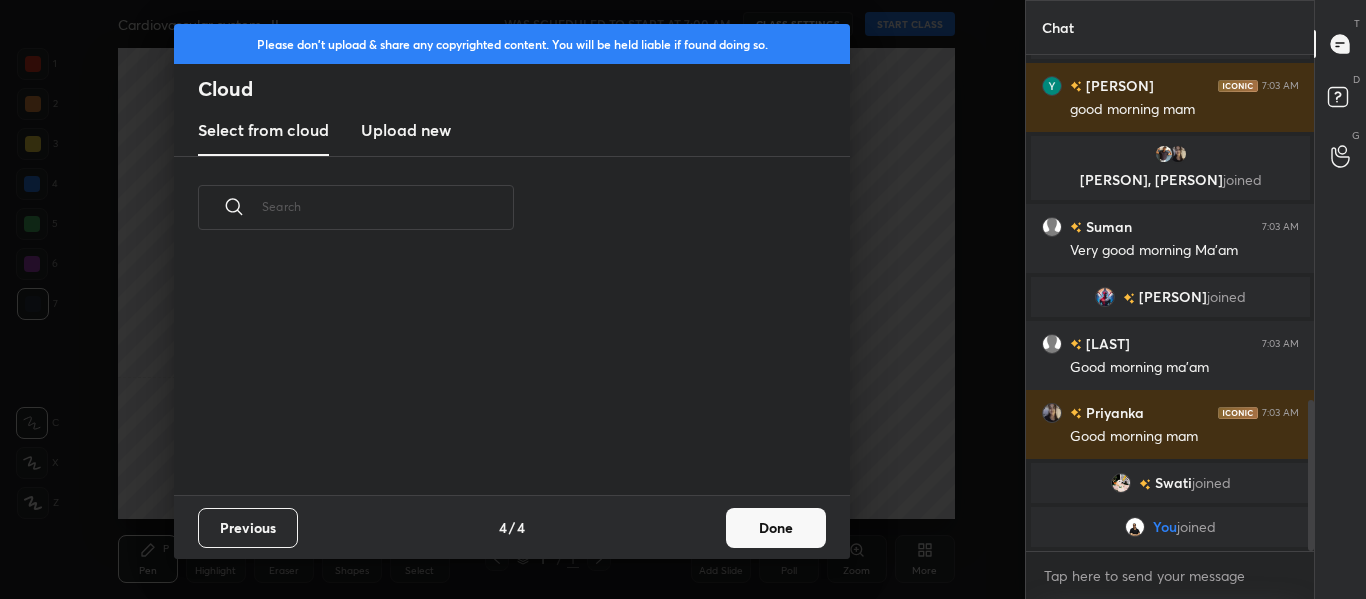 scroll, scrollTop: 0, scrollLeft: 0, axis: both 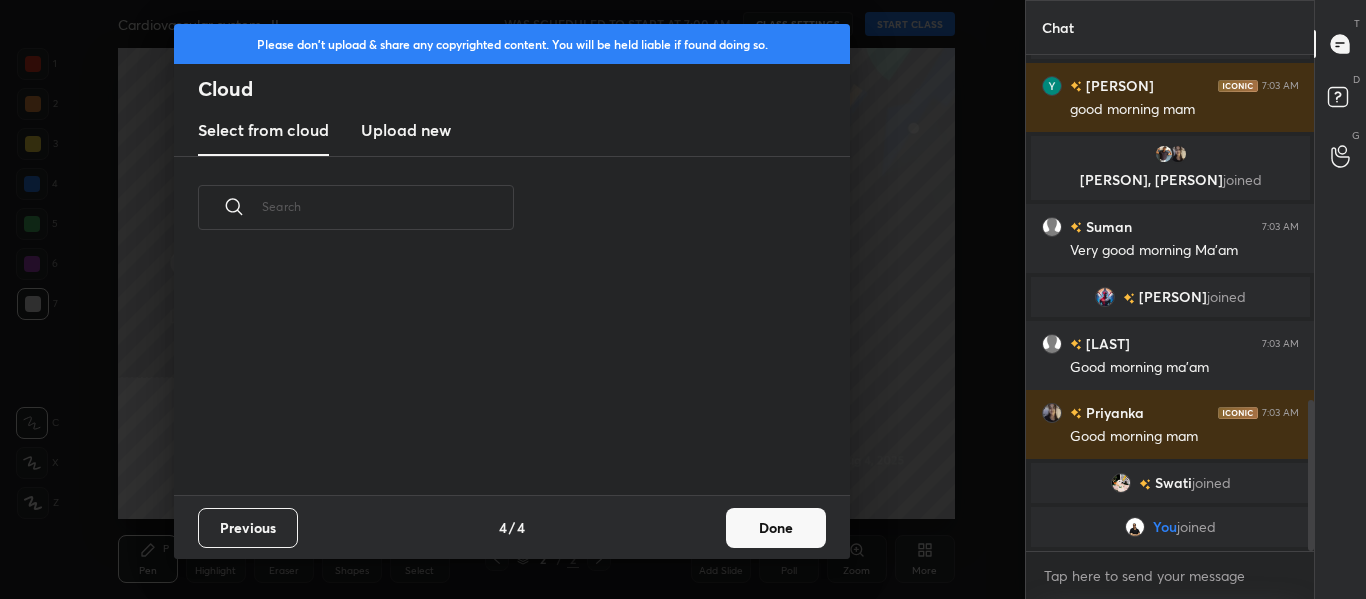 click on "Upload new" at bounding box center (406, 130) 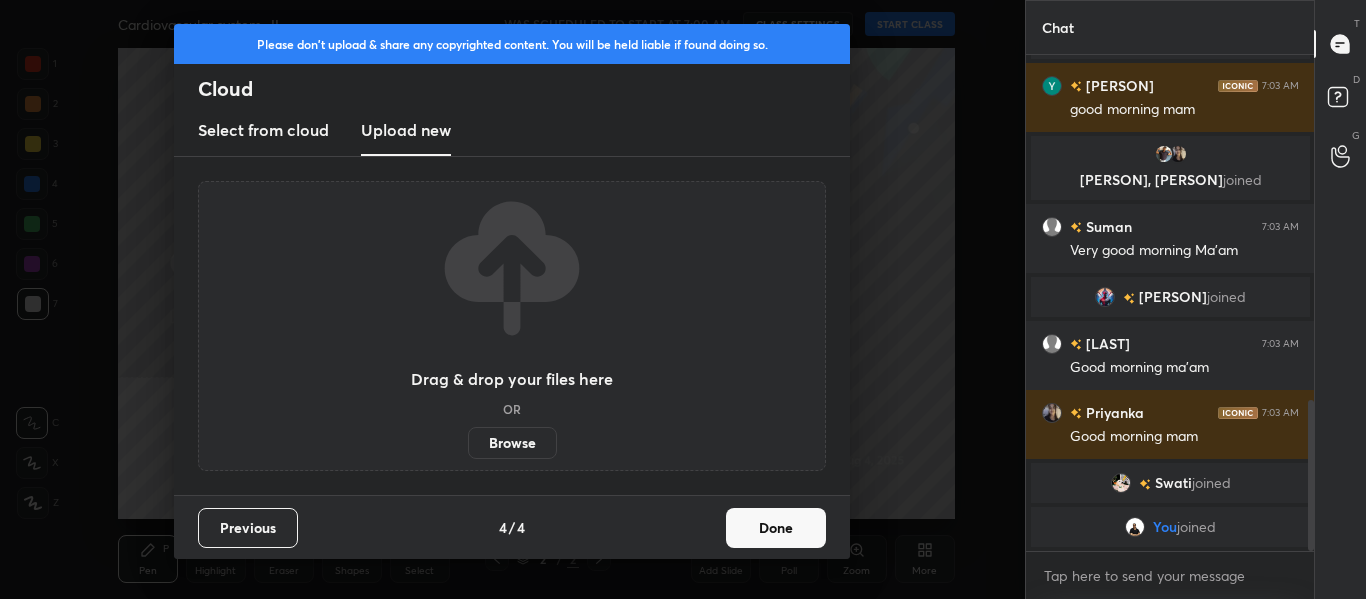 click on "Browse" at bounding box center (512, 443) 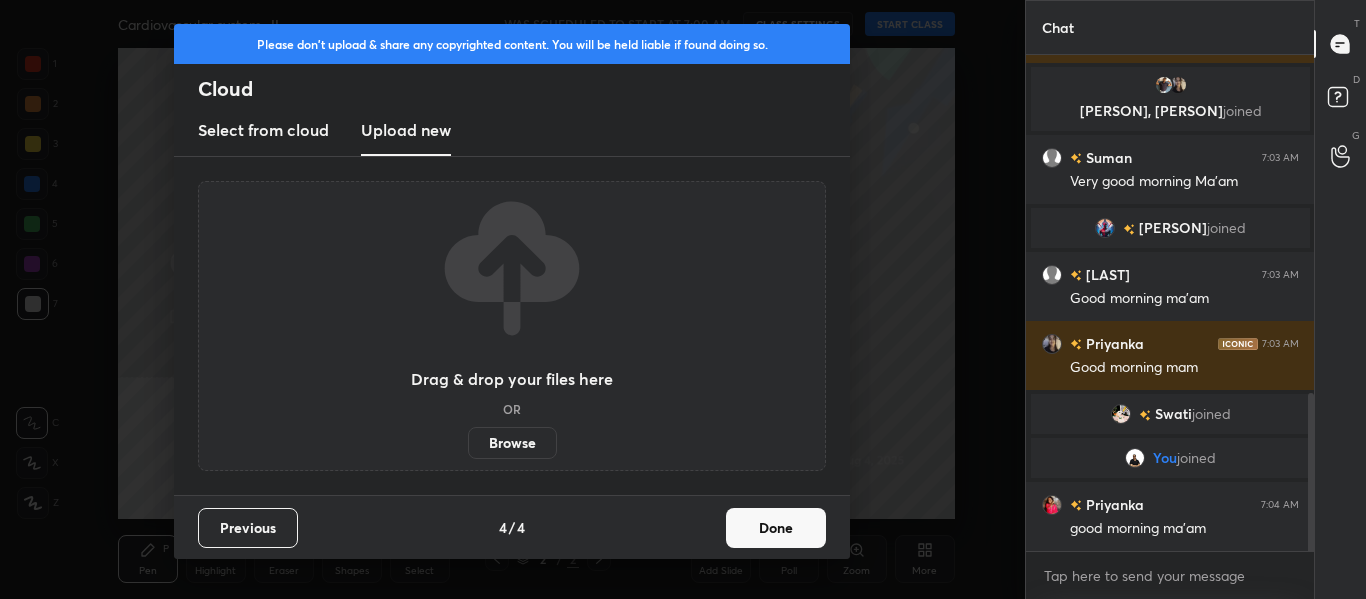 scroll, scrollTop: 1114, scrollLeft: 0, axis: vertical 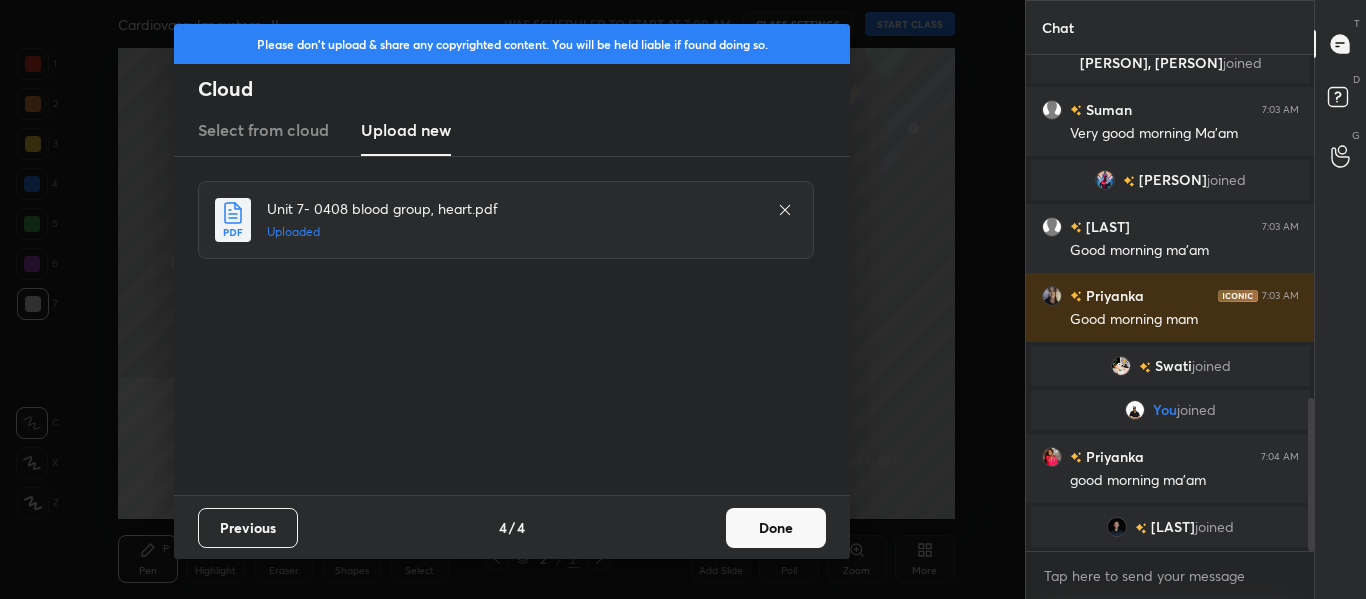 click on "Done" at bounding box center (776, 528) 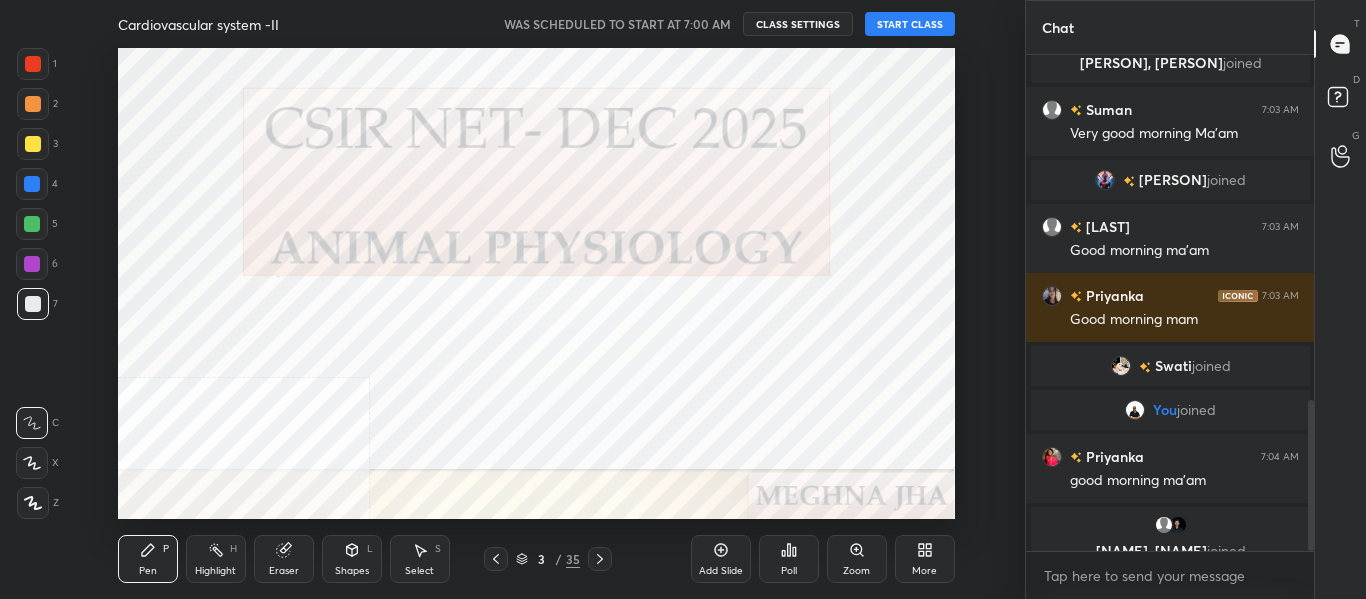scroll, scrollTop: 1138, scrollLeft: 0, axis: vertical 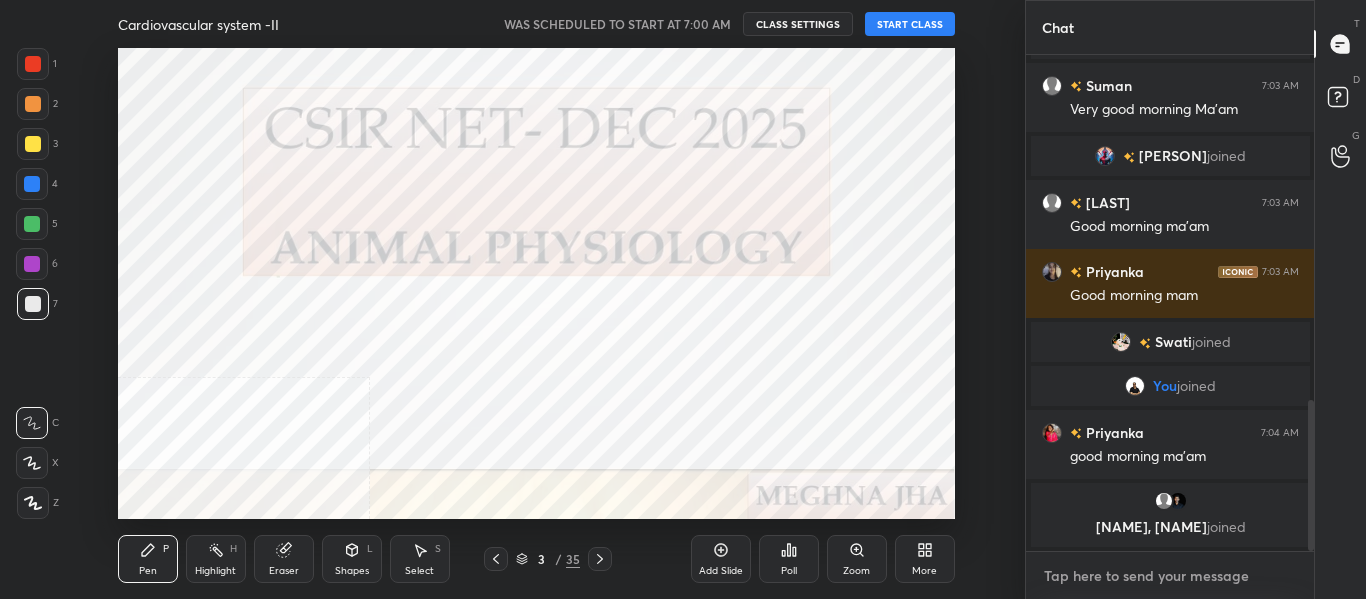 type on "x" 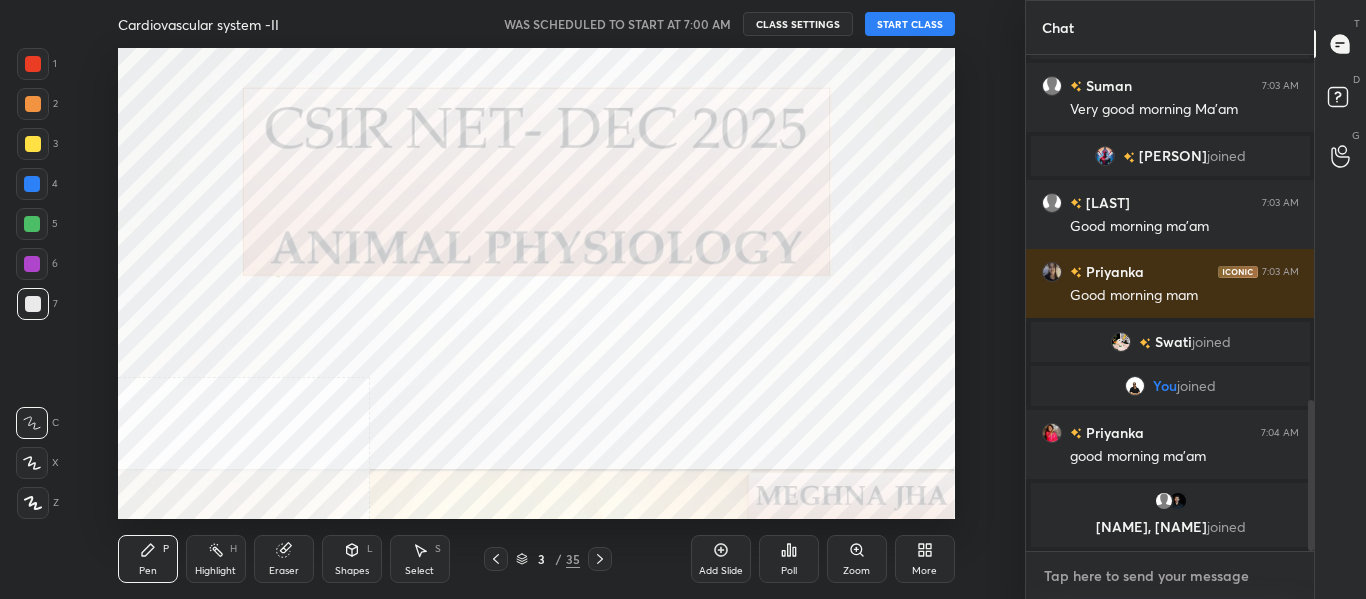 type on "G" 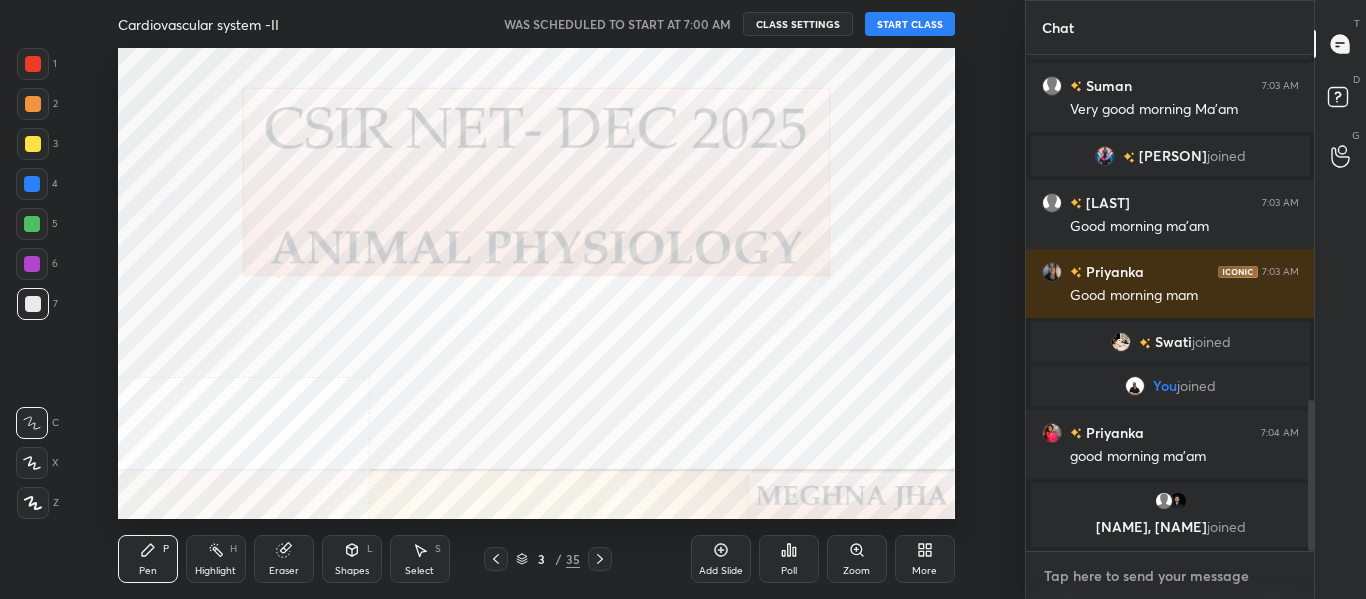 type on "x" 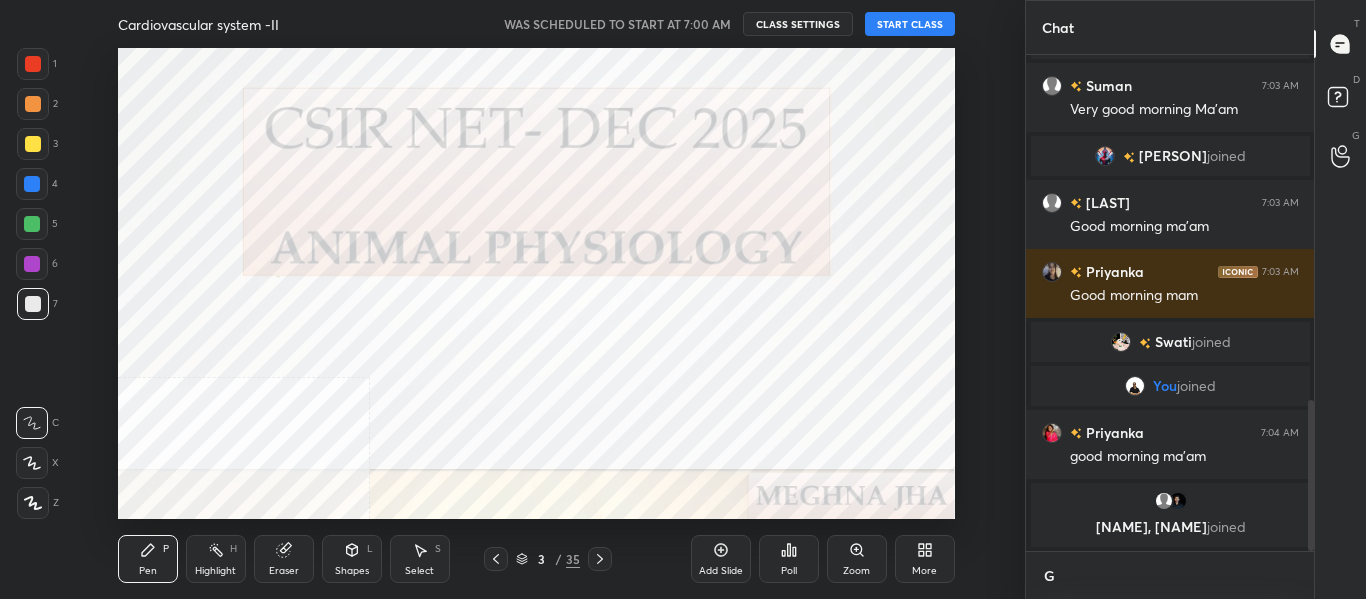 scroll, scrollTop: 484, scrollLeft: 282, axis: both 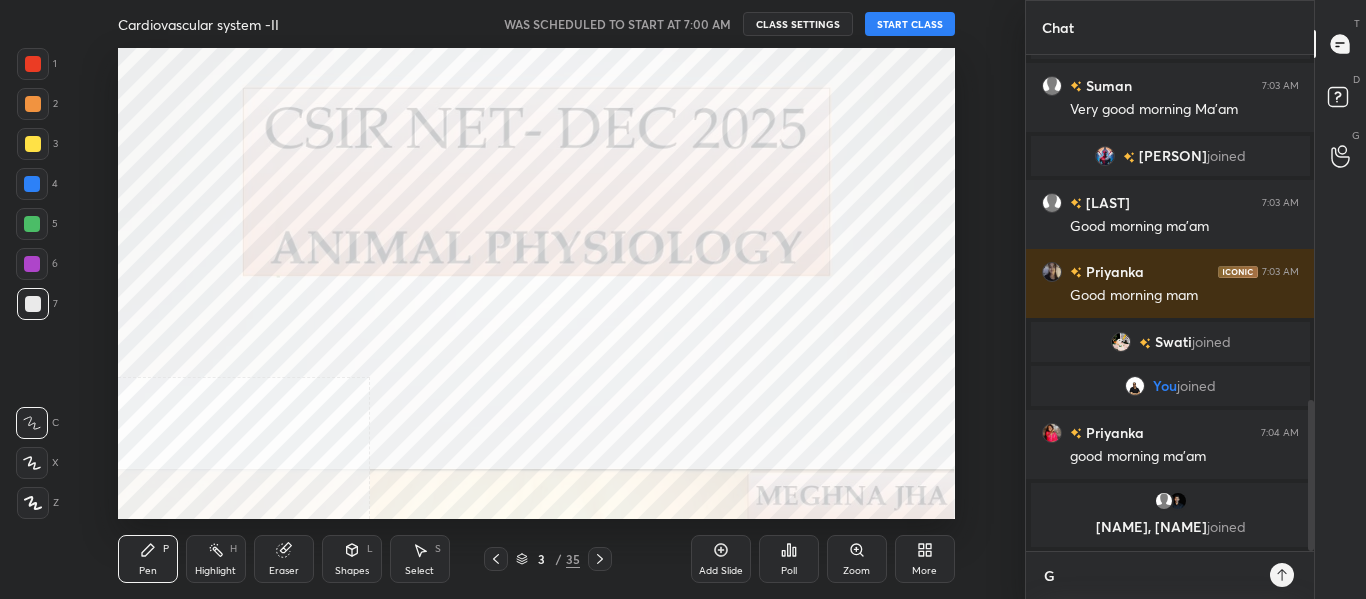 type on "Go" 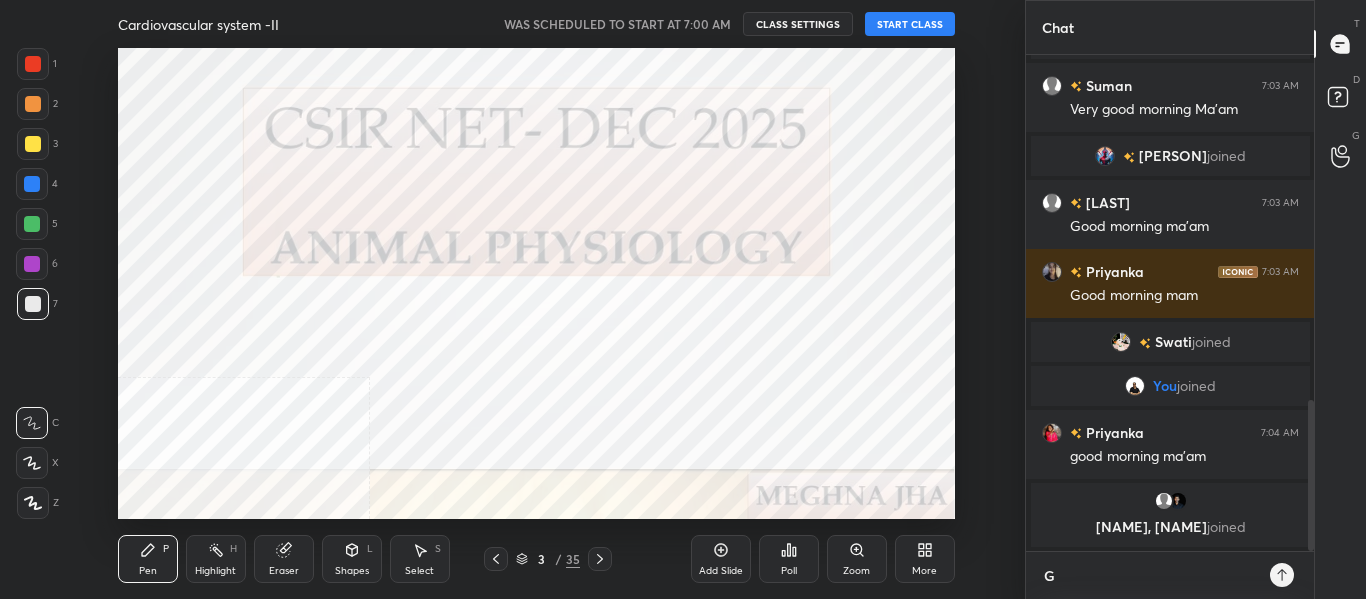 type on "x" 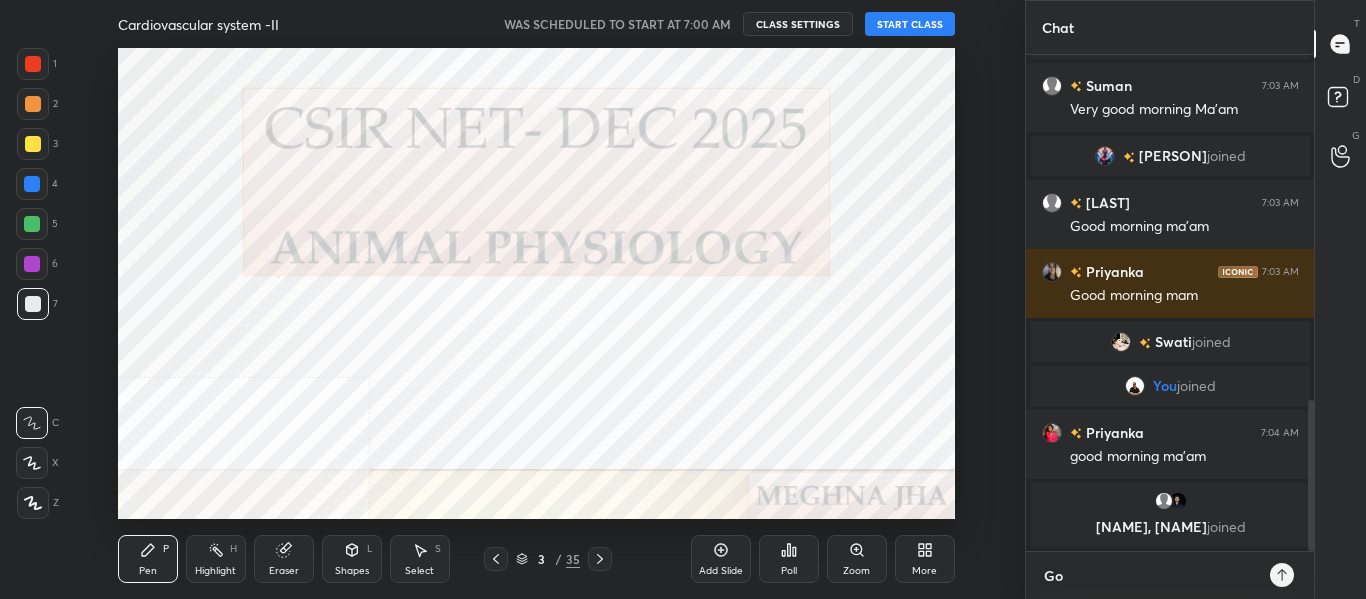 type on "God" 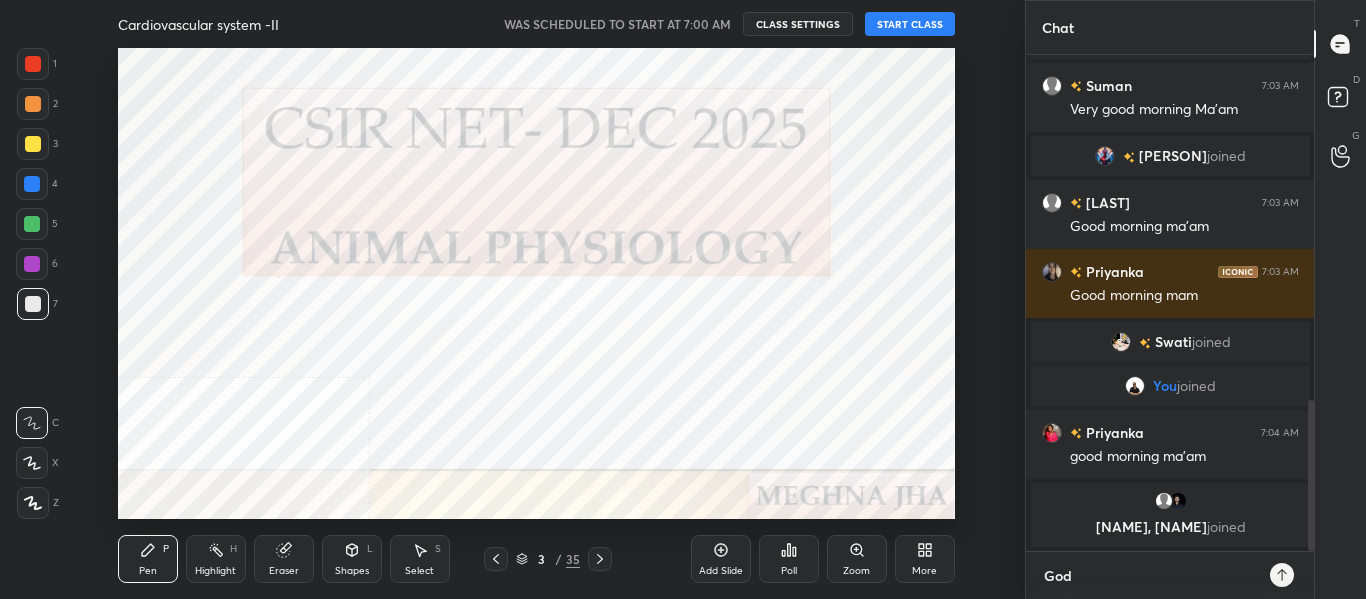 type on "God" 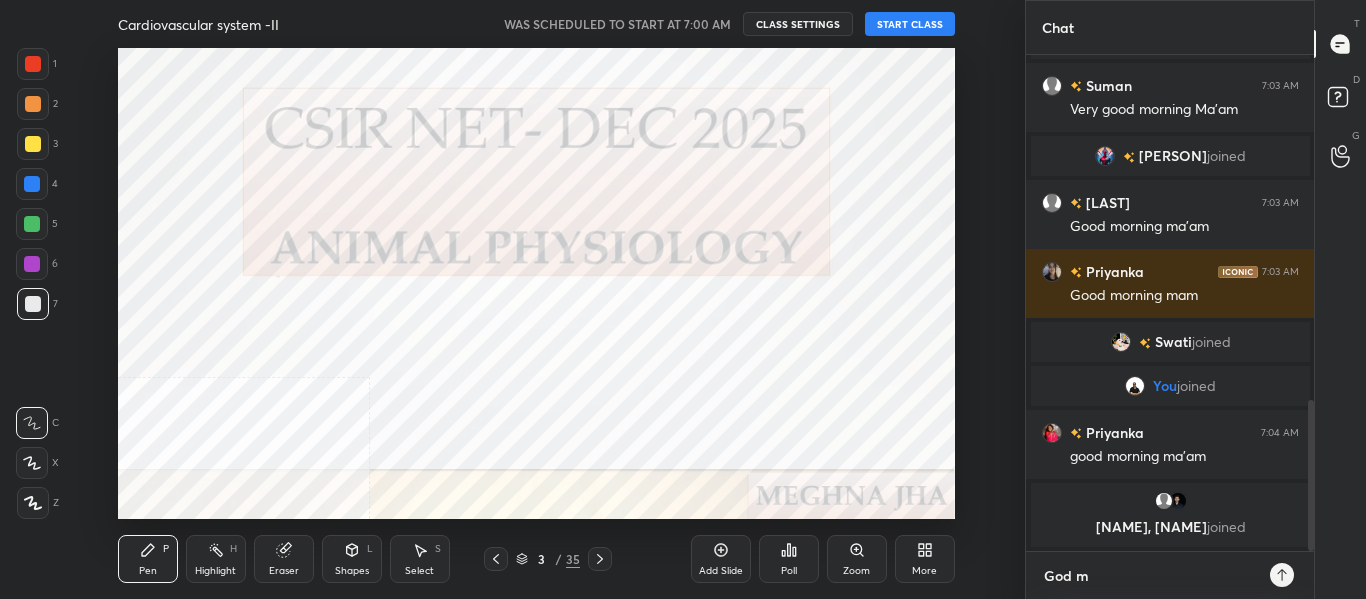 type on "God mo" 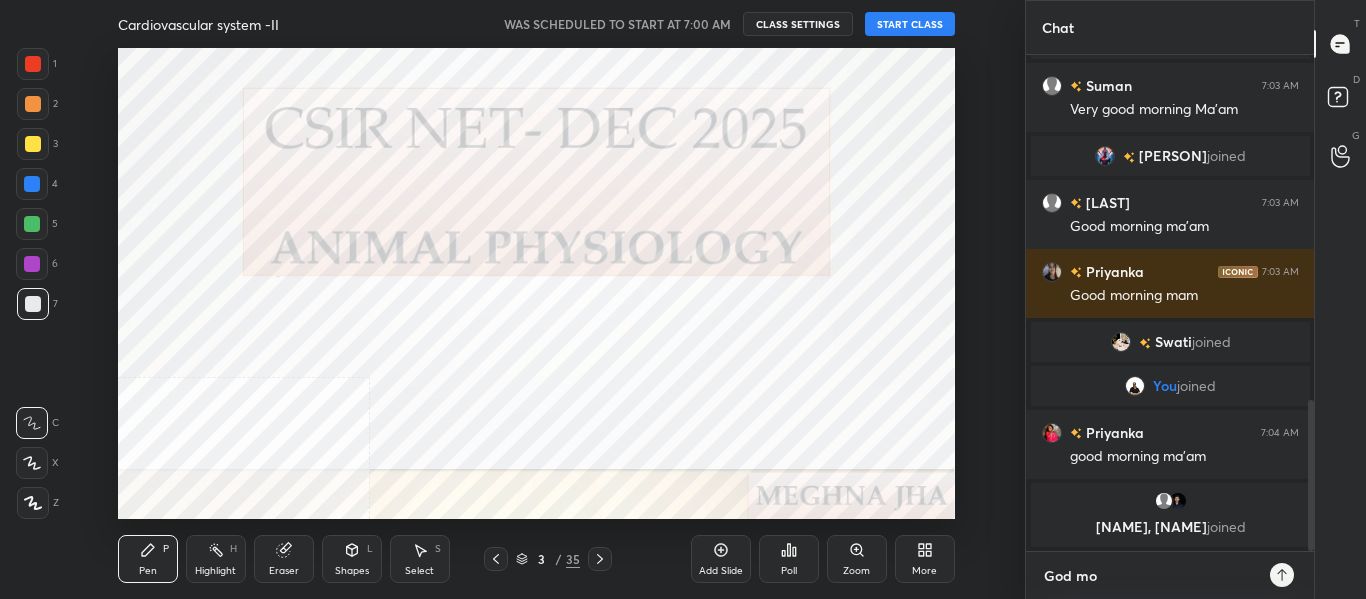 type on "God mor" 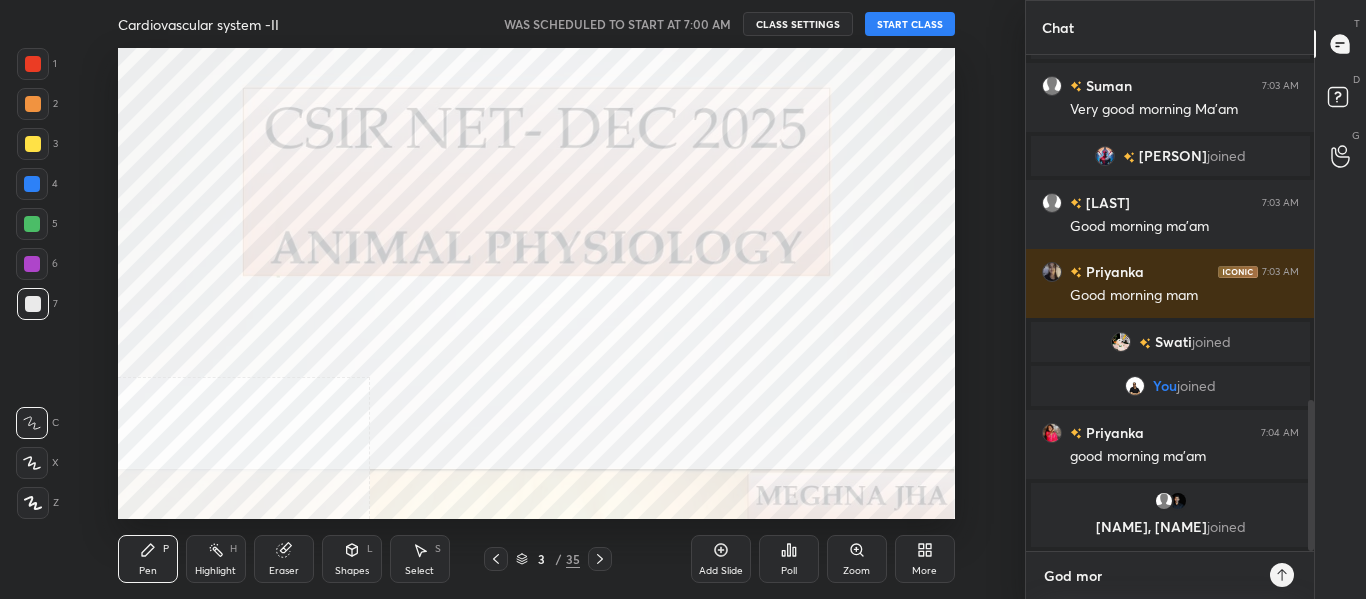 type on "God morn" 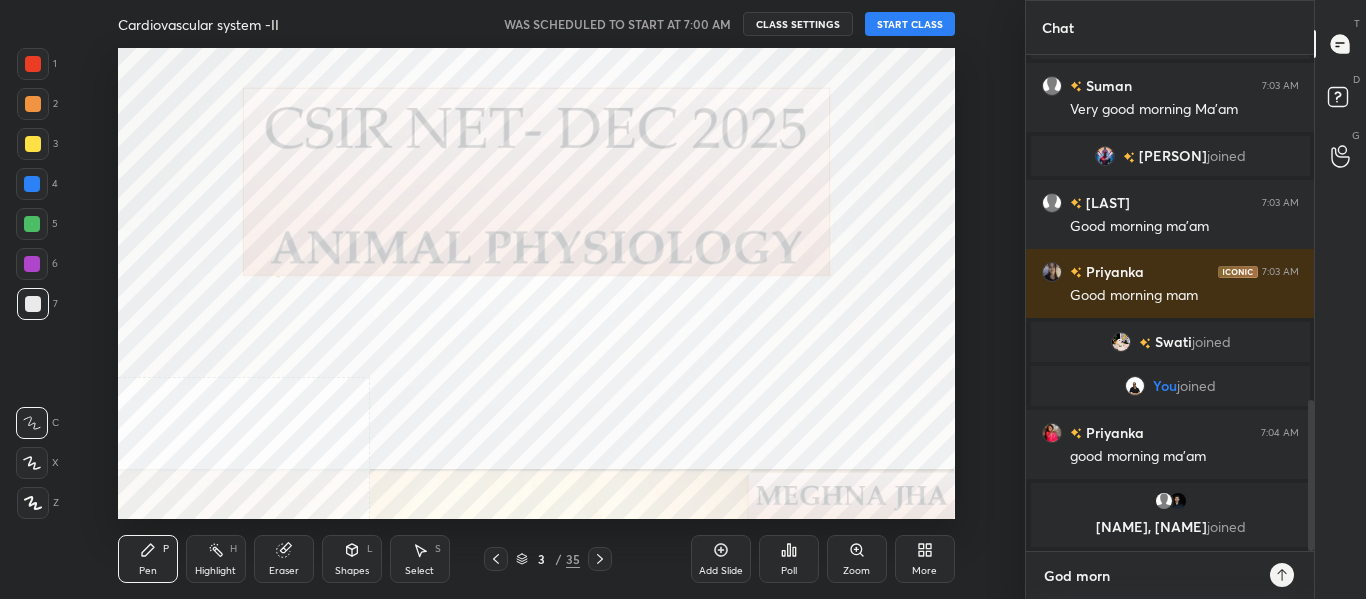type on "God morni" 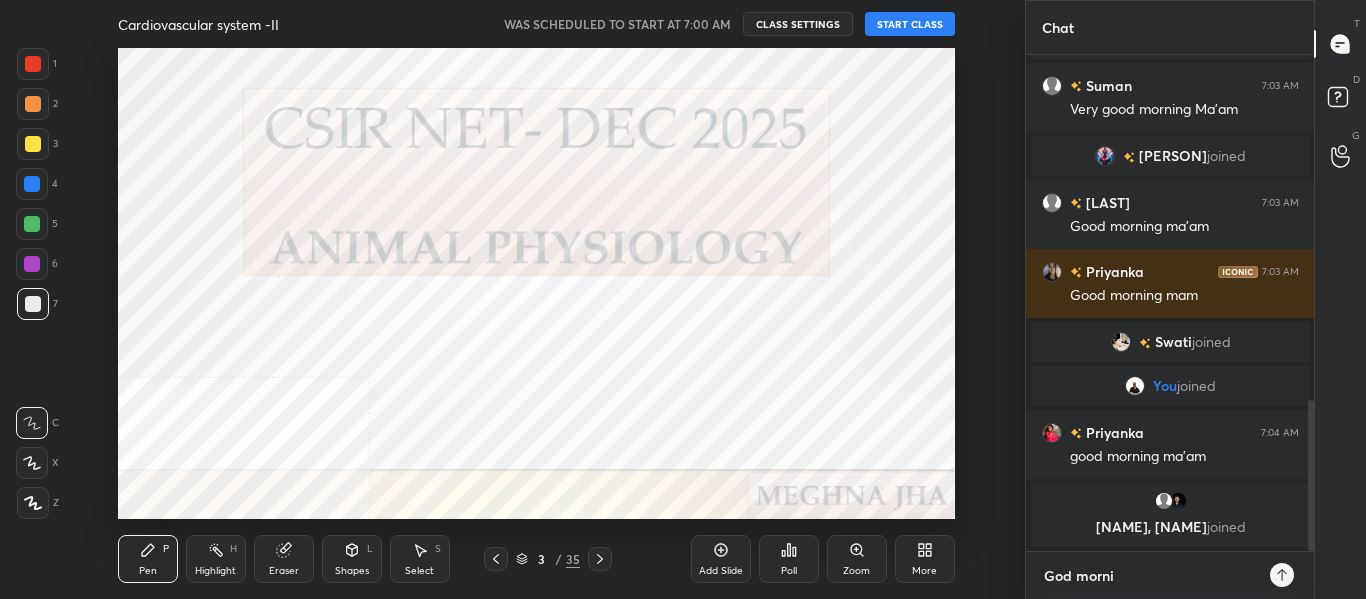 type on "God mornin" 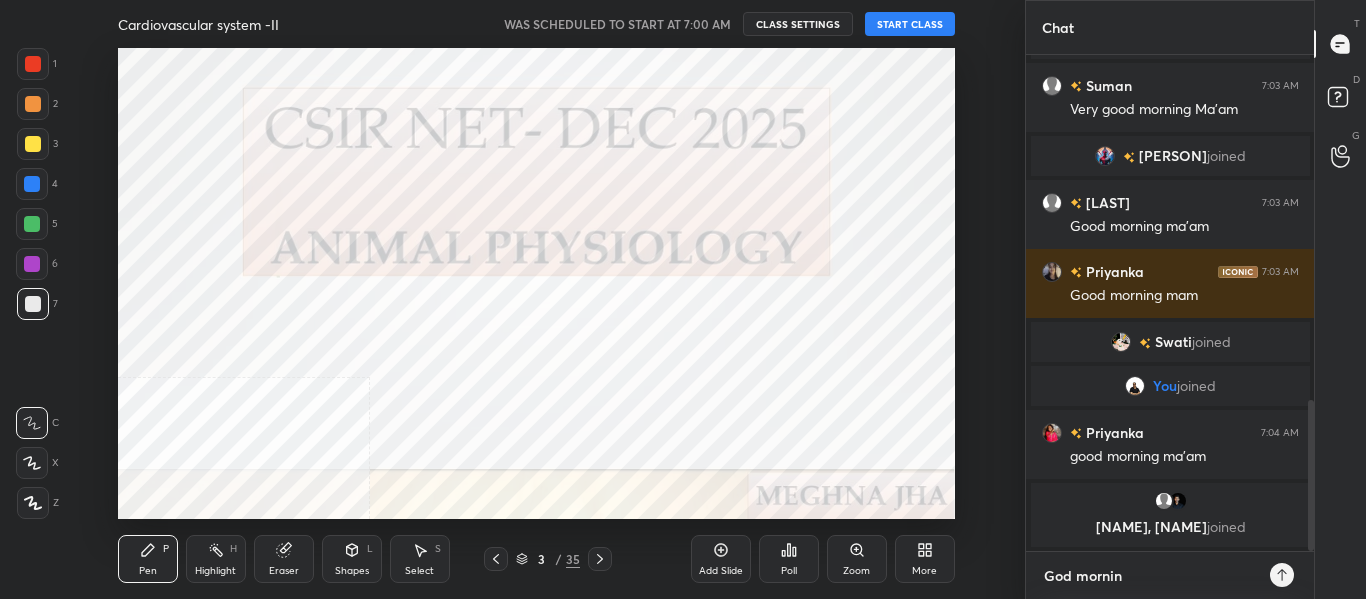 type on "God morning" 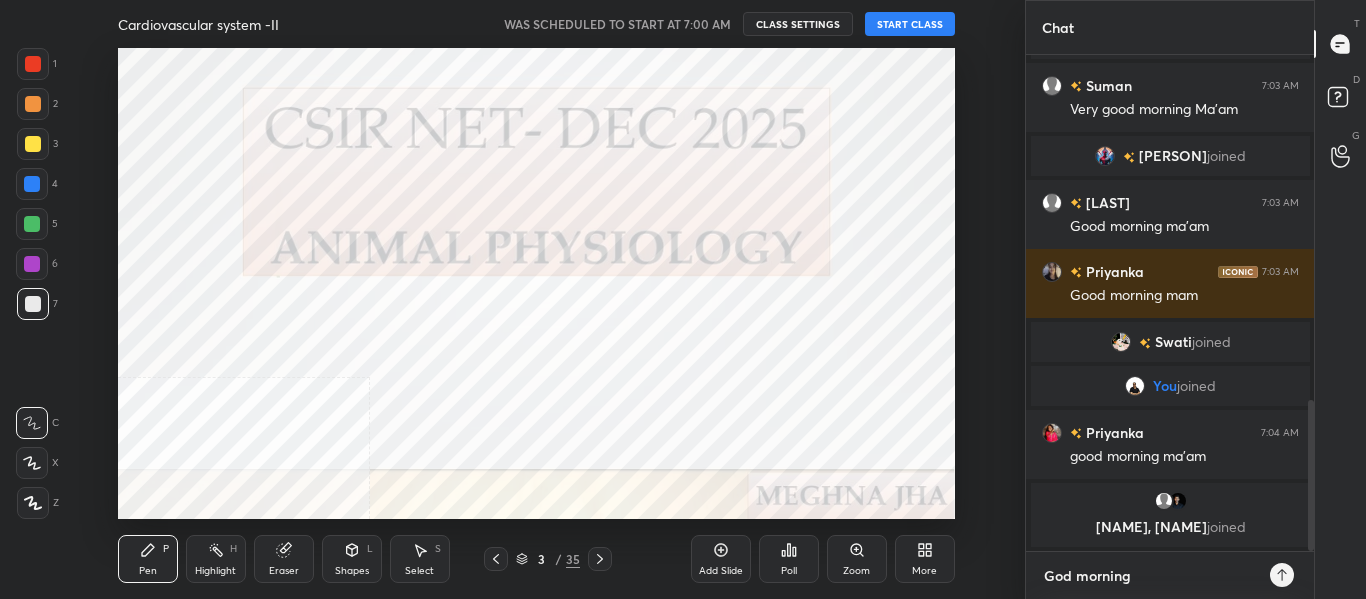 type on "x" 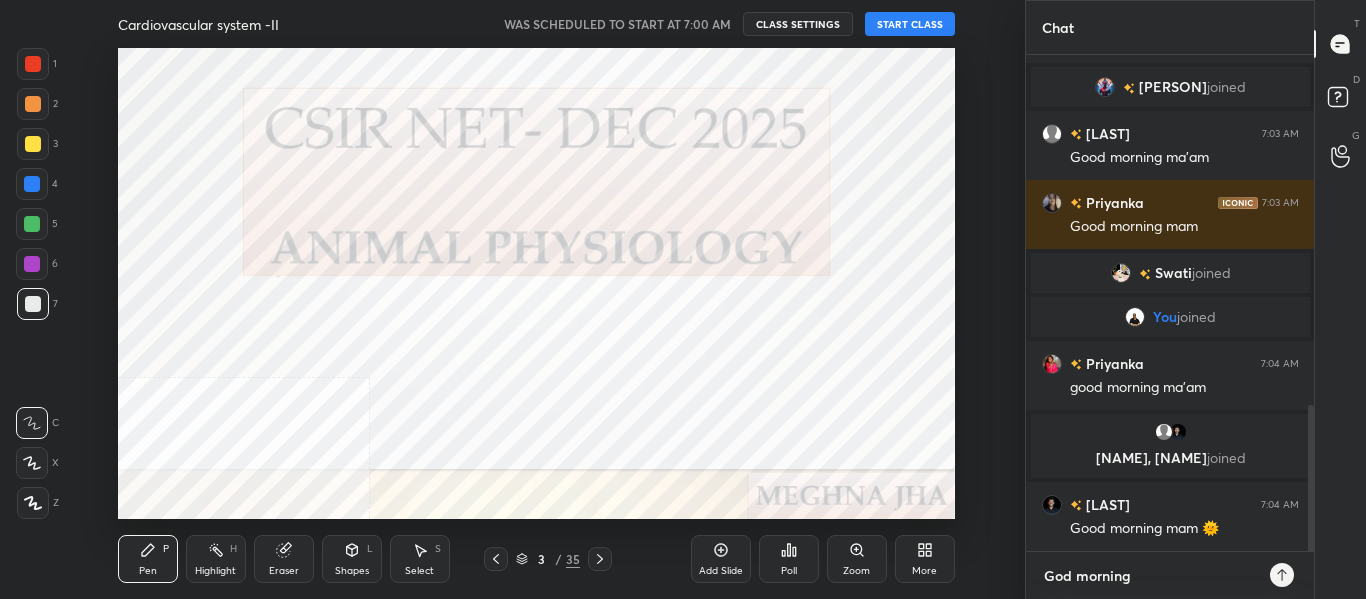 type on "God morning a" 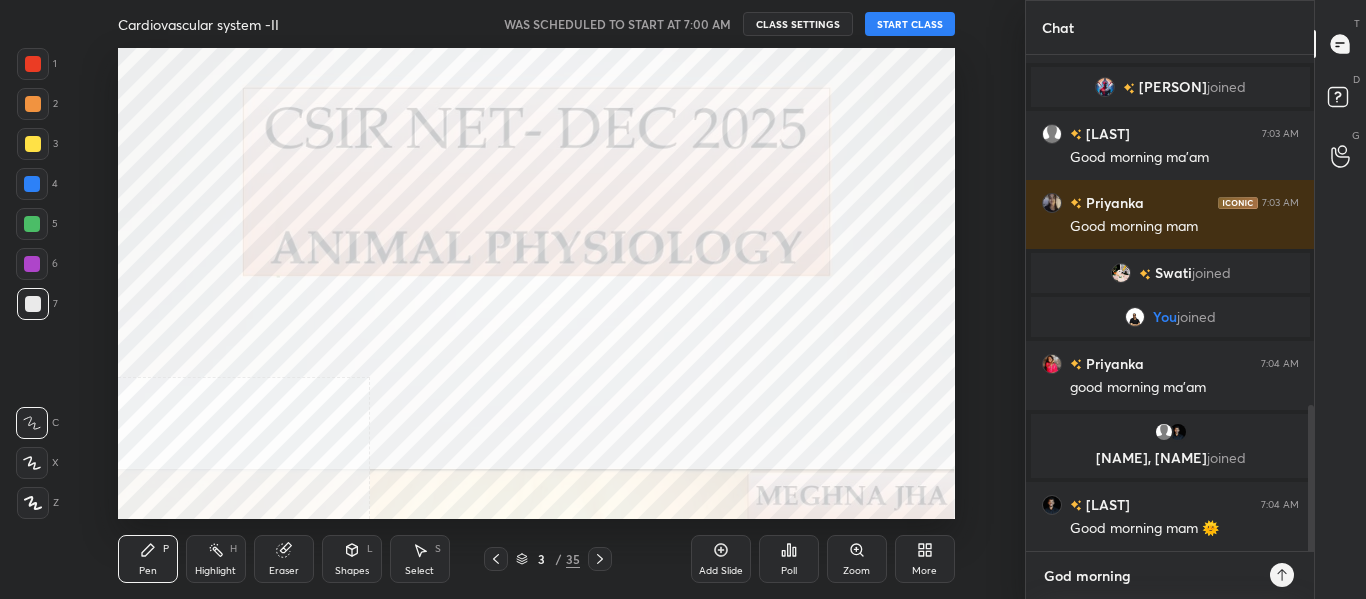 type on "x" 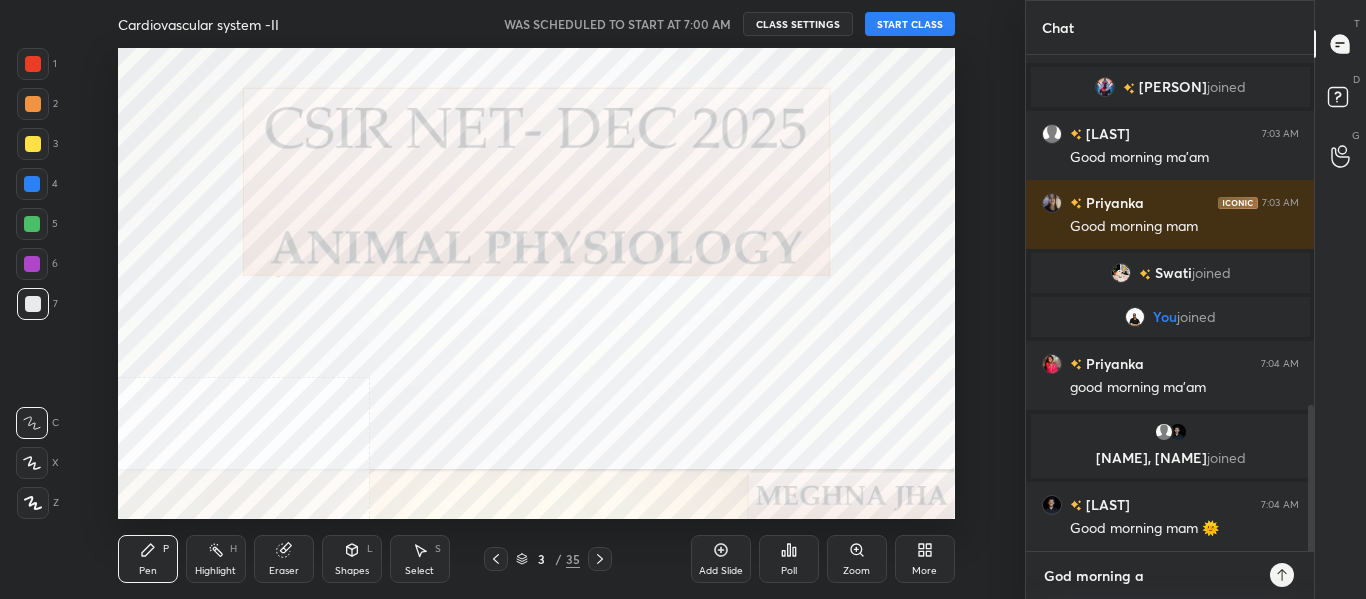 type on "God morning al" 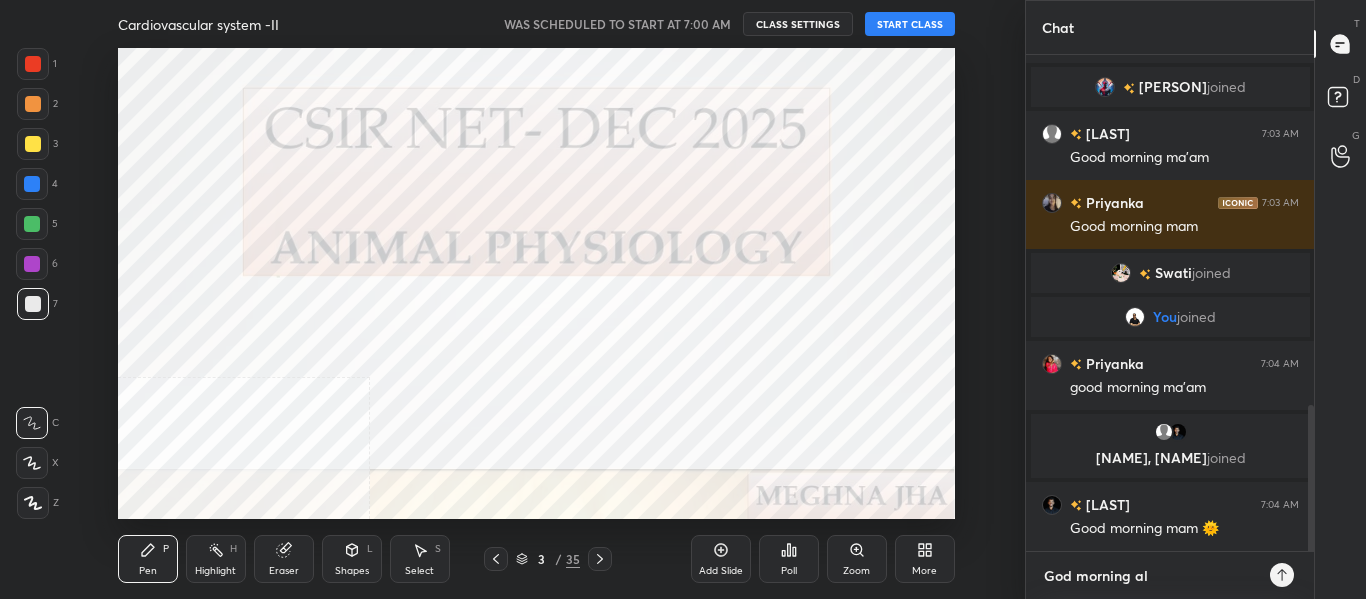 type on "x" 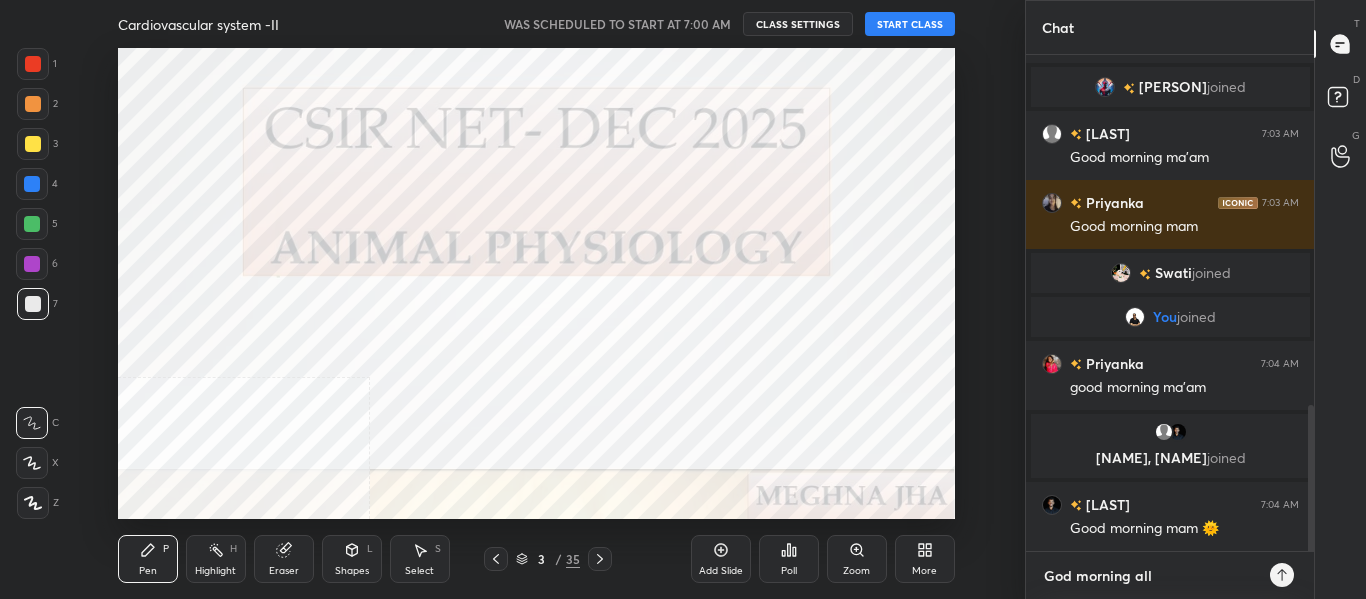 scroll, scrollTop: 1257, scrollLeft: 0, axis: vertical 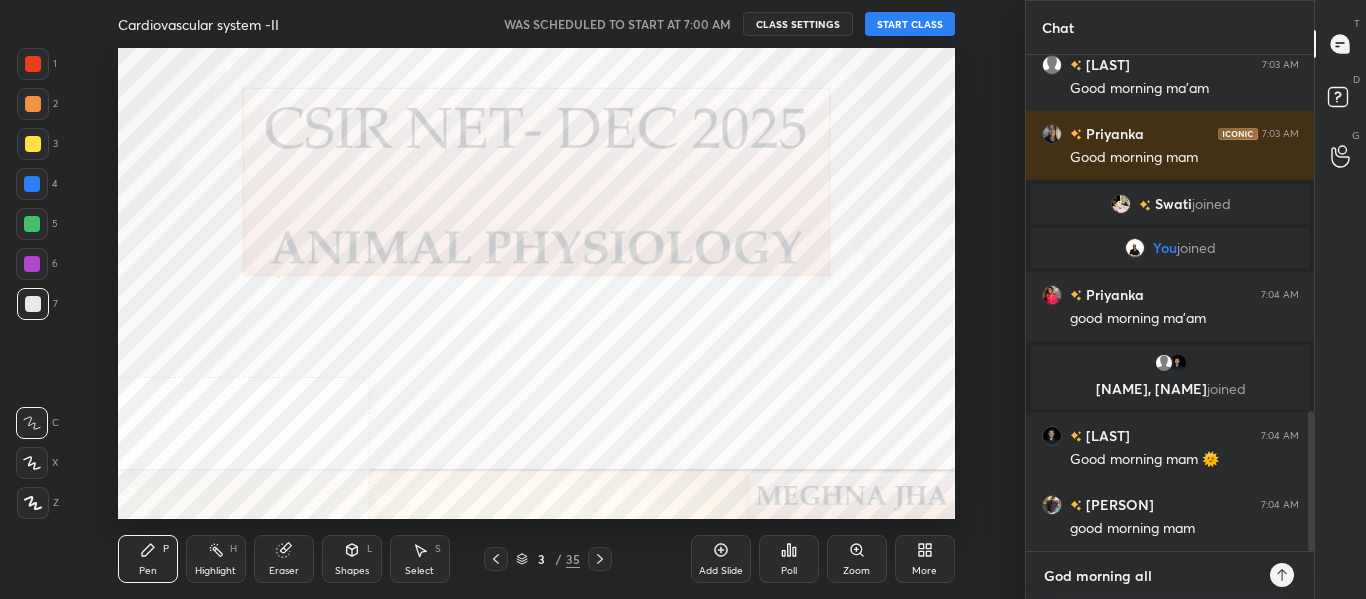 type 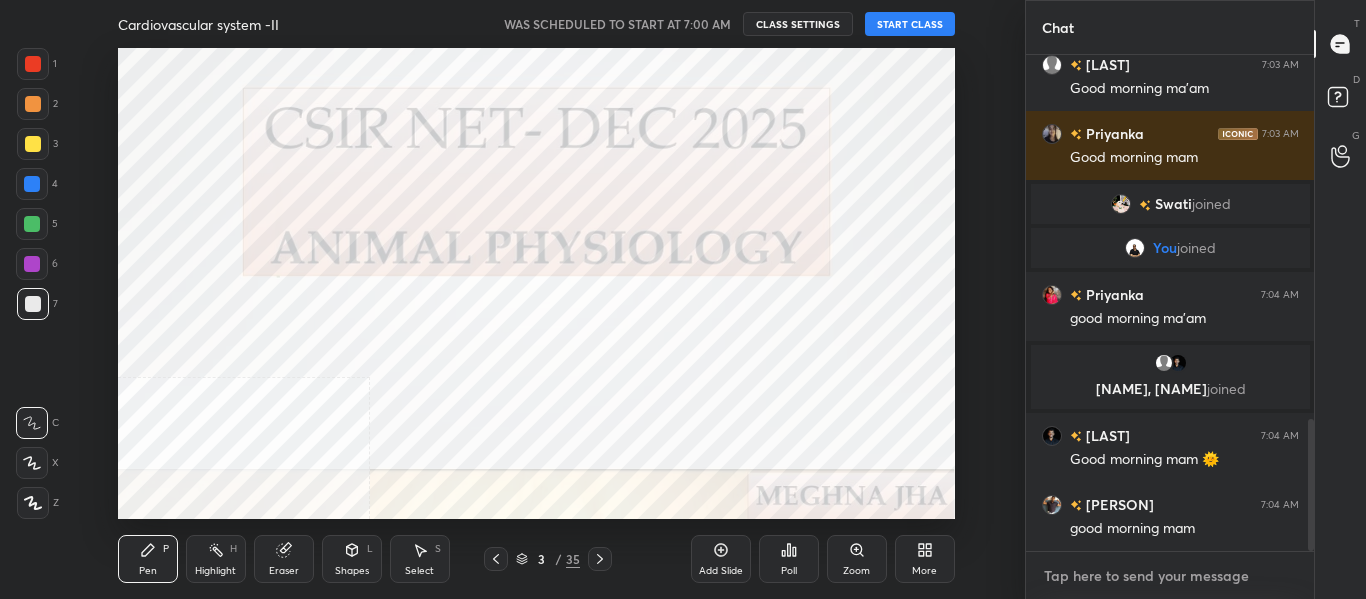 scroll, scrollTop: 1369, scrollLeft: 0, axis: vertical 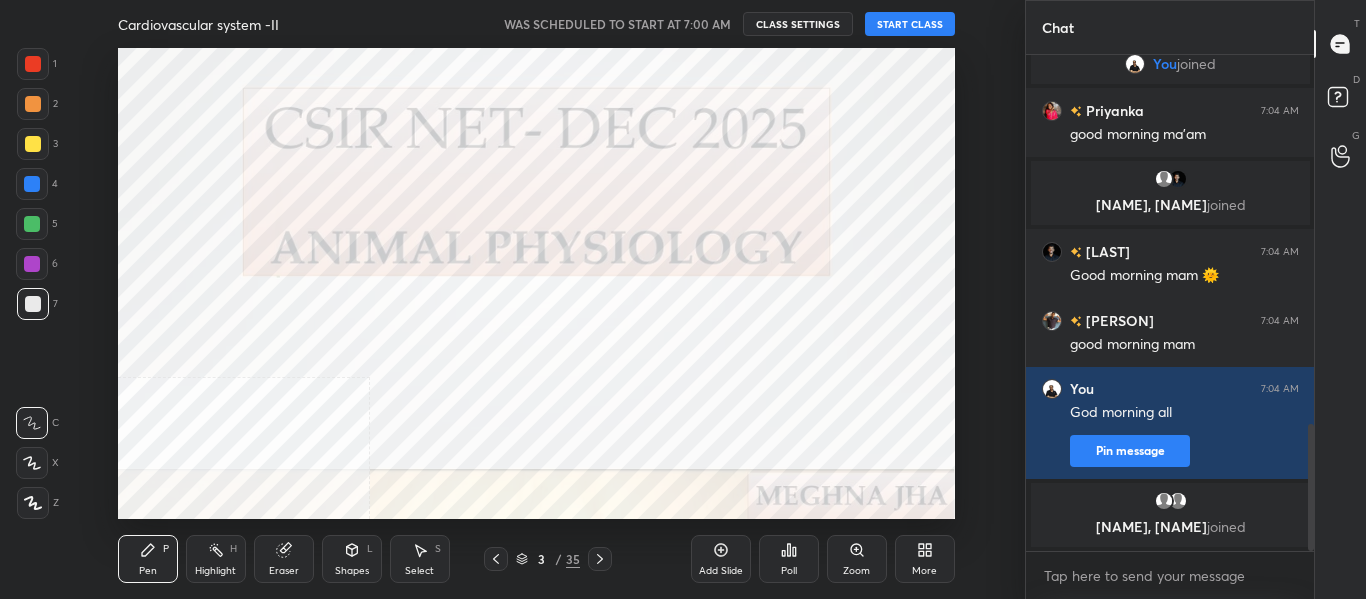click on "START CLASS" at bounding box center [910, 24] 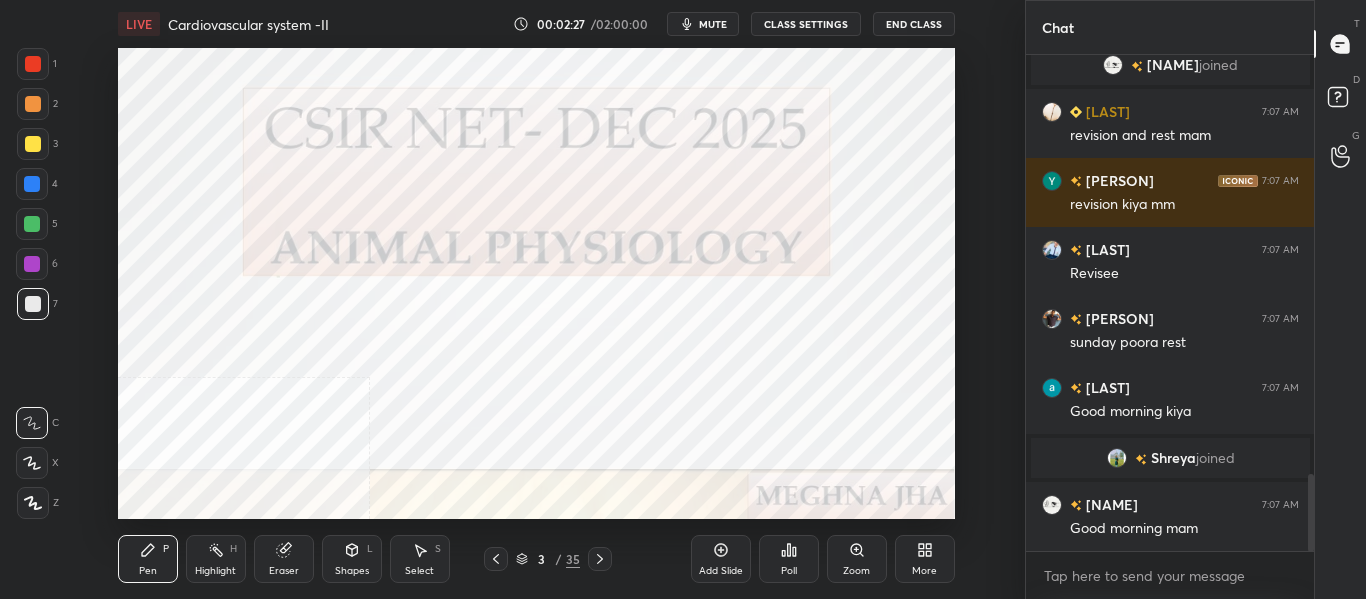 scroll, scrollTop: 2693, scrollLeft: 0, axis: vertical 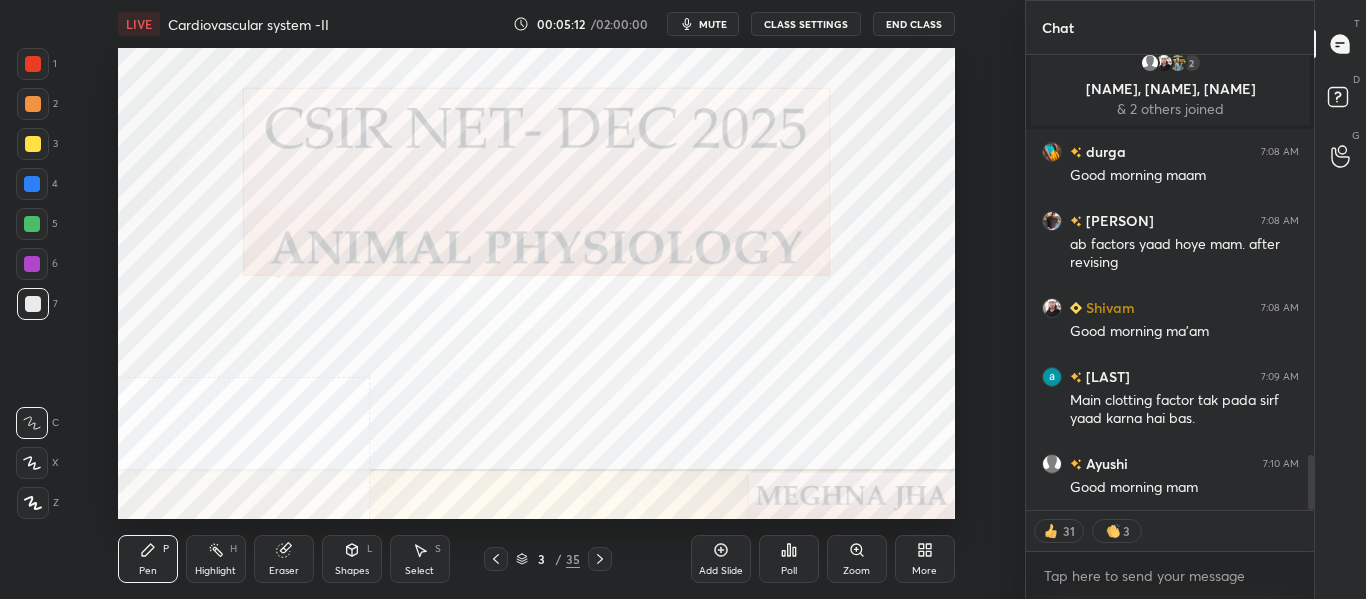click 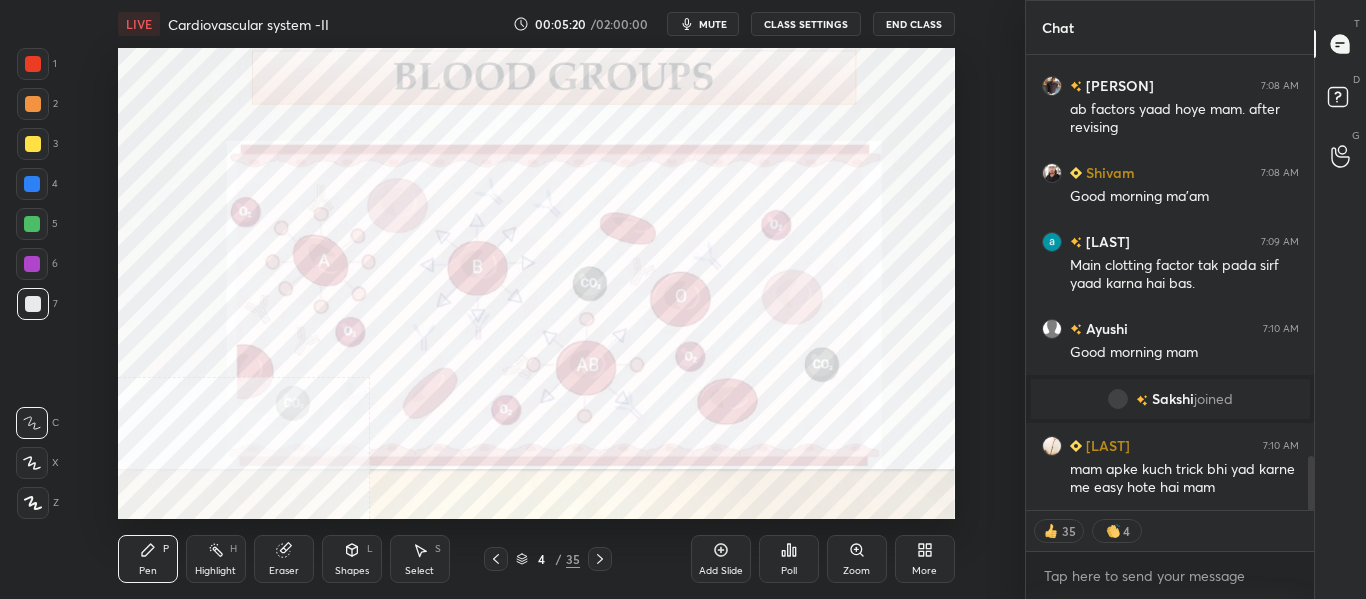 scroll, scrollTop: 3352, scrollLeft: 0, axis: vertical 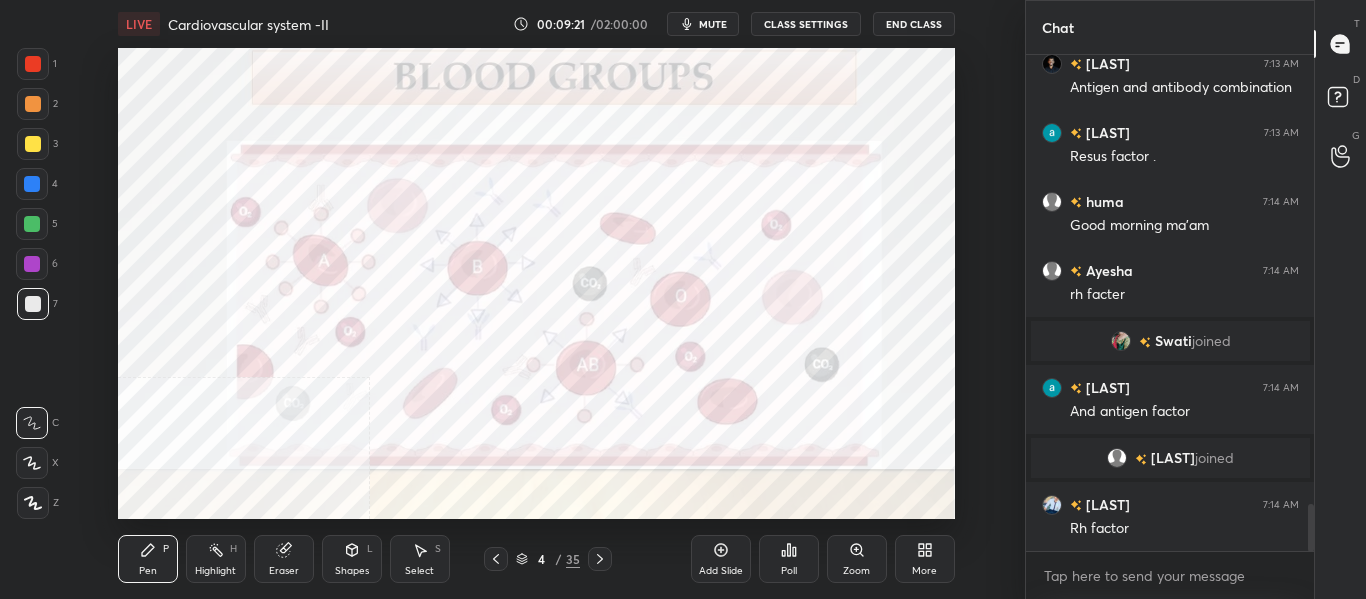 click 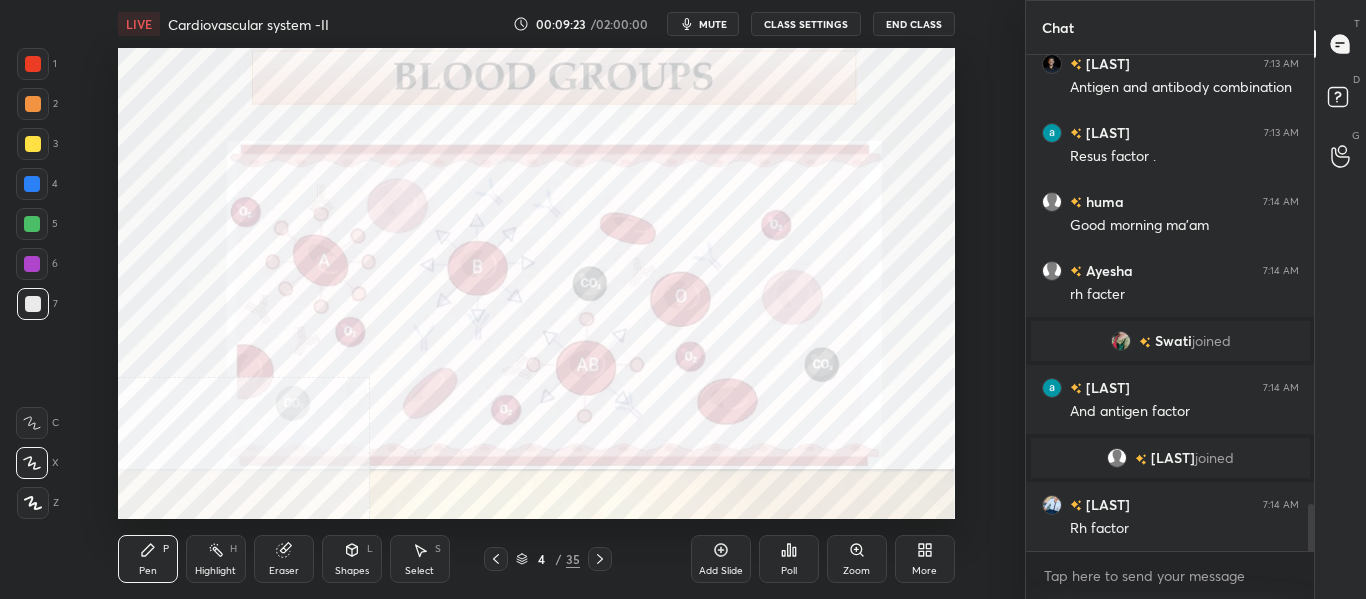 click at bounding box center [32, 184] 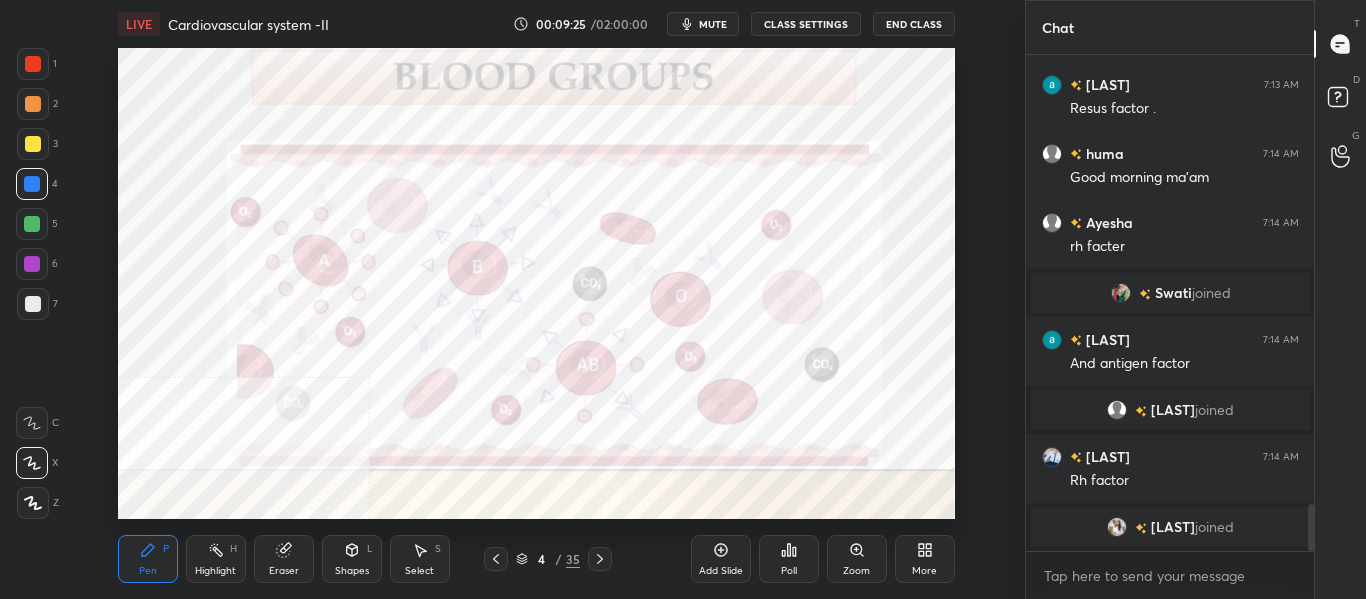 click at bounding box center [33, 304] 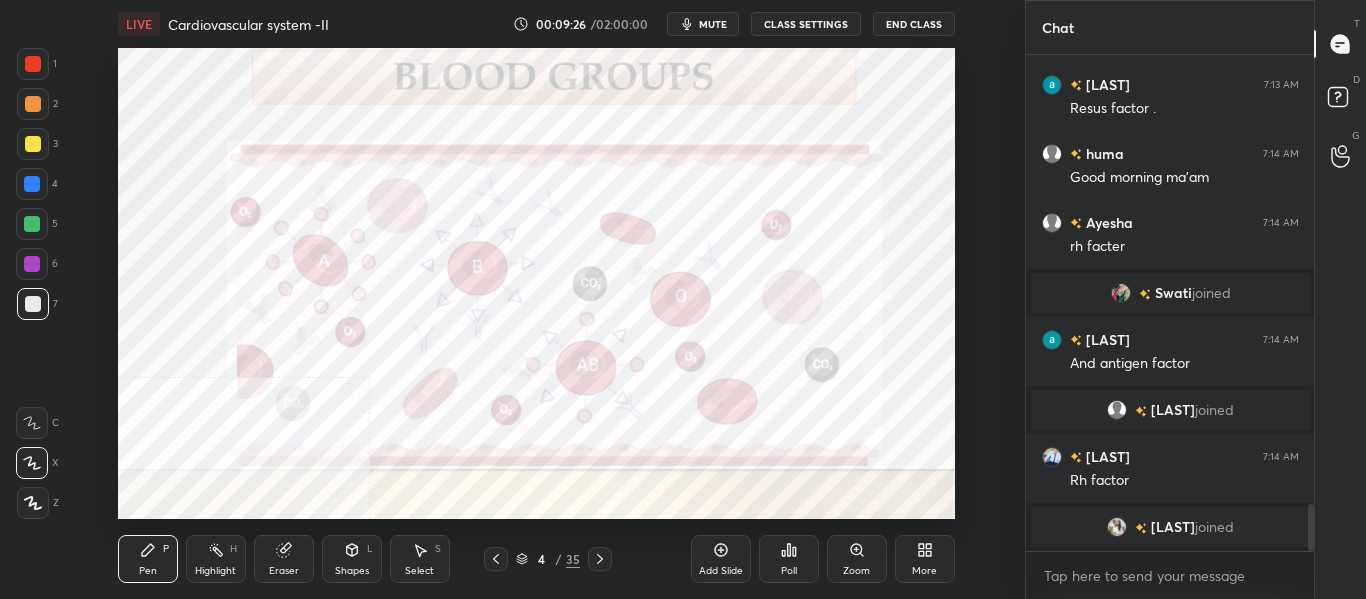 click 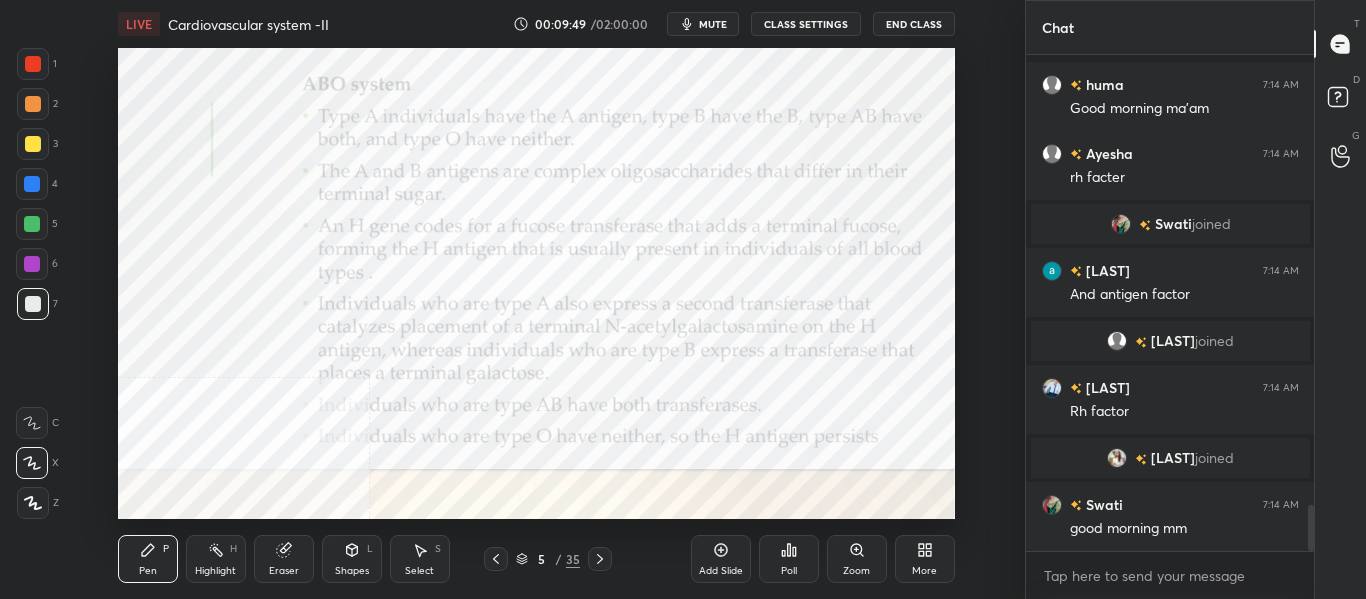 scroll, scrollTop: 4877, scrollLeft: 0, axis: vertical 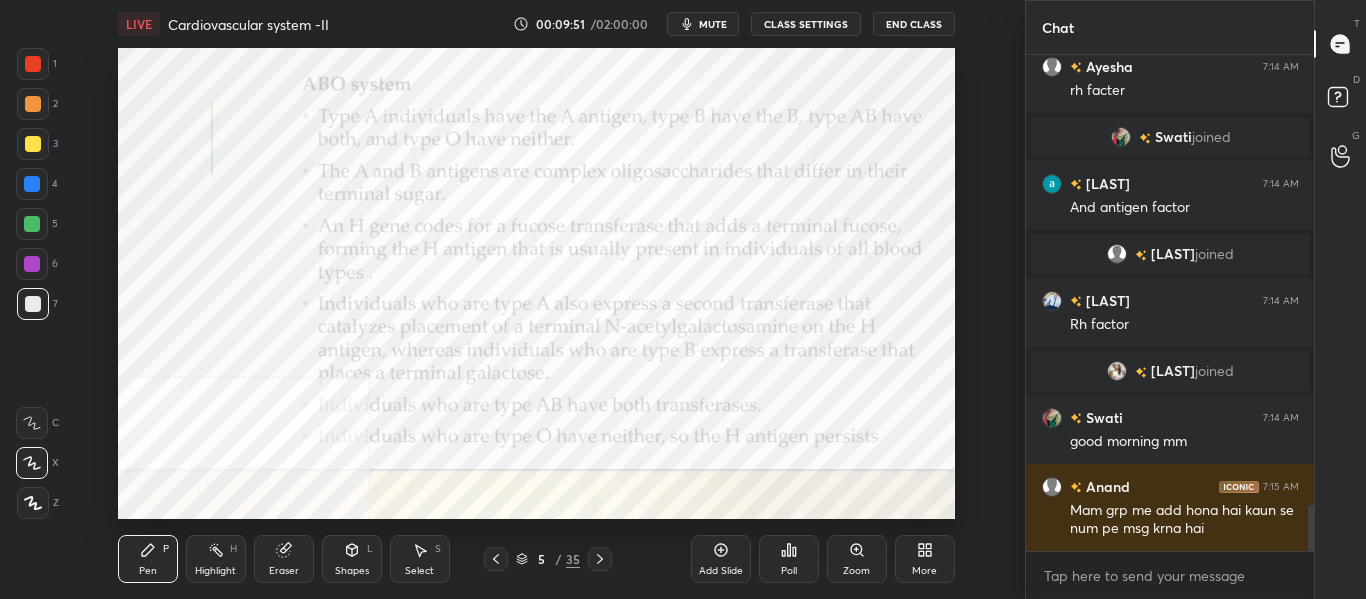 click at bounding box center [32, 184] 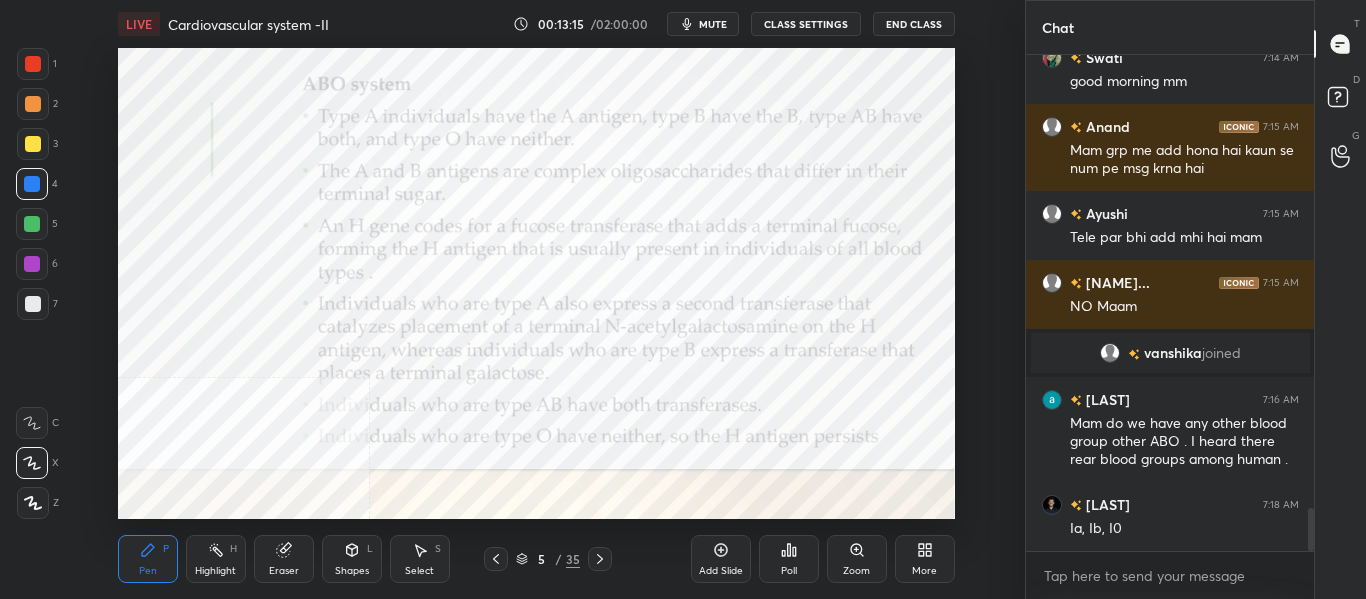 scroll, scrollTop: 5195, scrollLeft: 0, axis: vertical 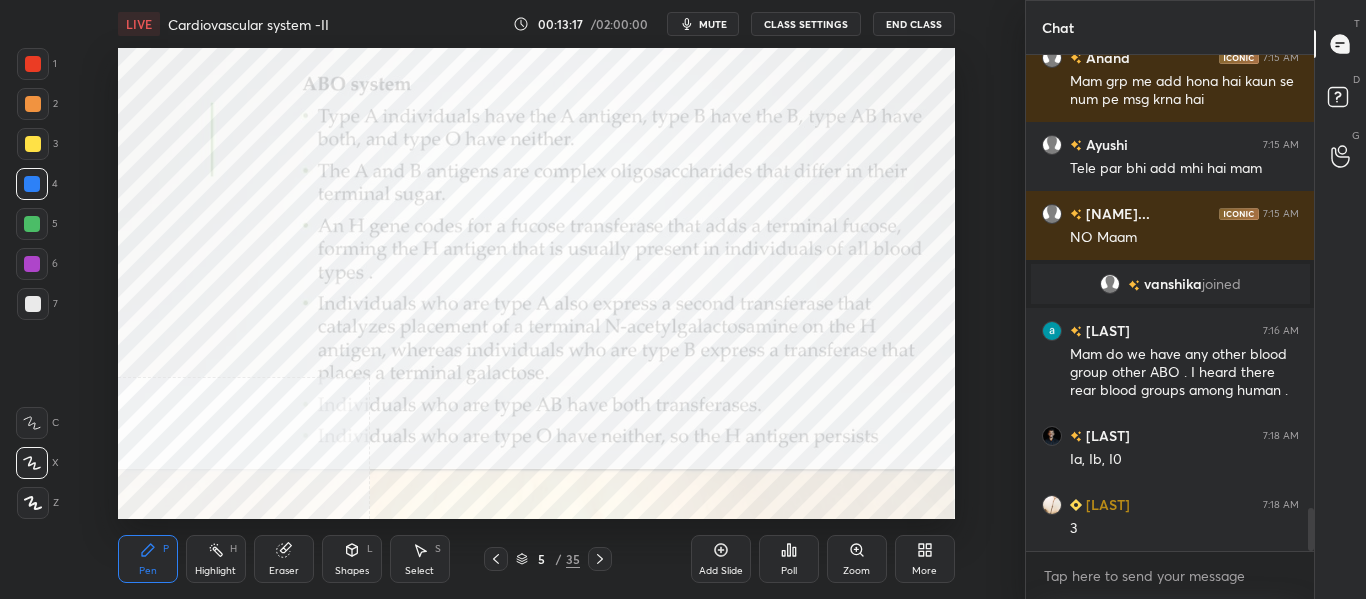 click 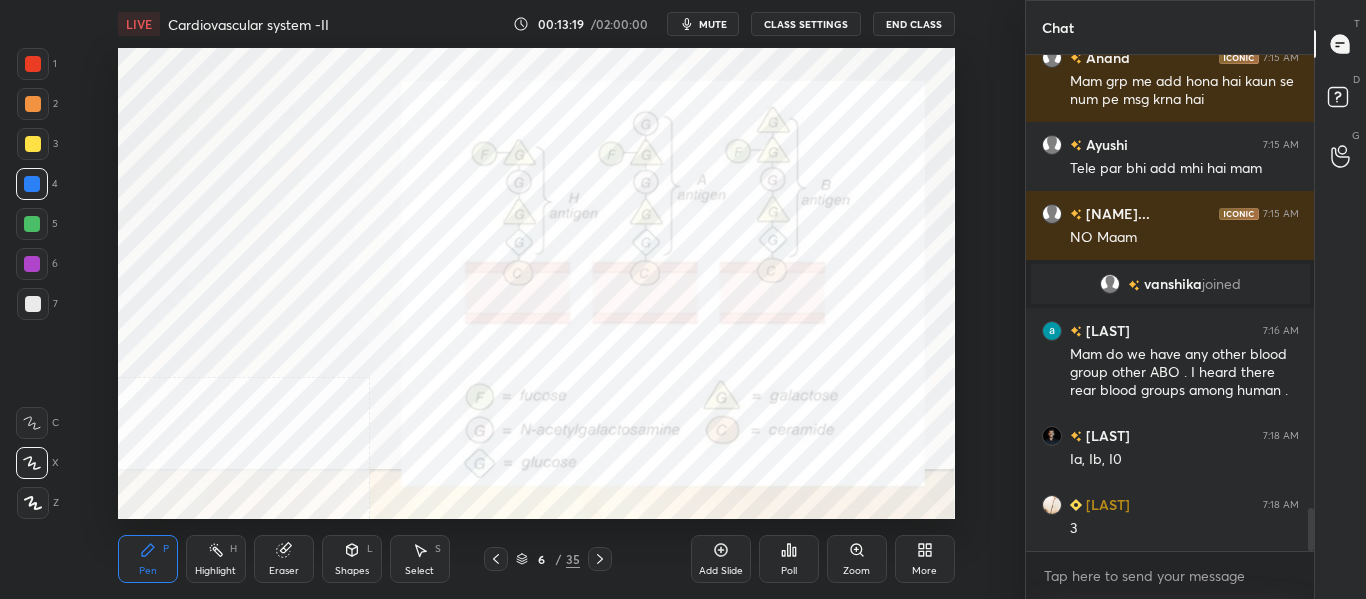 click 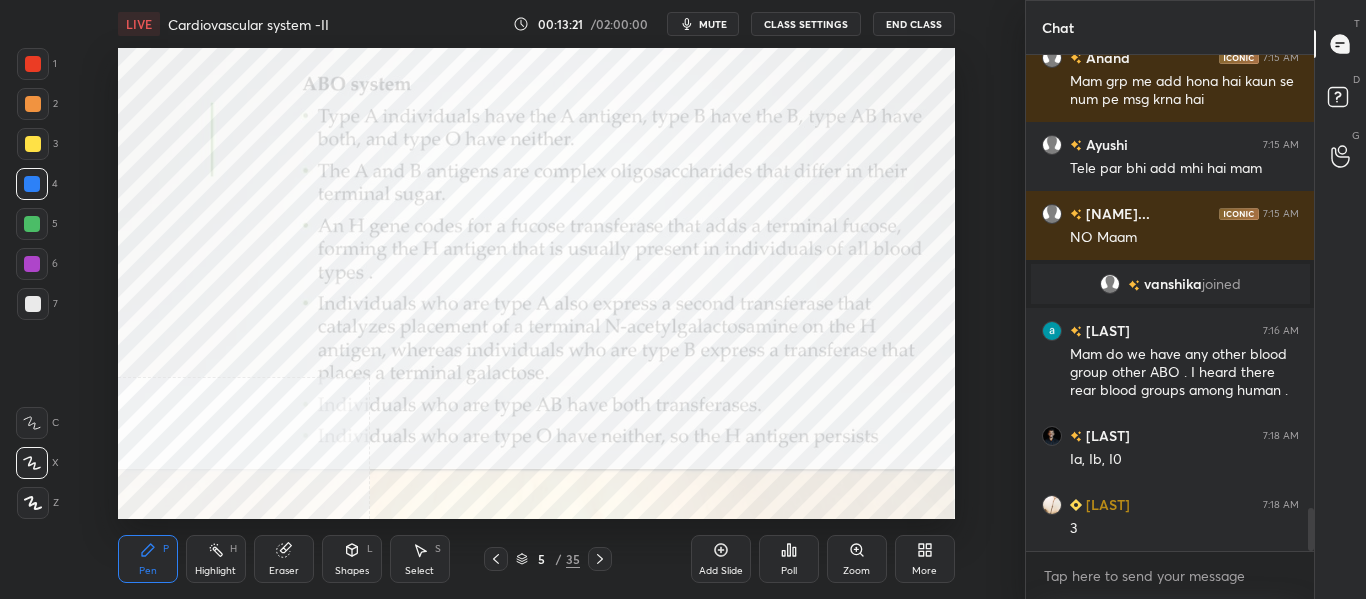 click at bounding box center [496, 559] 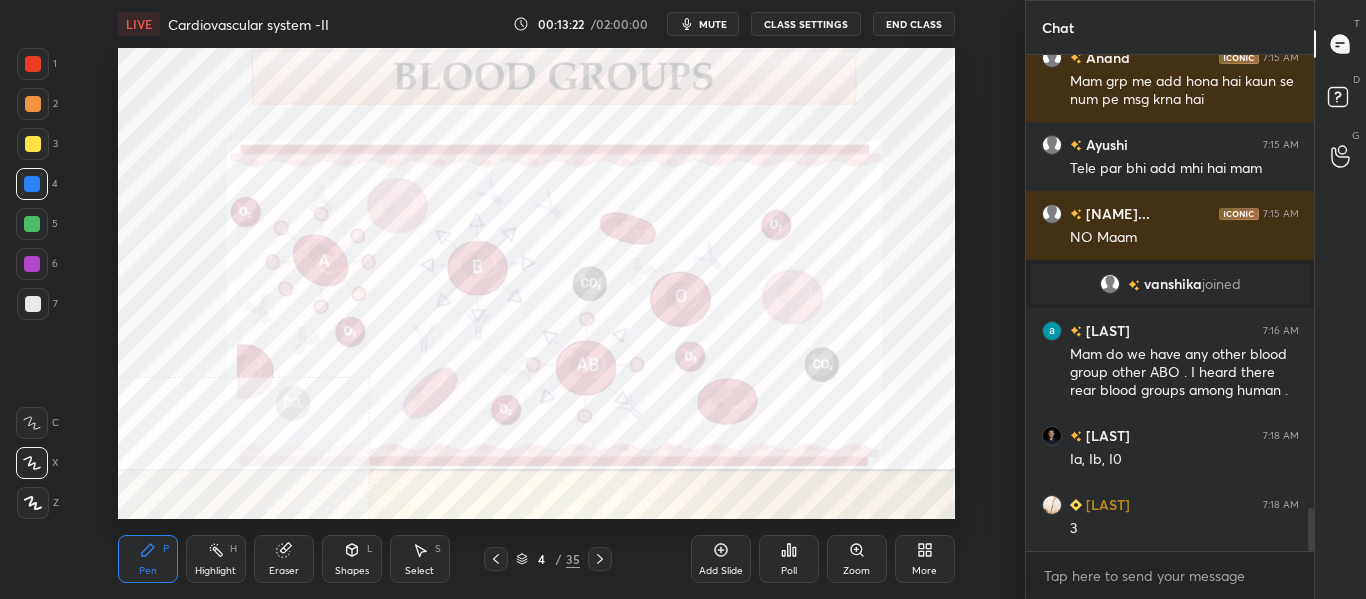 click on "Add Slide" at bounding box center (721, 559) 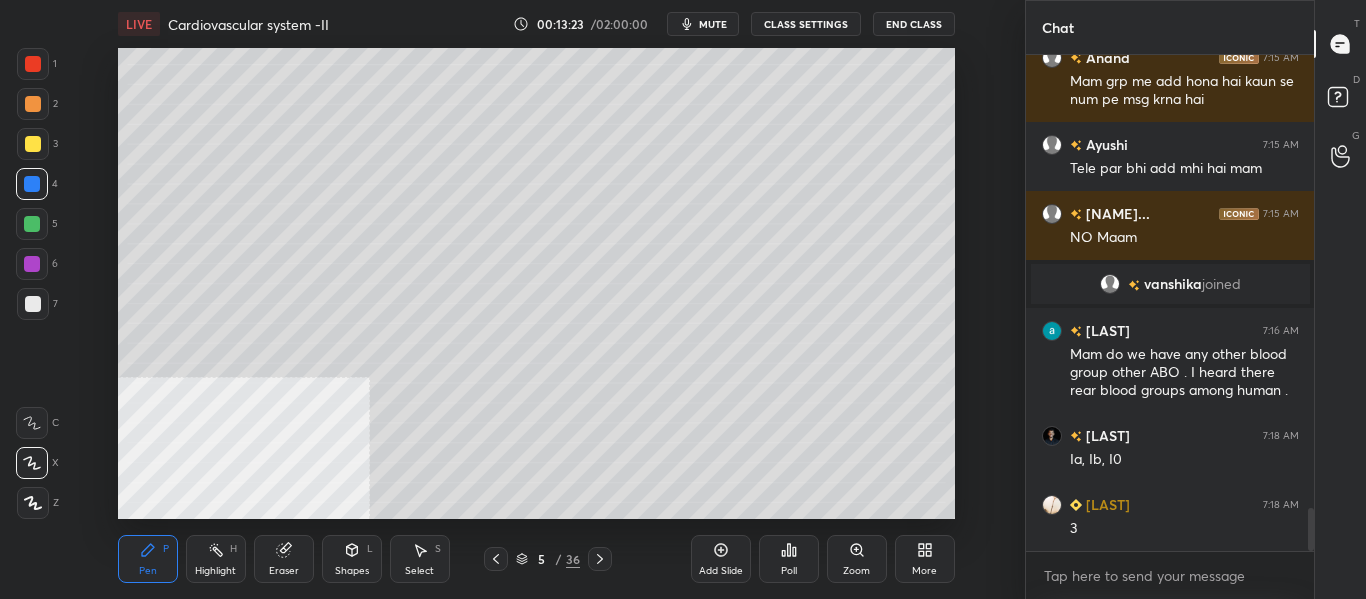 click at bounding box center [33, 304] 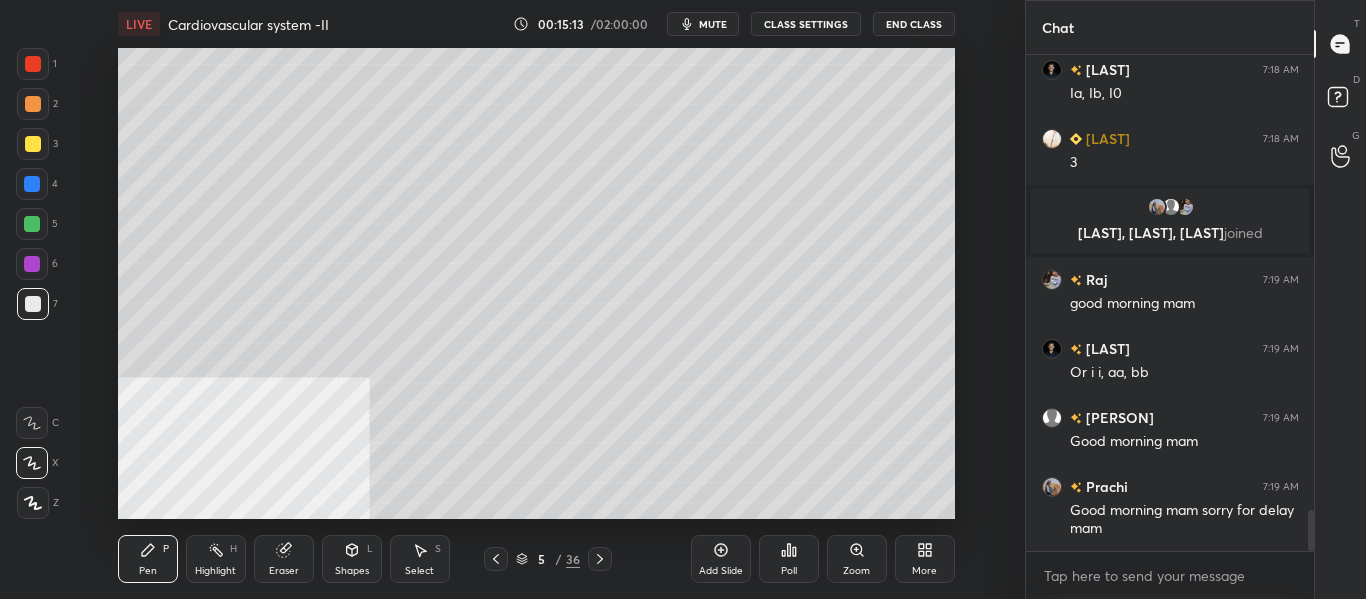 scroll, scrollTop: 5550, scrollLeft: 0, axis: vertical 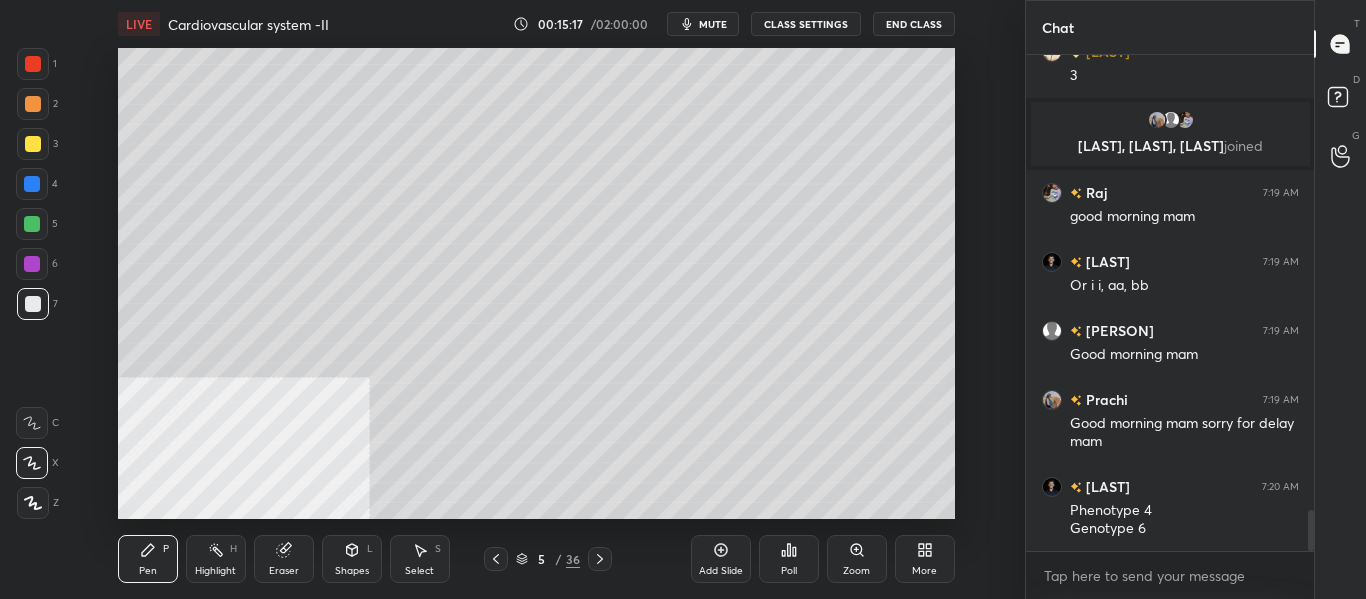 click at bounding box center (33, 104) 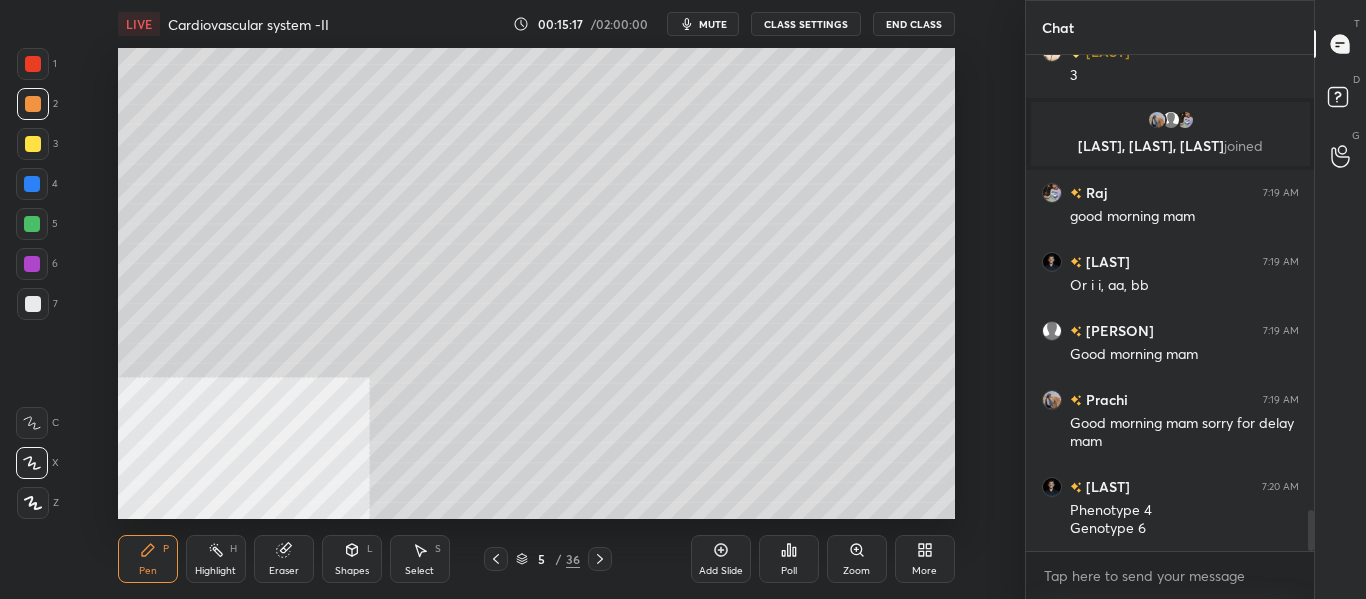scroll, scrollTop: 5598, scrollLeft: 0, axis: vertical 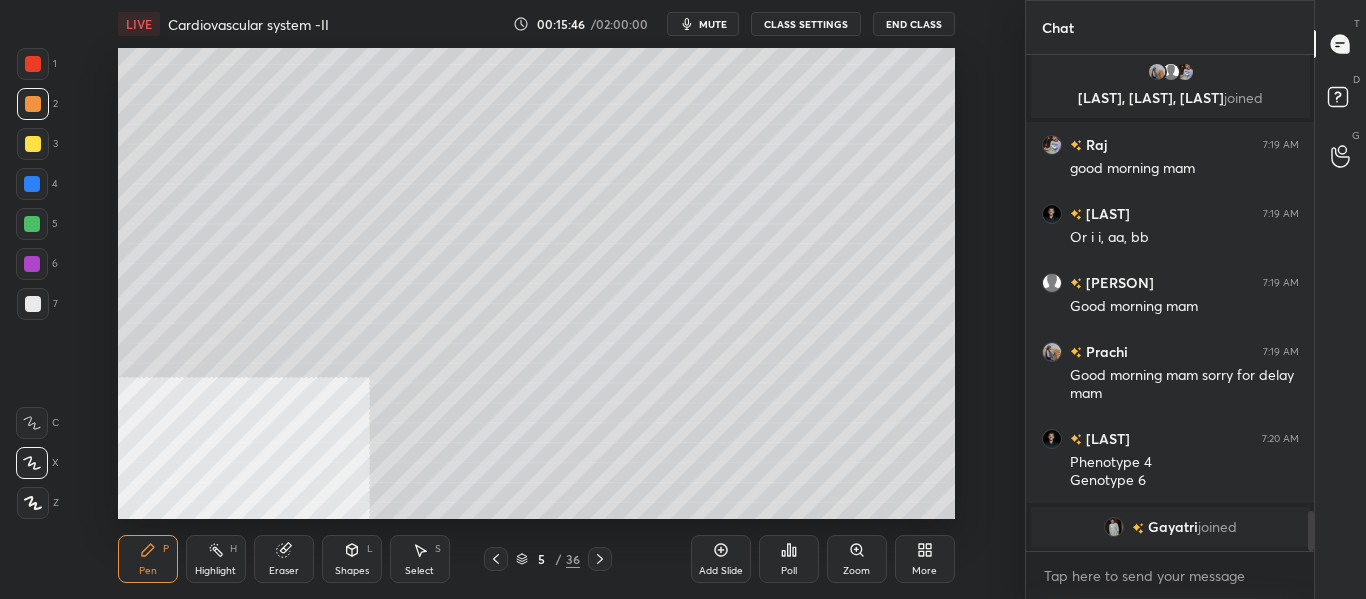 click at bounding box center [33, 304] 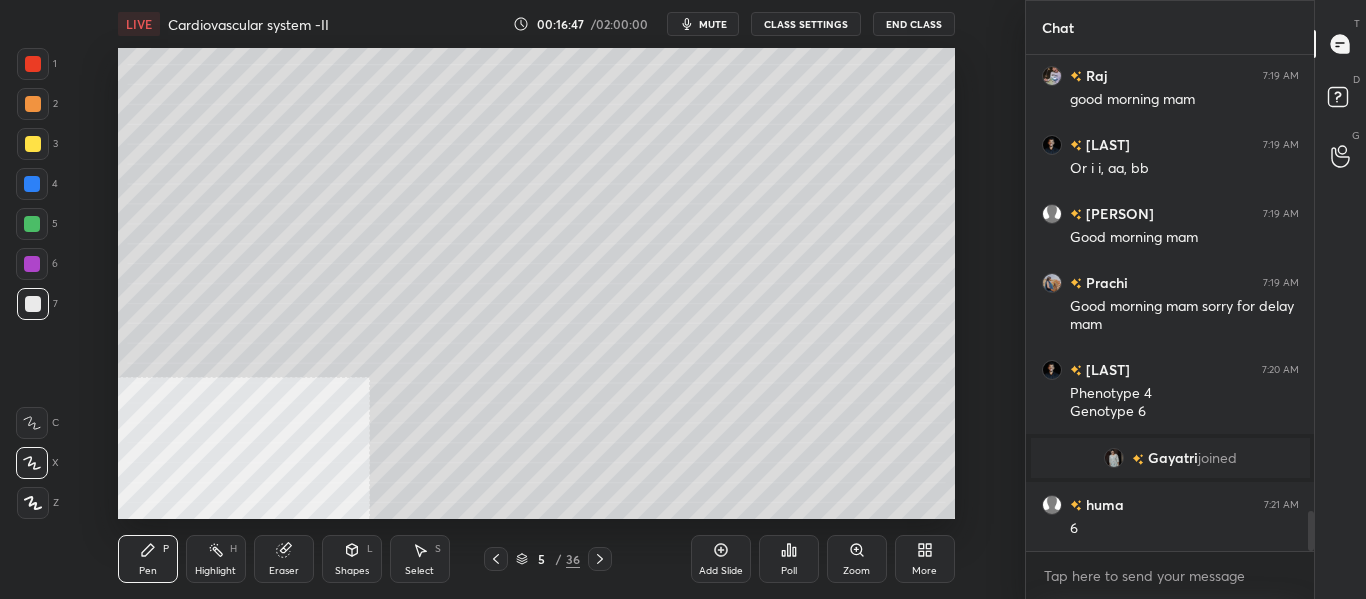 scroll, scrollTop: 5662, scrollLeft: 0, axis: vertical 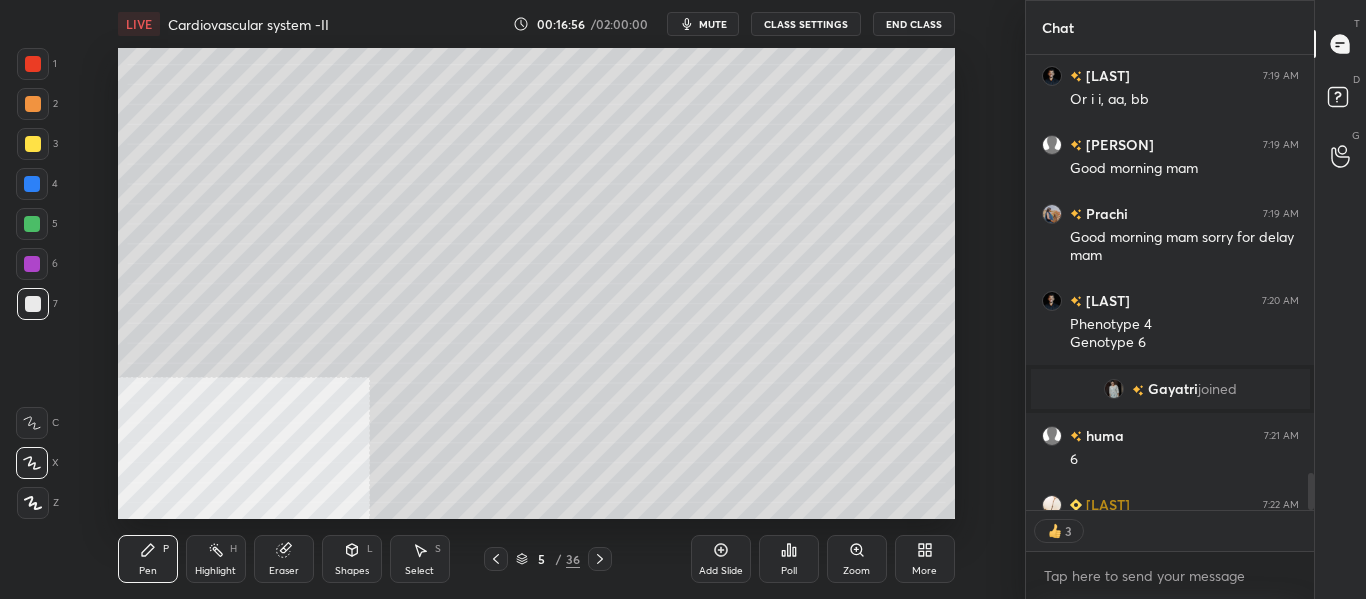 click on "Add Slide" at bounding box center (721, 559) 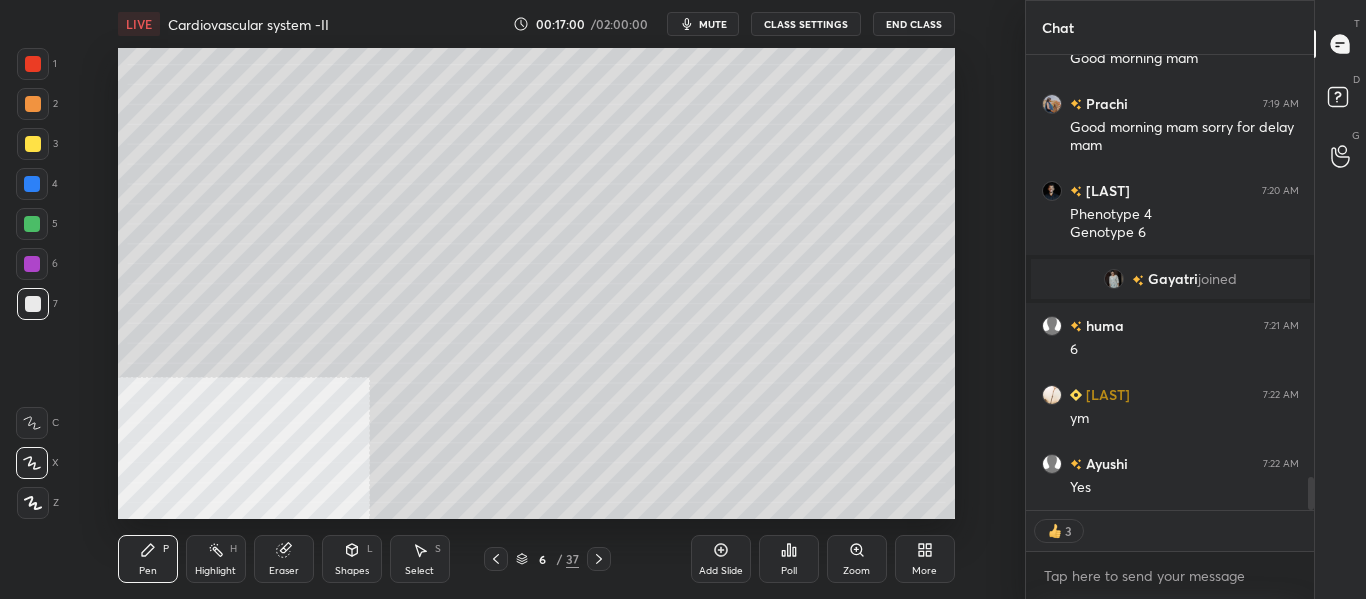 scroll, scrollTop: 5820, scrollLeft: 0, axis: vertical 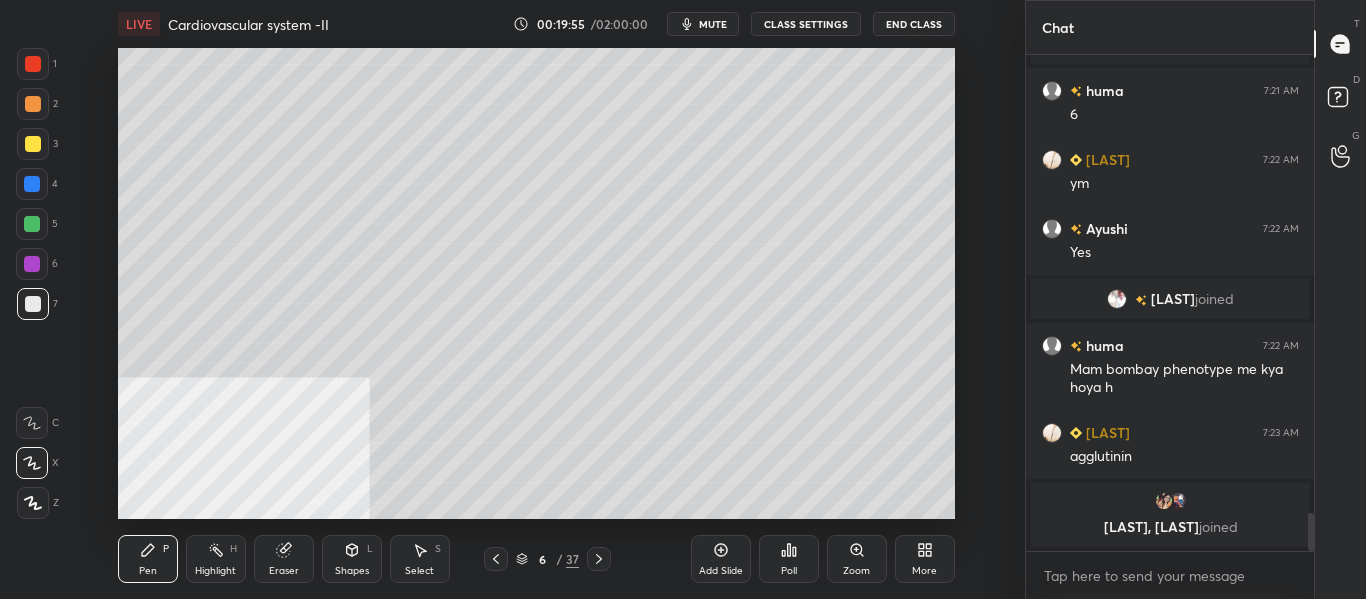 click 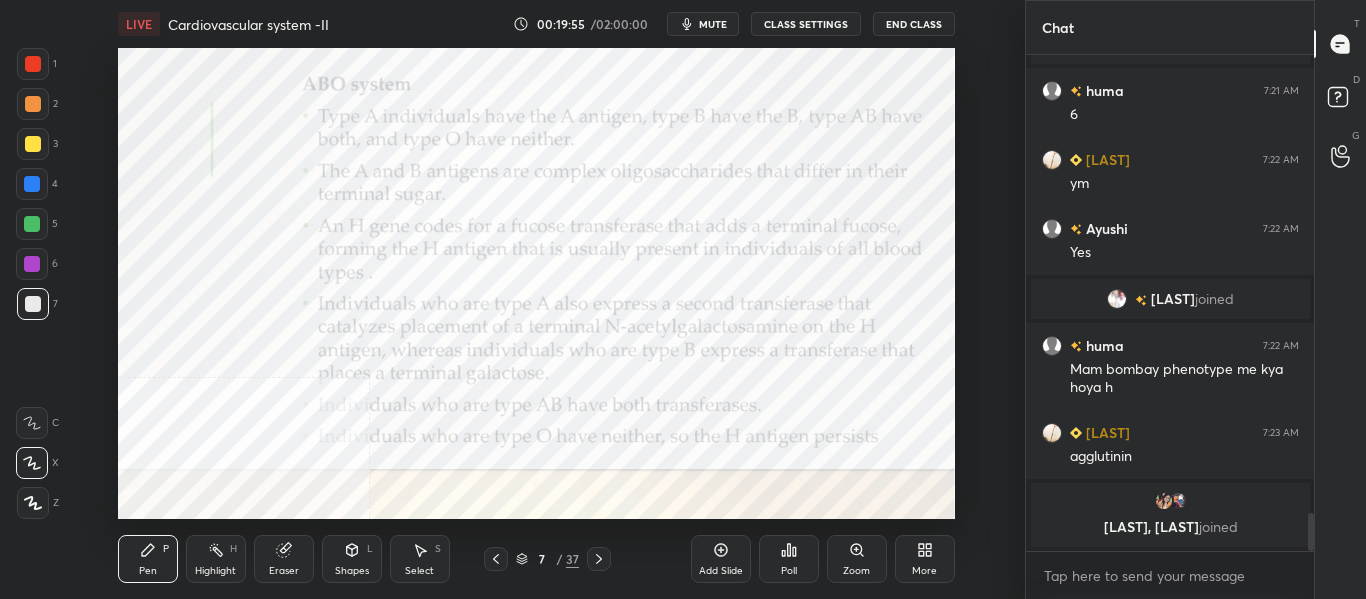 click 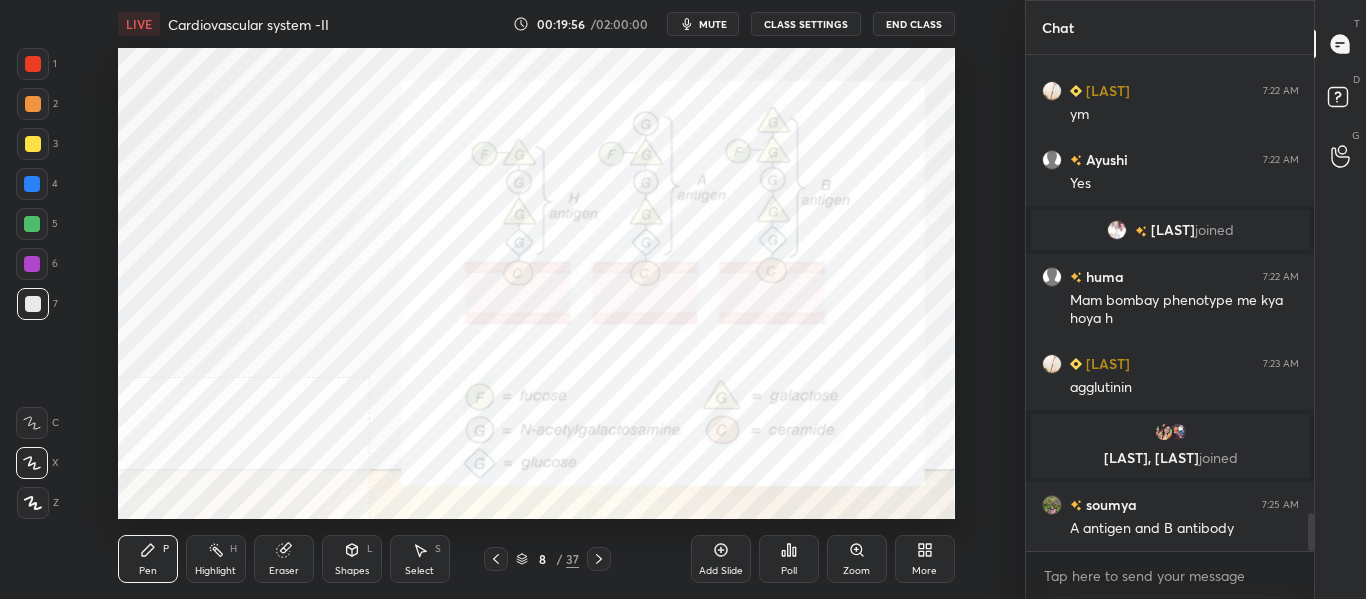 click 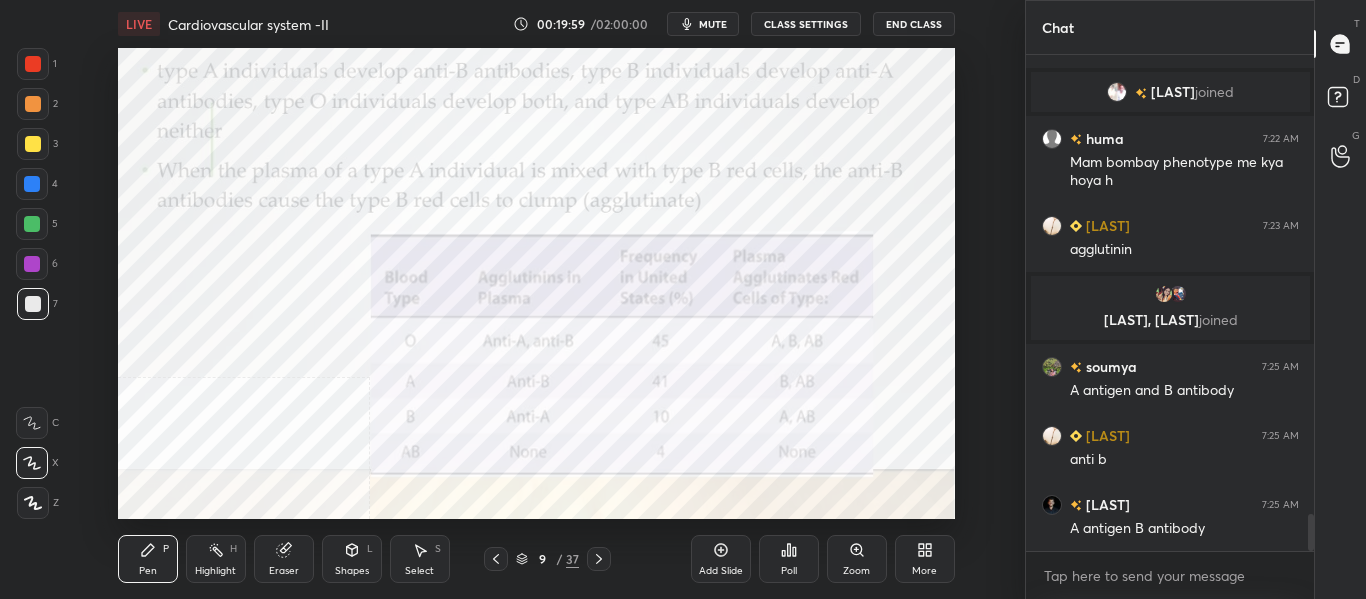 scroll, scrollTop: 6193, scrollLeft: 0, axis: vertical 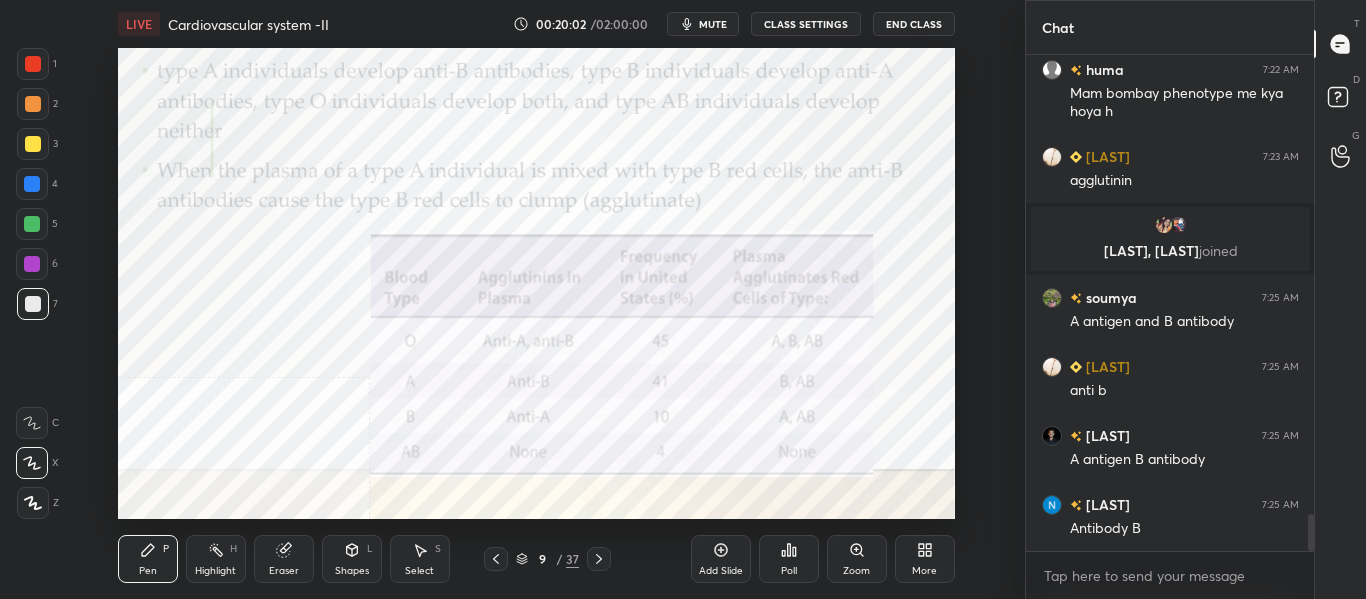 click at bounding box center [33, 64] 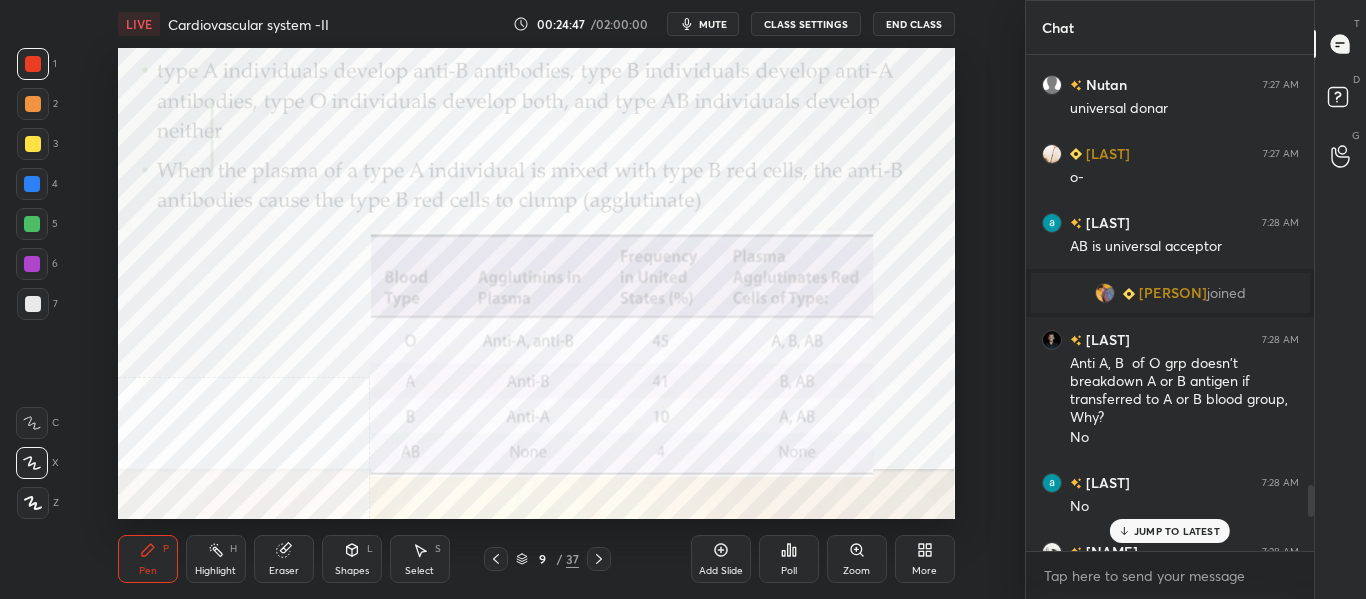 scroll, scrollTop: 6669, scrollLeft: 0, axis: vertical 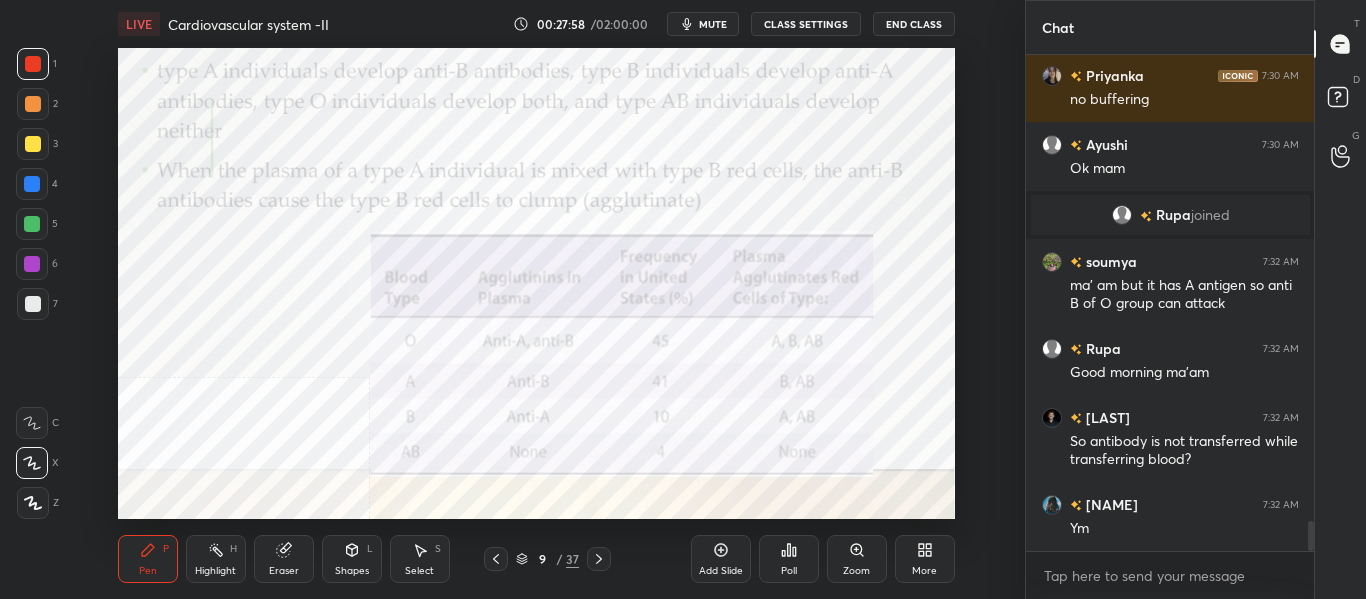 click on "Add Slide" at bounding box center (721, 559) 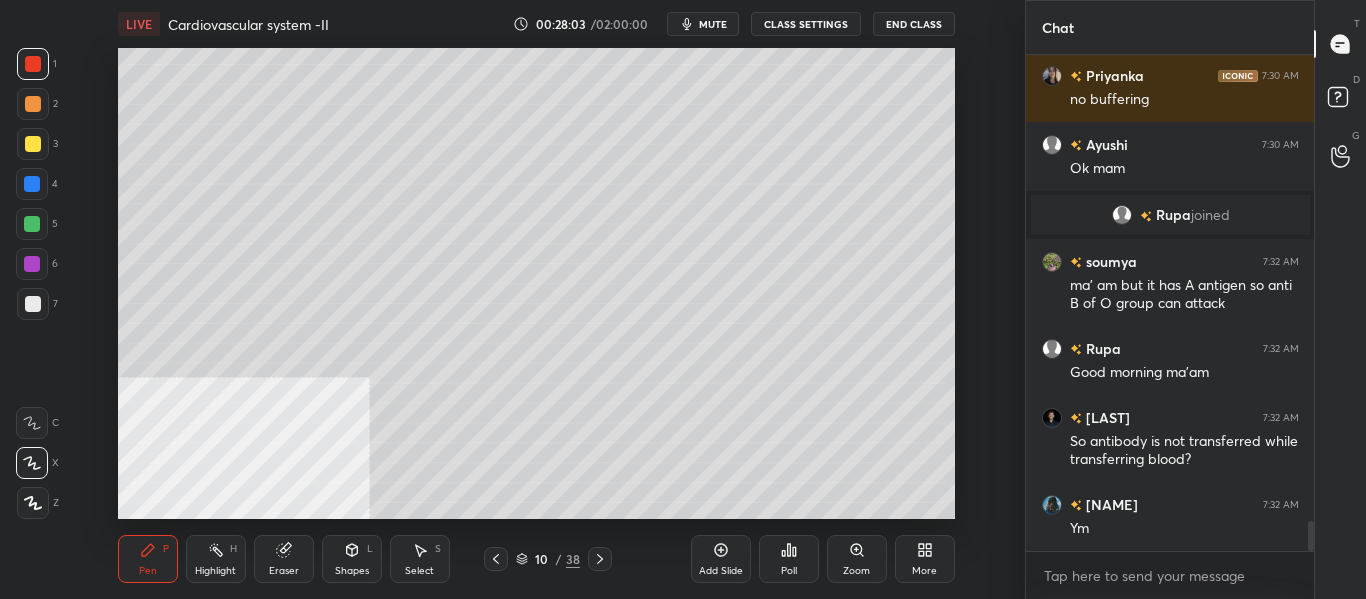 click at bounding box center (33, 304) 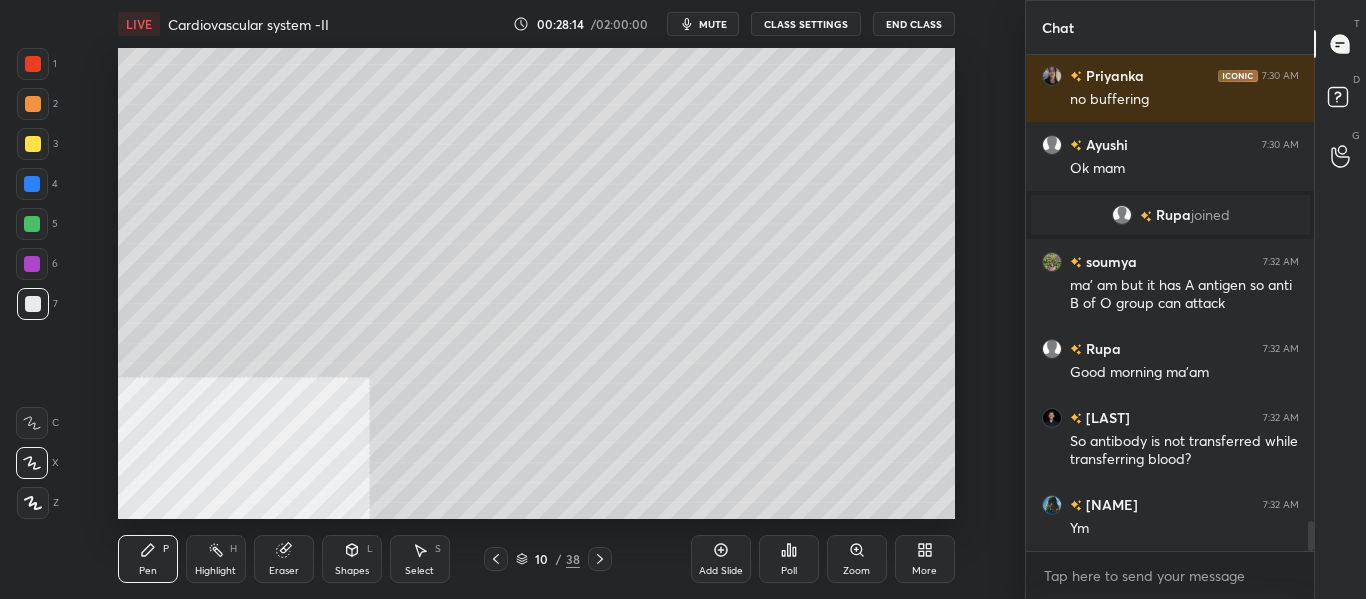 scroll, scrollTop: 7784, scrollLeft: 0, axis: vertical 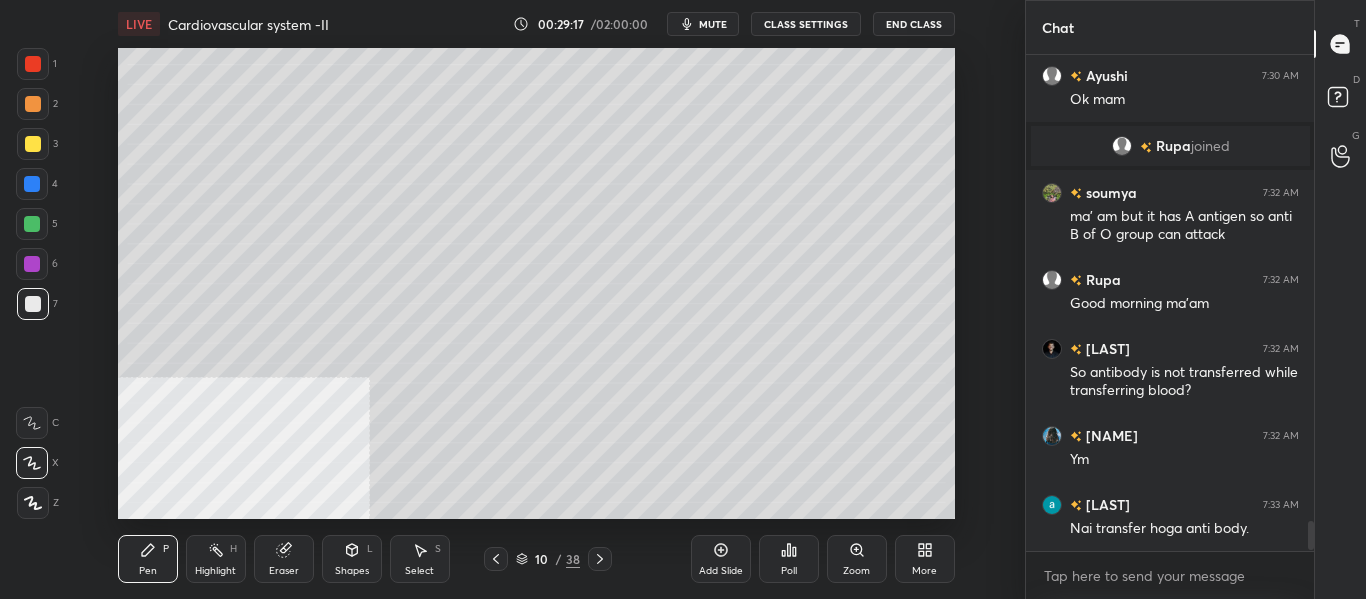 click 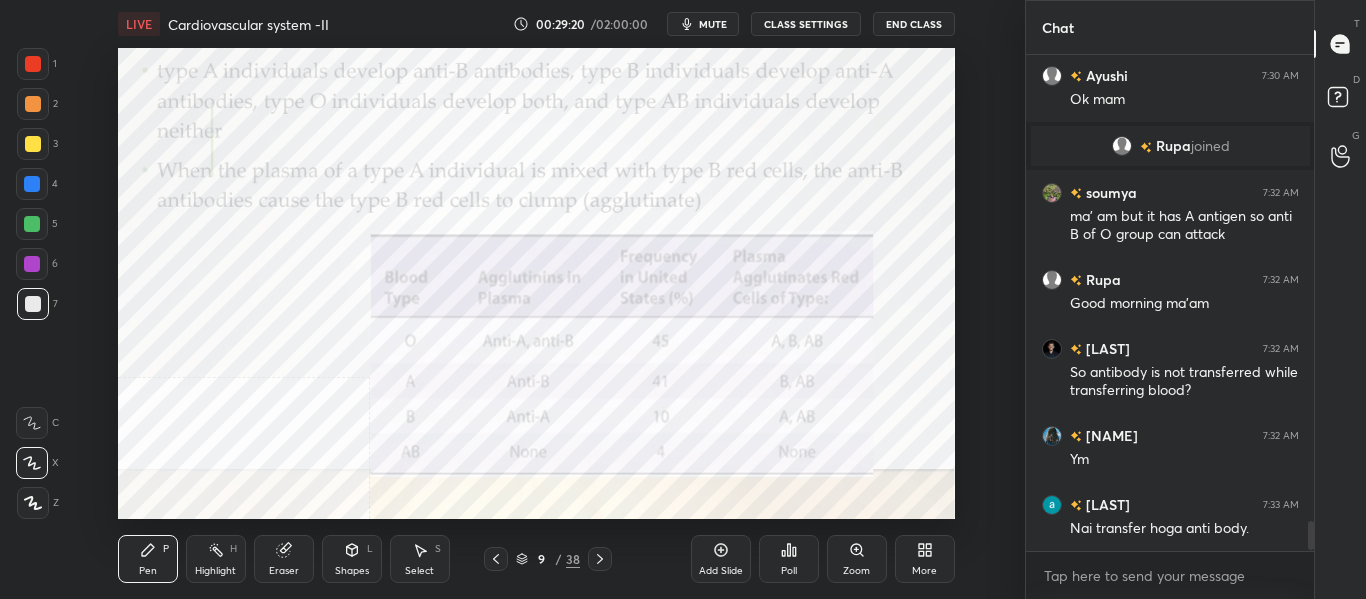 click 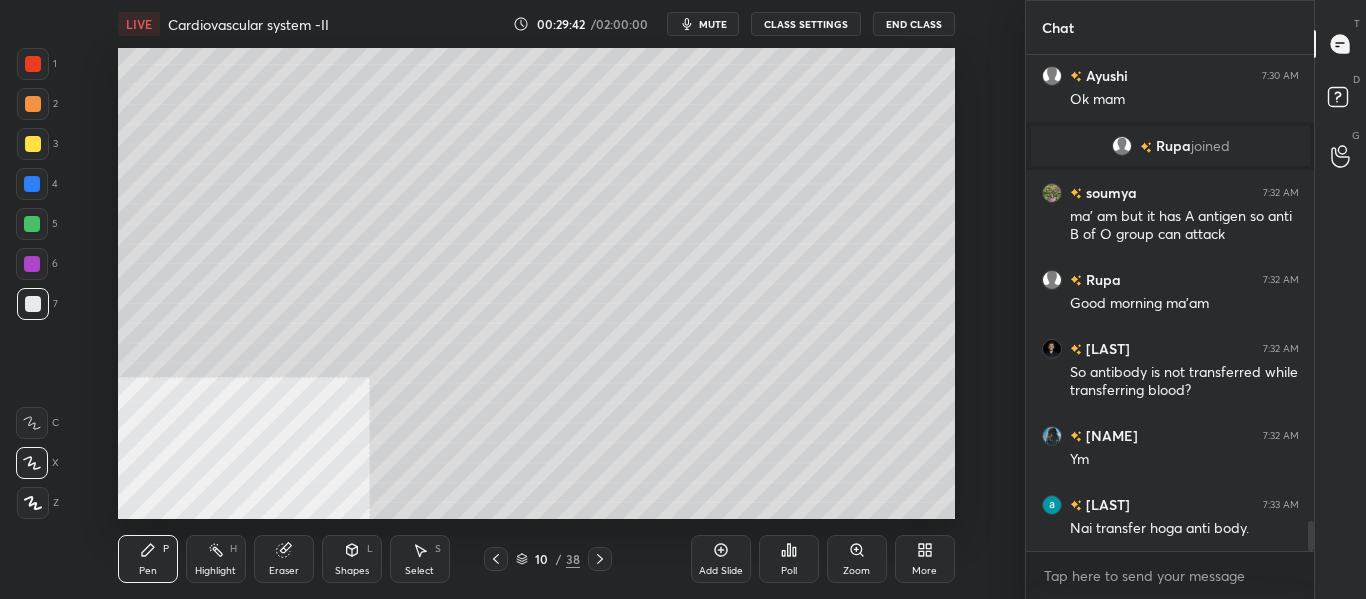 scroll, scrollTop: 7832, scrollLeft: 0, axis: vertical 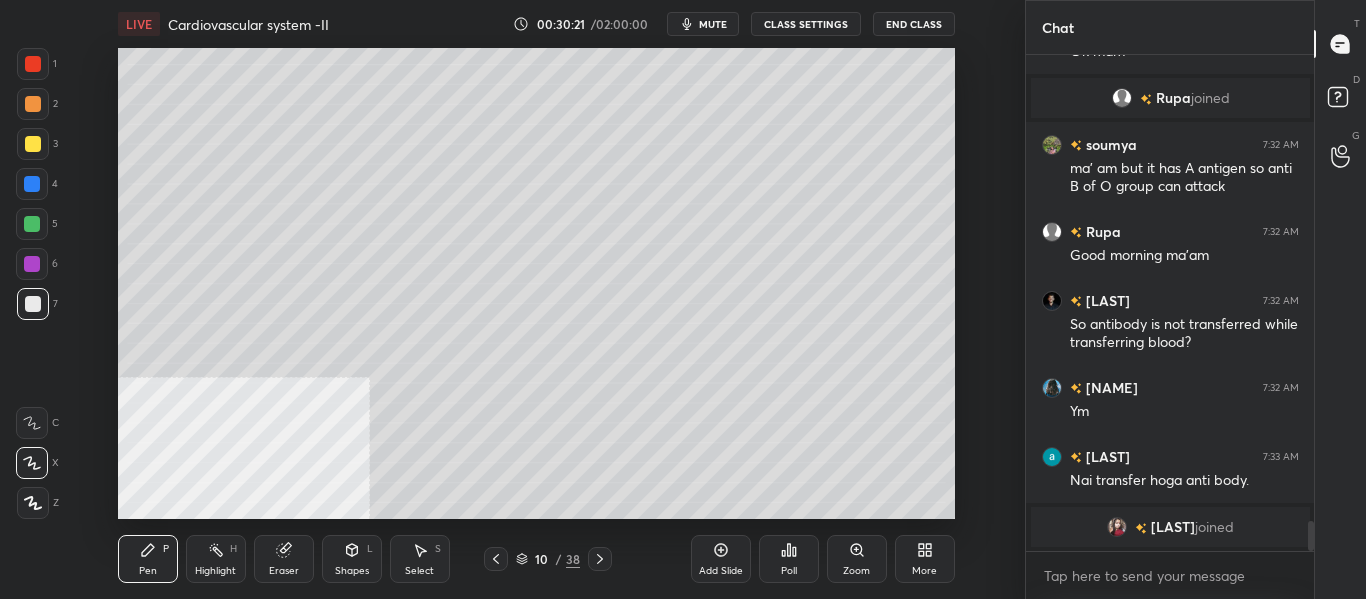 click at bounding box center (33, 104) 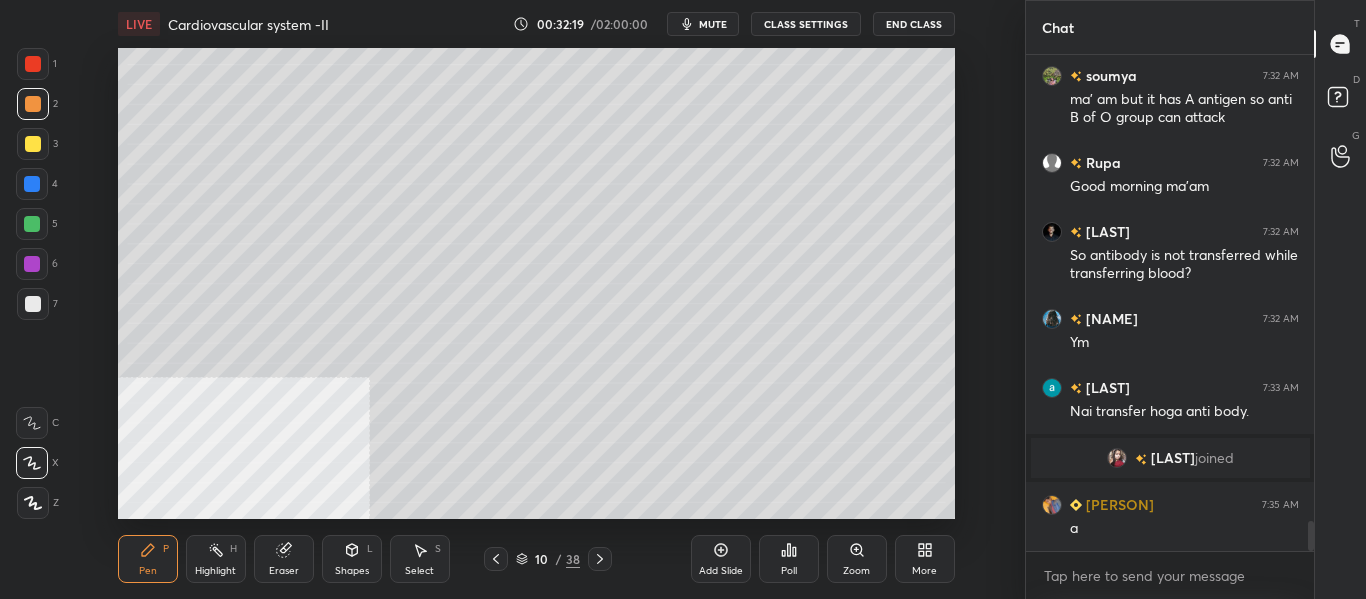 scroll, scrollTop: 7784, scrollLeft: 0, axis: vertical 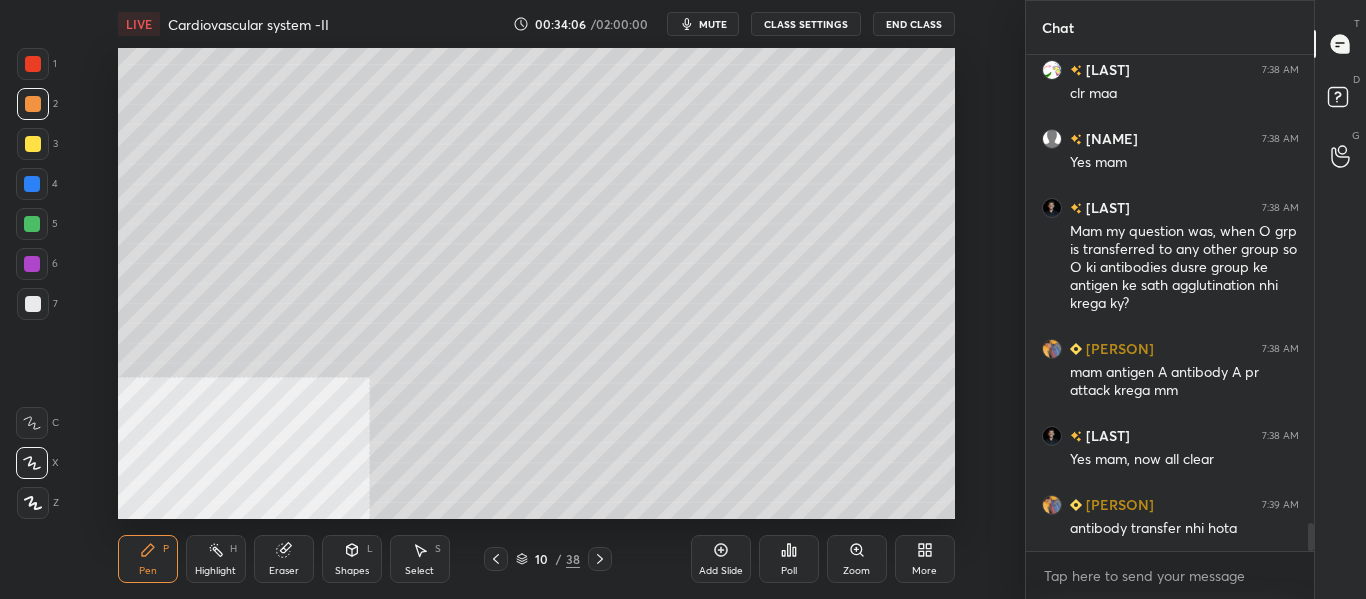 click 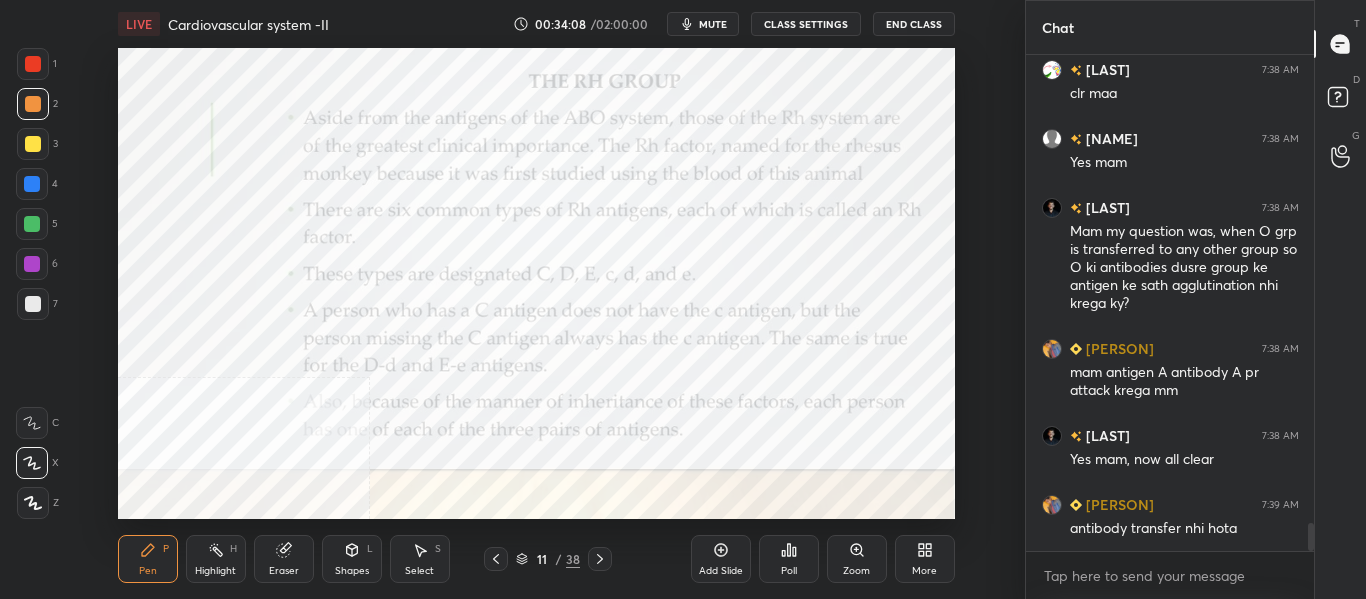 click 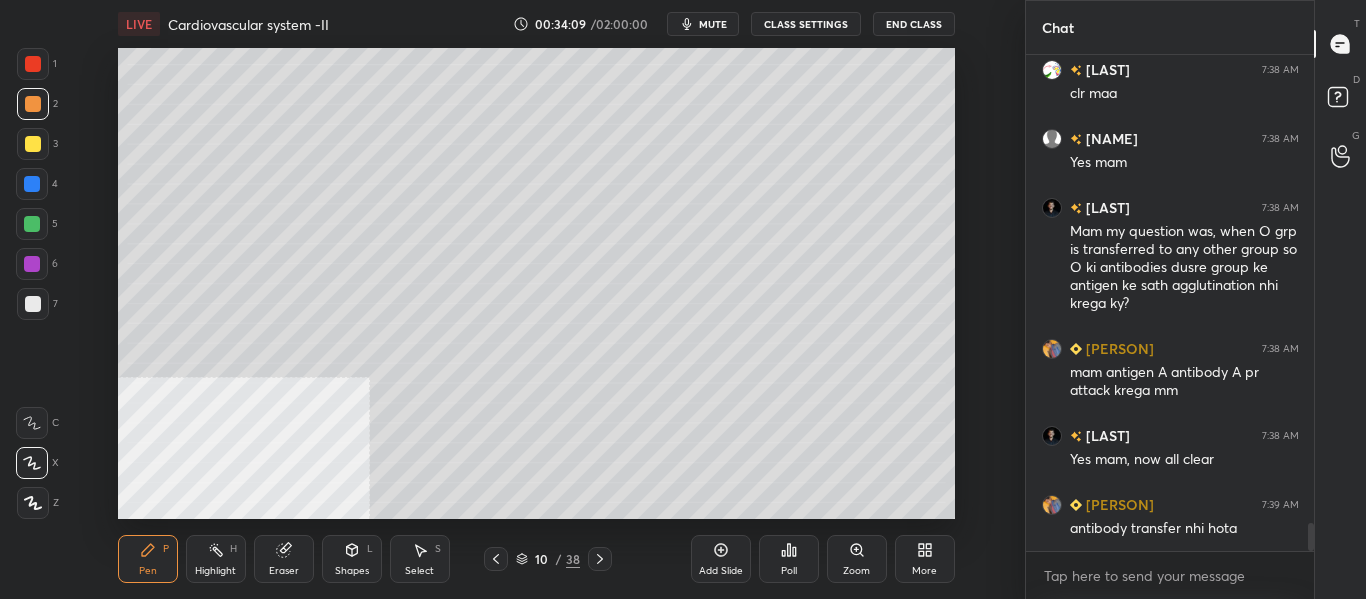 click 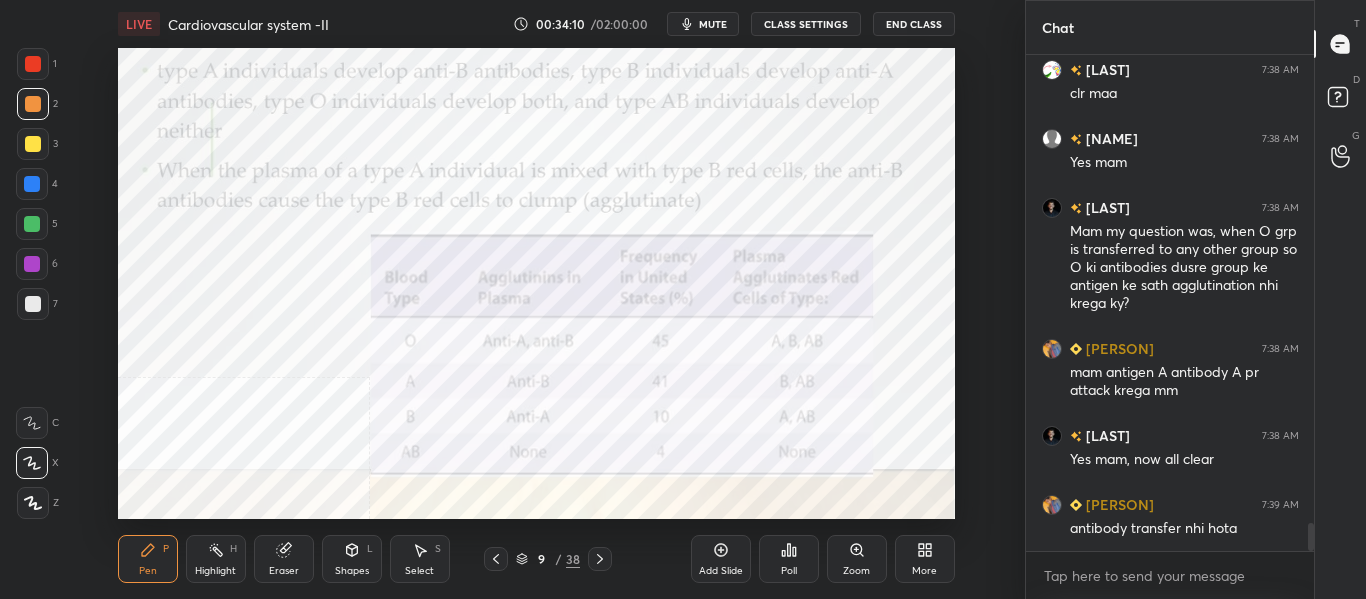 click 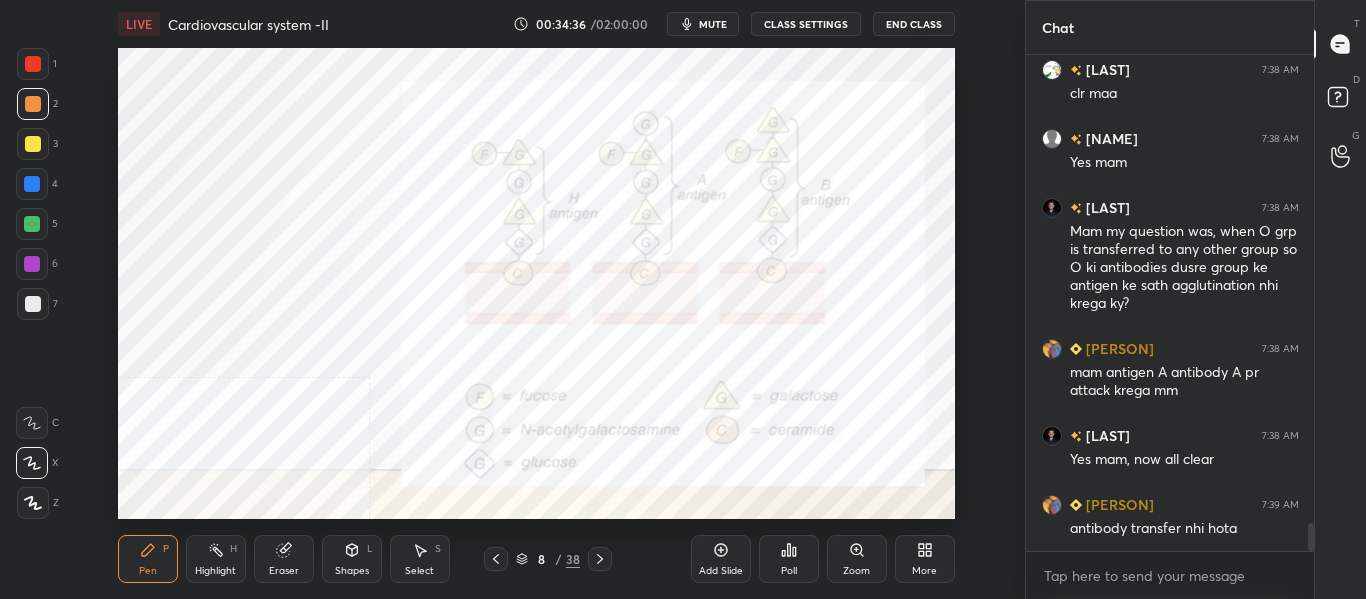scroll, scrollTop: 8426, scrollLeft: 0, axis: vertical 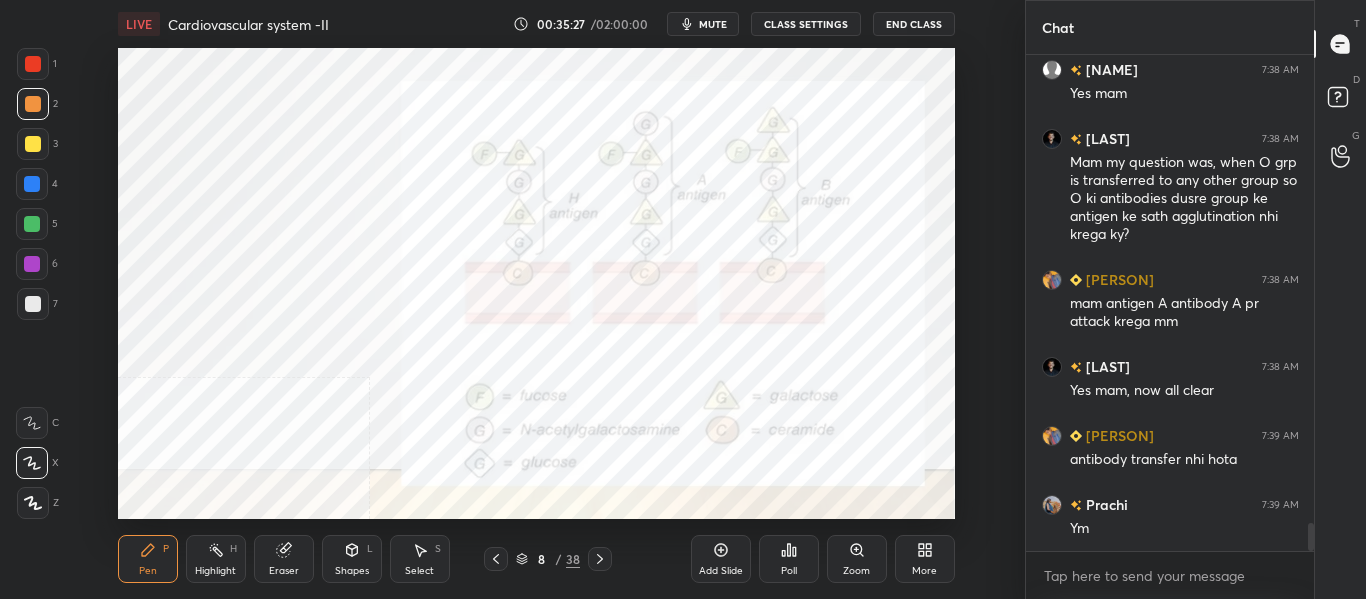 click at bounding box center (32, 184) 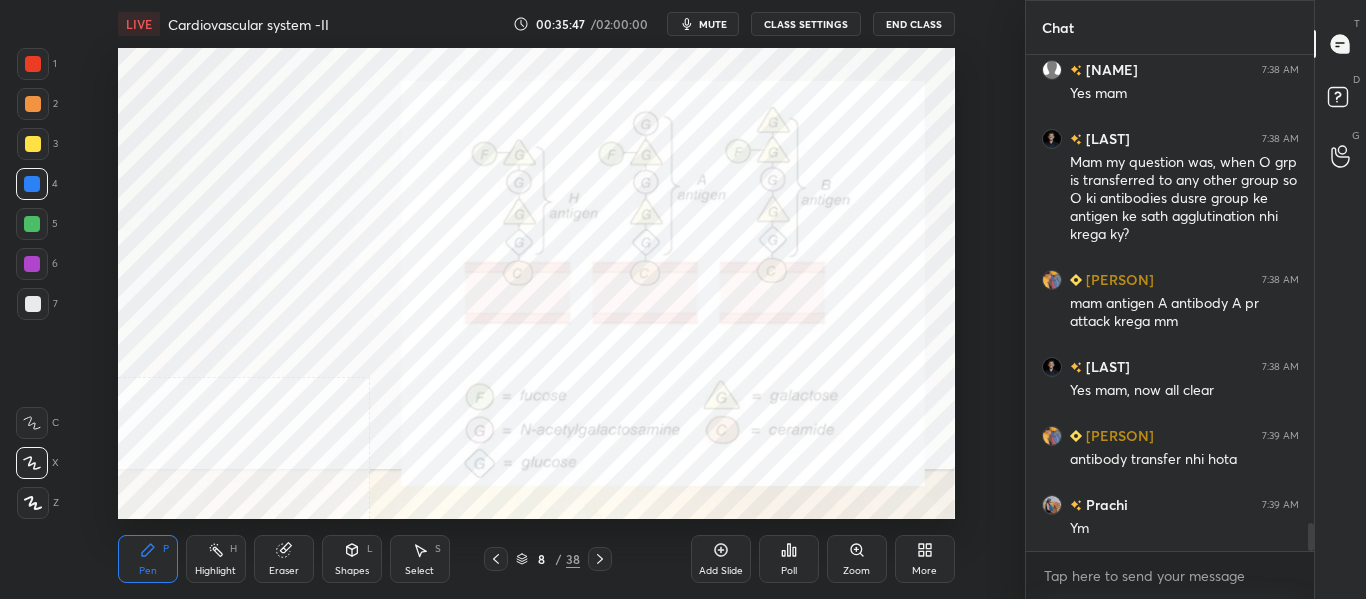 scroll, scrollTop: 8495, scrollLeft: 0, axis: vertical 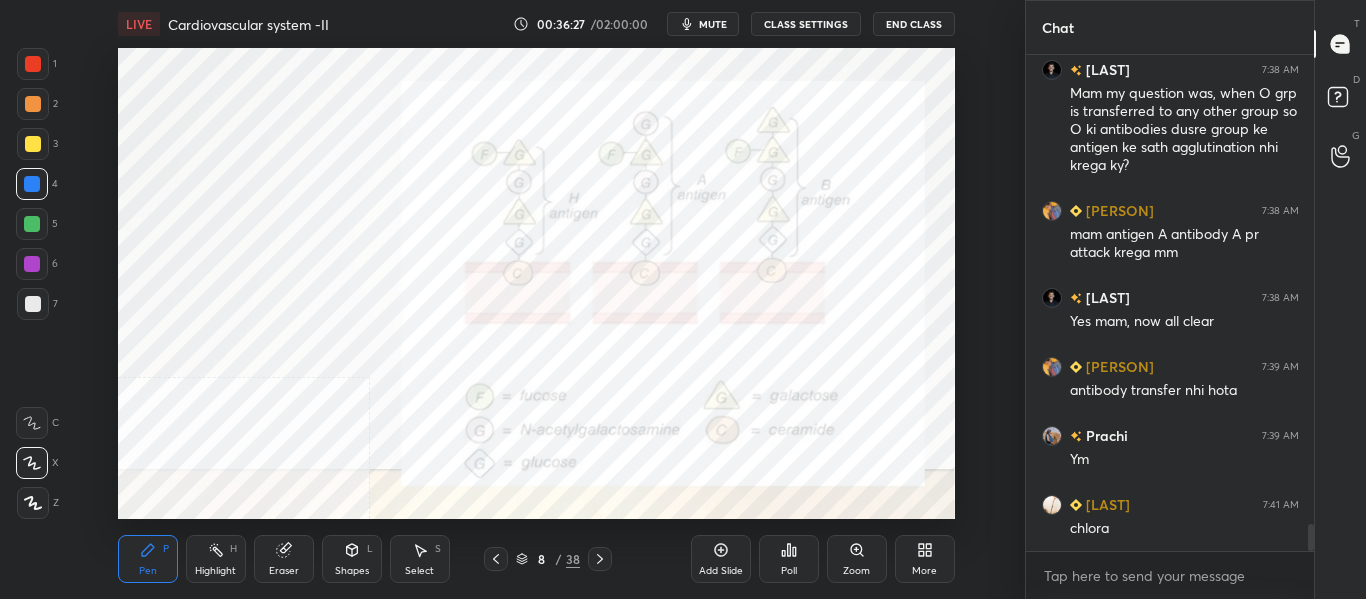 click on "Highlight H" at bounding box center (216, 559) 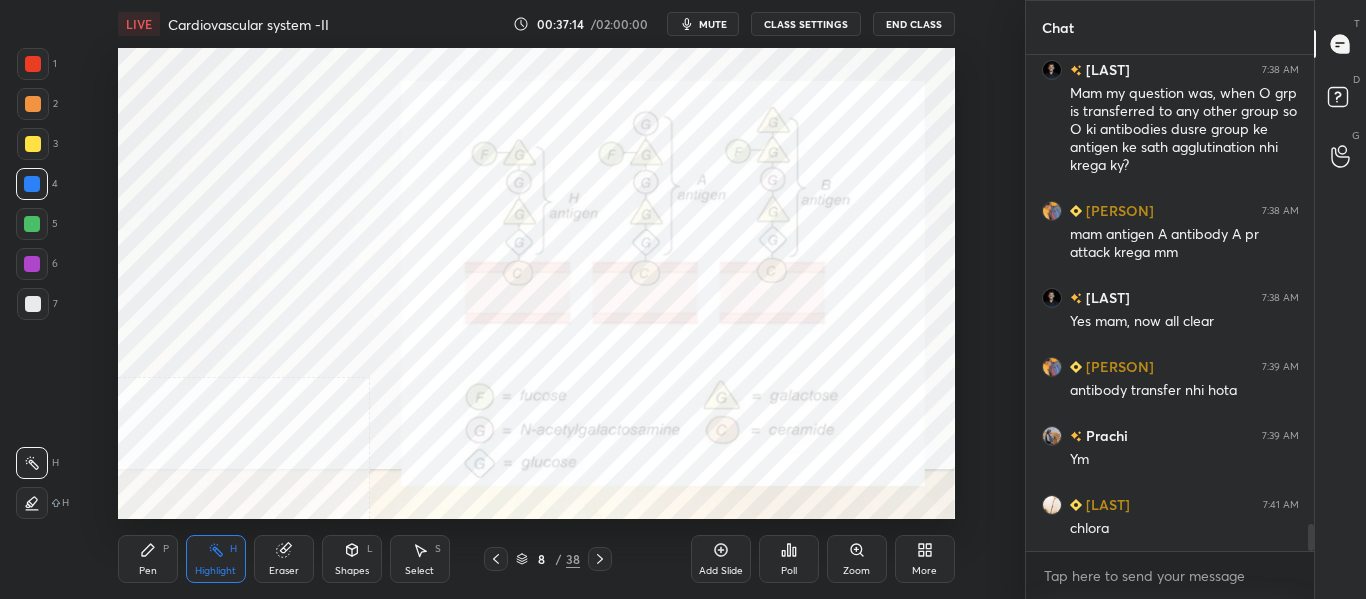 click on "Pen" at bounding box center [148, 571] 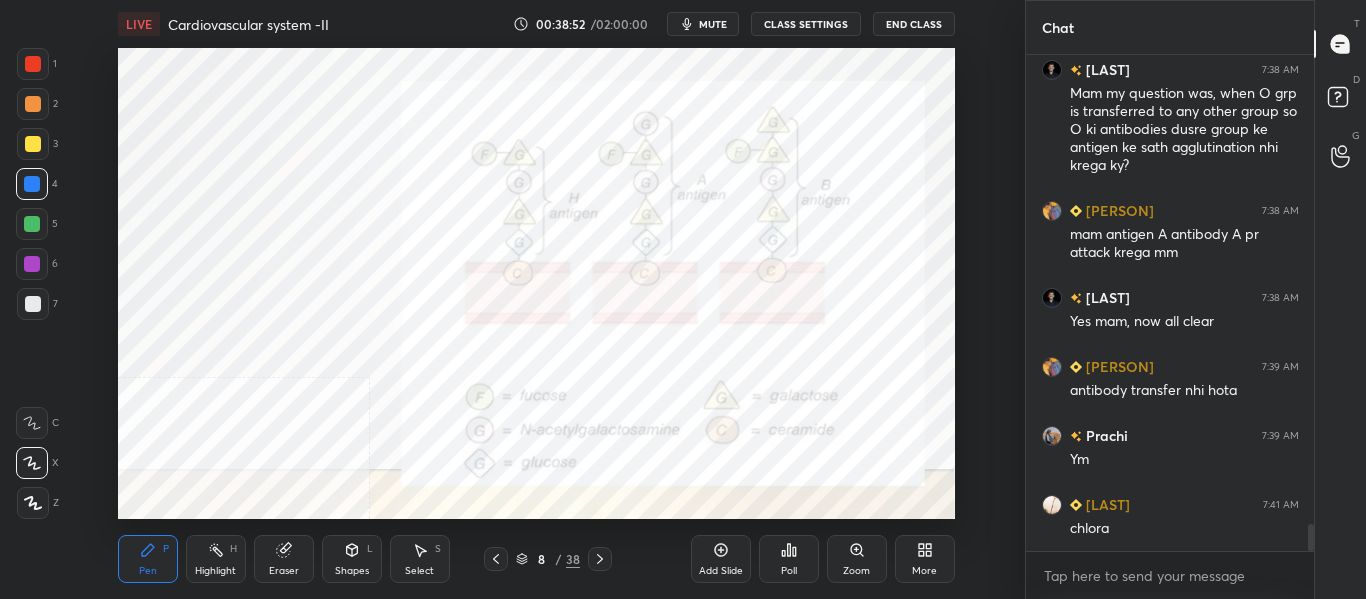 click on "Add Slide" at bounding box center [721, 571] 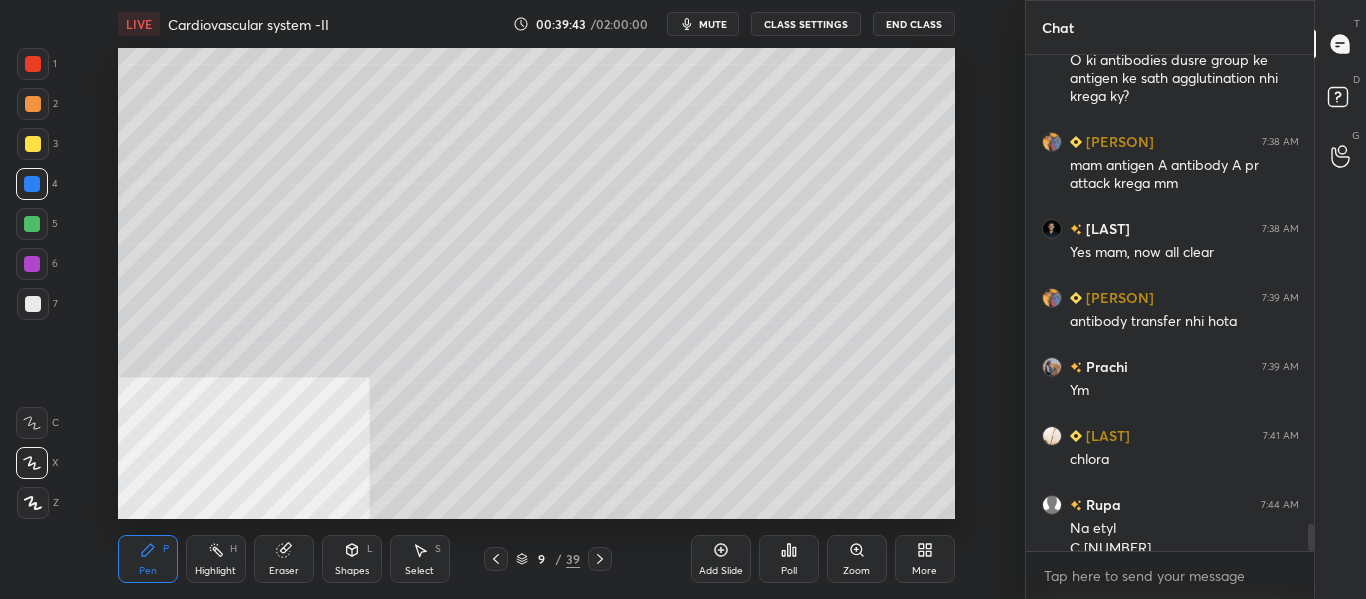 scroll, scrollTop: 8584, scrollLeft: 0, axis: vertical 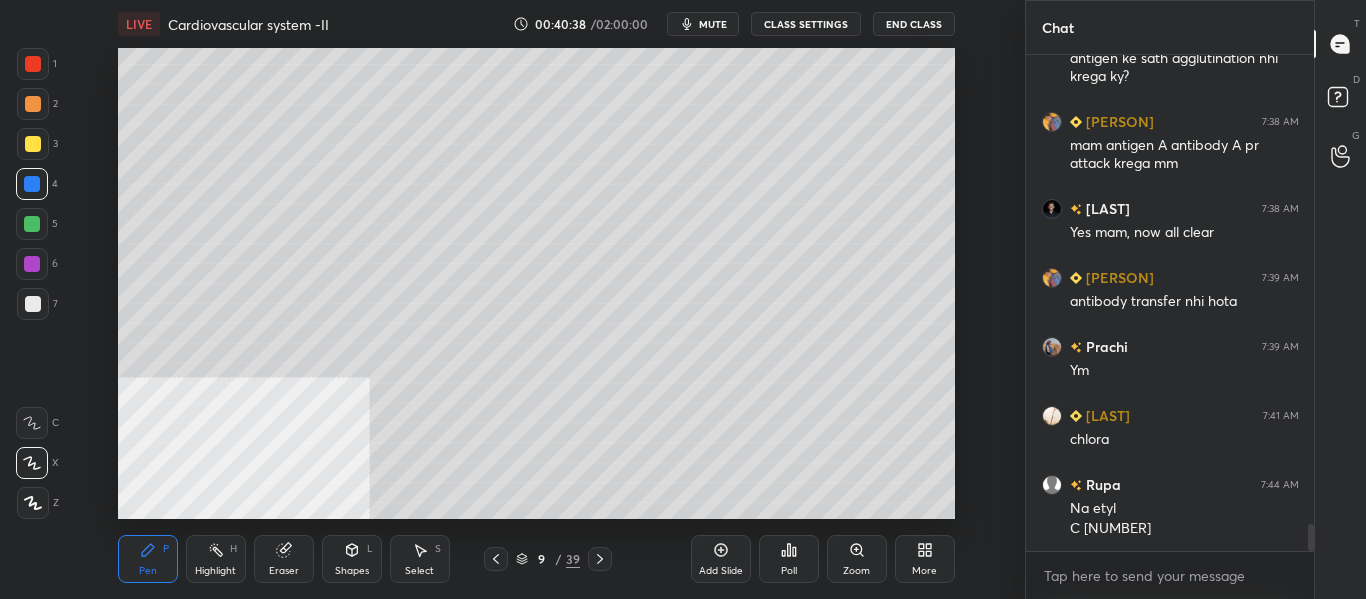 click at bounding box center [33, 304] 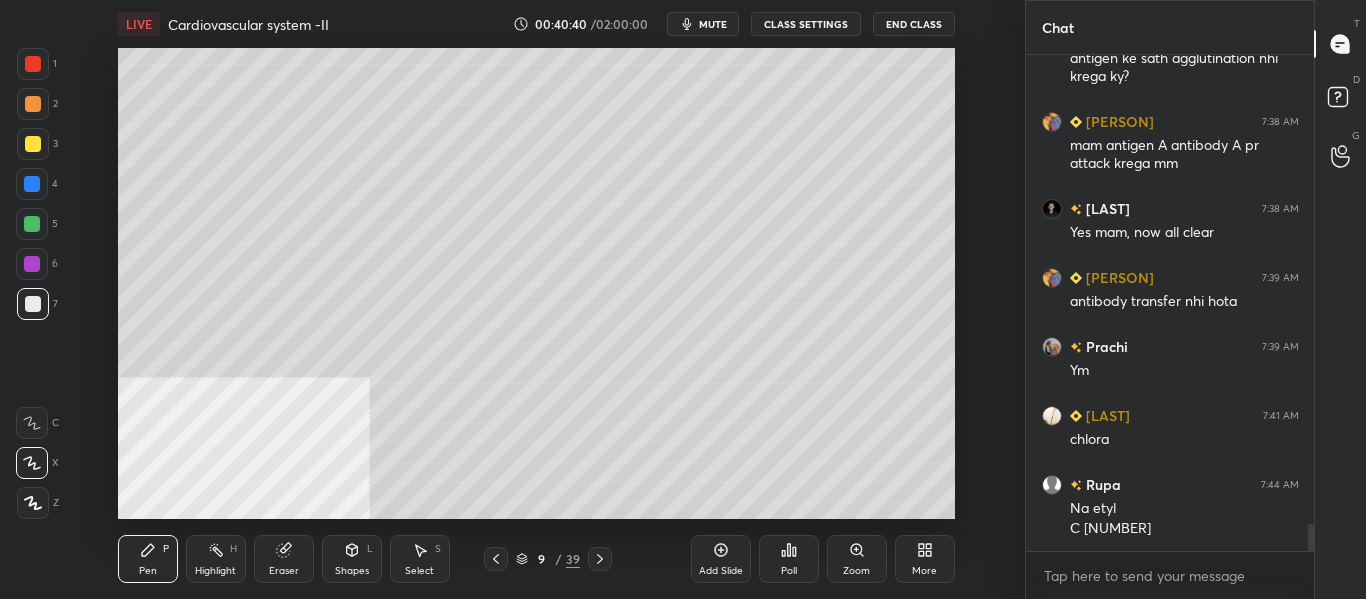 click 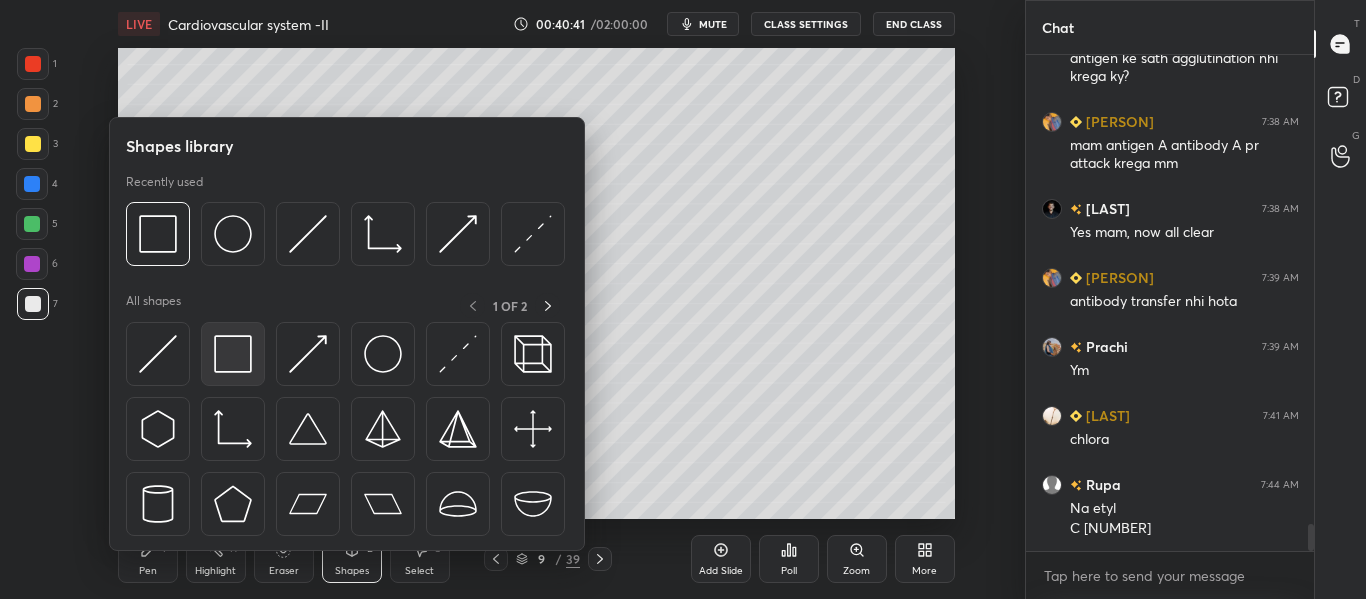 click at bounding box center [233, 354] 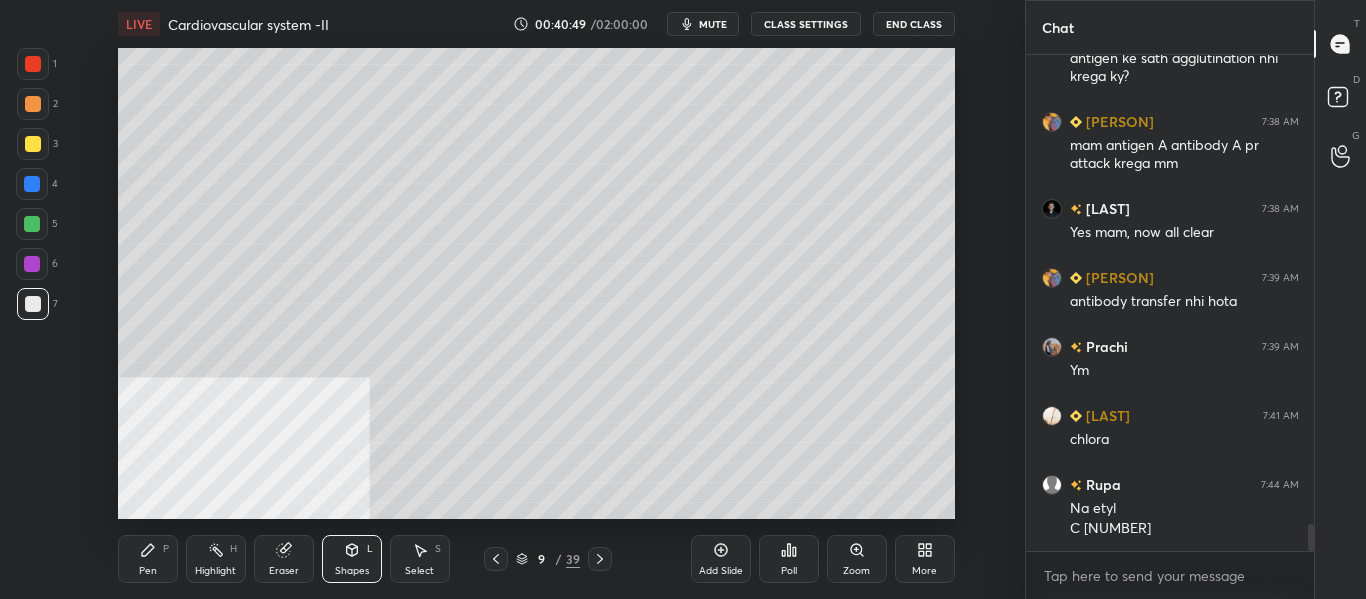 scroll, scrollTop: 8653, scrollLeft: 0, axis: vertical 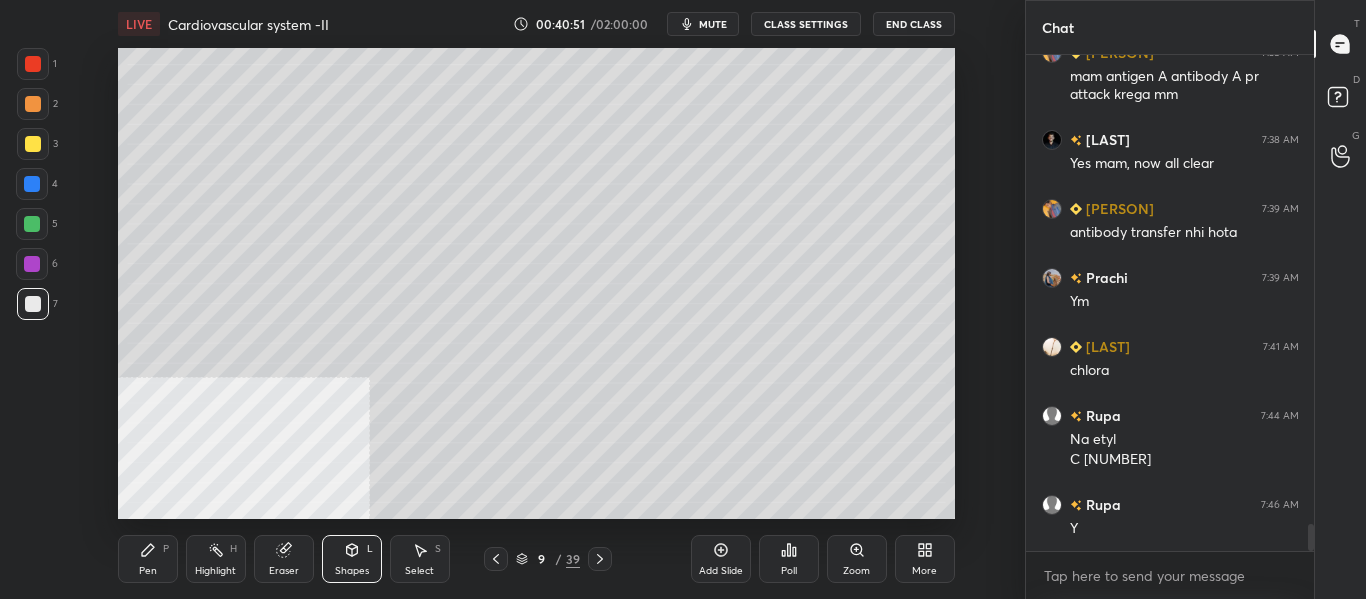 click at bounding box center [496, 559] 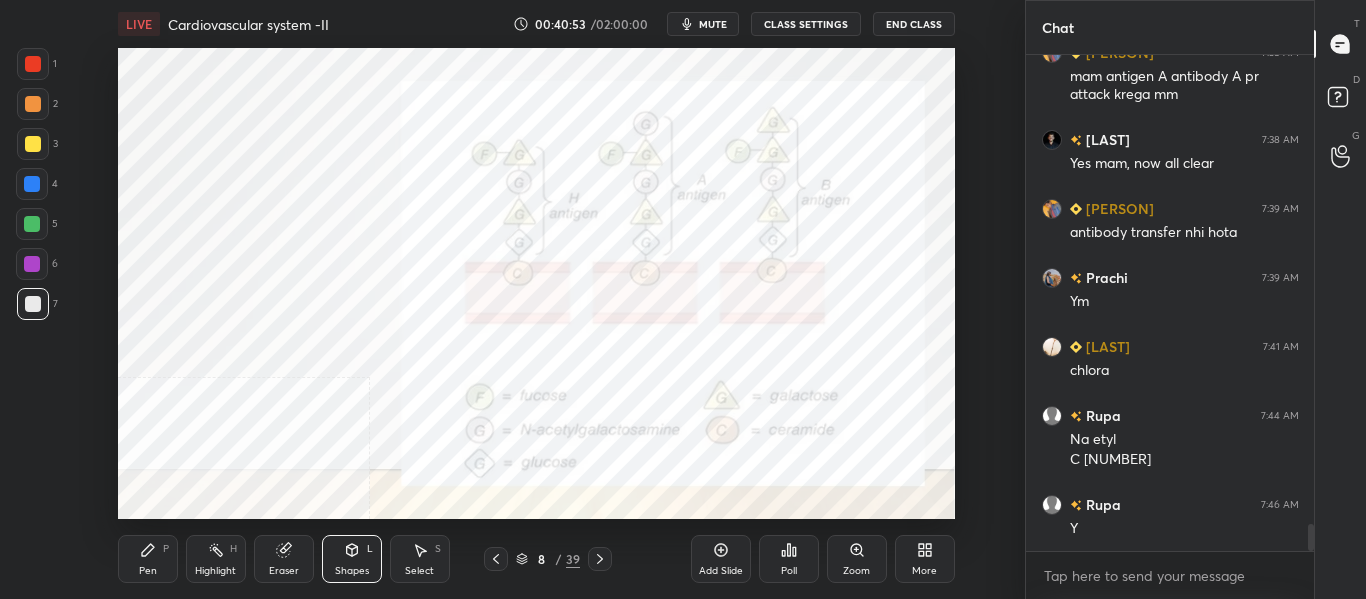 click at bounding box center [32, 184] 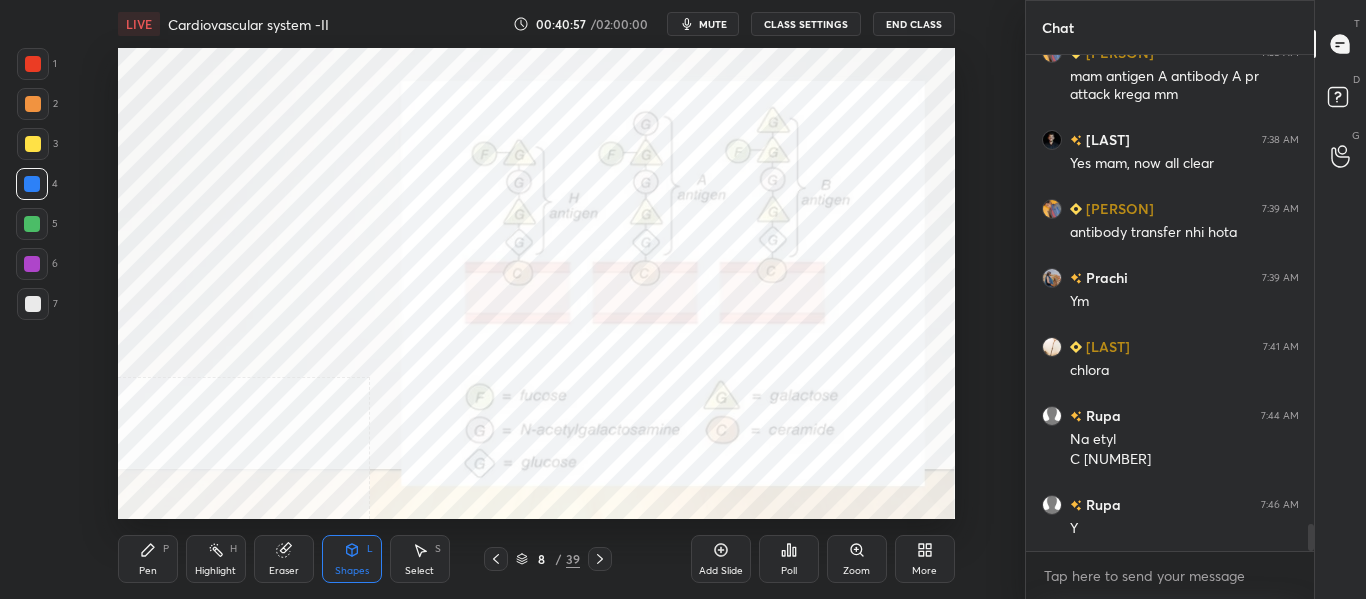 click on "Highlight" at bounding box center (215, 571) 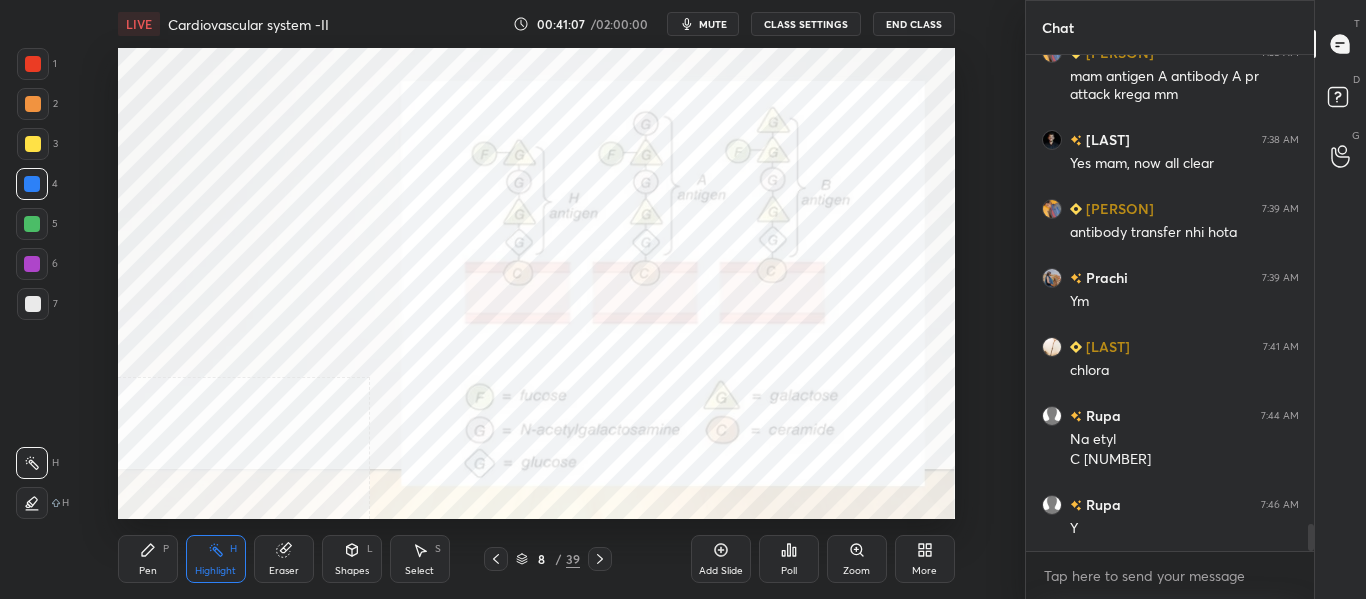scroll, scrollTop: 8722, scrollLeft: 0, axis: vertical 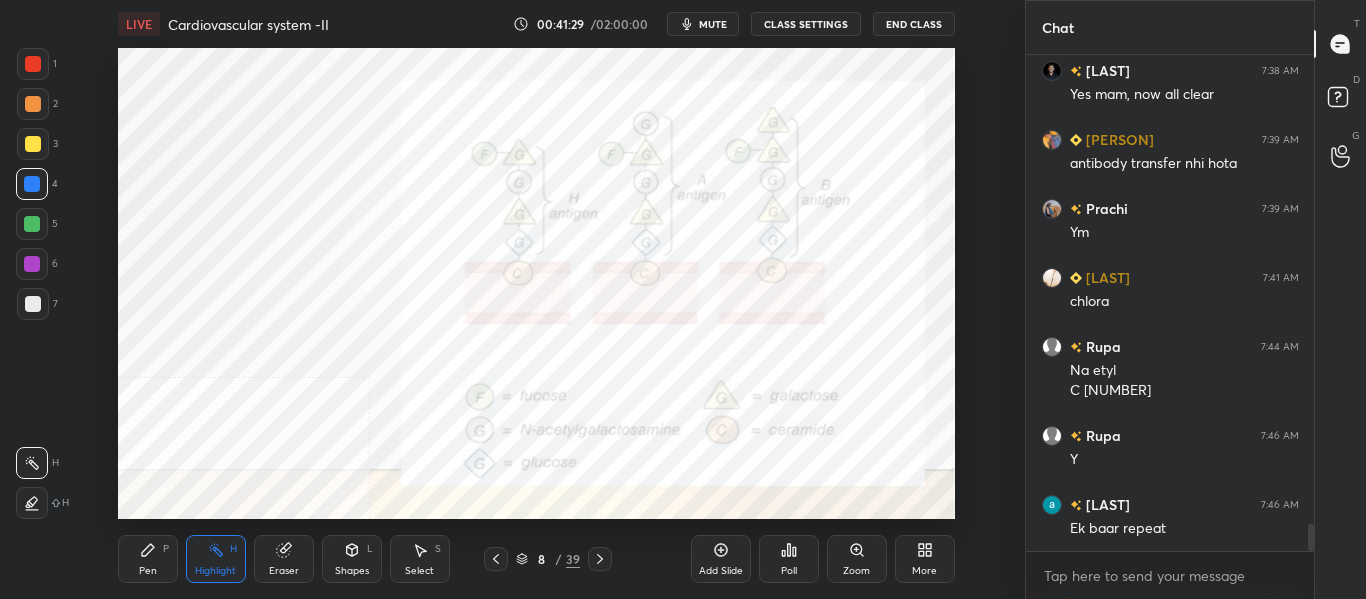 click on "Pen" at bounding box center (148, 571) 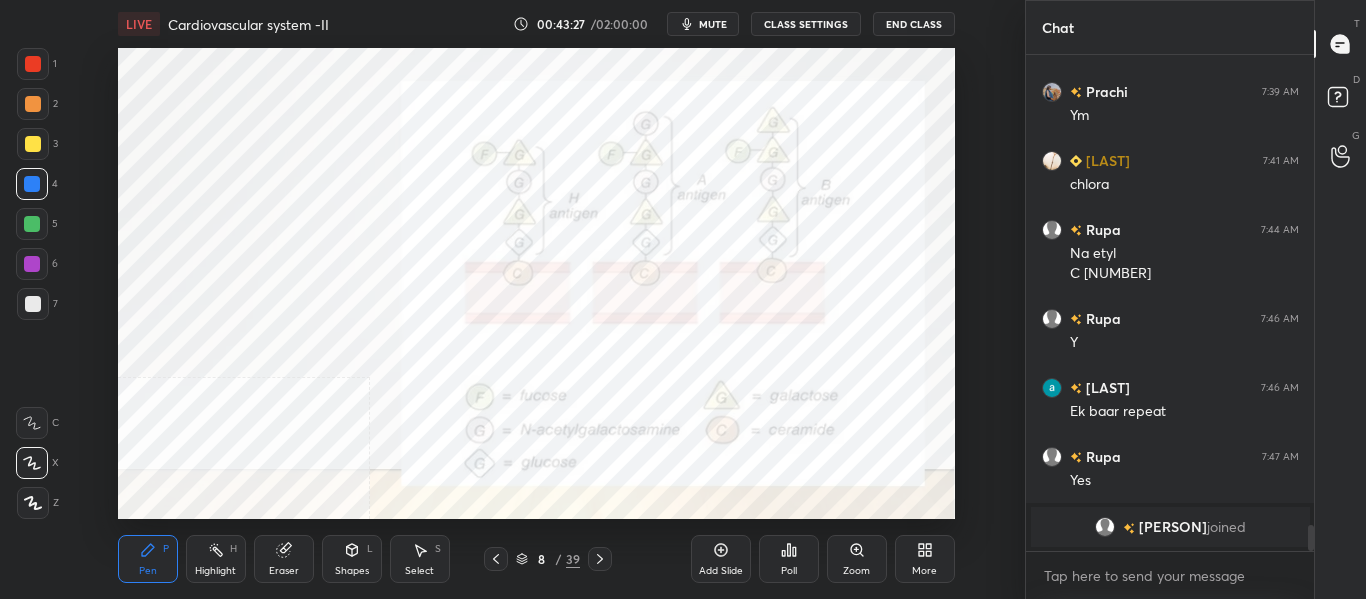 scroll, scrollTop: 8608, scrollLeft: 0, axis: vertical 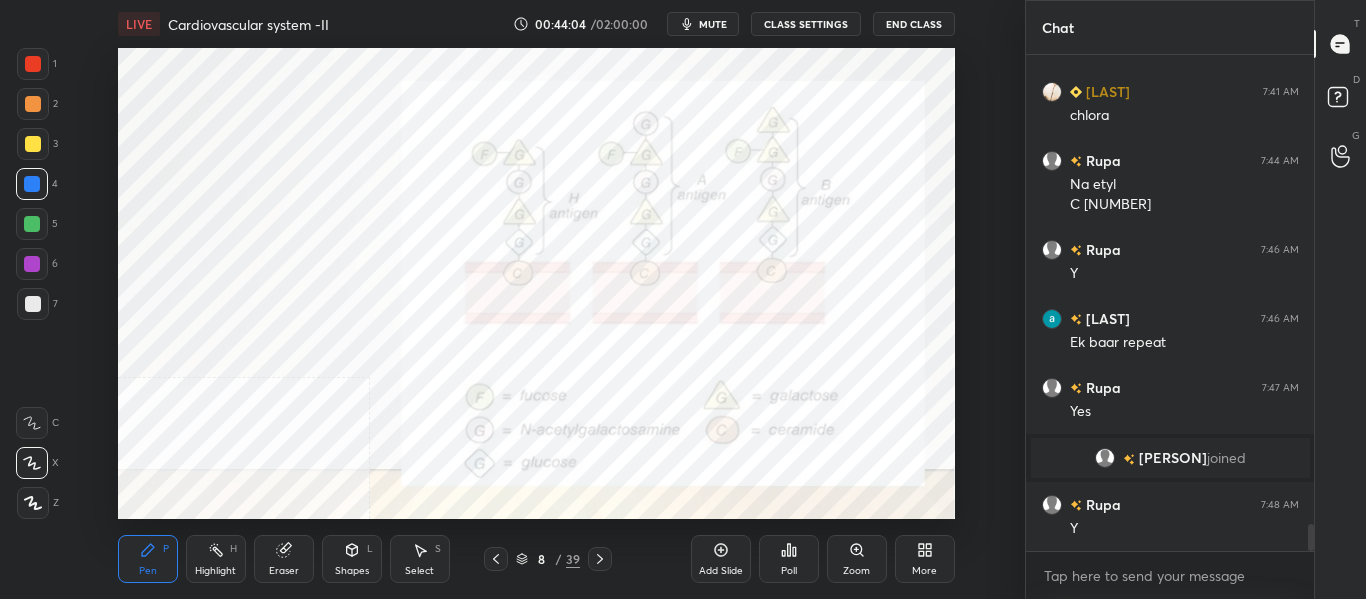 click 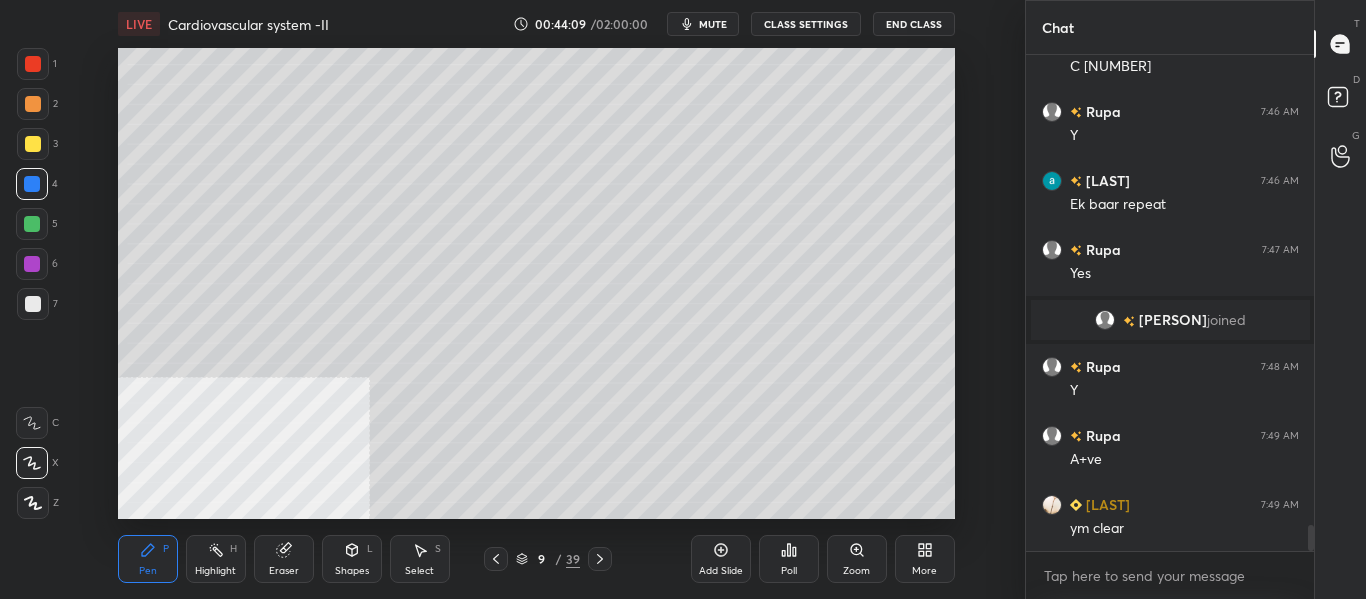 scroll, scrollTop: 8815, scrollLeft: 0, axis: vertical 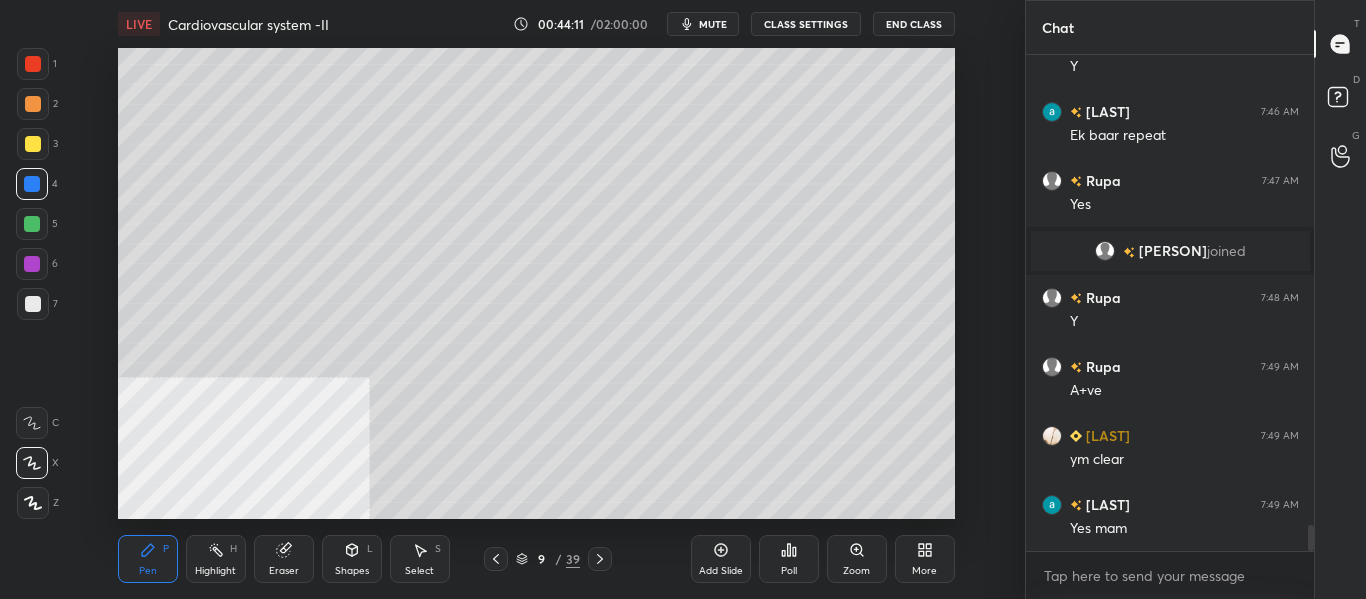 click on "Add Slide" at bounding box center [721, 559] 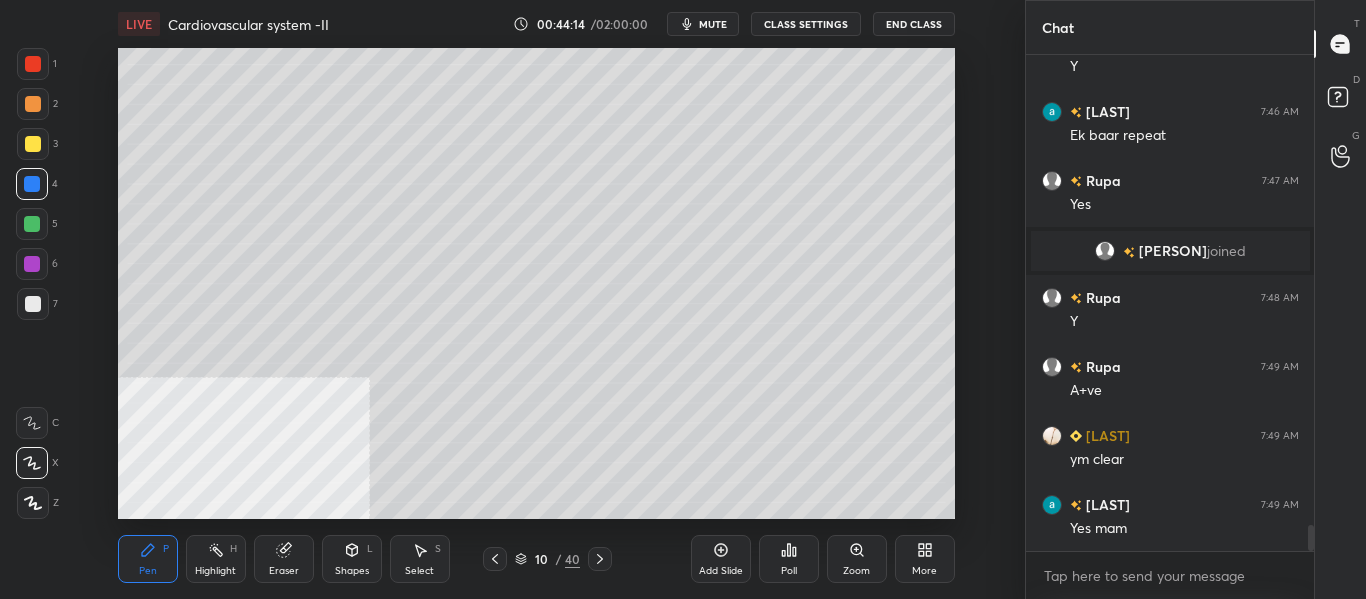 click at bounding box center [33, 304] 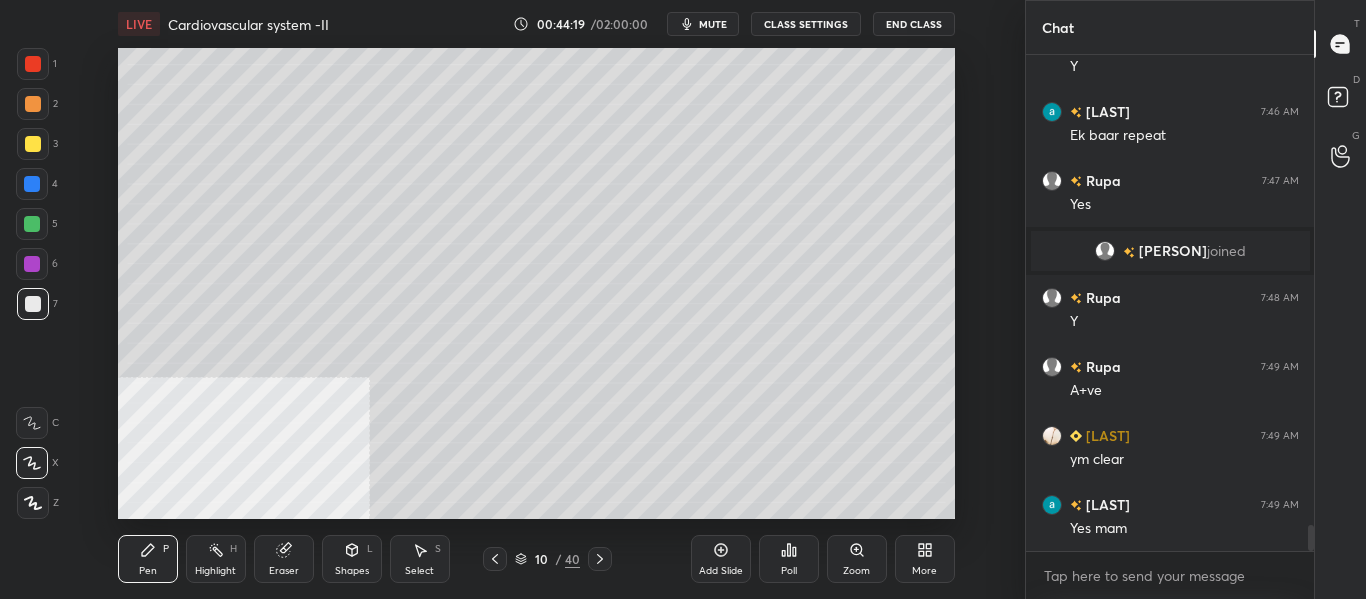 click on "Eraser" at bounding box center [284, 571] 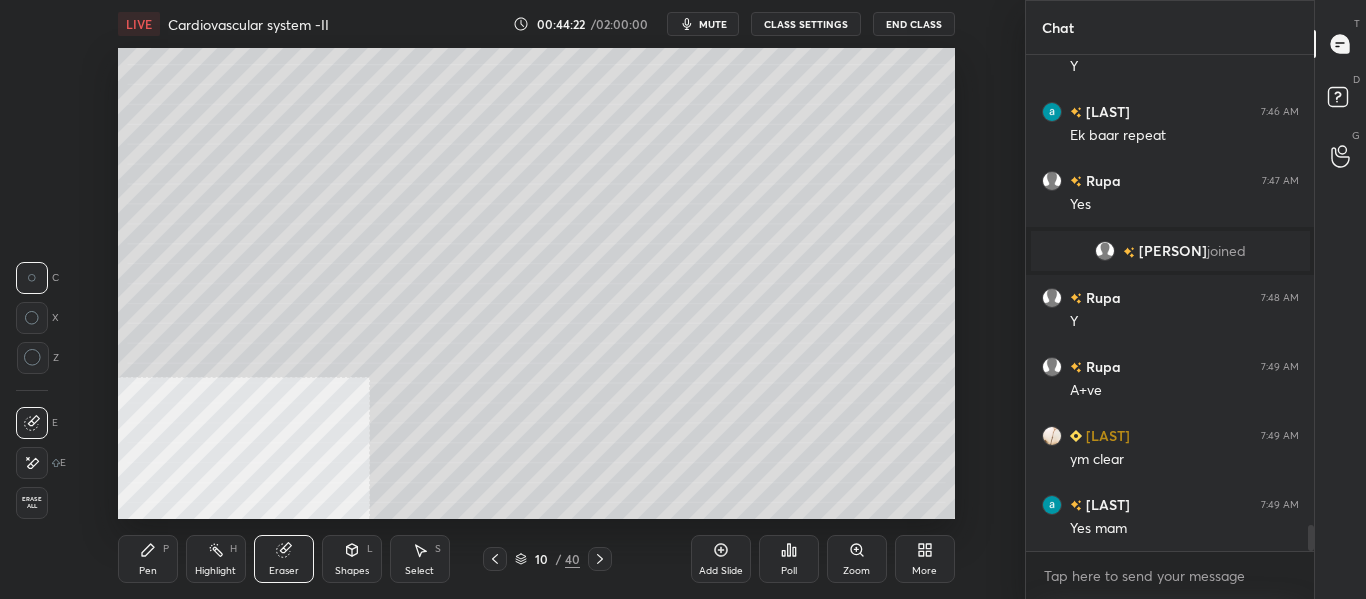 click on "Pen P" at bounding box center [148, 559] 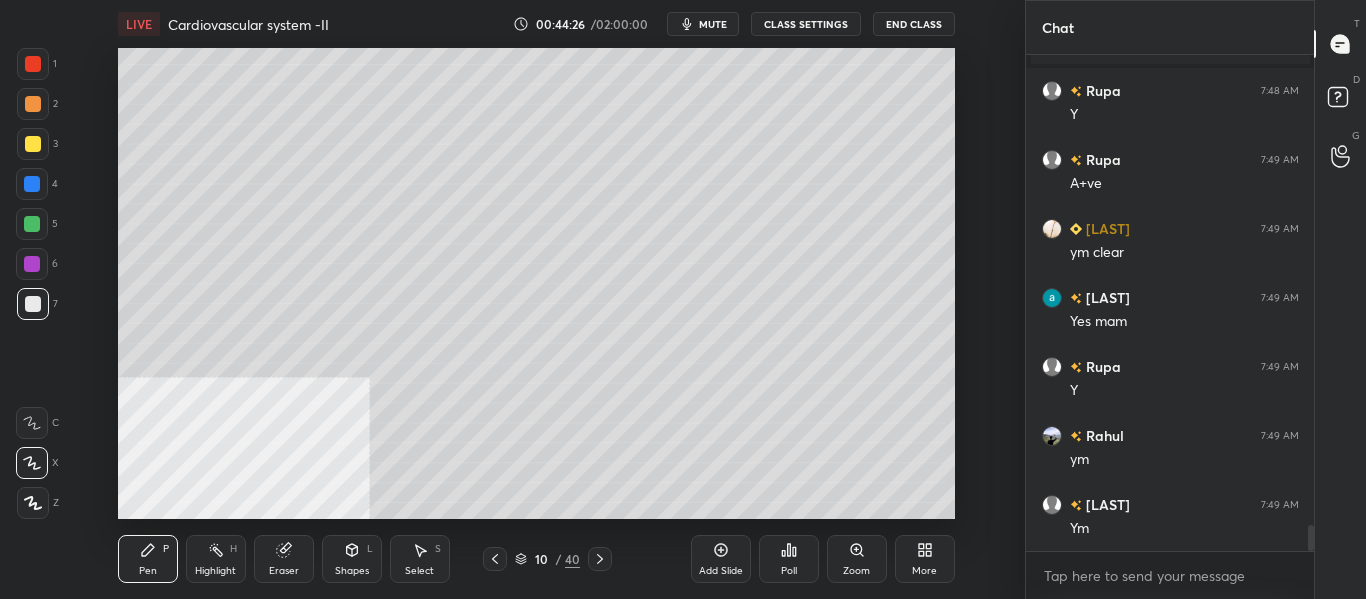 scroll, scrollTop: 9091, scrollLeft: 0, axis: vertical 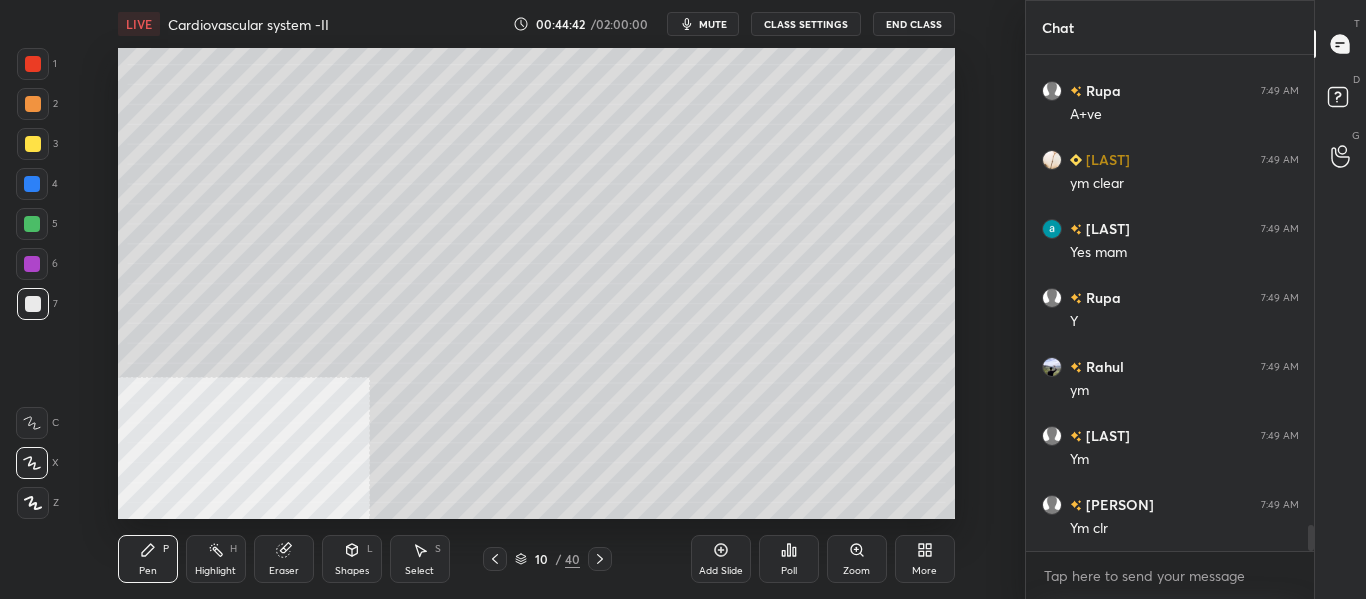 click 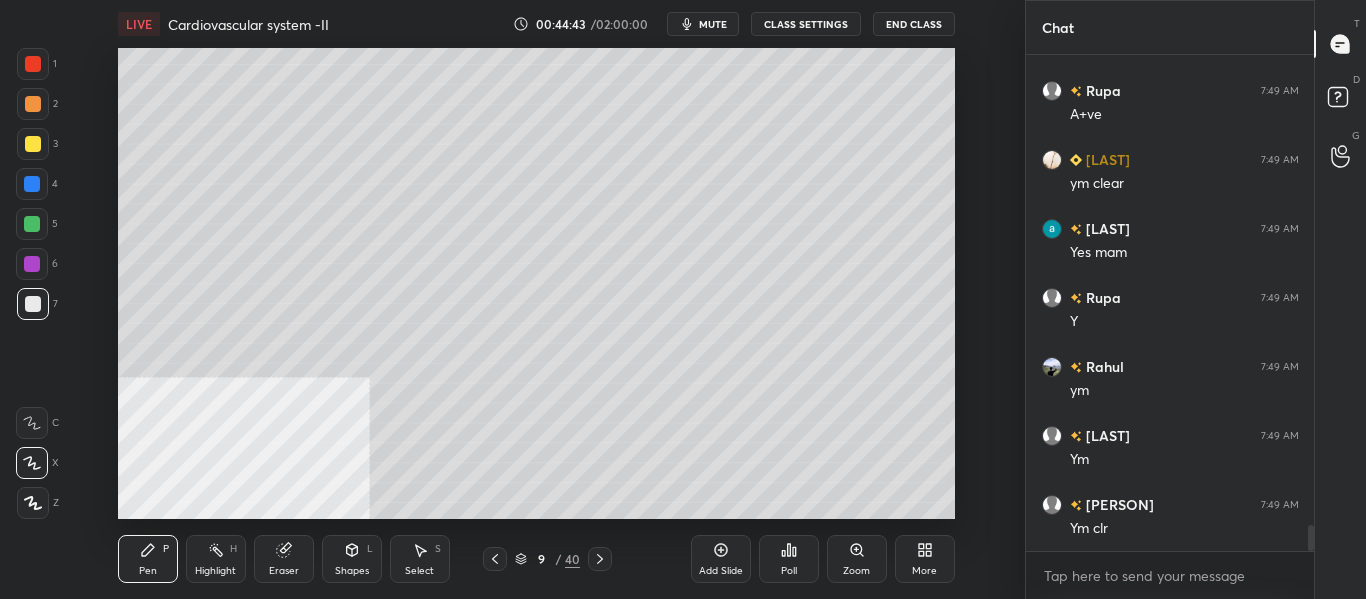 click 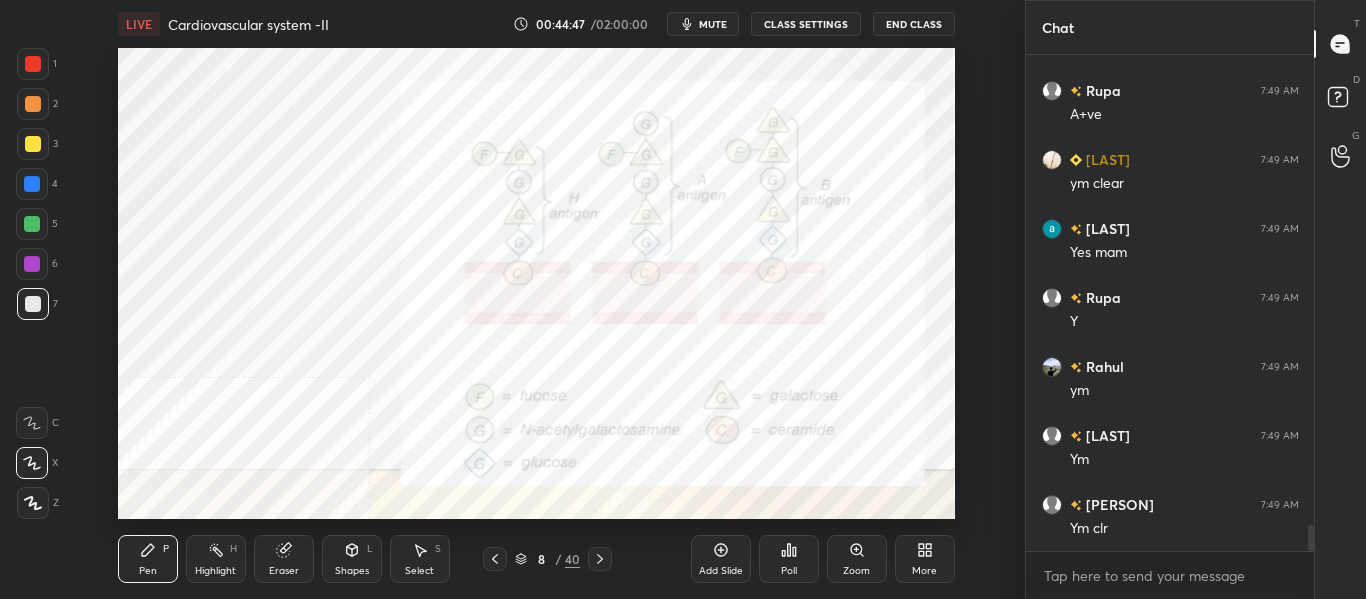 click 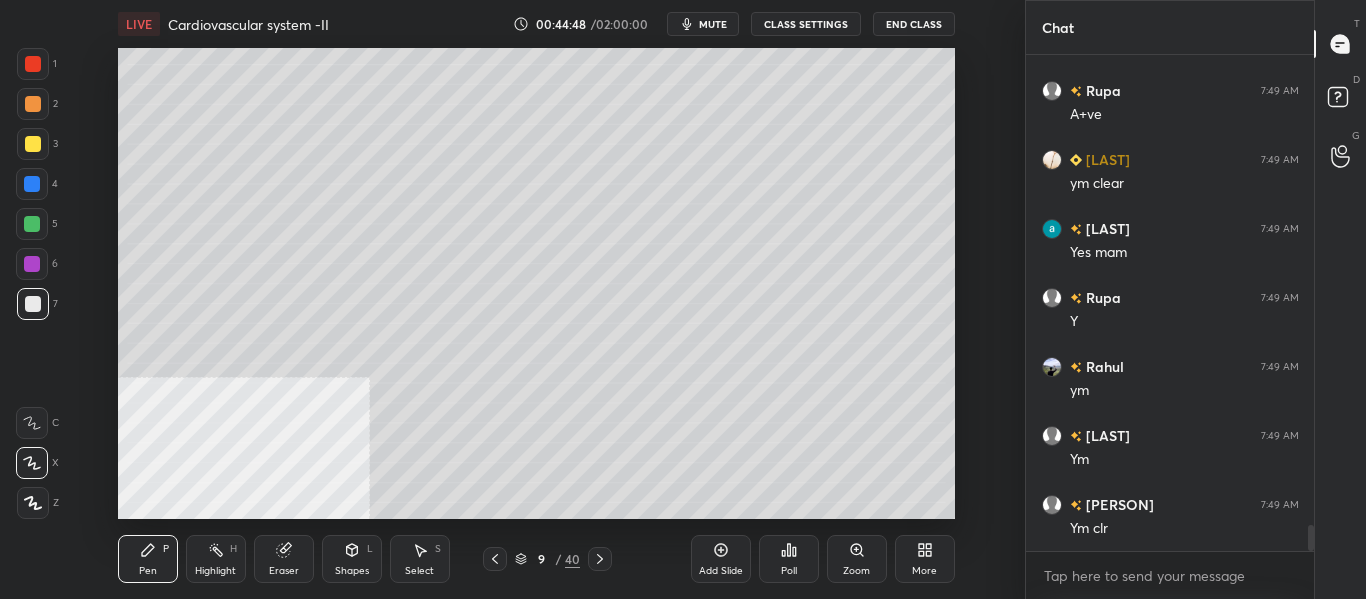 click 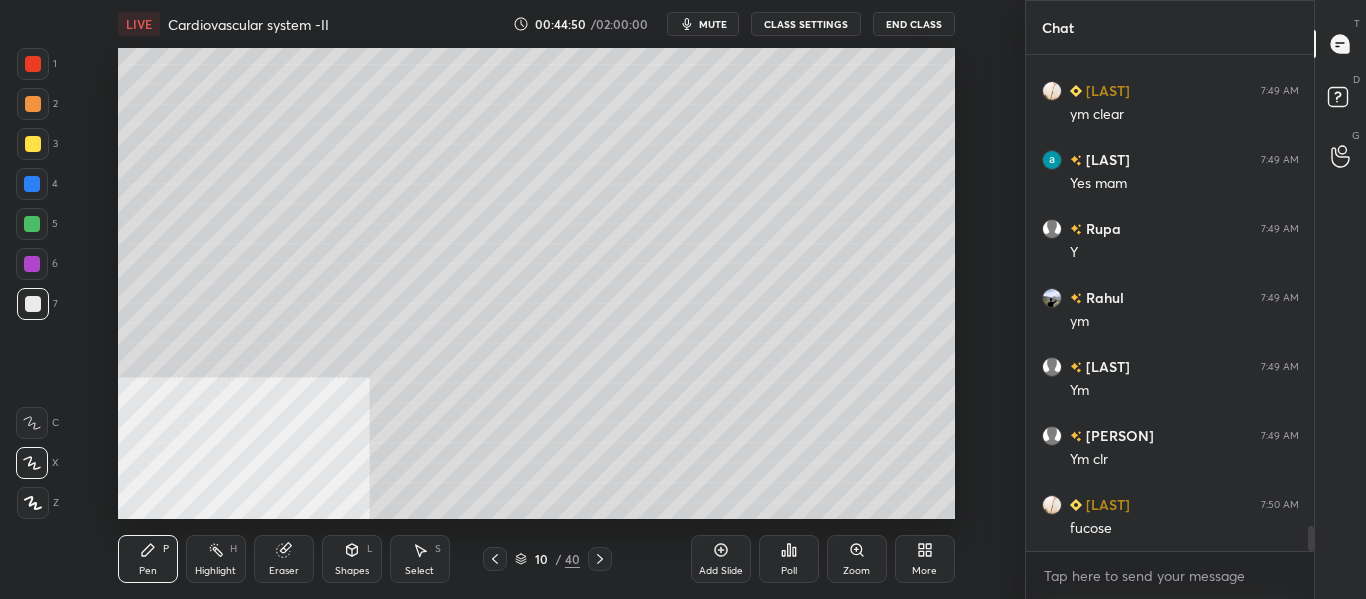 scroll, scrollTop: 9229, scrollLeft: 0, axis: vertical 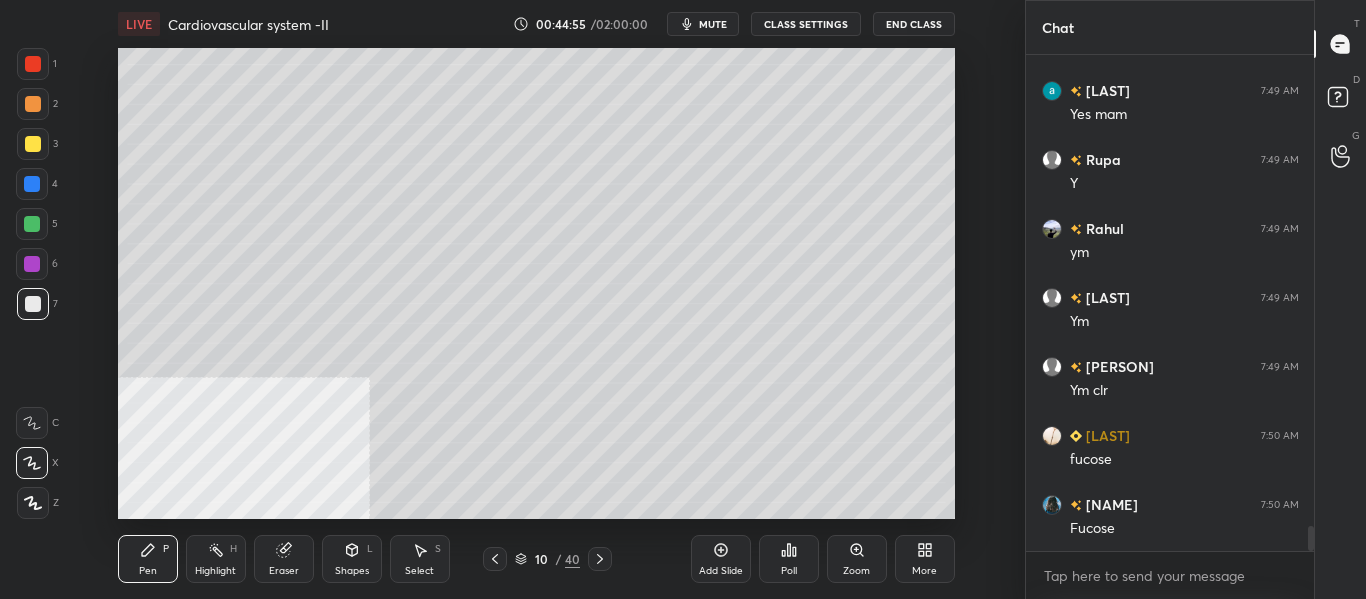 click on "Eraser" at bounding box center (284, 571) 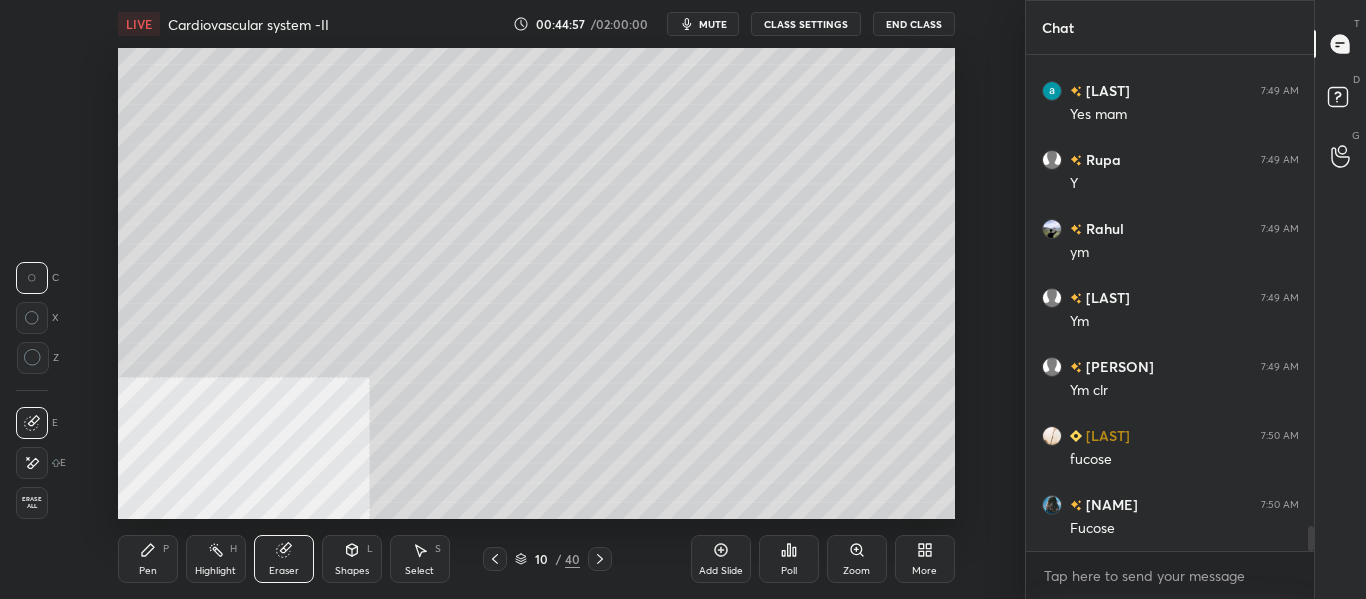 click on "Pen P" at bounding box center [148, 559] 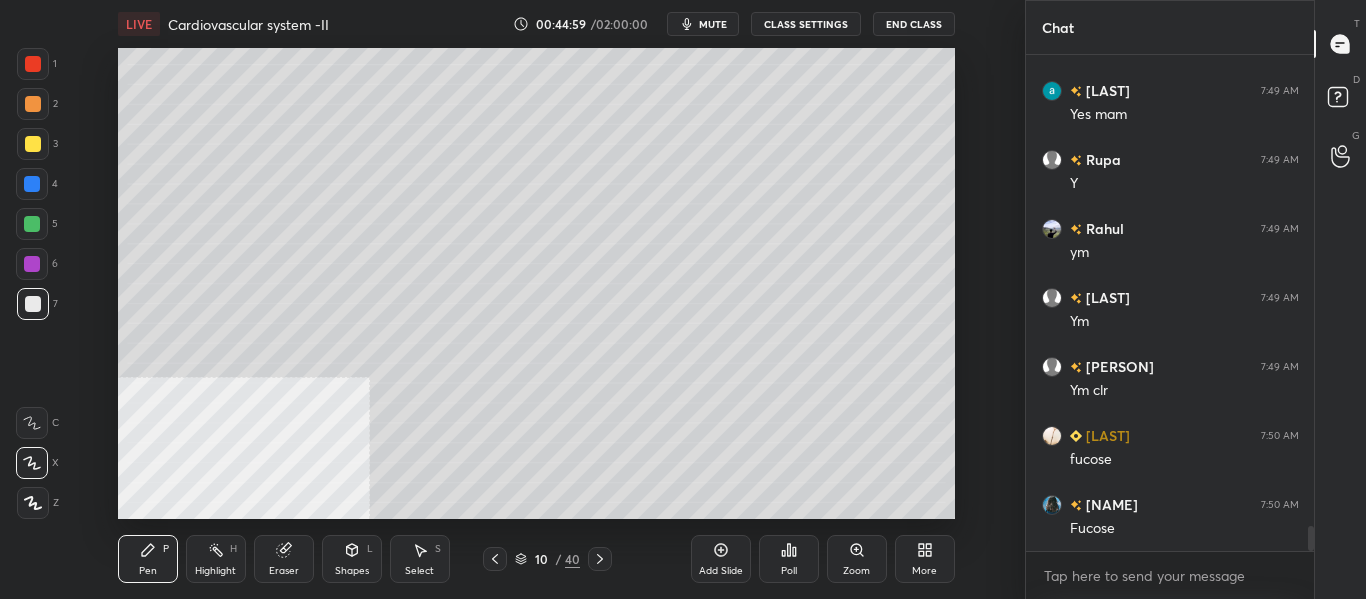 scroll, scrollTop: 9298, scrollLeft: 0, axis: vertical 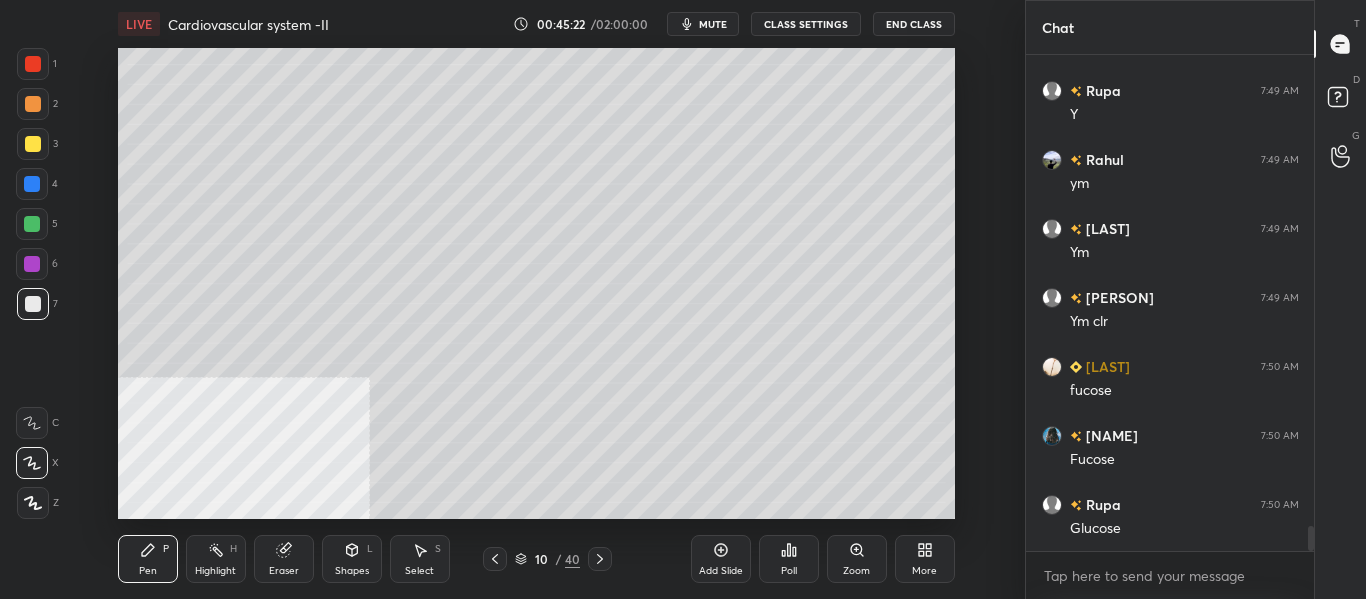 click at bounding box center [33, 144] 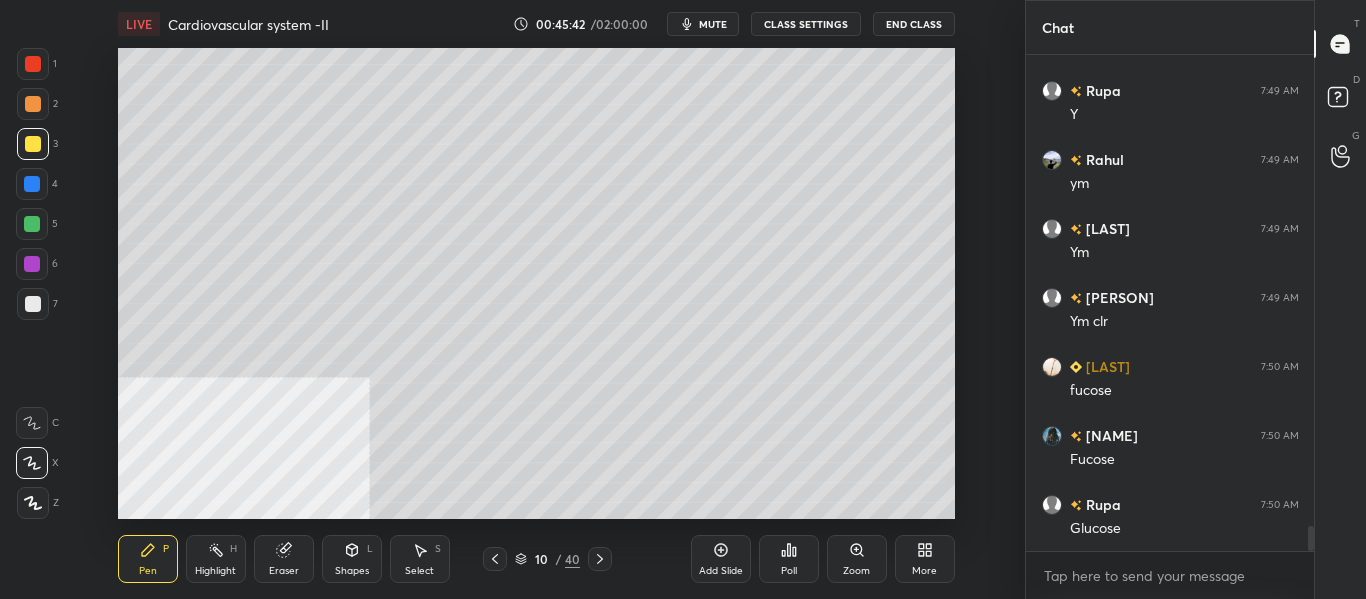 click at bounding box center [33, 304] 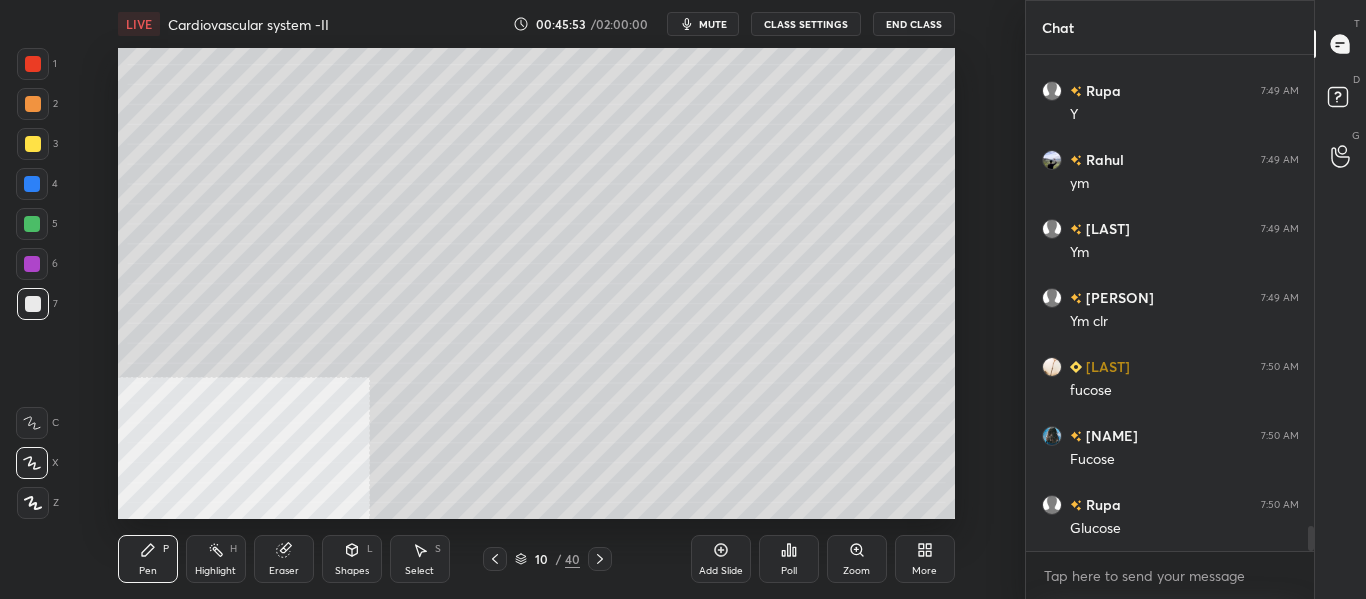 scroll, scrollTop: 9367, scrollLeft: 0, axis: vertical 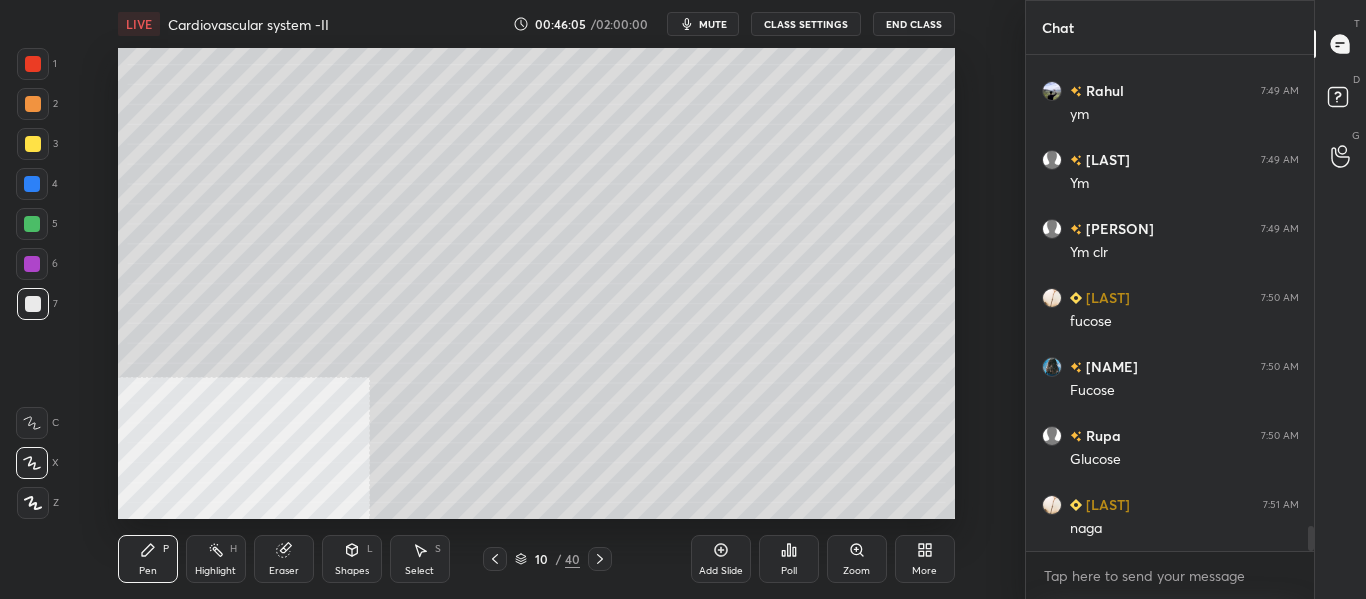 click at bounding box center (33, 144) 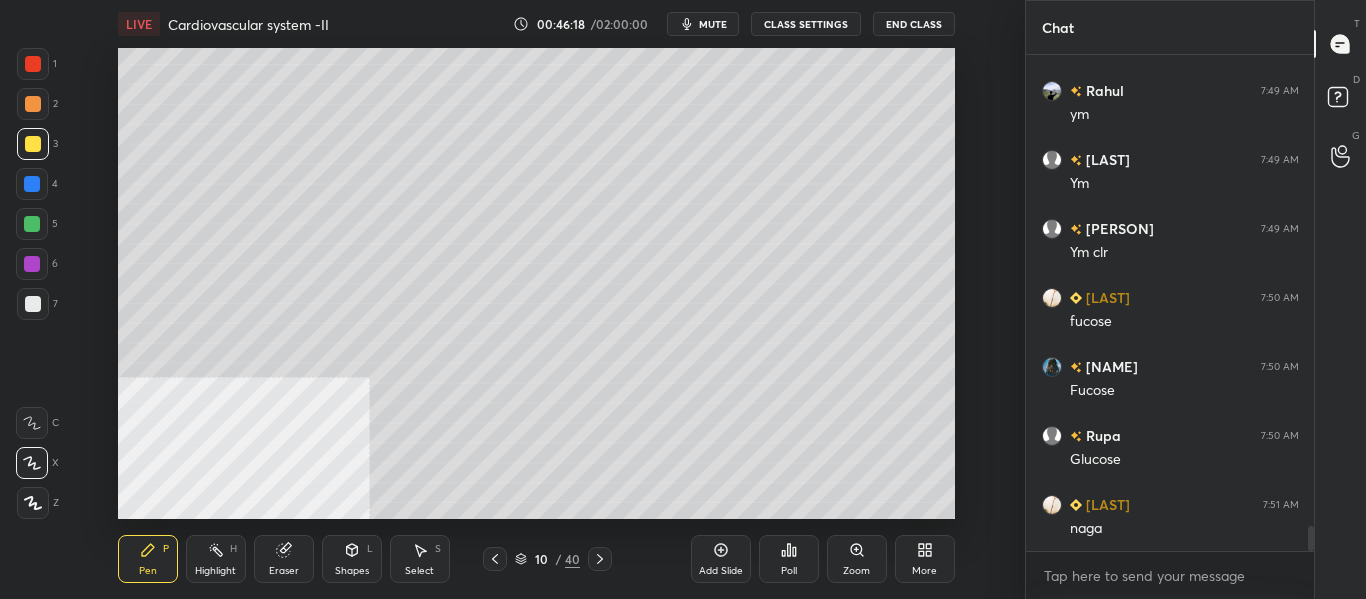 click at bounding box center [33, 304] 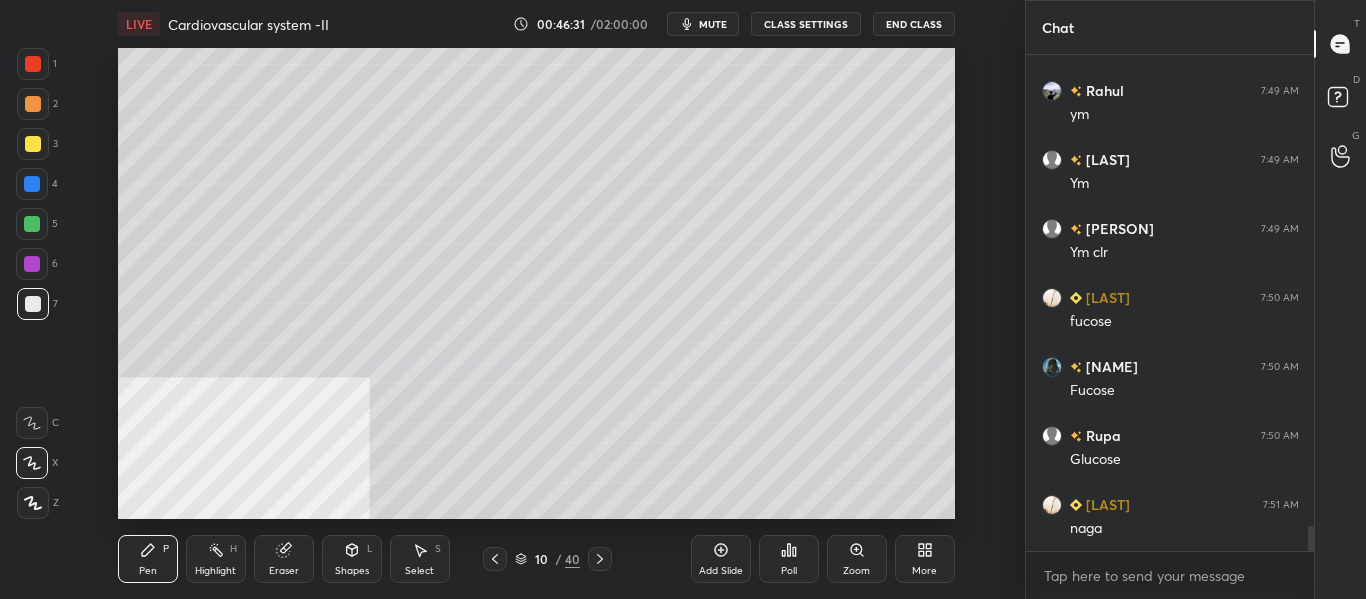 click at bounding box center [33, 144] 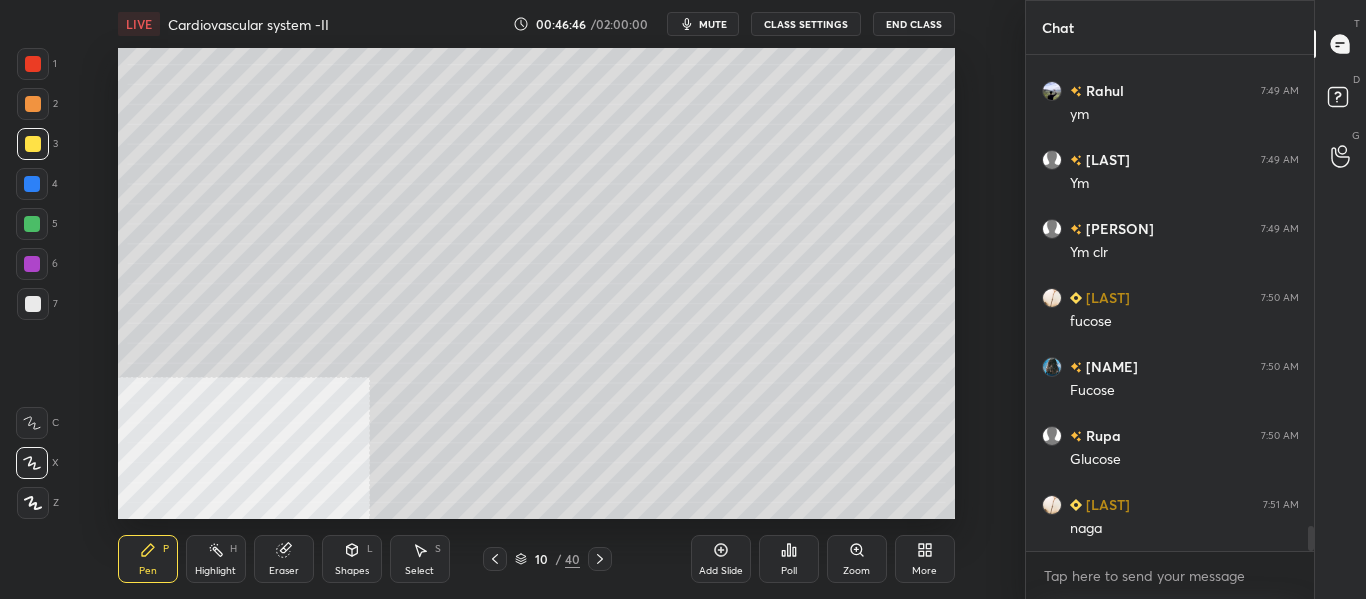 click at bounding box center [33, 304] 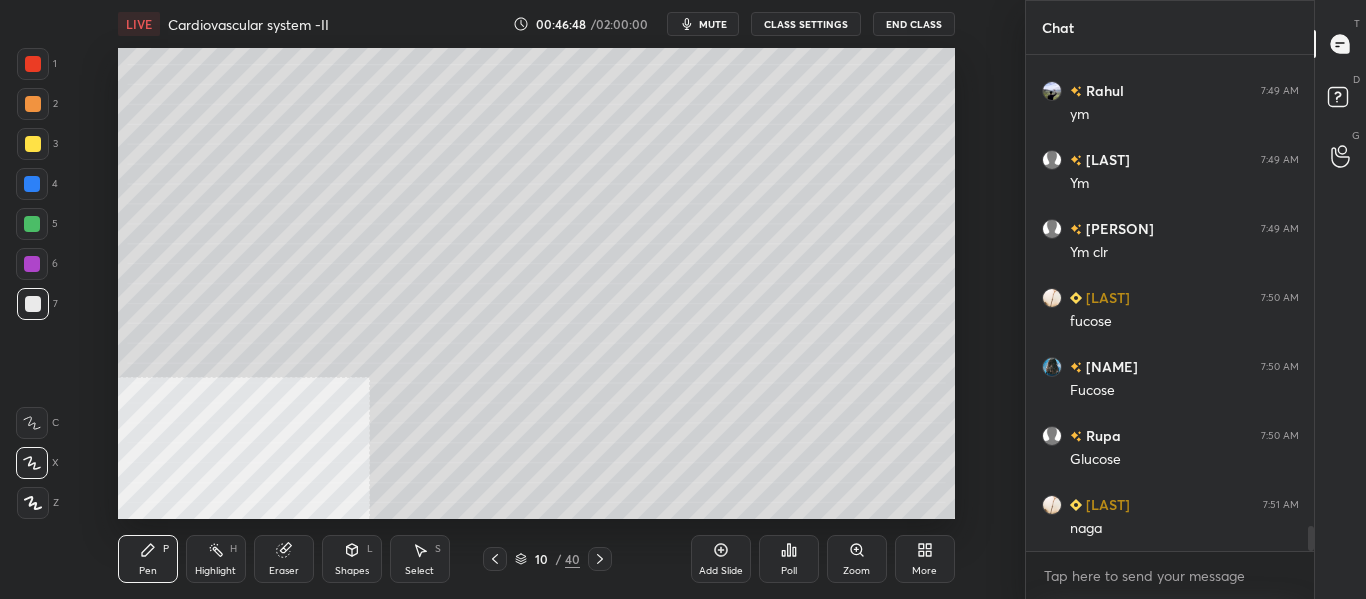 click at bounding box center (33, 144) 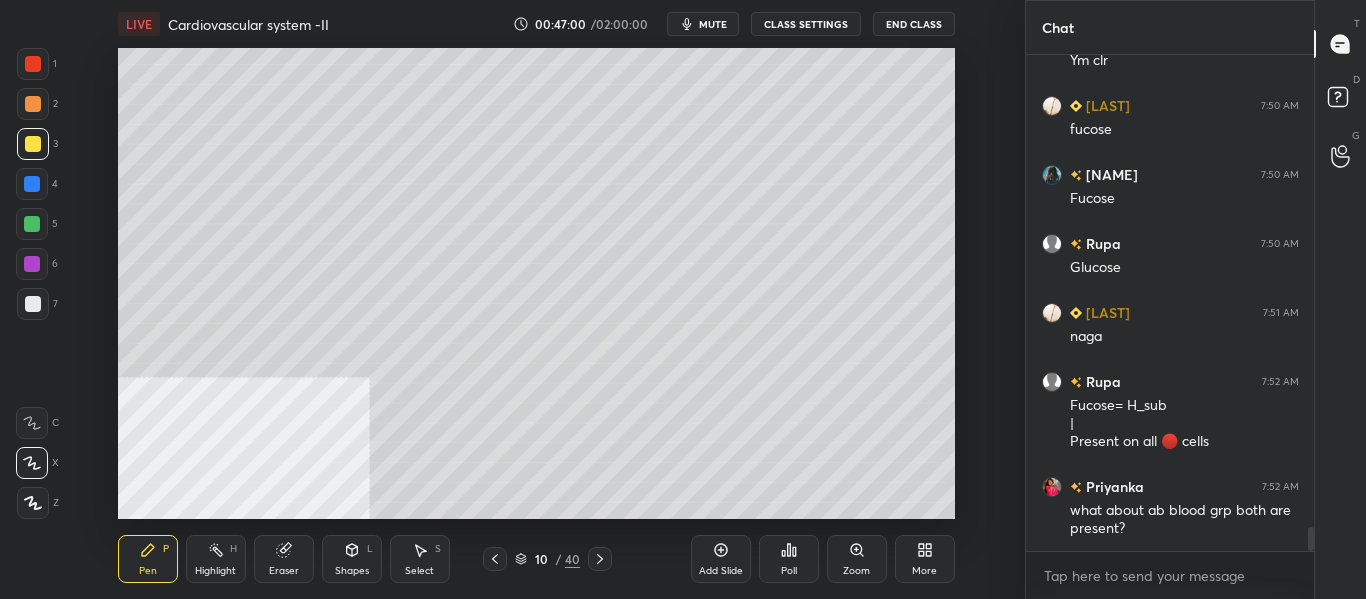 scroll, scrollTop: 9628, scrollLeft: 0, axis: vertical 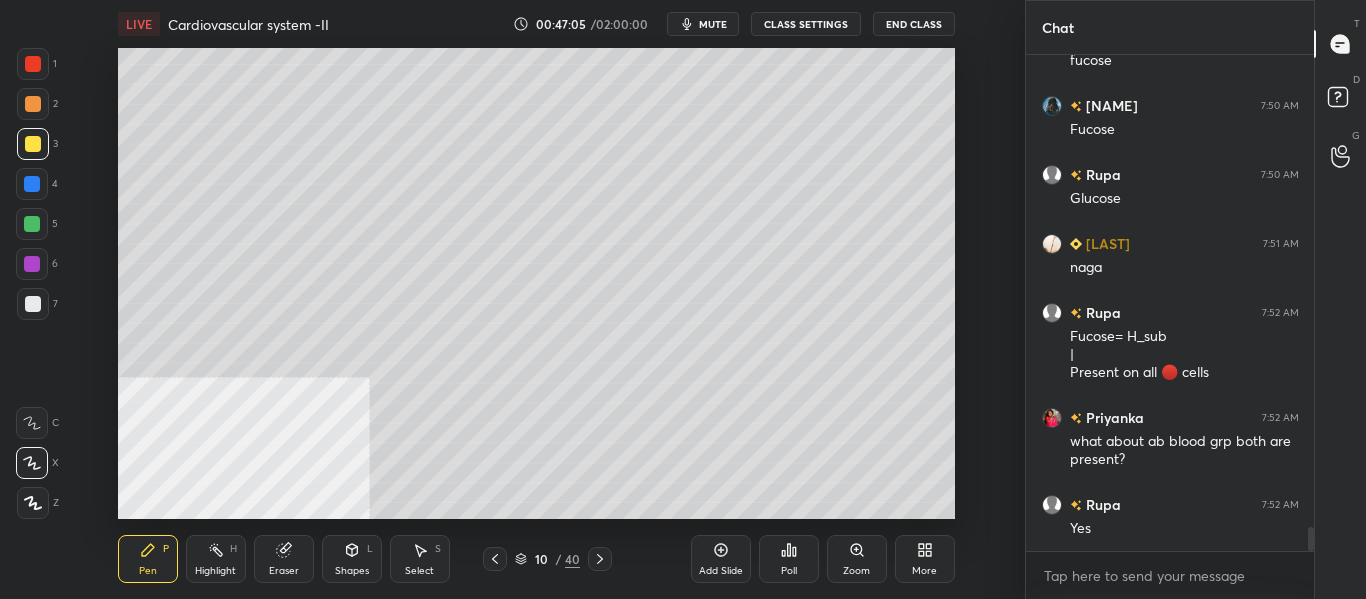 click at bounding box center [33, 304] 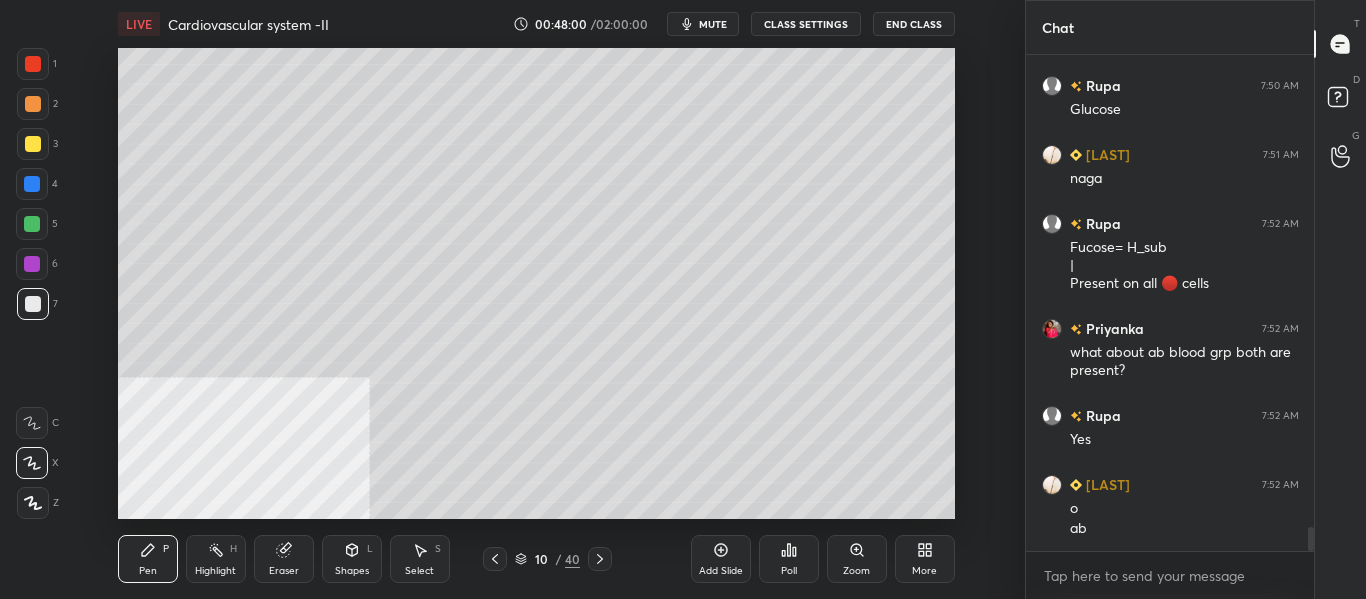 scroll, scrollTop: 9786, scrollLeft: 0, axis: vertical 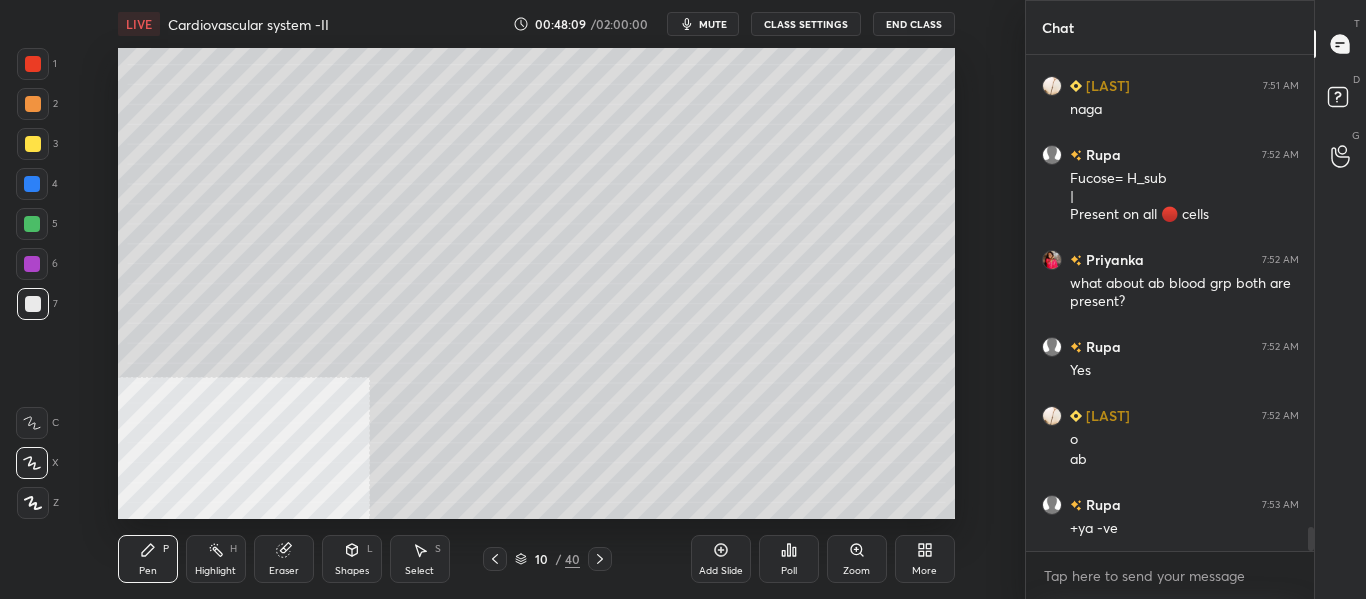 click at bounding box center [33, 144] 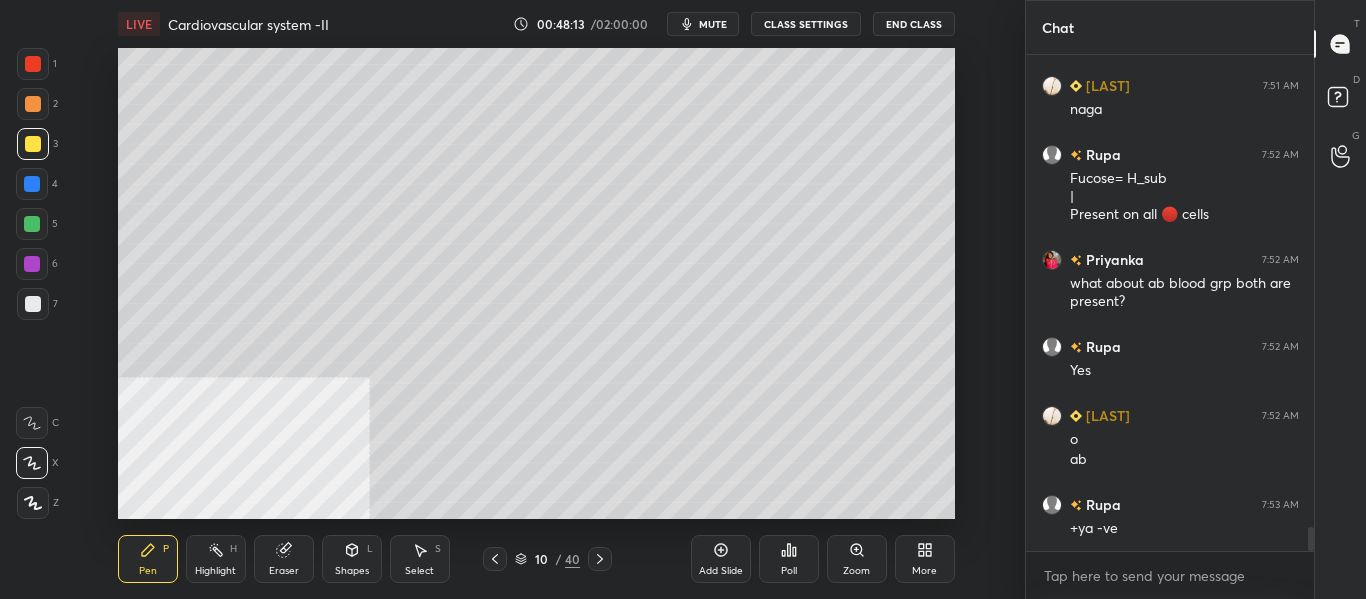 scroll, scrollTop: 9806, scrollLeft: 0, axis: vertical 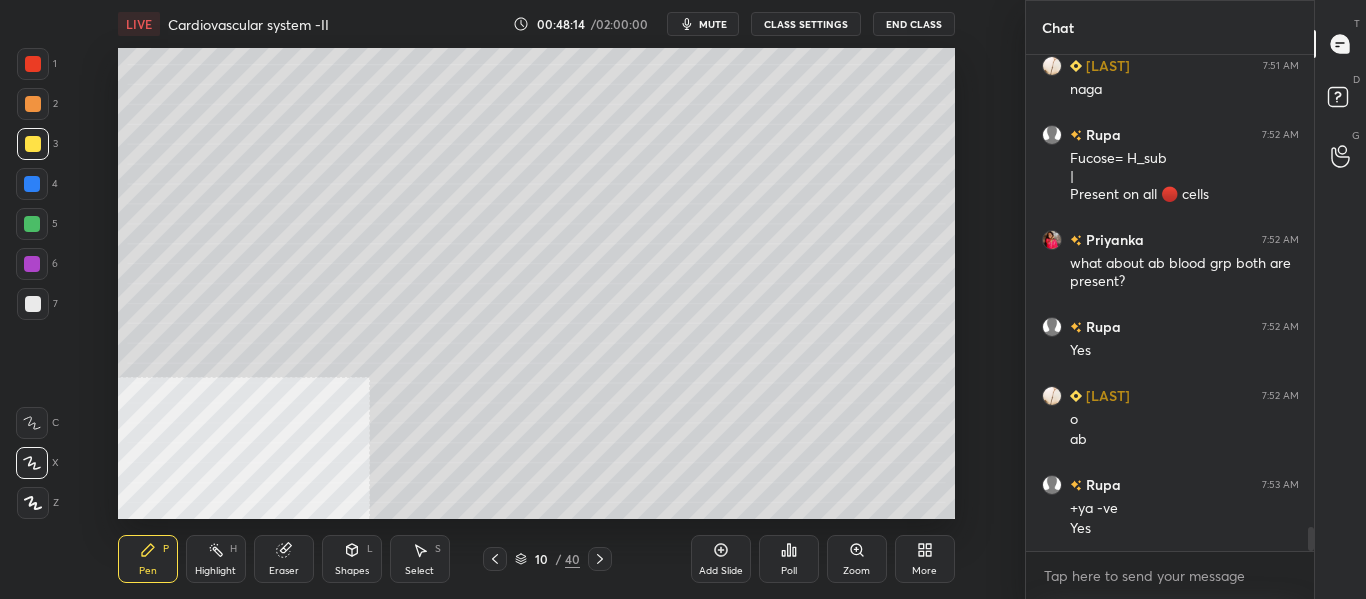 click at bounding box center (33, 104) 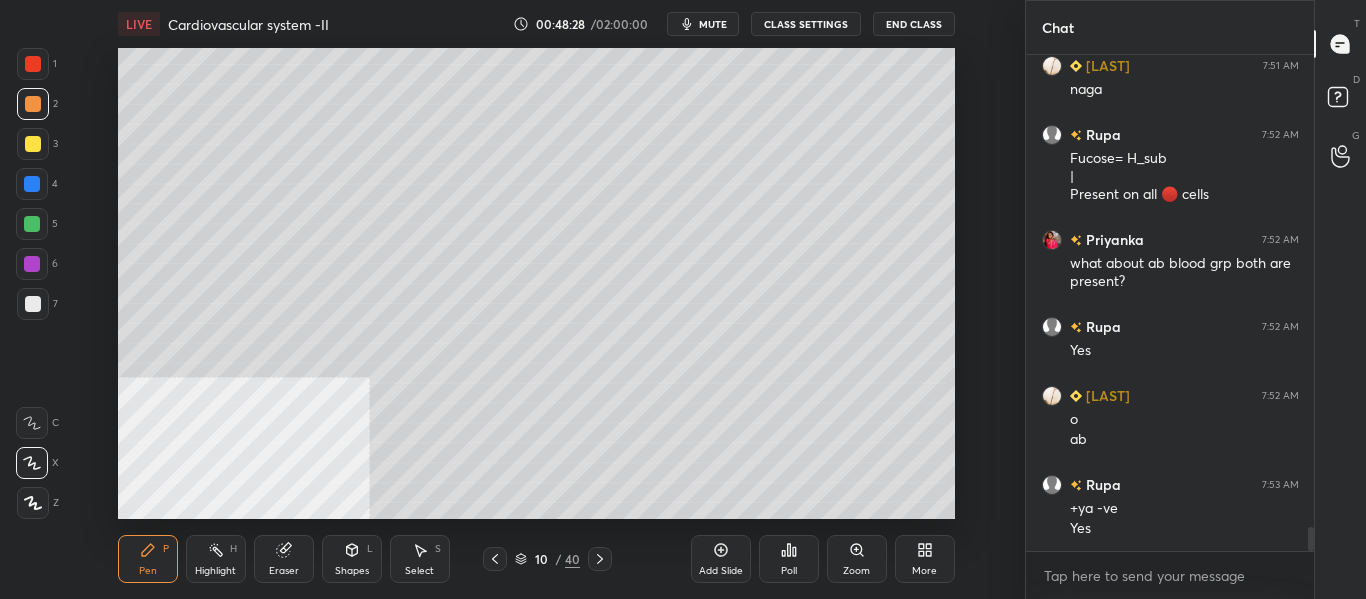 scroll, scrollTop: 9875, scrollLeft: 0, axis: vertical 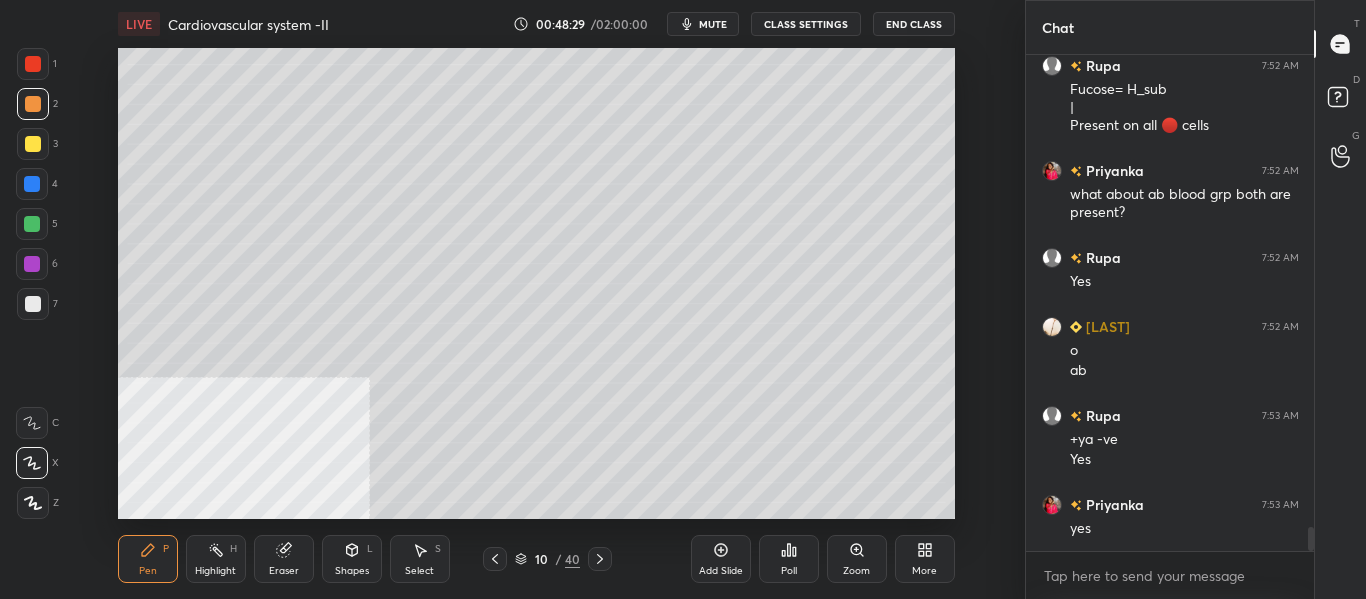 click 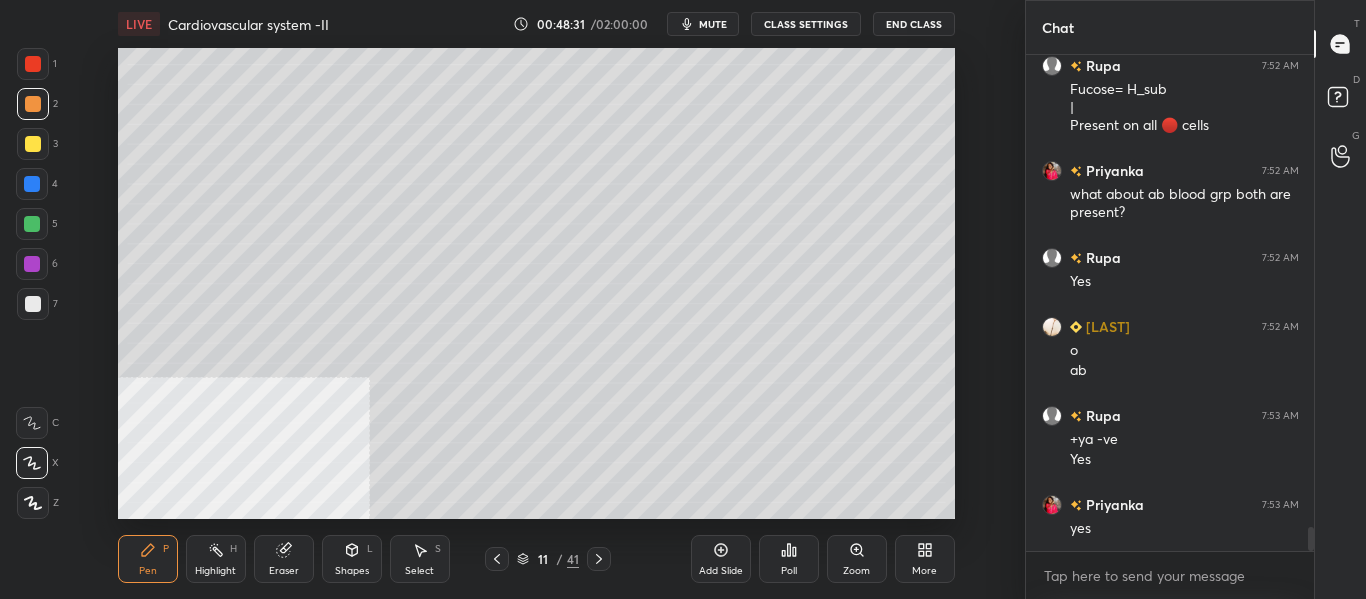 click at bounding box center [33, 304] 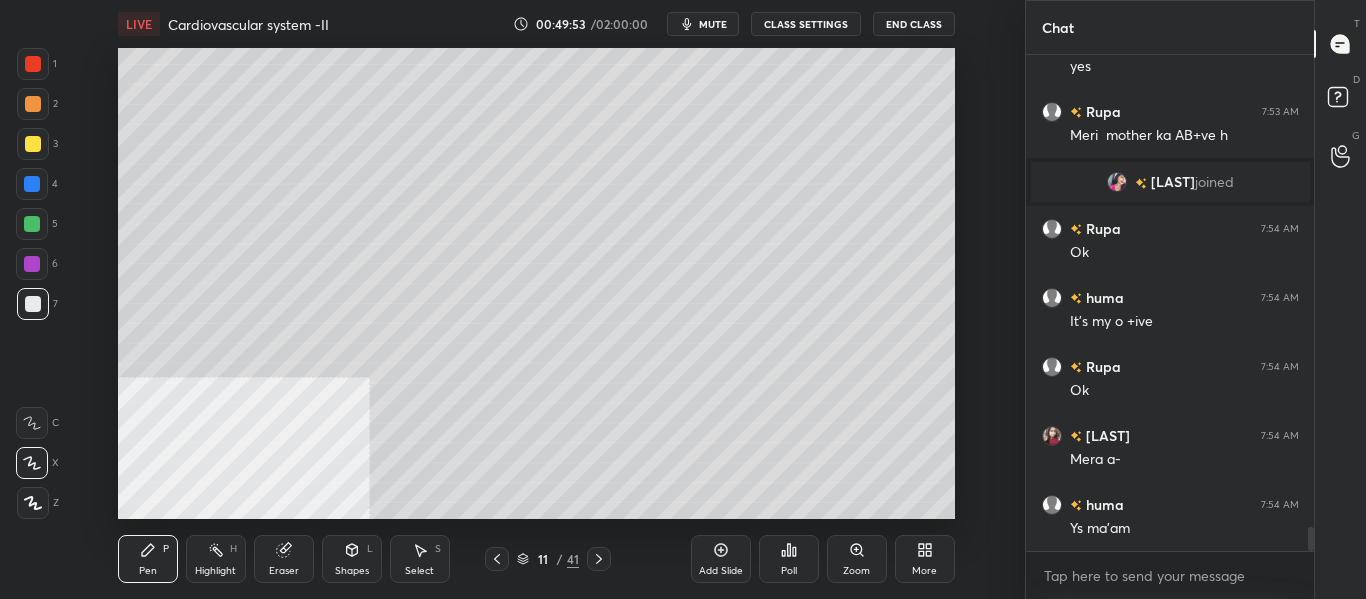 scroll, scrollTop: 9883, scrollLeft: 0, axis: vertical 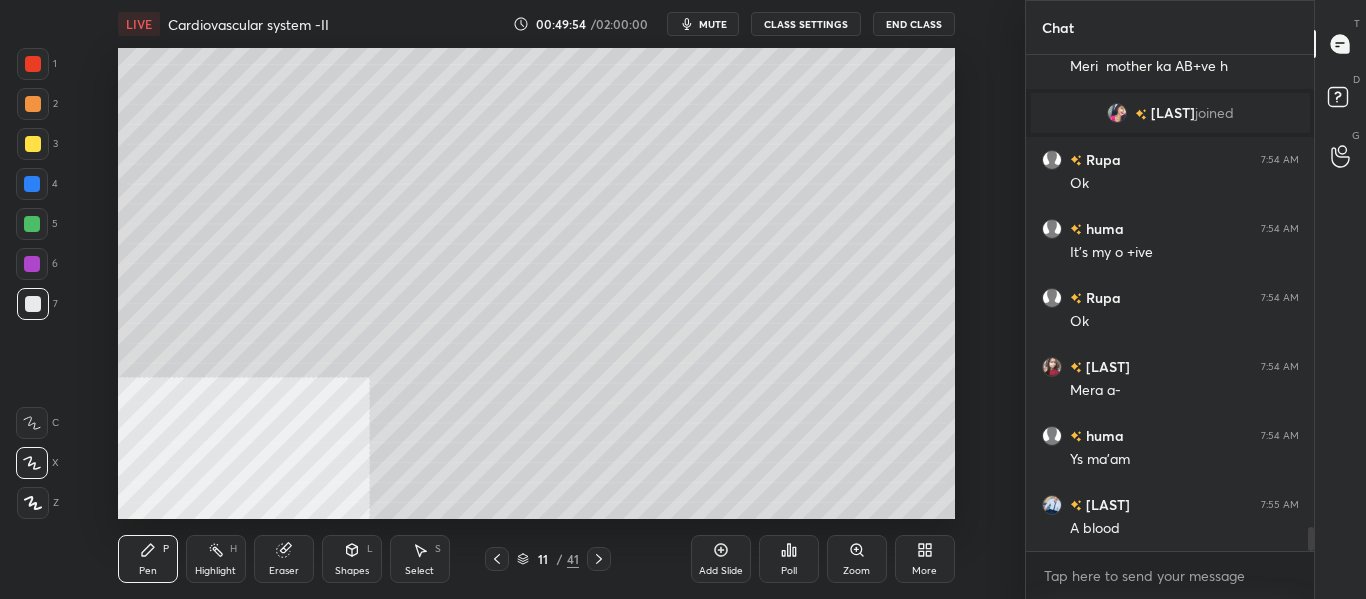click 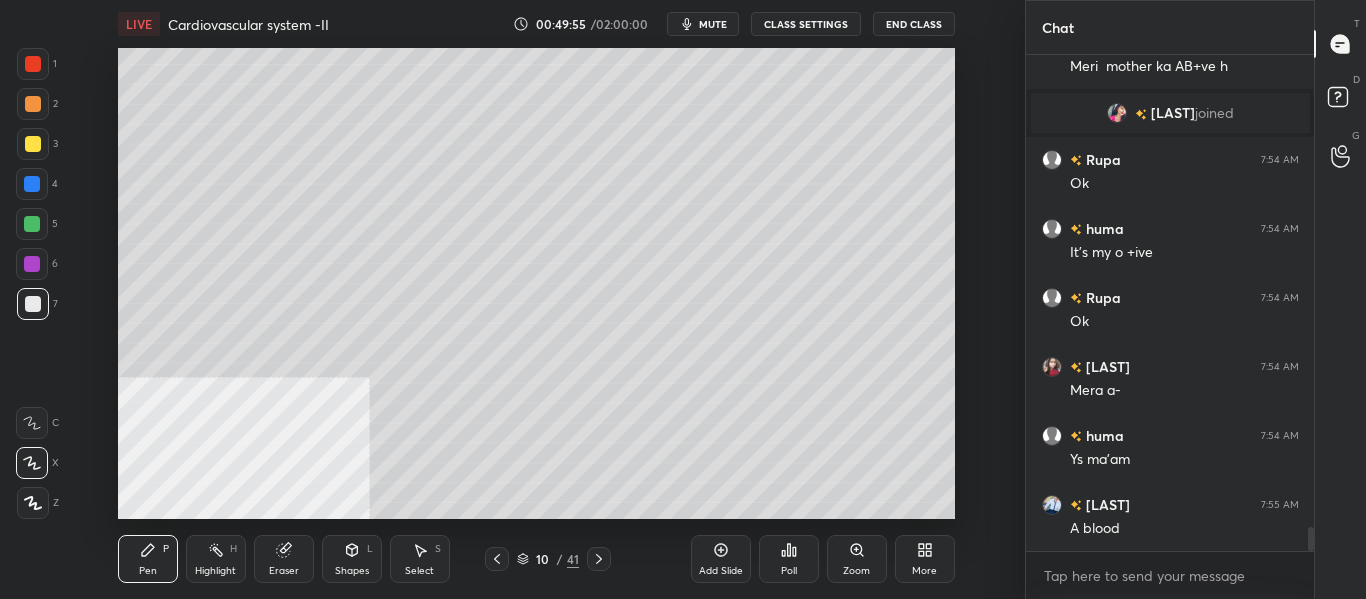 click 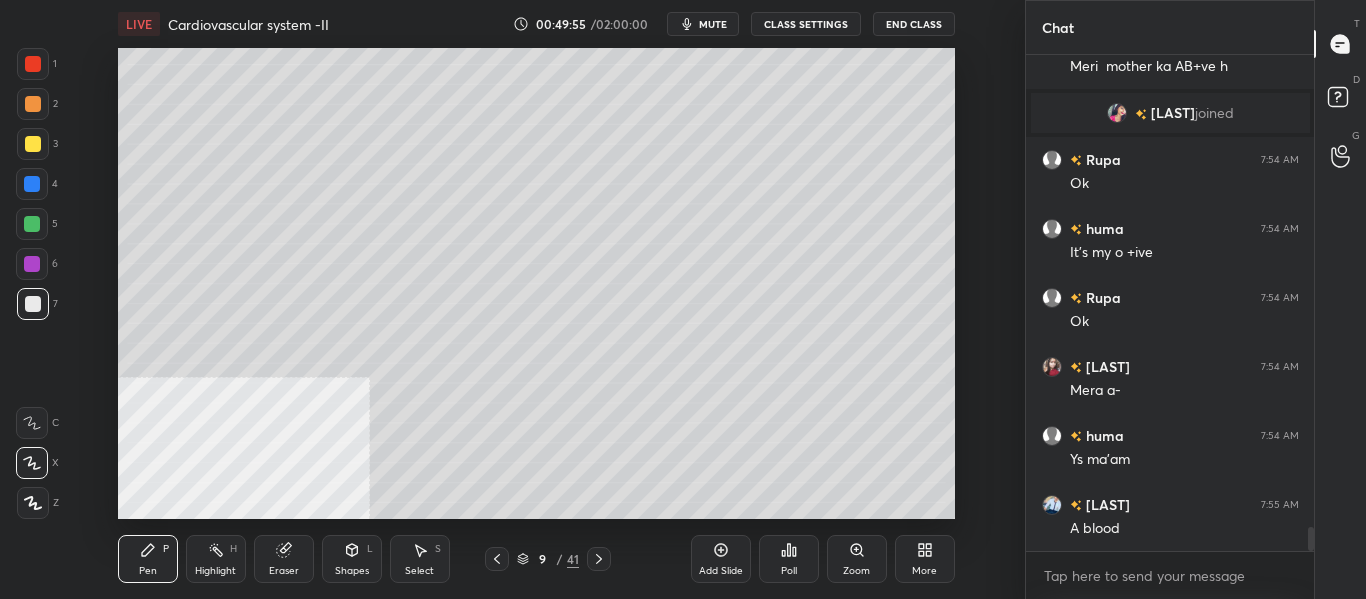 click 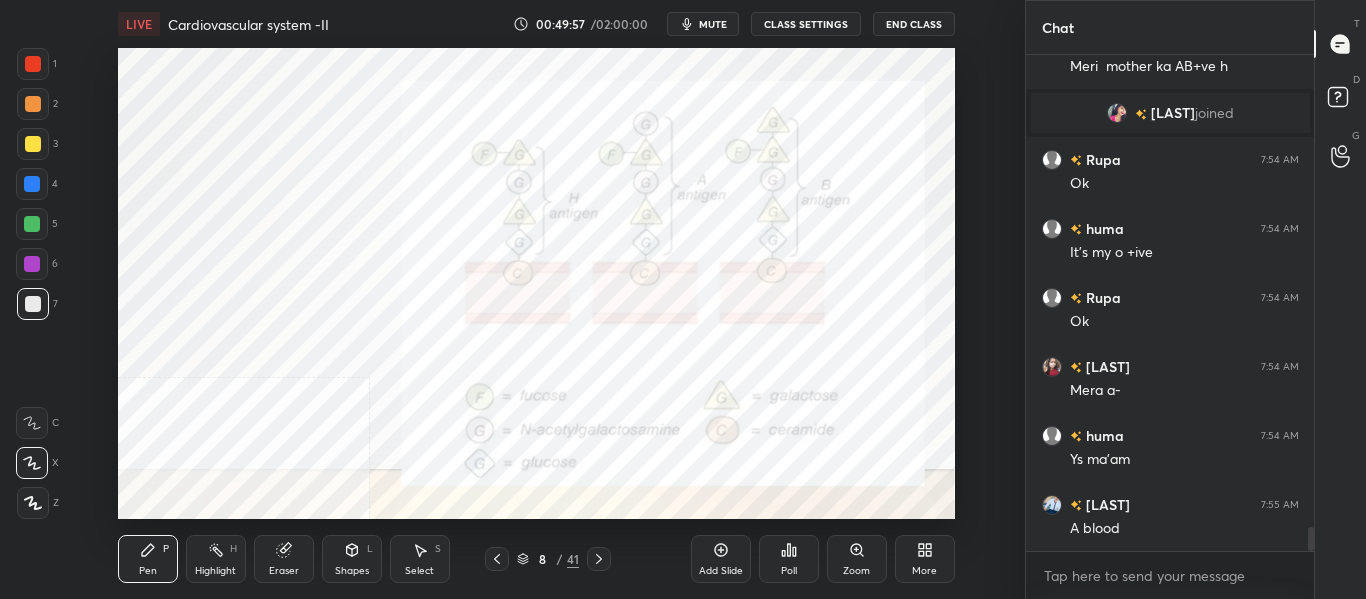 click 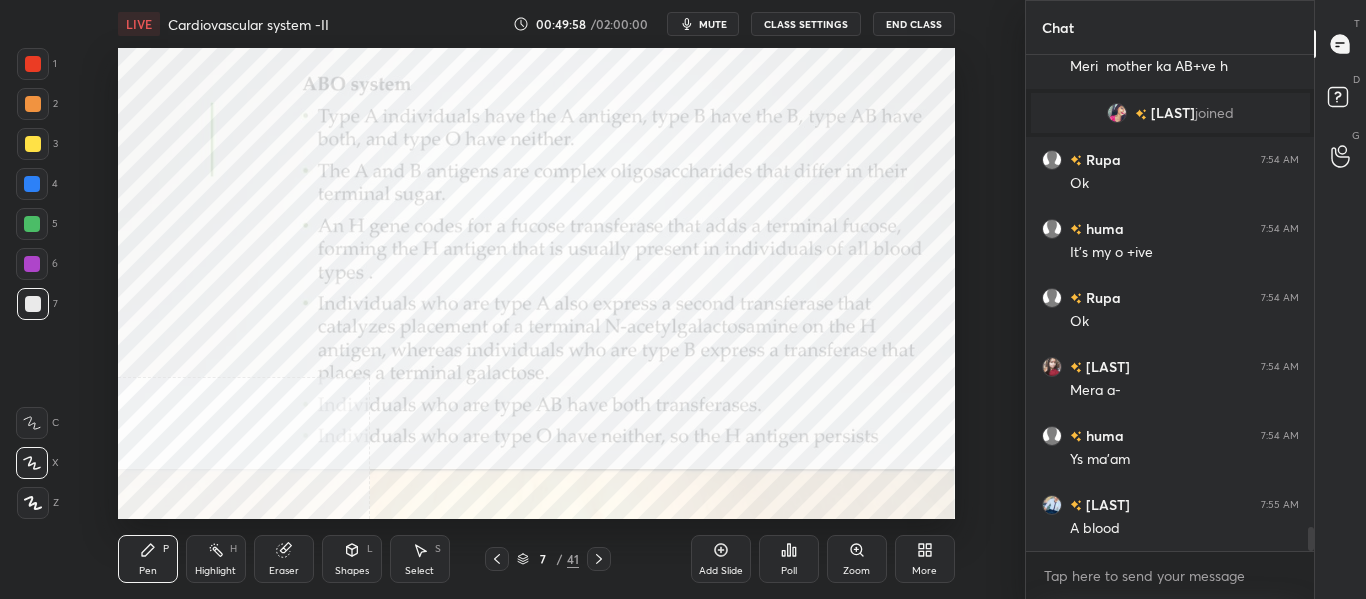 click at bounding box center [599, 559] 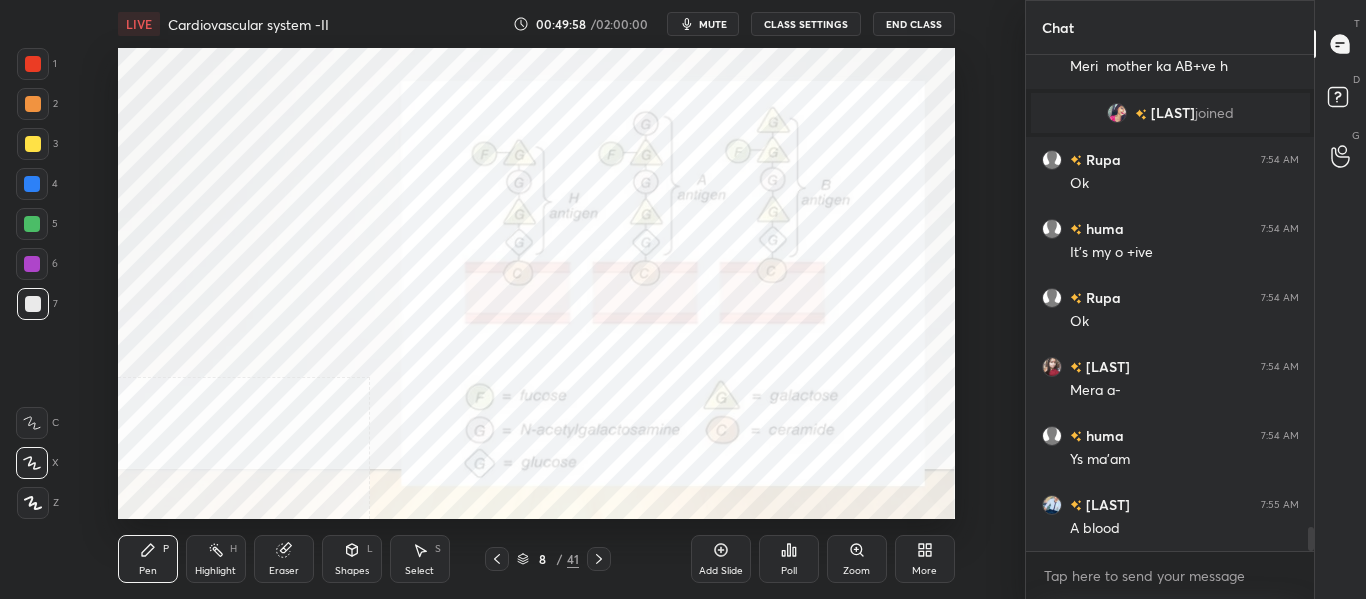 click 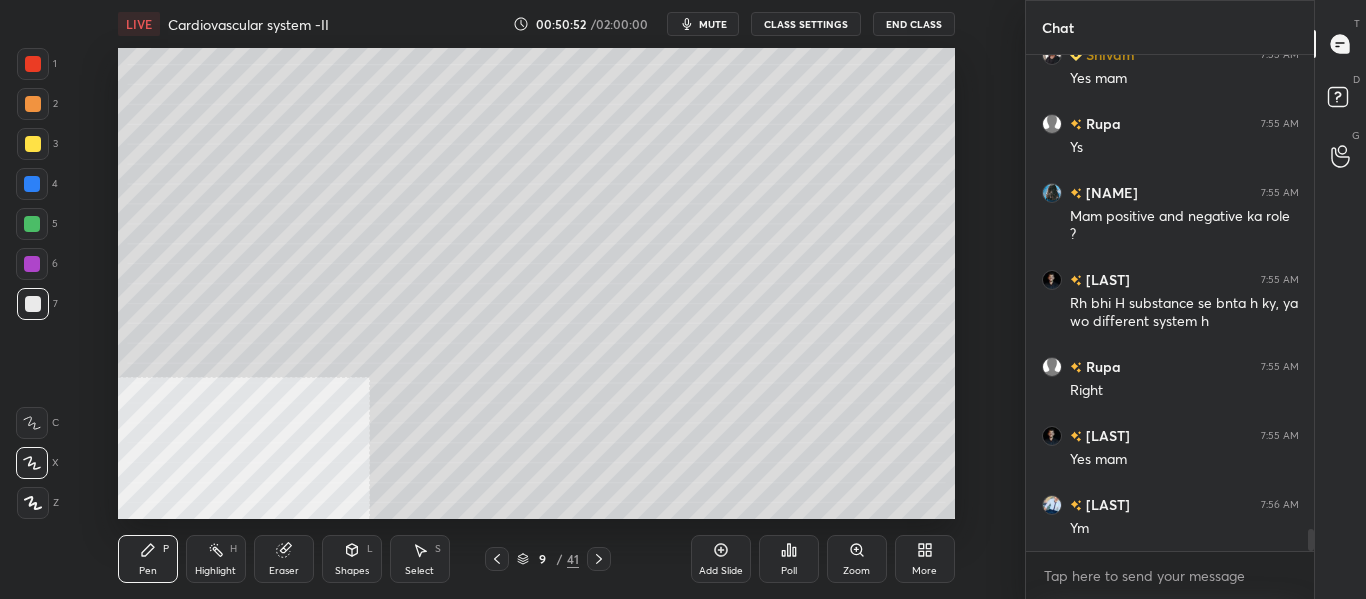 scroll, scrollTop: 10540, scrollLeft: 0, axis: vertical 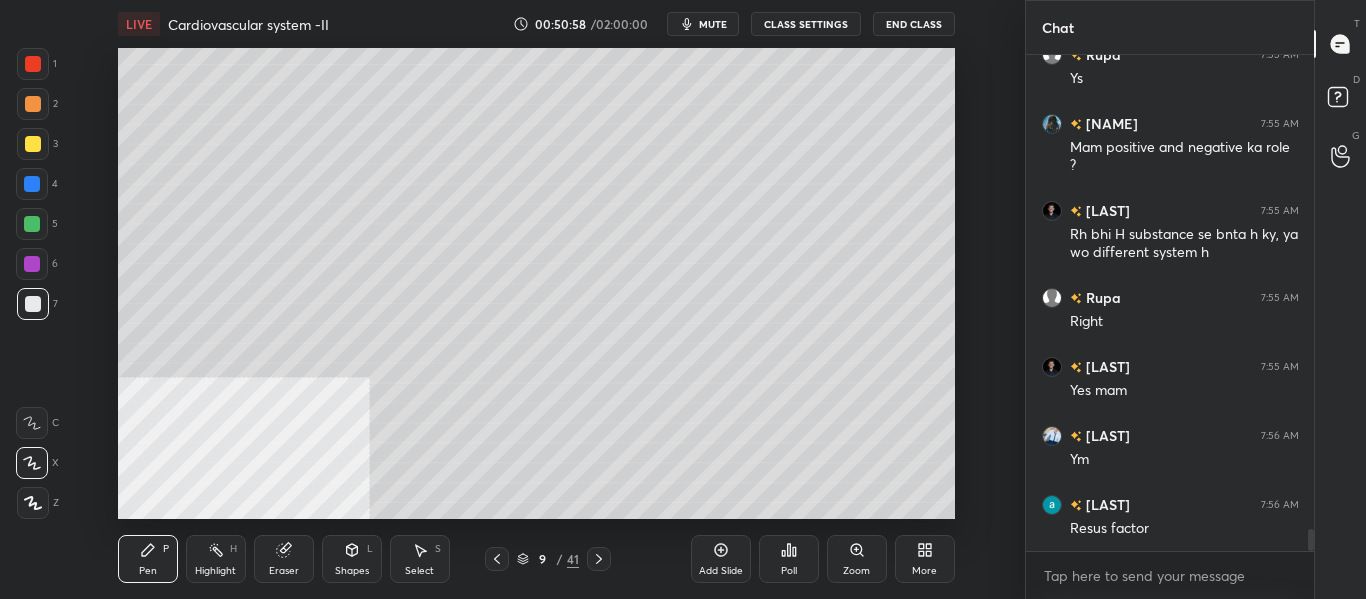 click on "Pen P Highlight H Eraser Shapes L Select S [NUMBER] / [NUMBER] Add Slide Poll Zoom More" at bounding box center [536, 559] 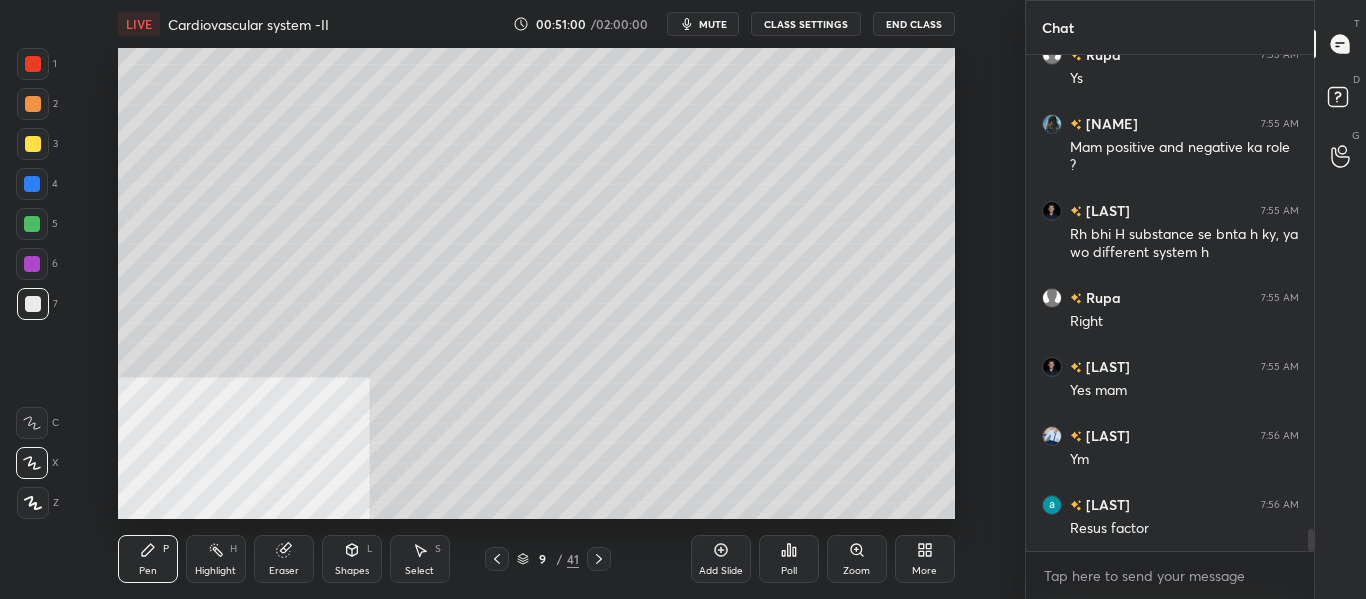 click 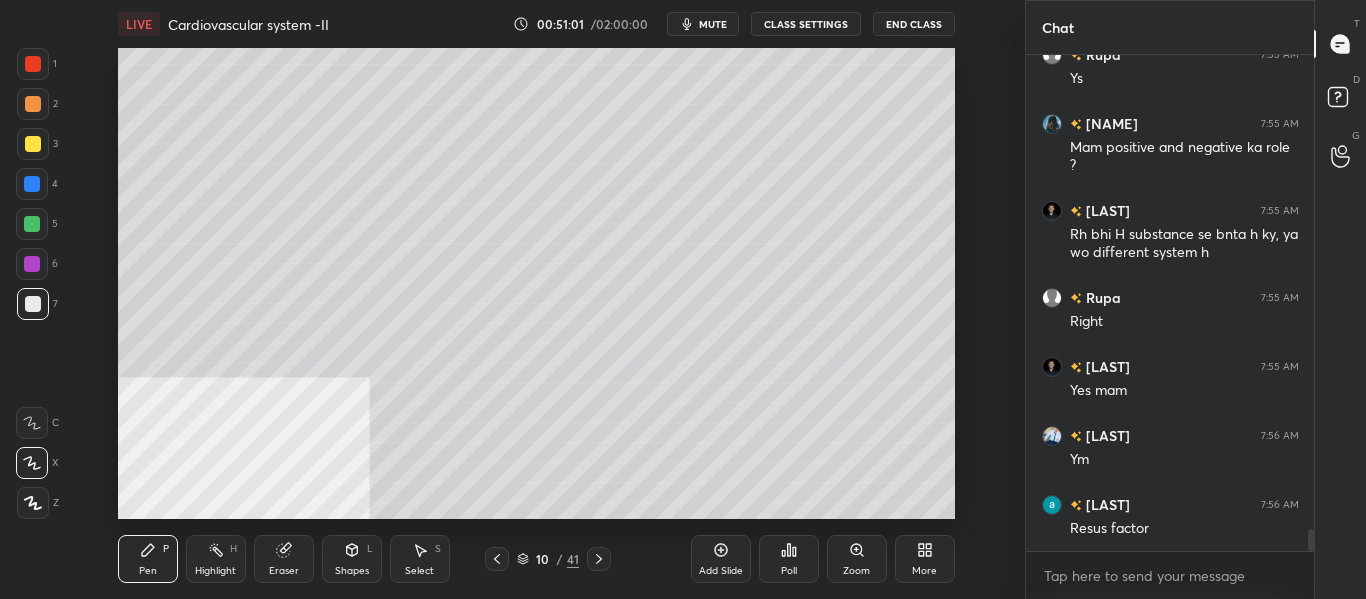 click 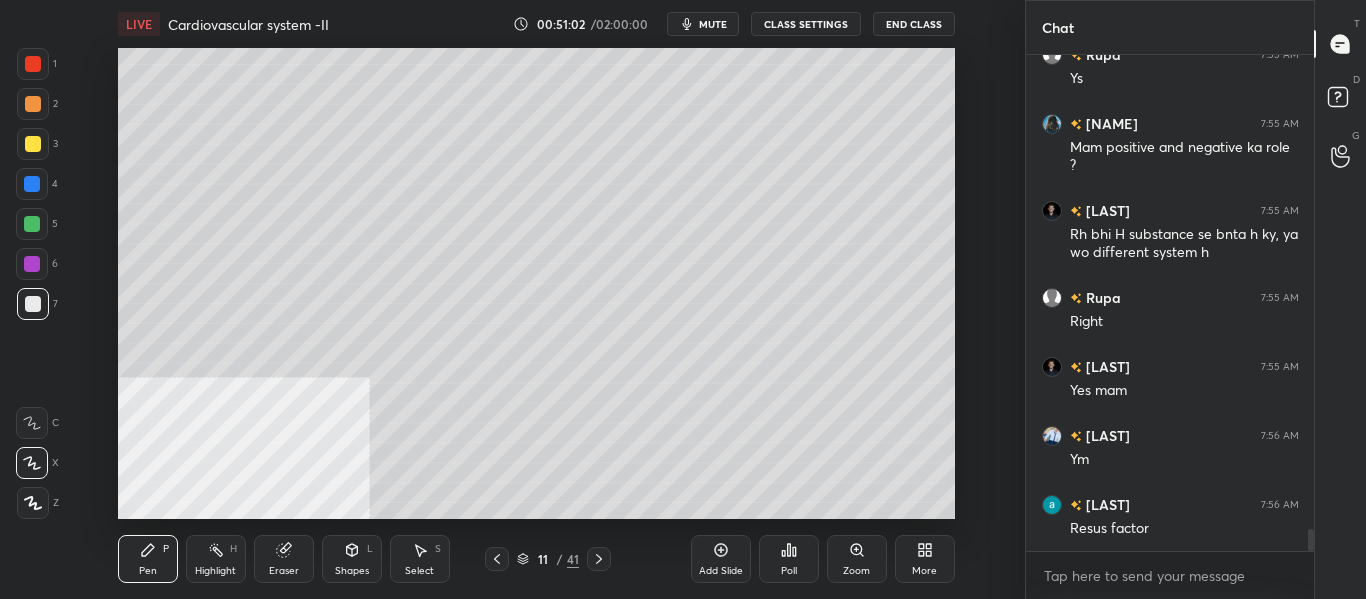 click 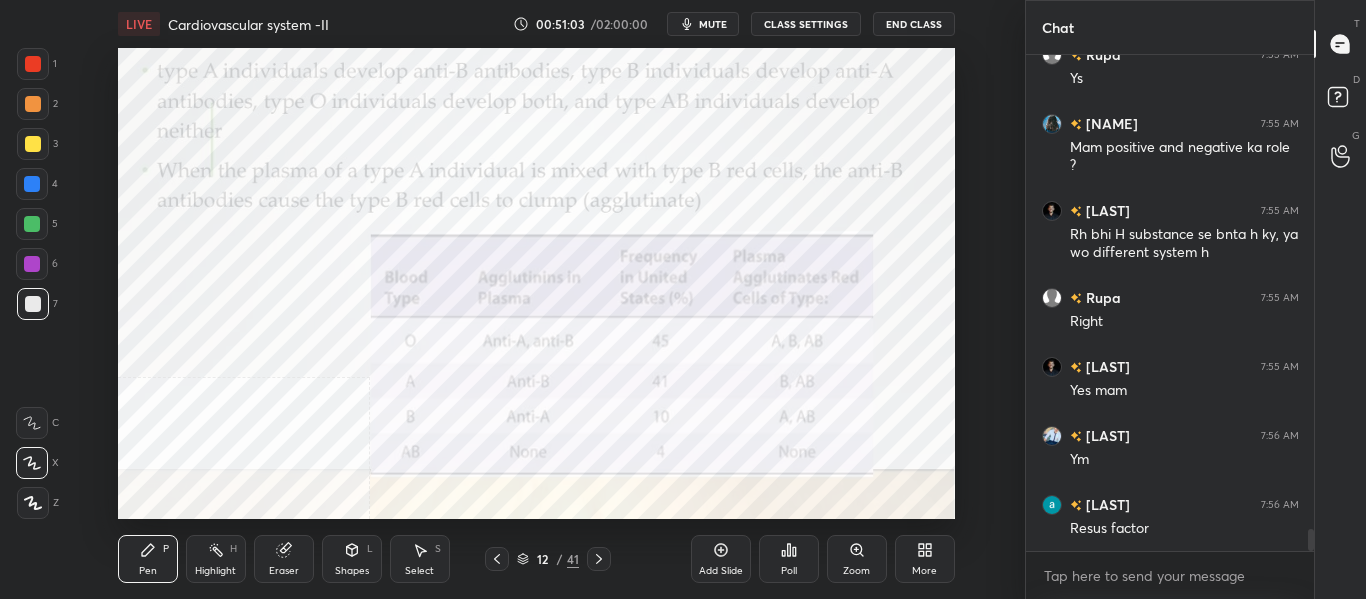 click 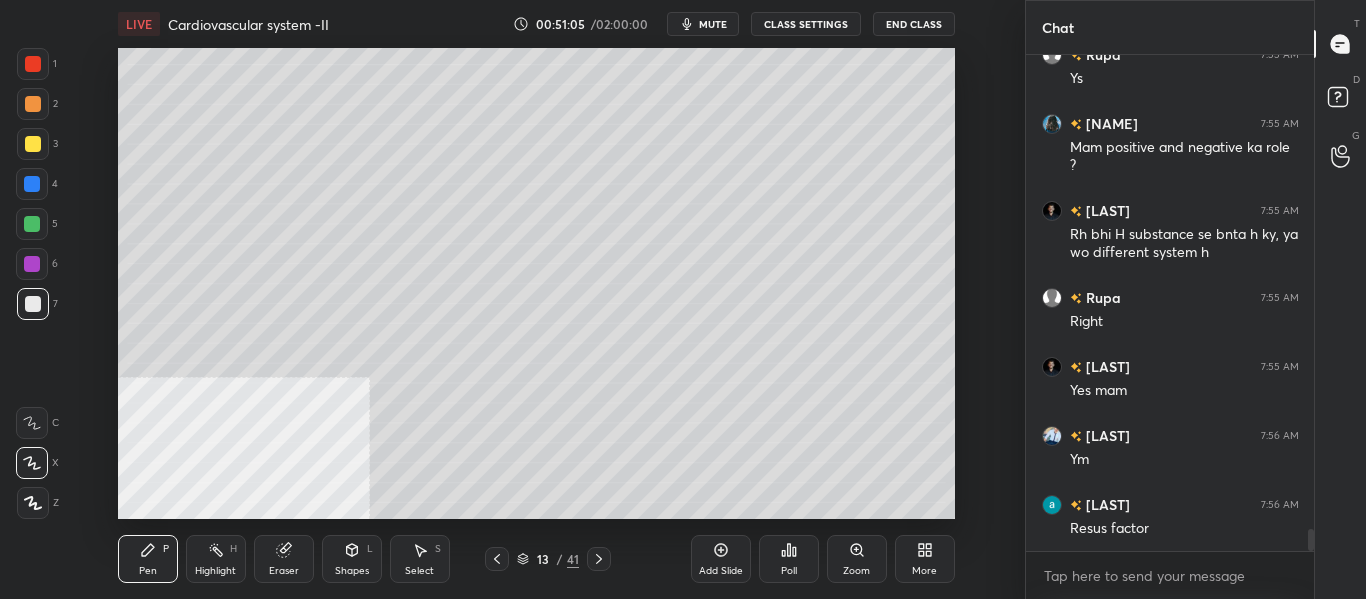 click 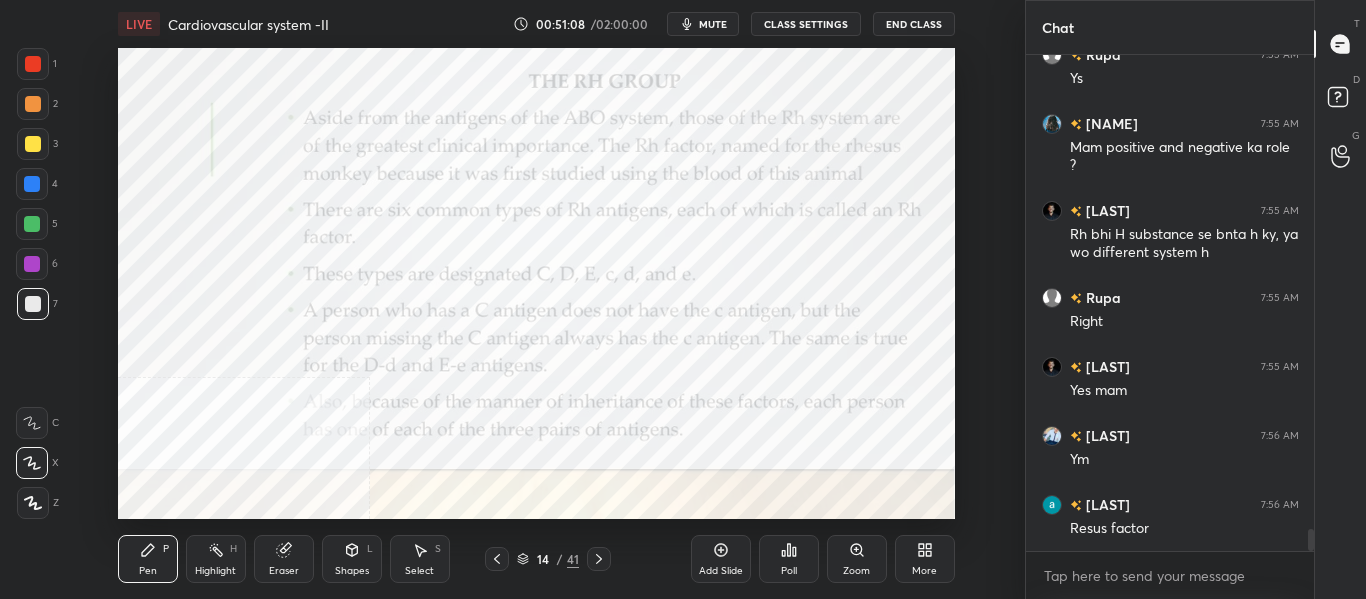 click at bounding box center [32, 184] 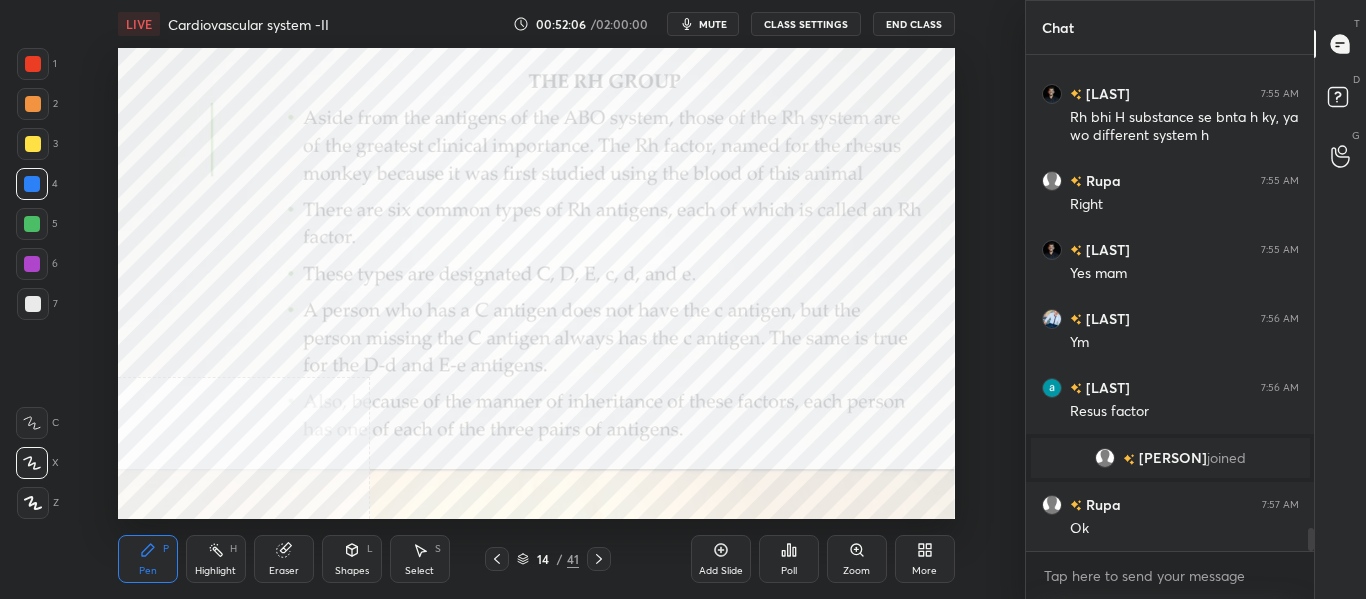 scroll, scrollTop: 10278, scrollLeft: 0, axis: vertical 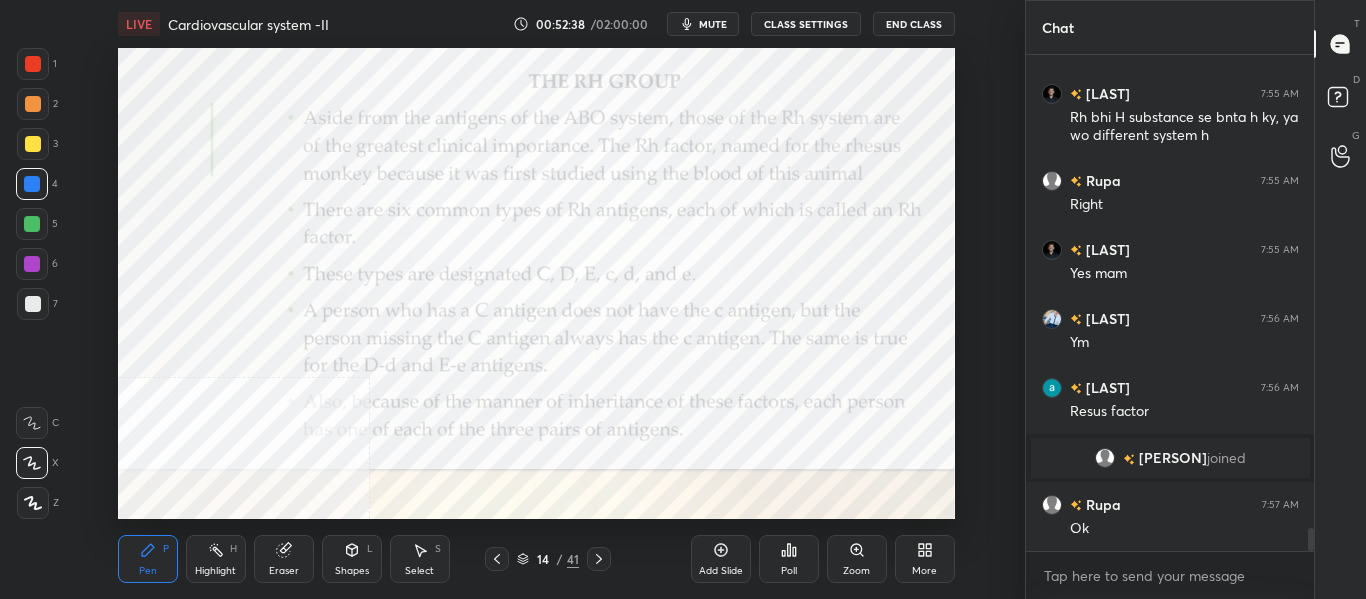 click 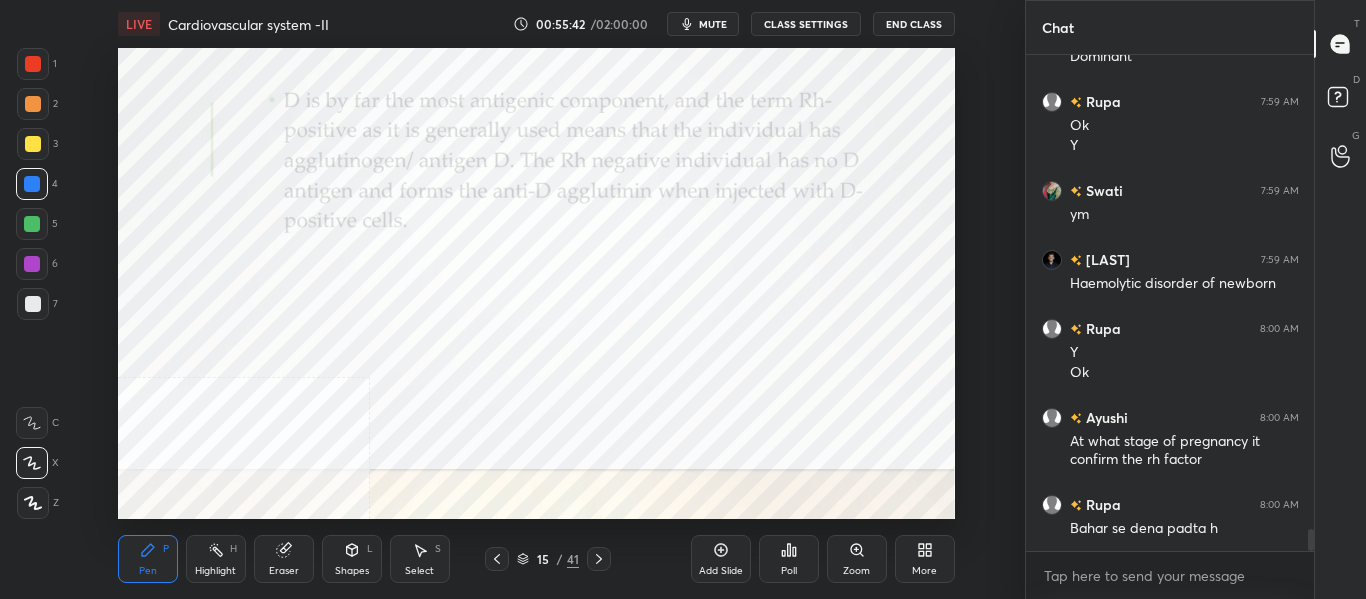scroll, scrollTop: 10917, scrollLeft: 0, axis: vertical 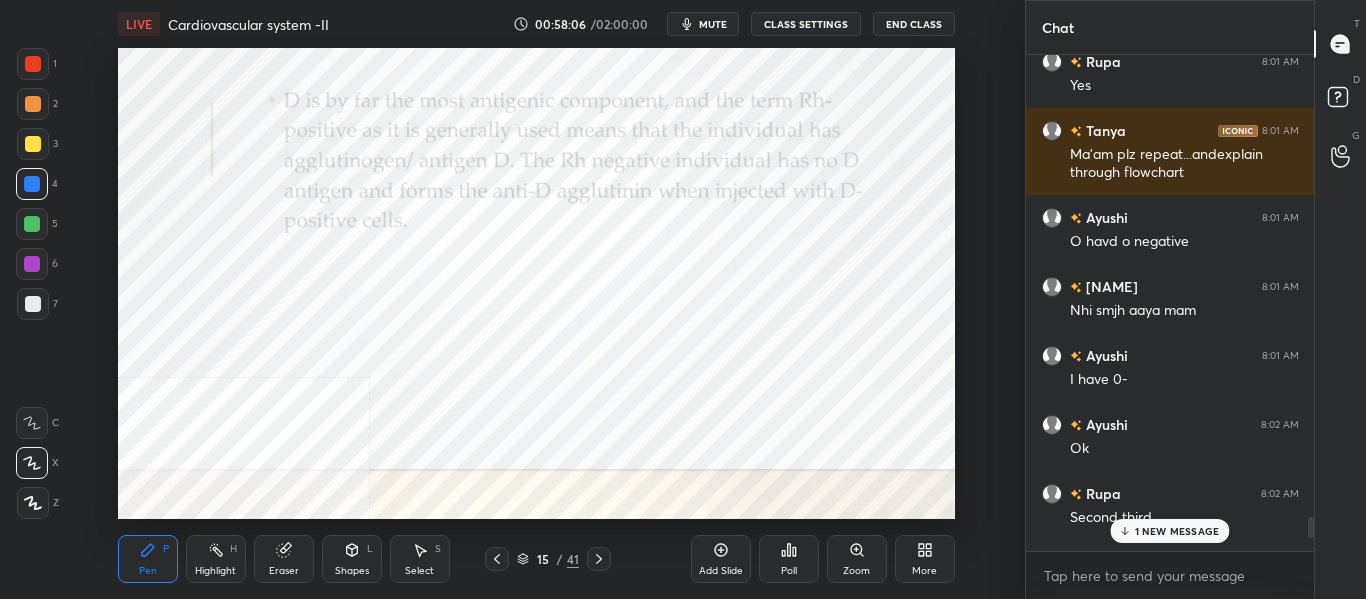 click on "1 NEW MESSAGE" at bounding box center [1169, 531] 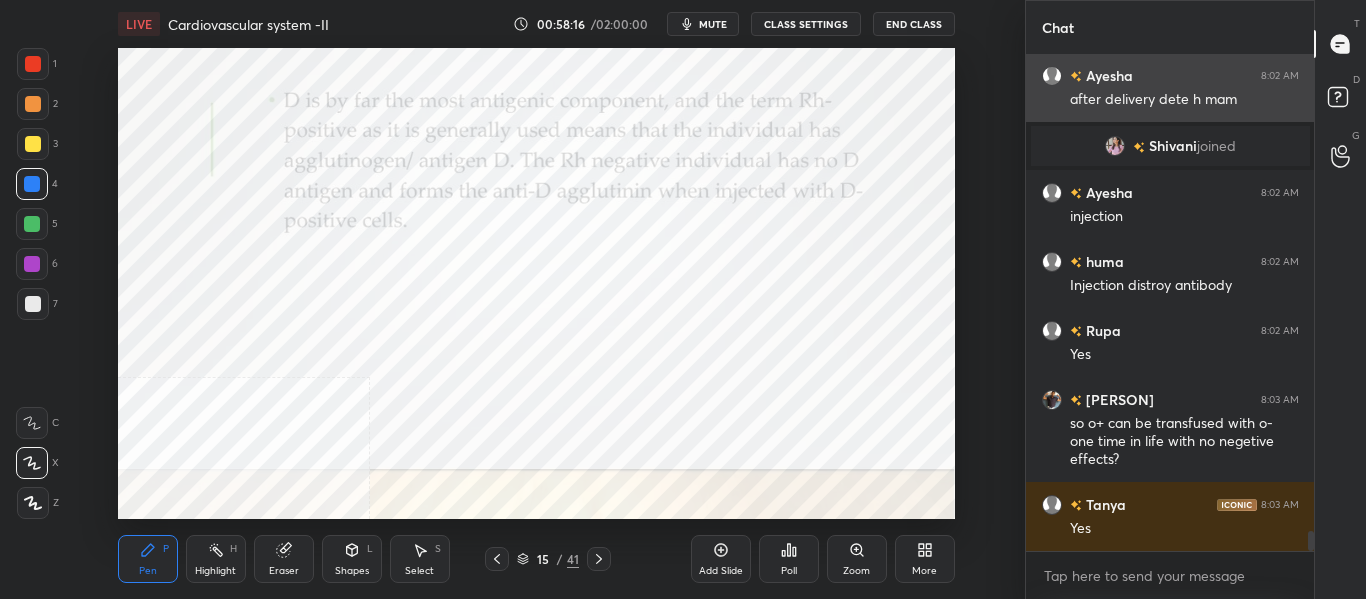 scroll, scrollTop: 11753, scrollLeft: 0, axis: vertical 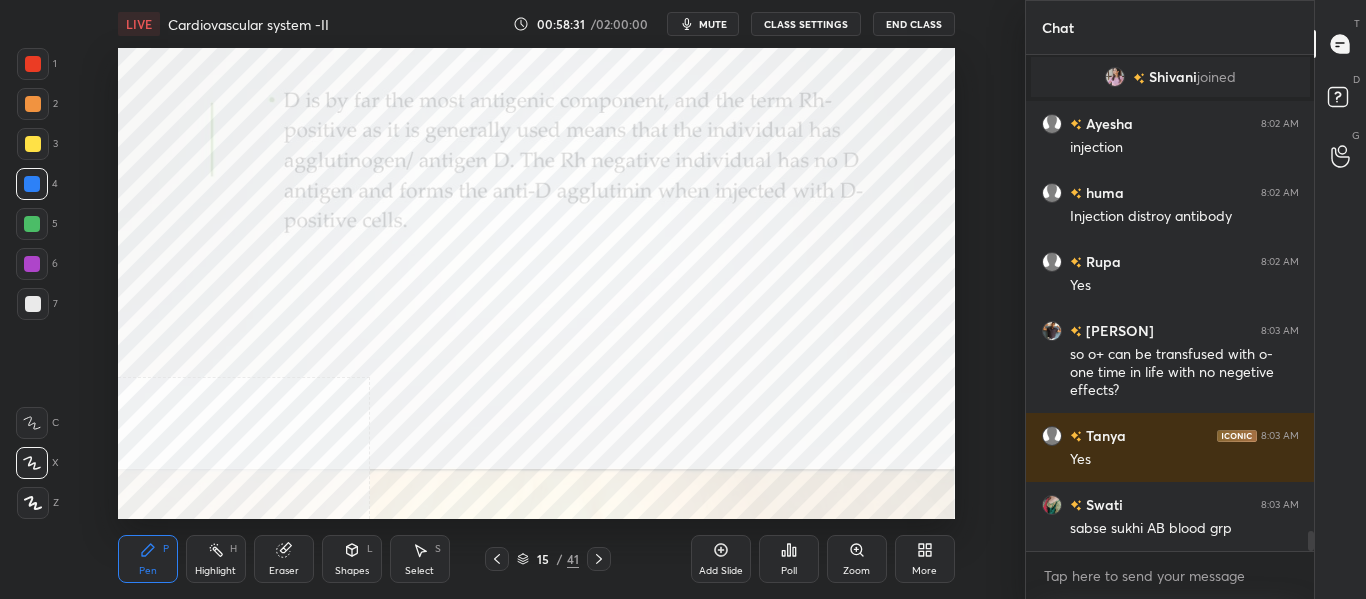 click on "Add Slide" at bounding box center (721, 559) 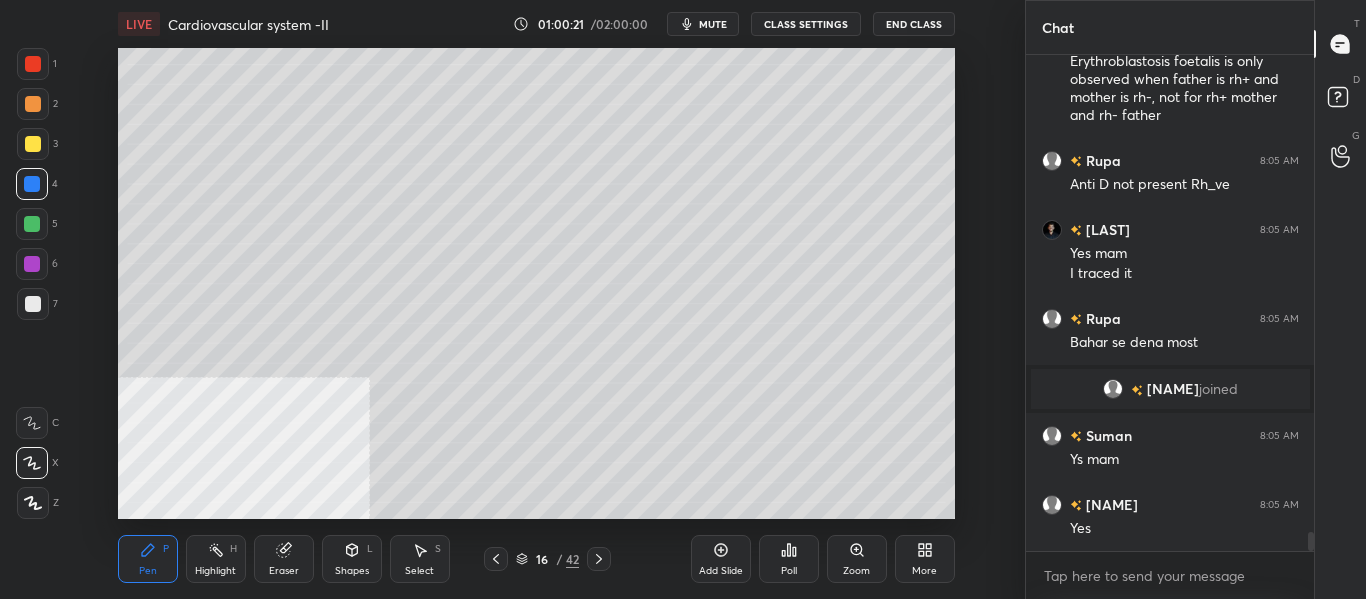 scroll, scrollTop: 12158, scrollLeft: 0, axis: vertical 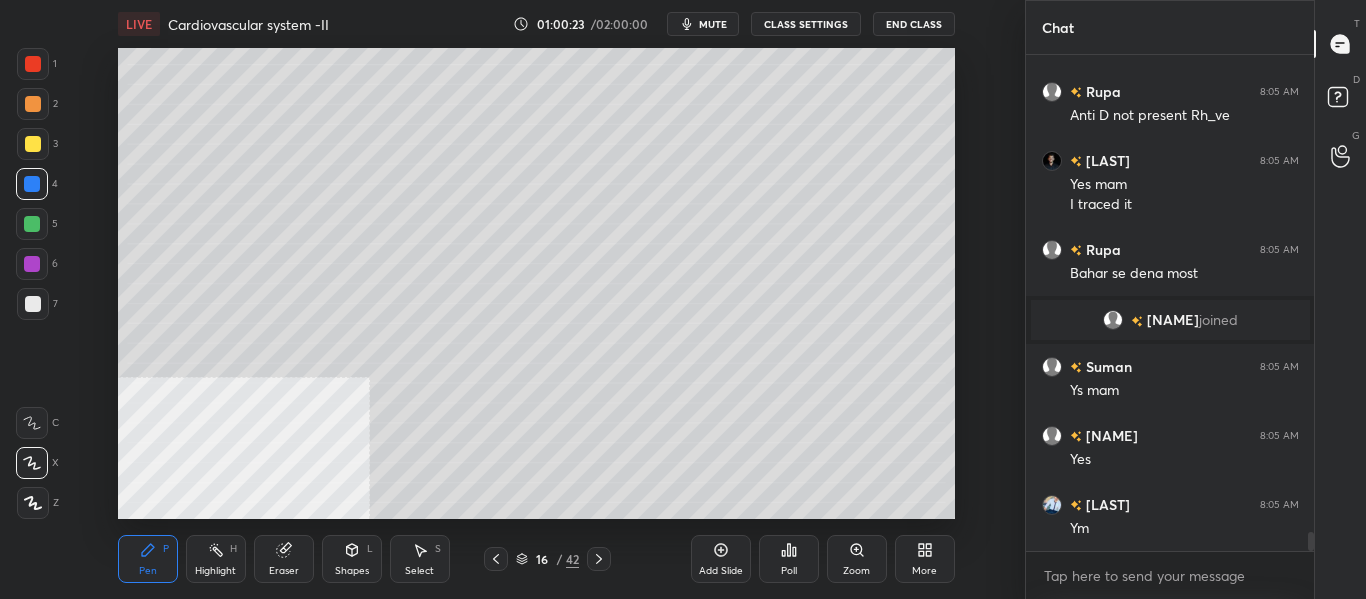 click on "mute" at bounding box center (703, 24) 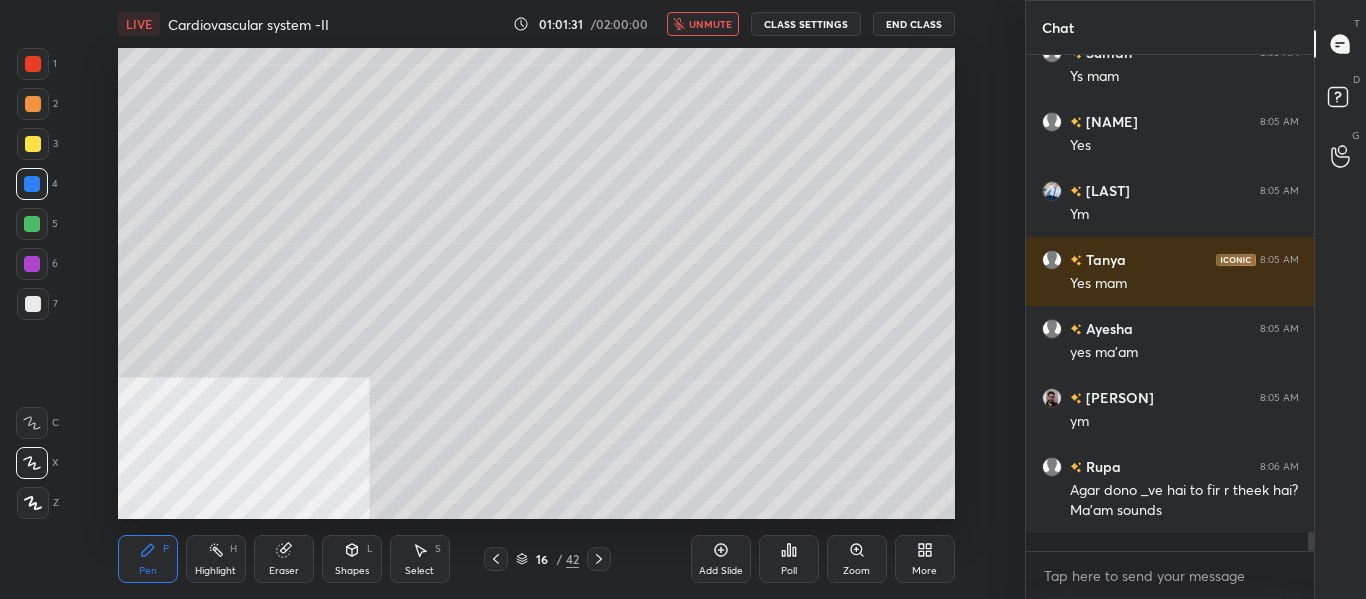 scroll, scrollTop: 12541, scrollLeft: 0, axis: vertical 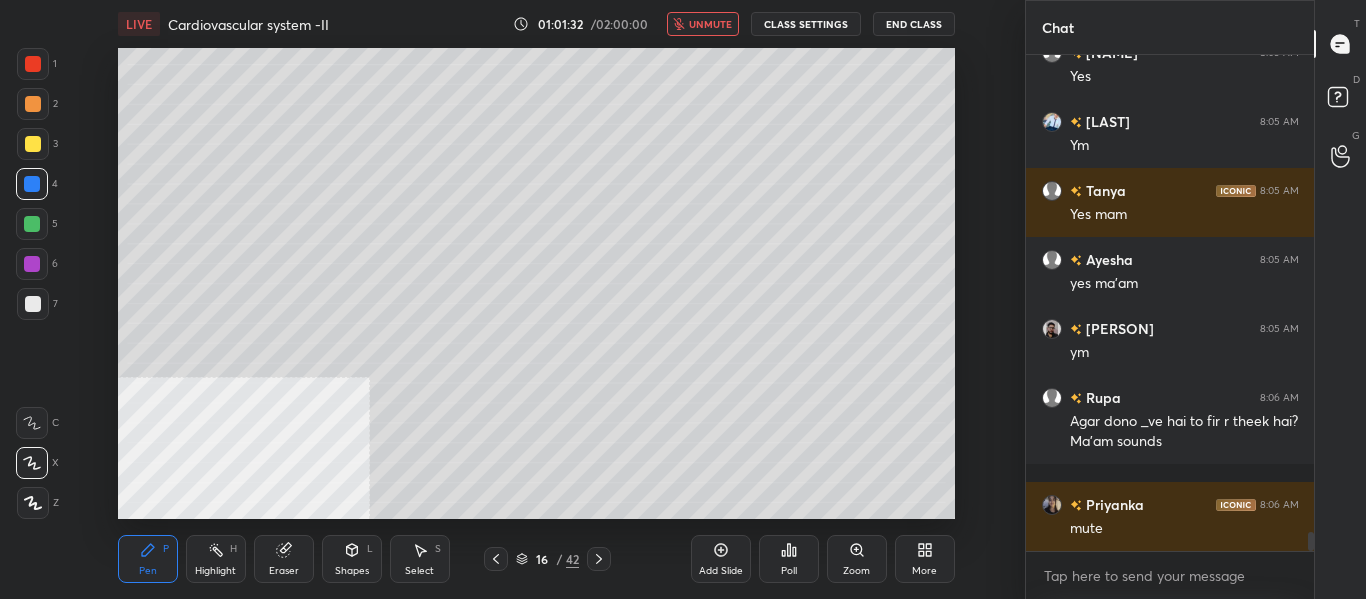 click on "unmute" at bounding box center [710, 24] 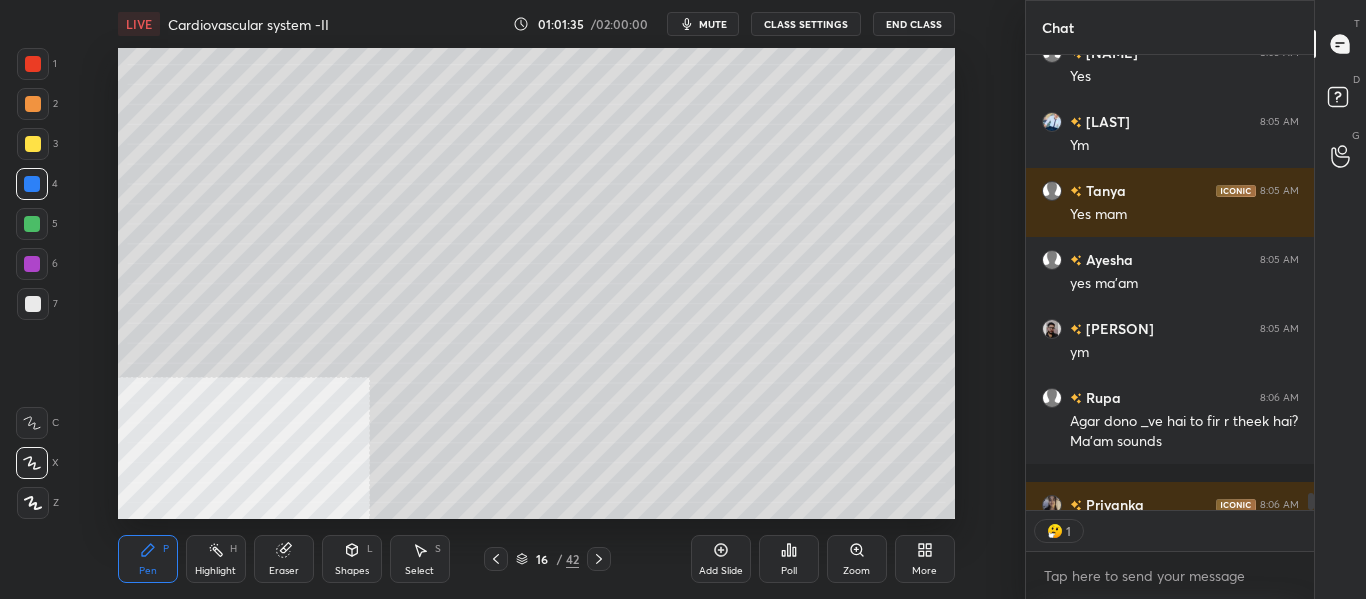 scroll, scrollTop: 449, scrollLeft: 282, axis: both 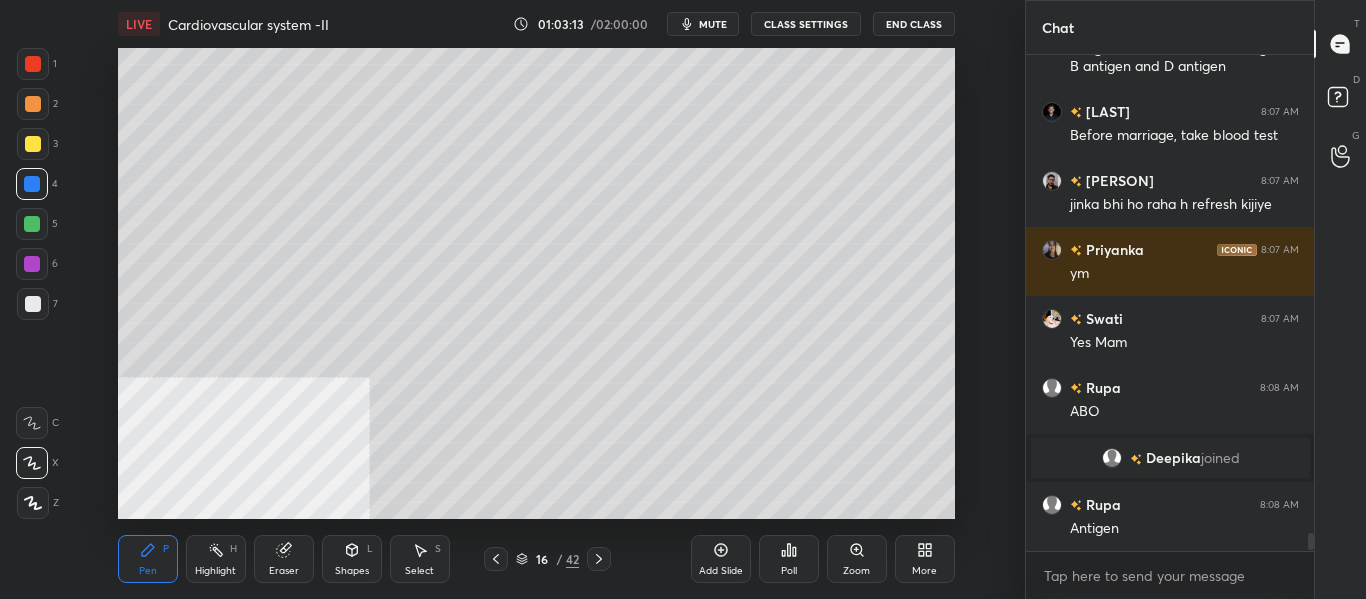click 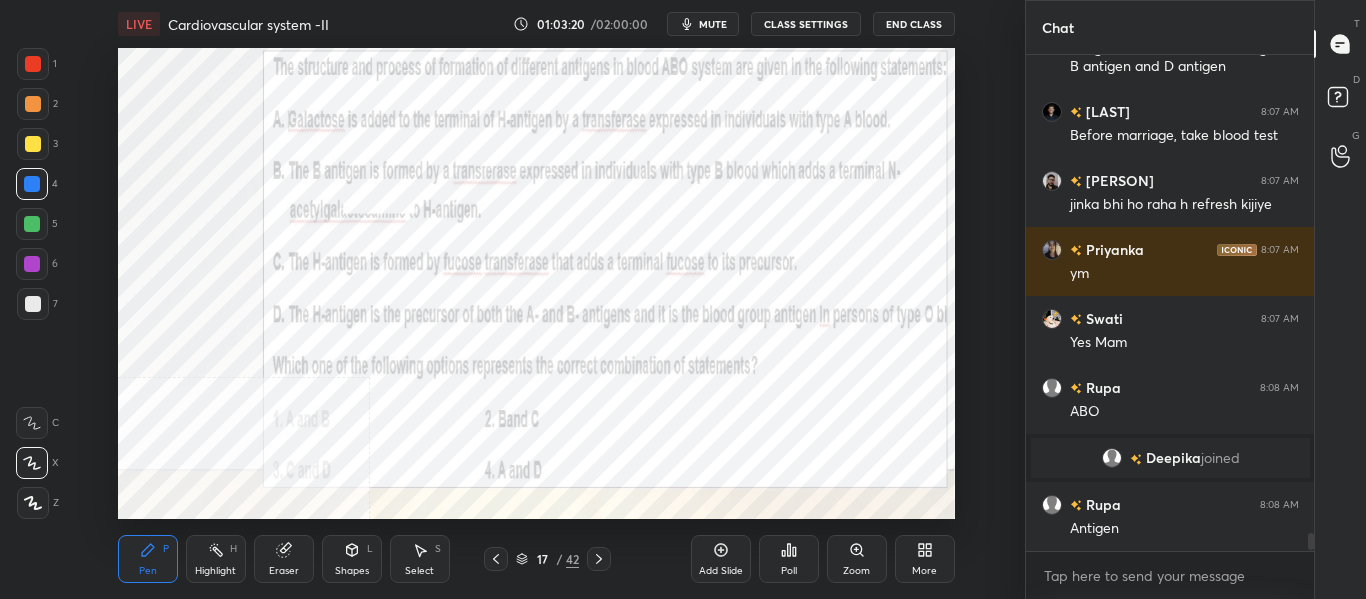 click on "Eraser" at bounding box center (284, 571) 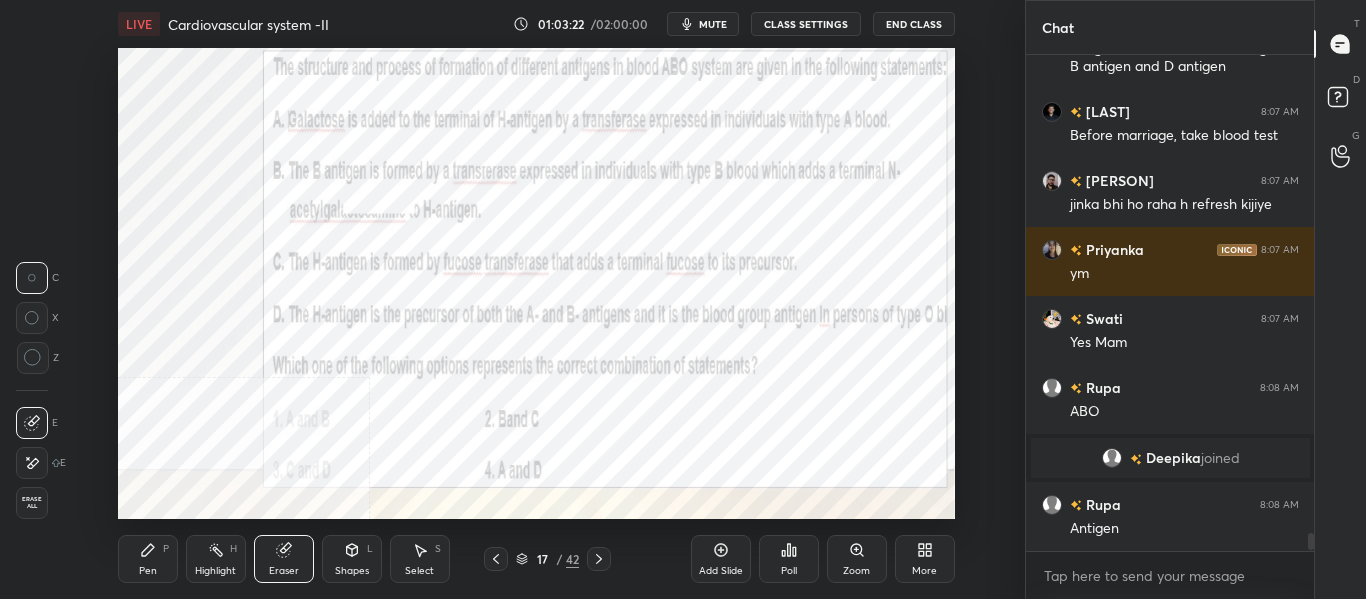 click on "Erase all" at bounding box center [32, 503] 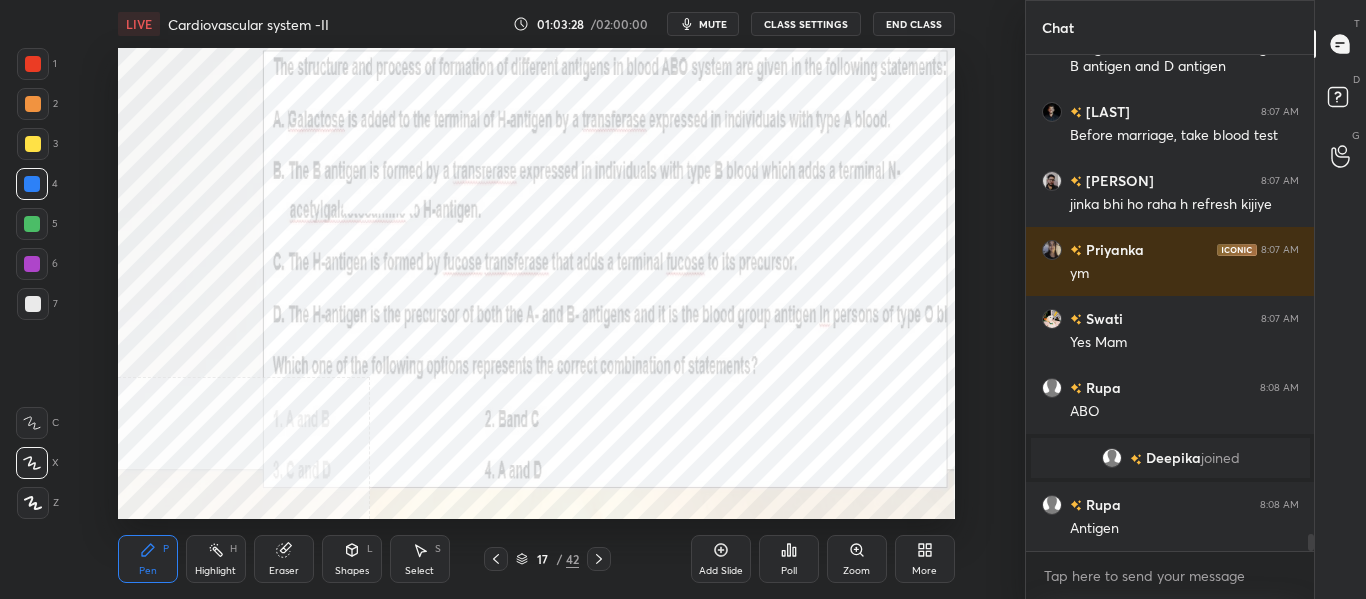 scroll, scrollTop: 13628, scrollLeft: 0, axis: vertical 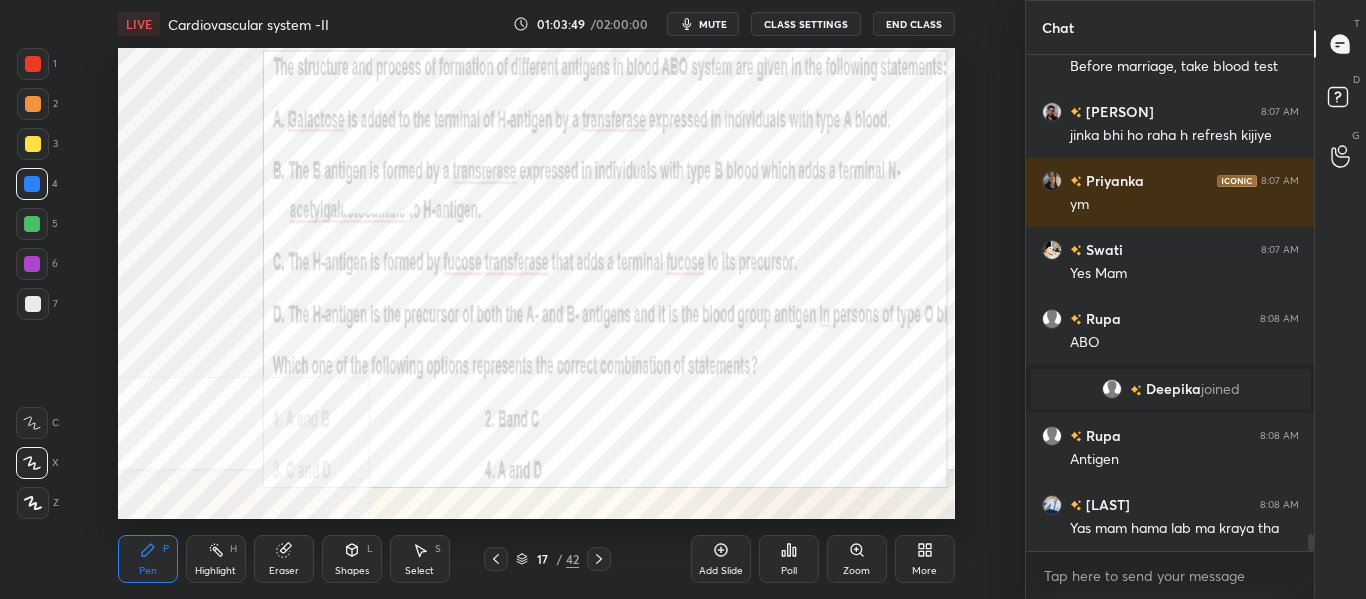 click 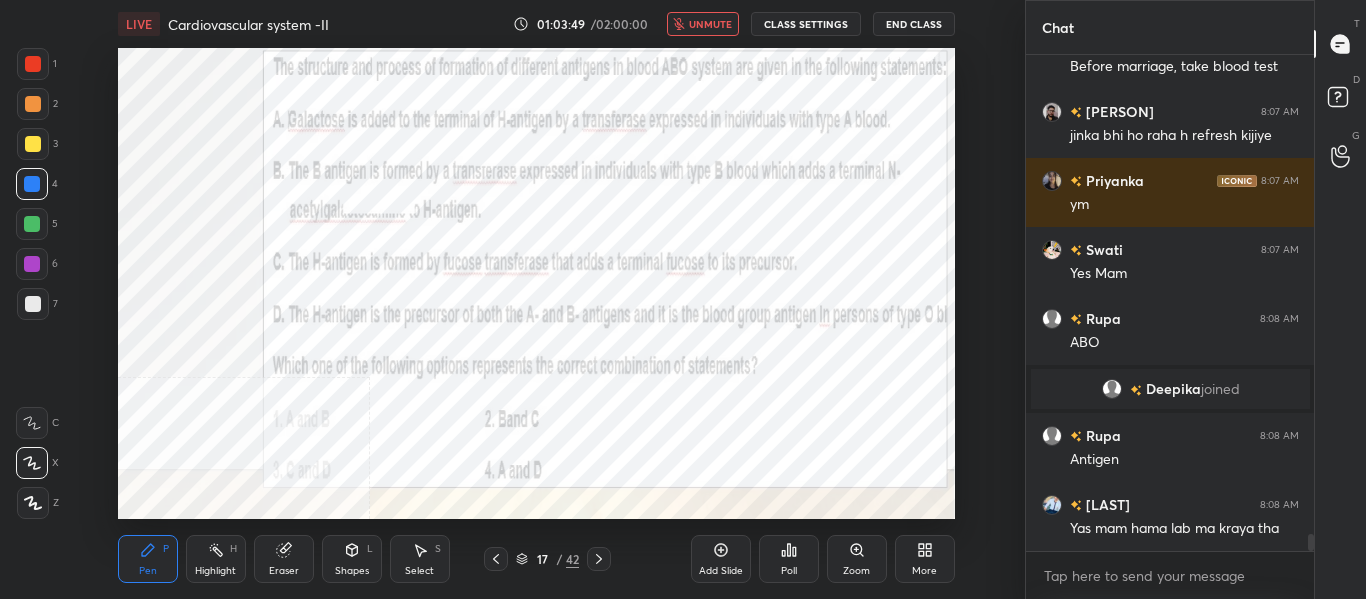 click on "unmute" at bounding box center [710, 24] 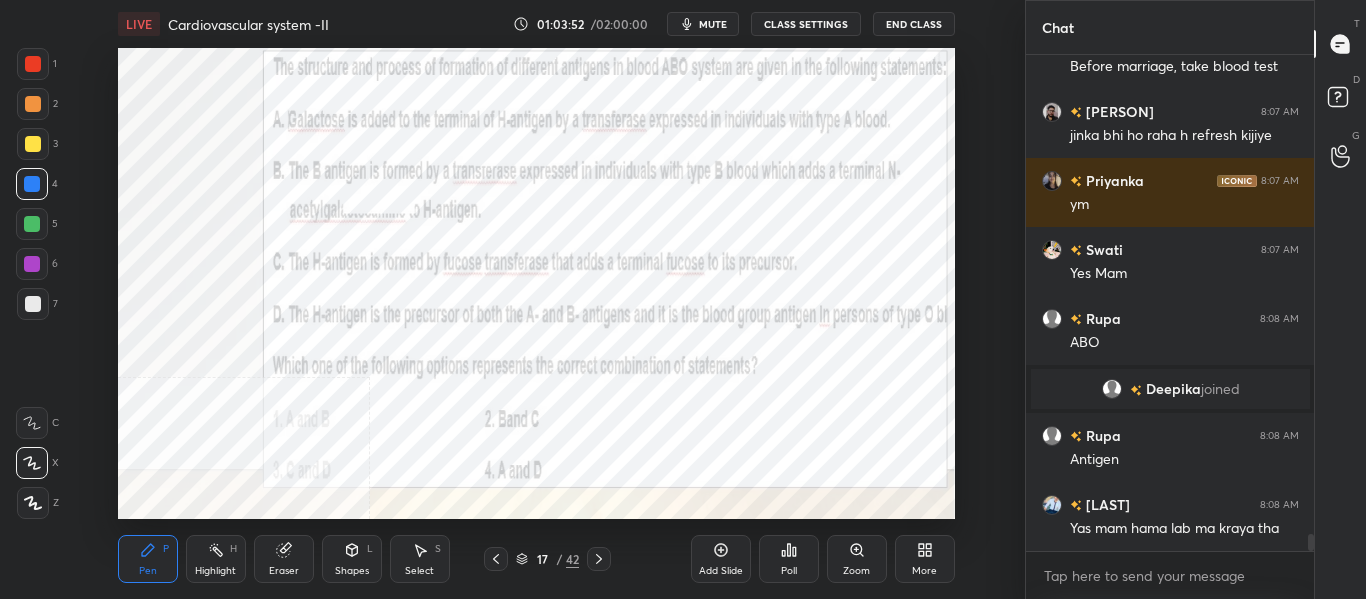 click on "mute" at bounding box center [713, 24] 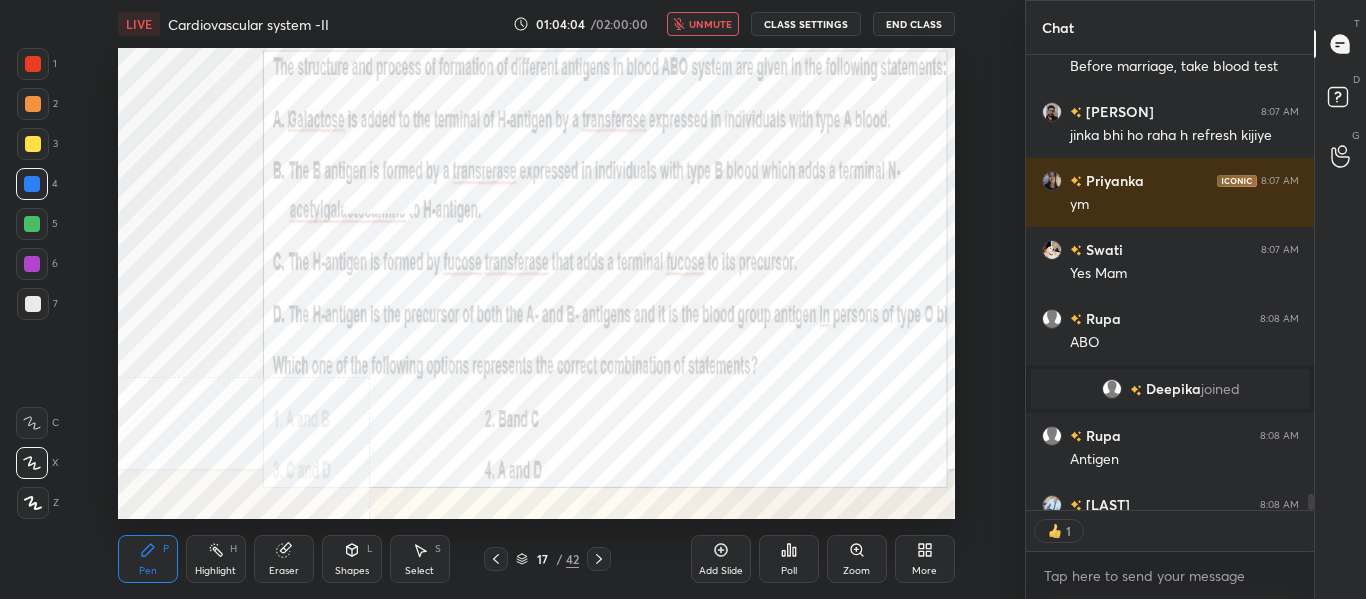 scroll, scrollTop: 449, scrollLeft: 282, axis: both 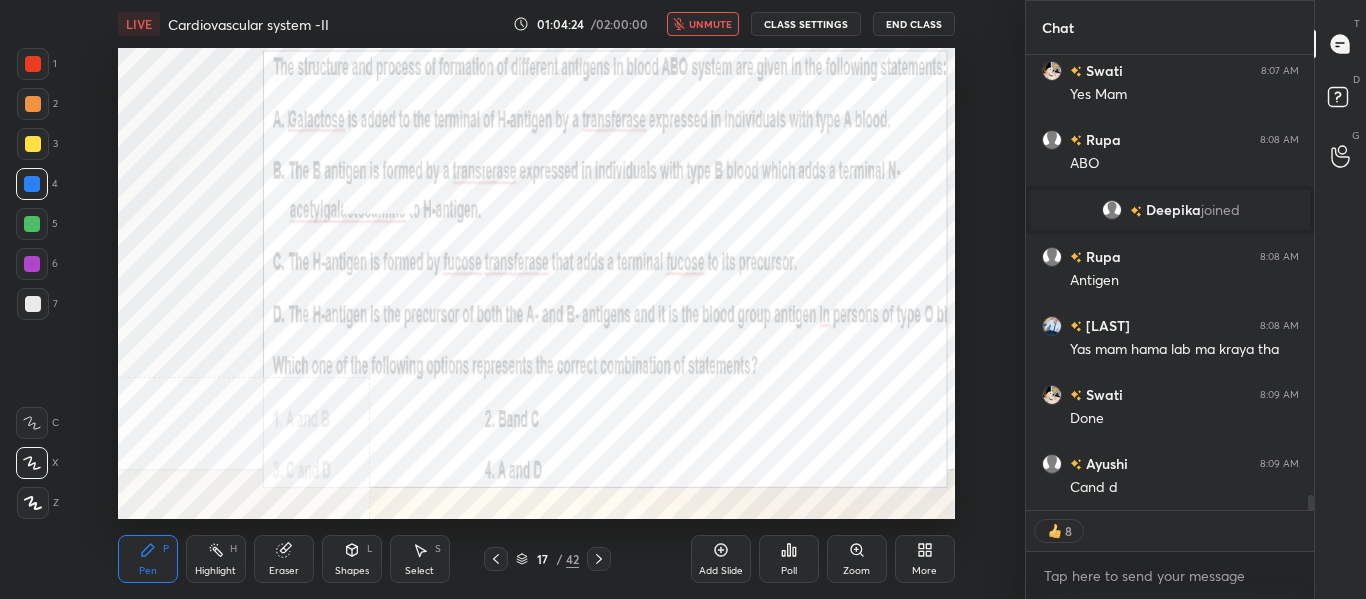 click on "unmute" at bounding box center [710, 24] 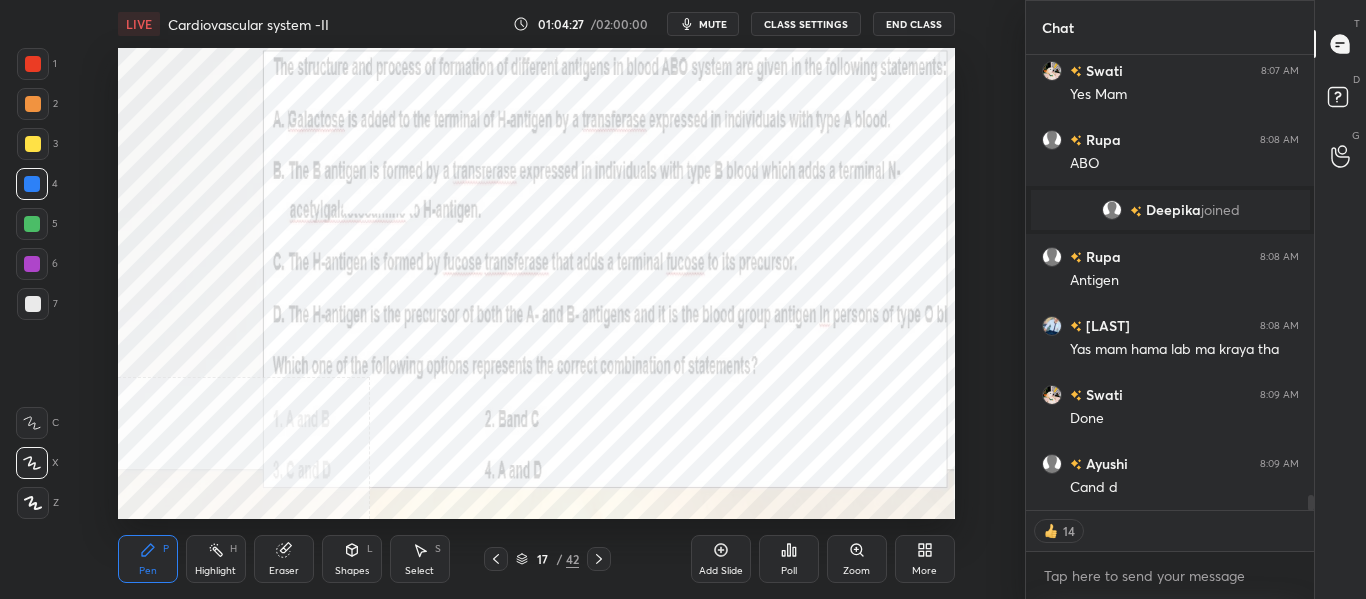 click on "Poll" at bounding box center [789, 571] 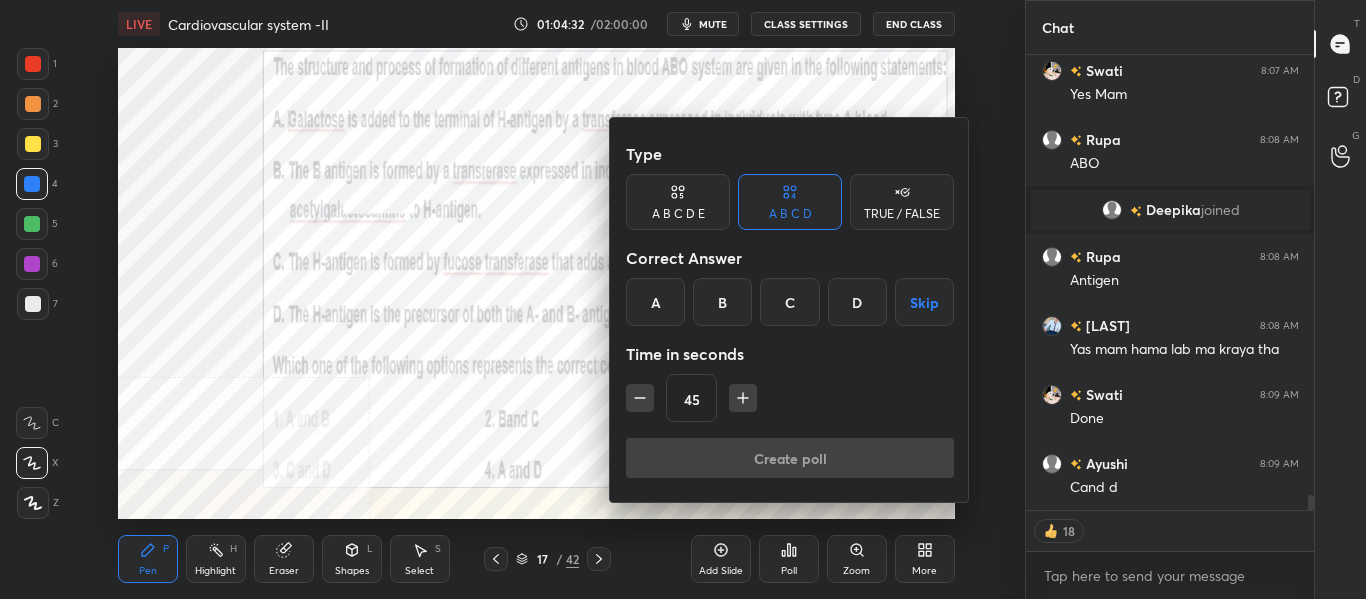 click on "C" at bounding box center [789, 302] 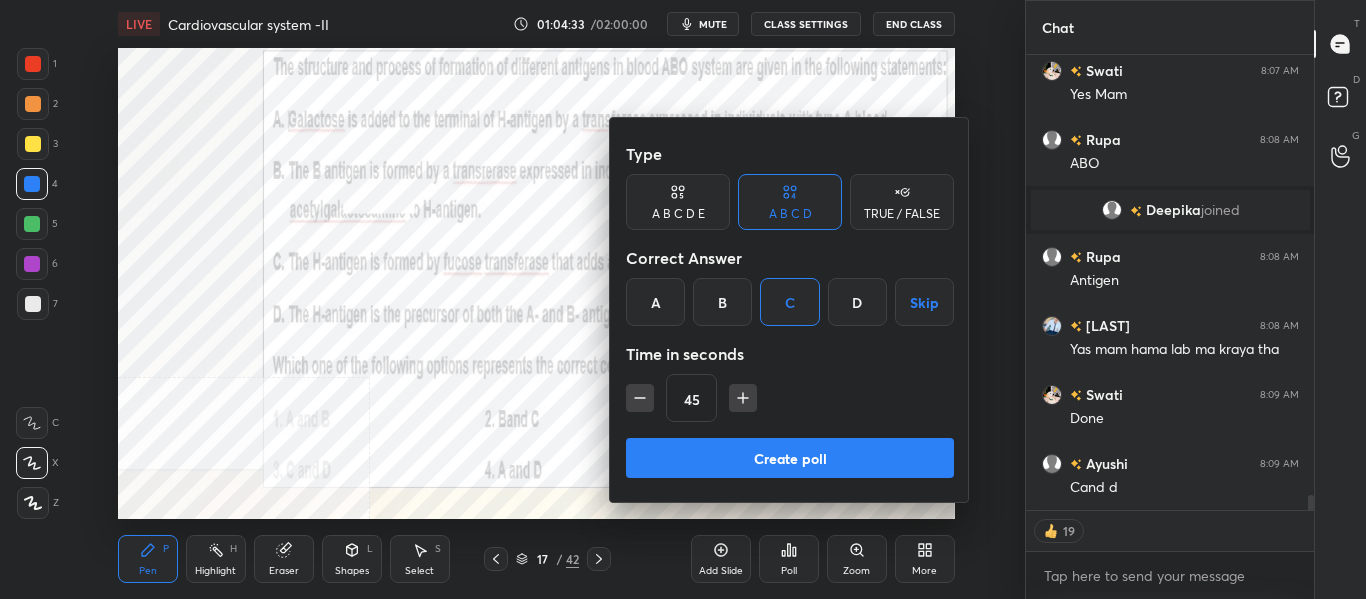 click on "Create poll" at bounding box center (790, 458) 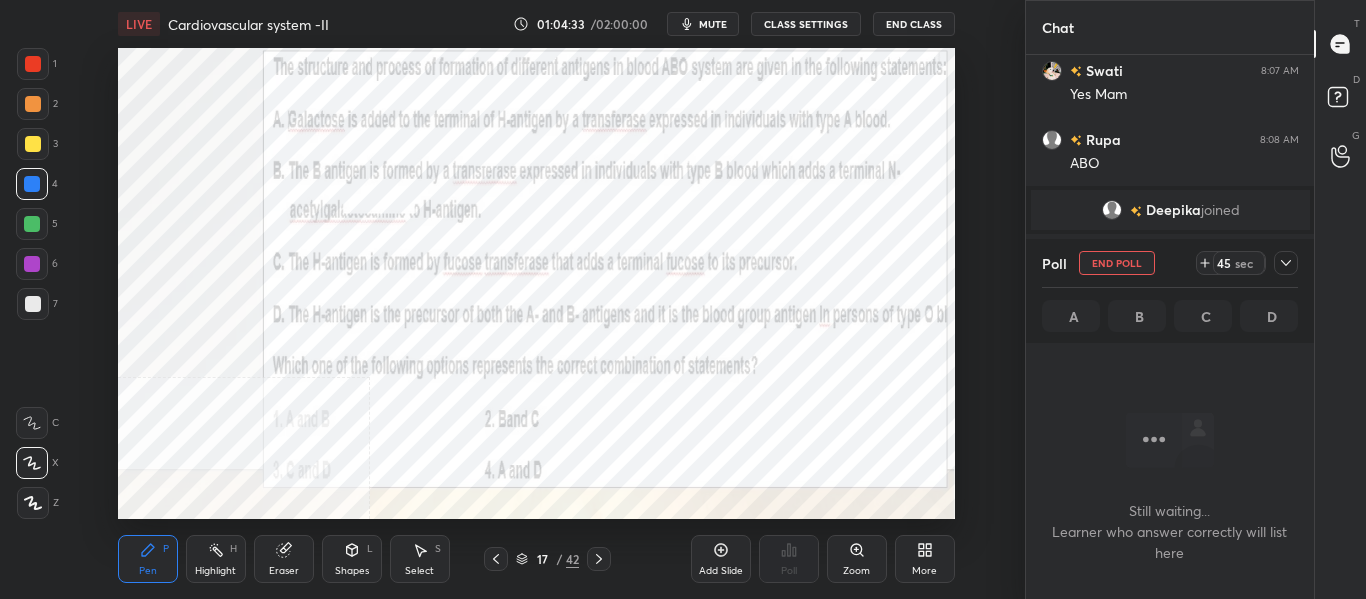 scroll, scrollTop: 345, scrollLeft: 282, axis: both 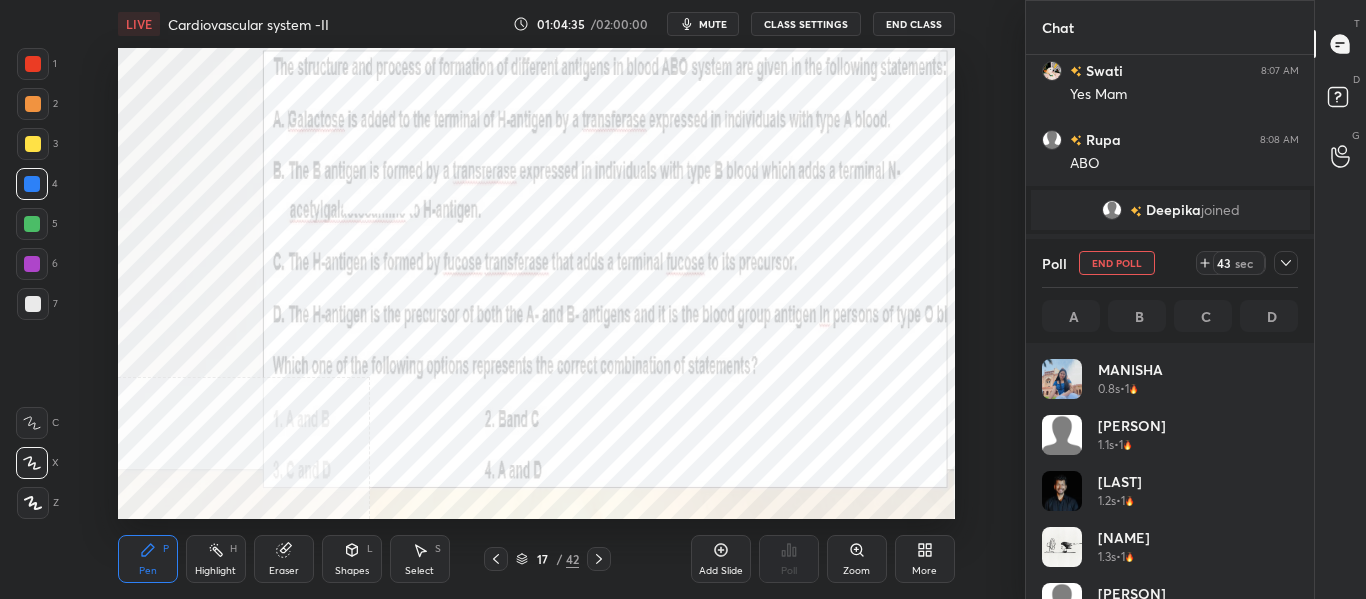 click on "mute" at bounding box center [713, 24] 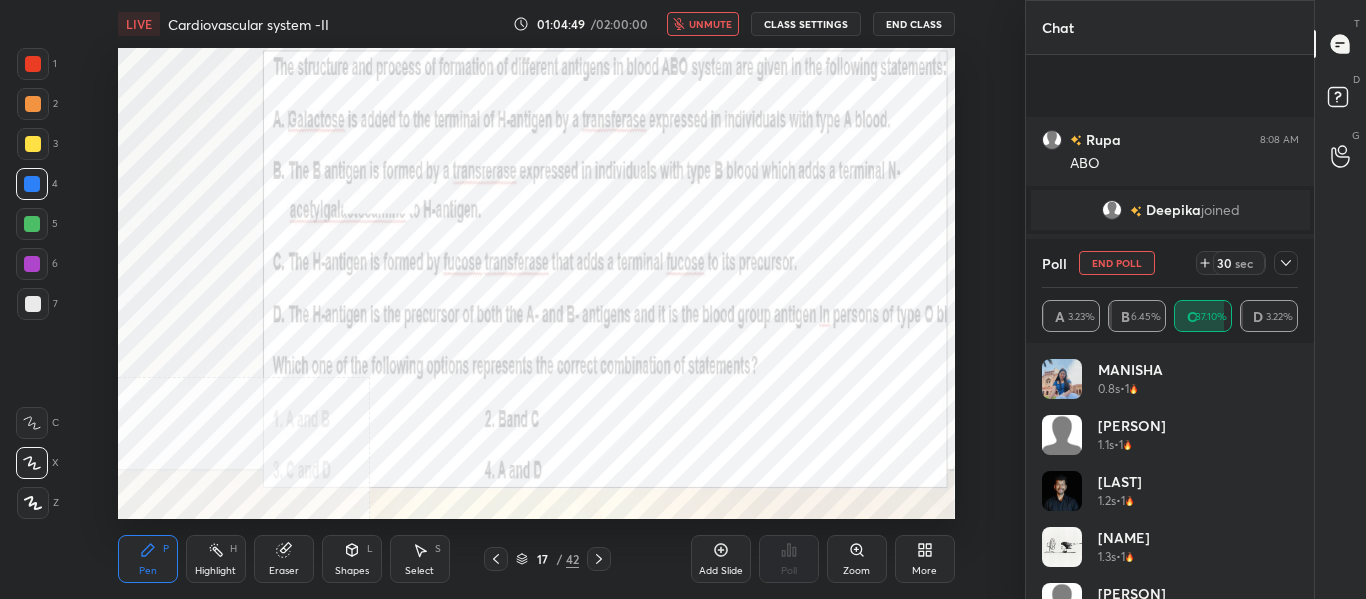 scroll, scrollTop: 13980, scrollLeft: 0, axis: vertical 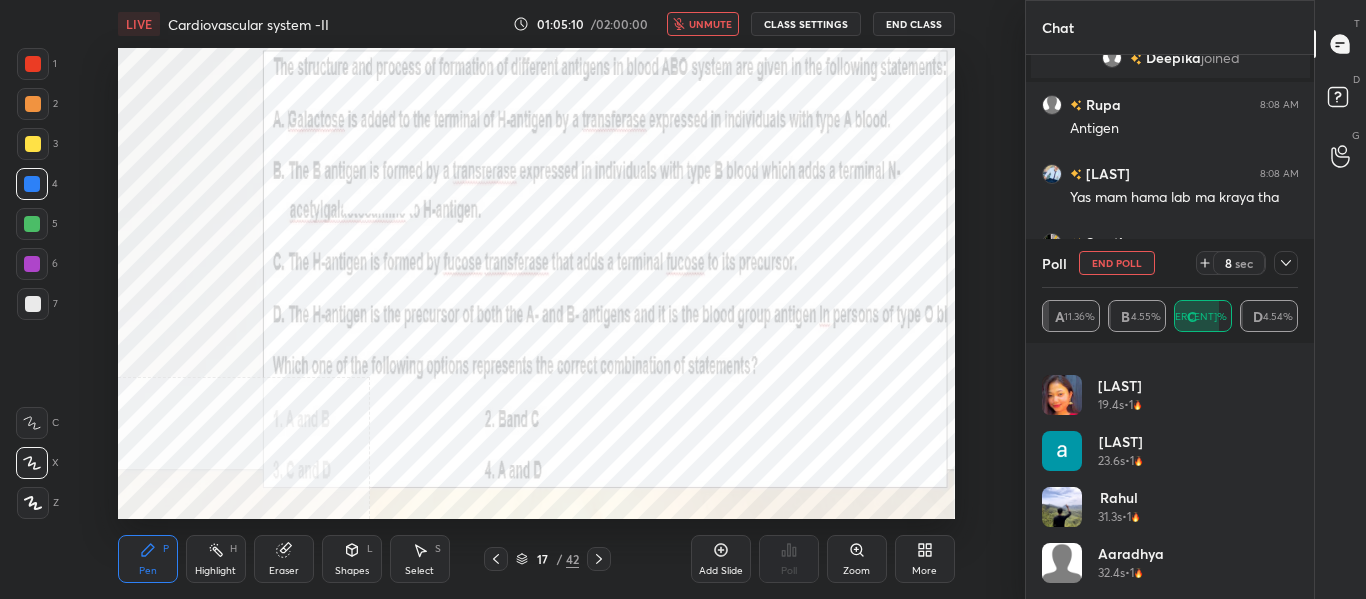 click on "unmute" at bounding box center [710, 24] 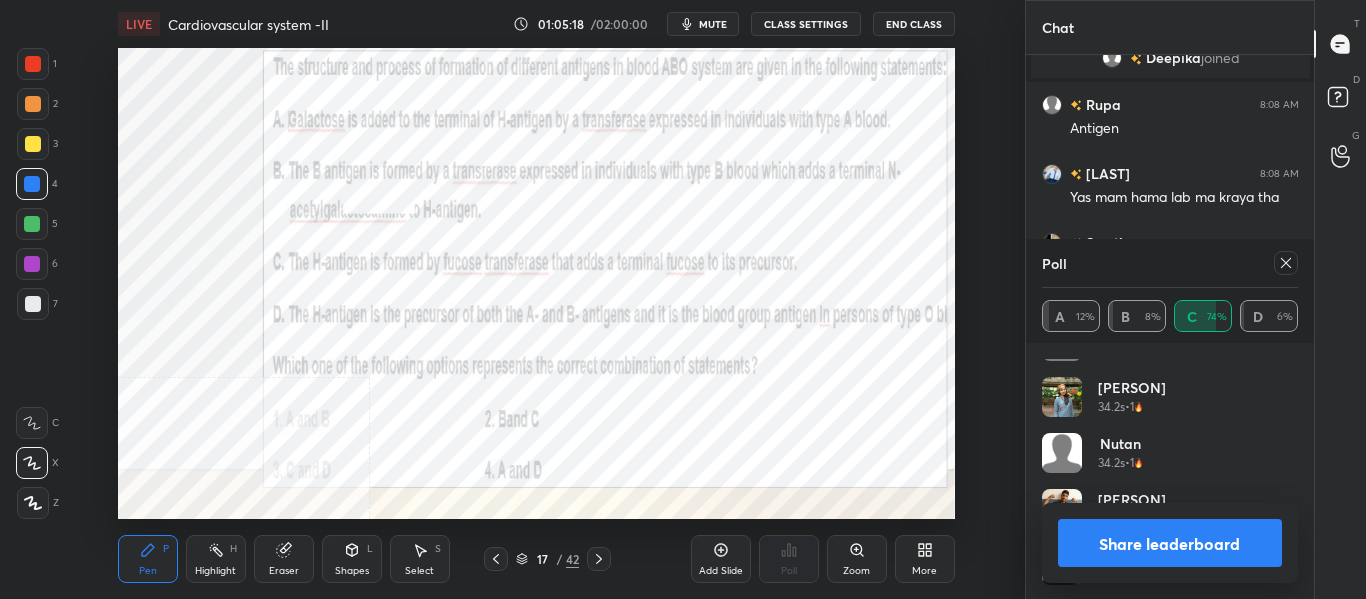 scroll, scrollTop: 1944, scrollLeft: 0, axis: vertical 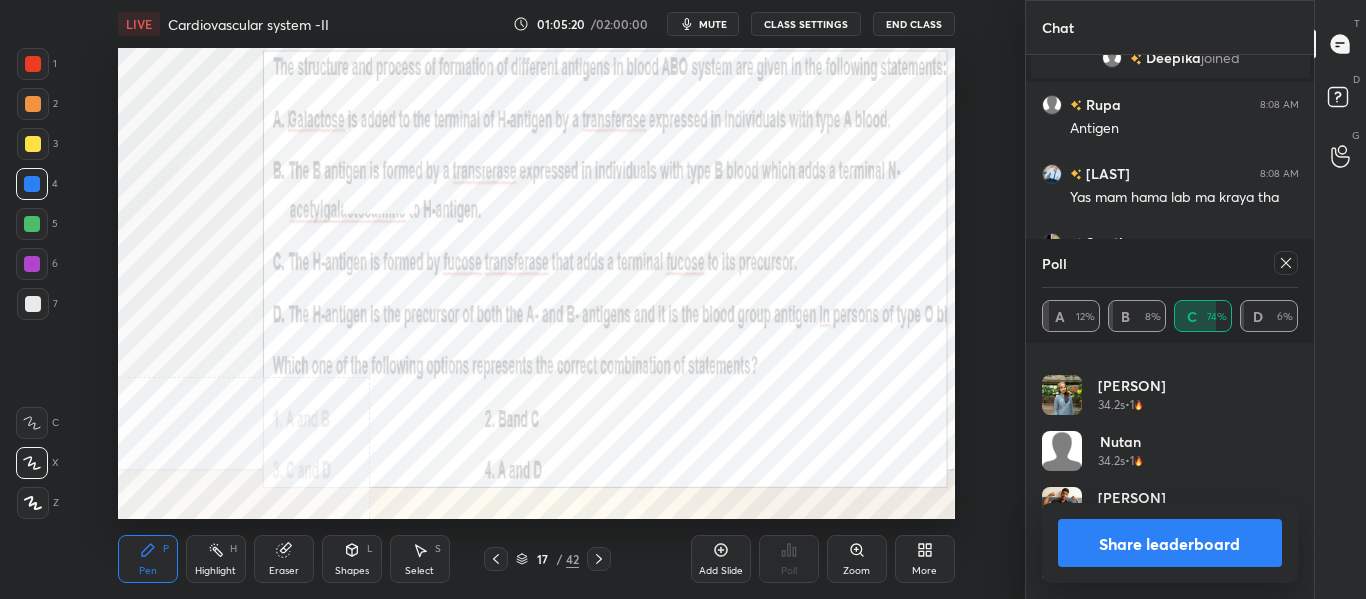 click on "Share leaderboard" at bounding box center [1170, 543] 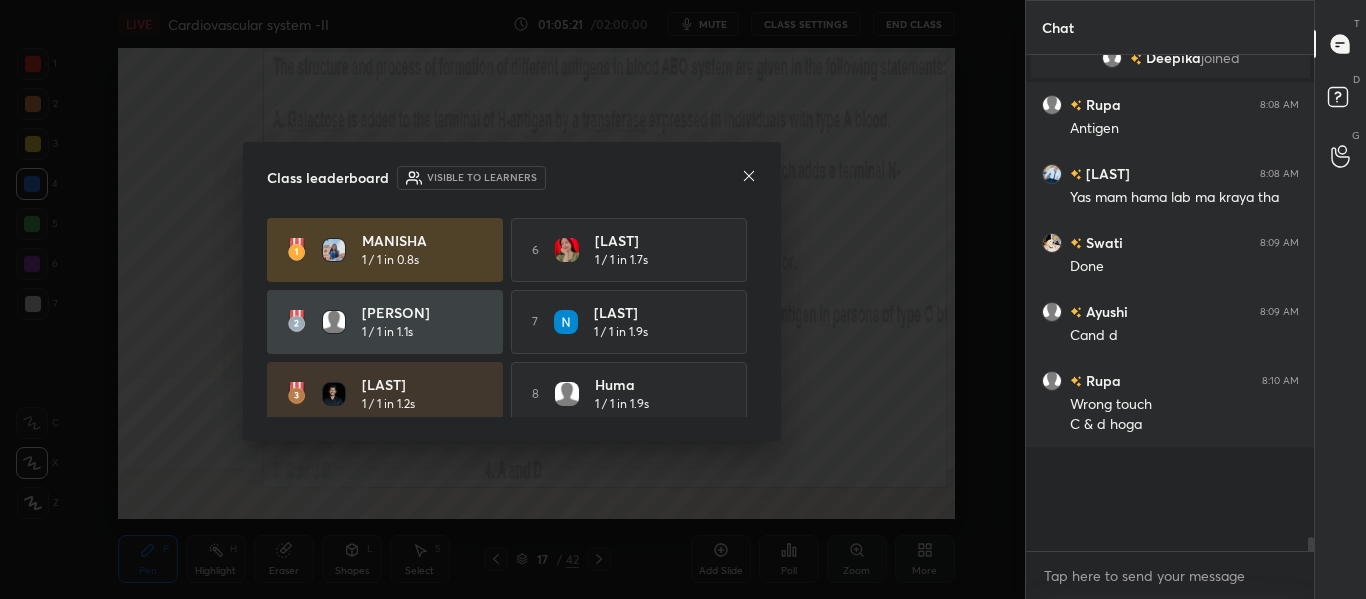 scroll, scrollTop: 13925, scrollLeft: 0, axis: vertical 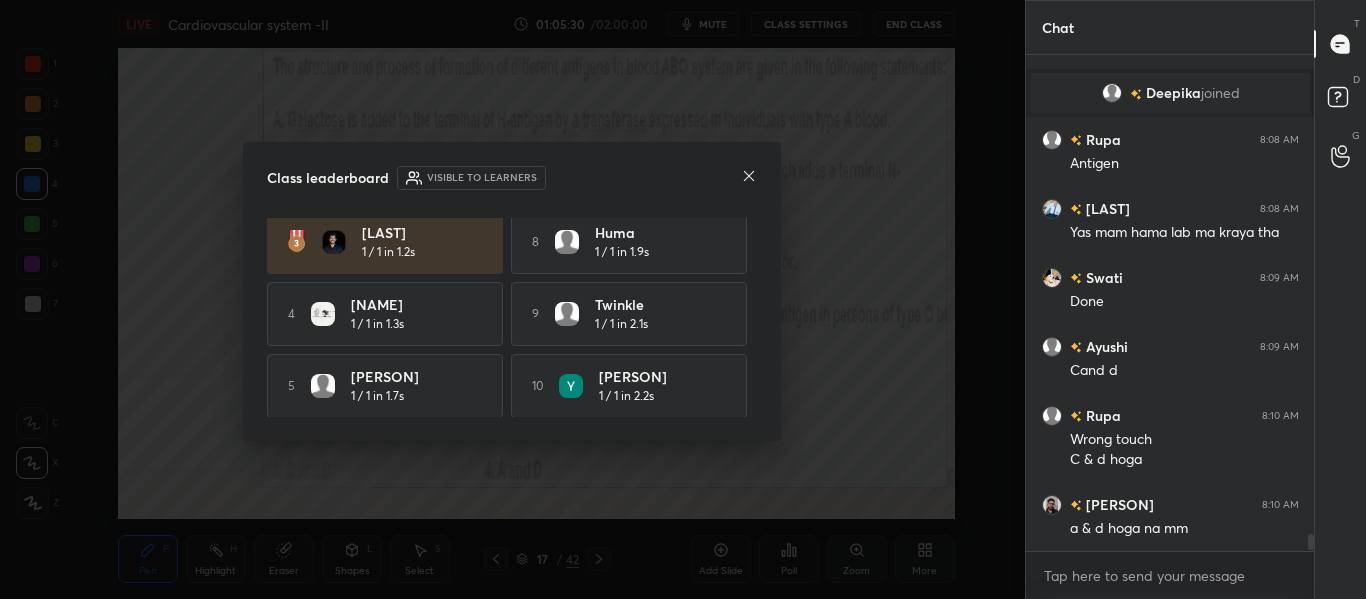 click on "Class leaderboard Visible to learners" at bounding box center [512, 178] 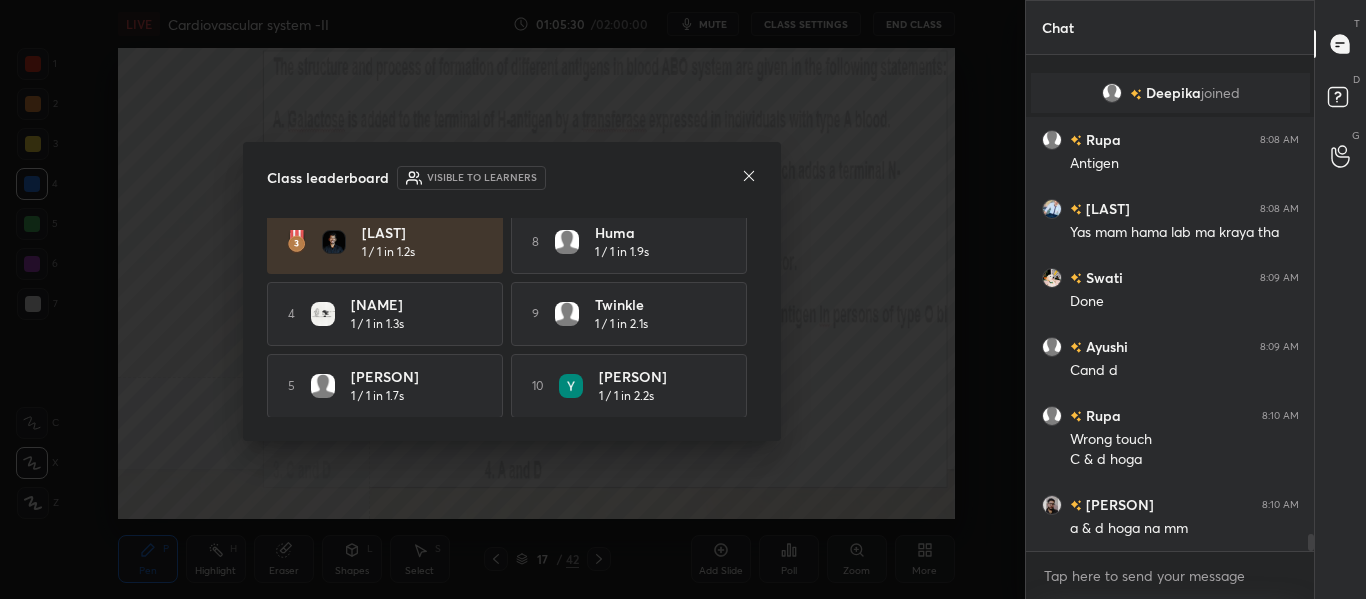 scroll, scrollTop: 14011, scrollLeft: 0, axis: vertical 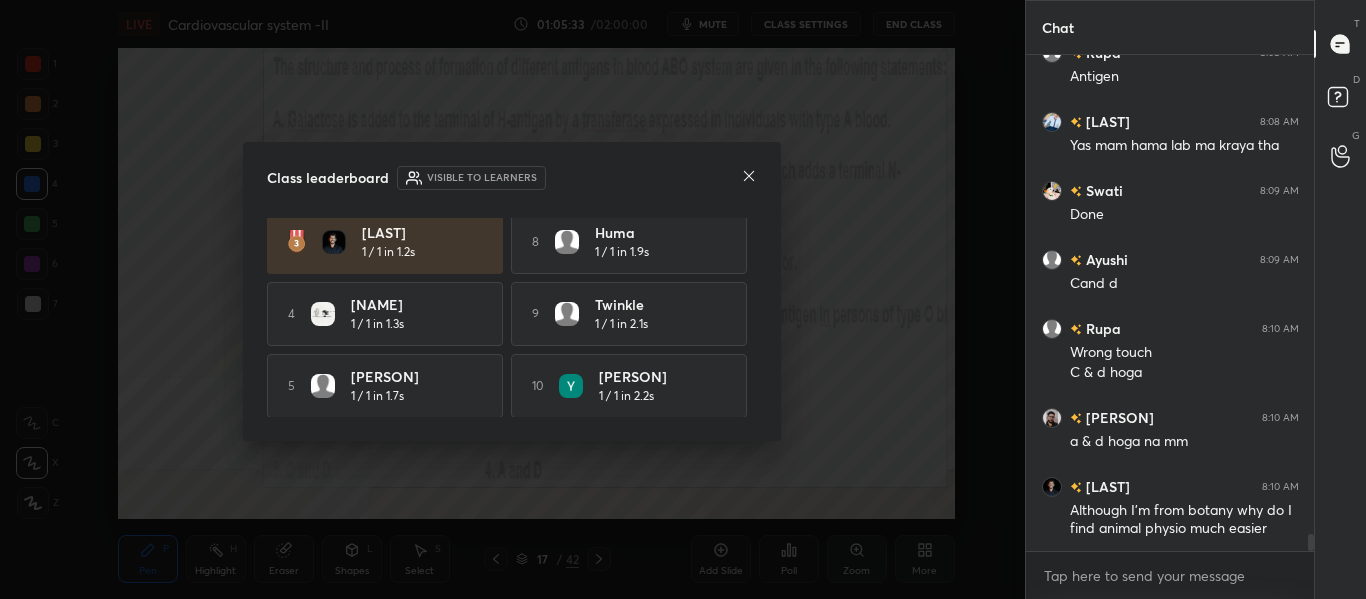click 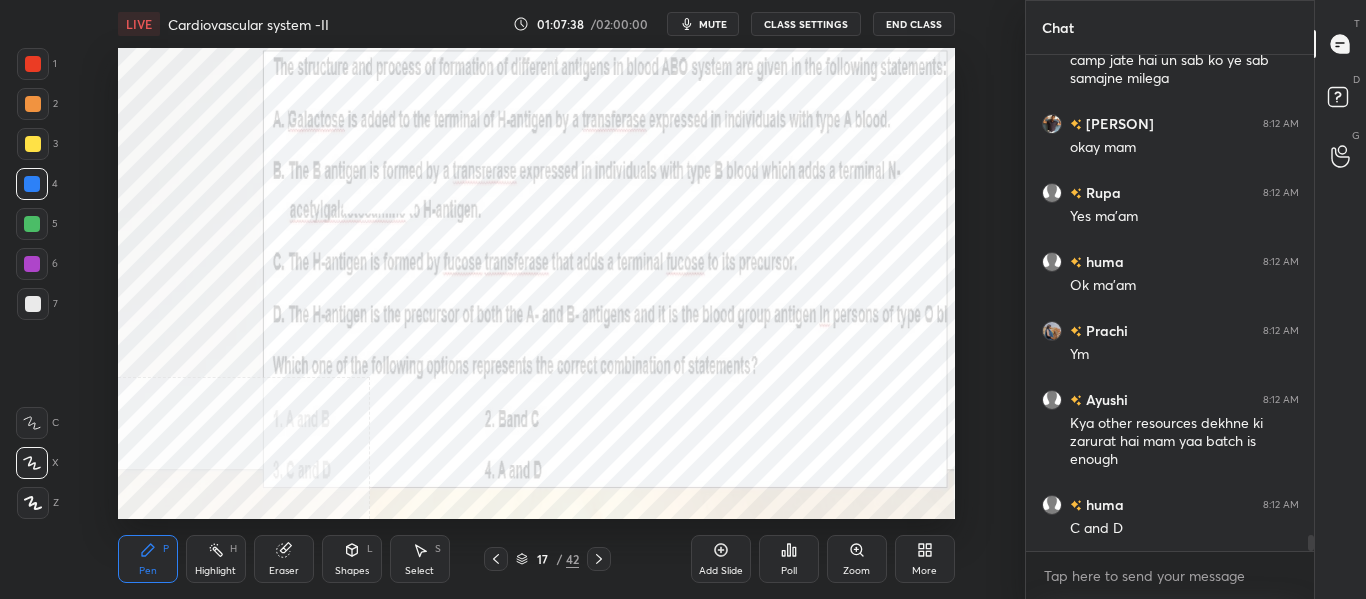 scroll, scrollTop: 14941, scrollLeft: 0, axis: vertical 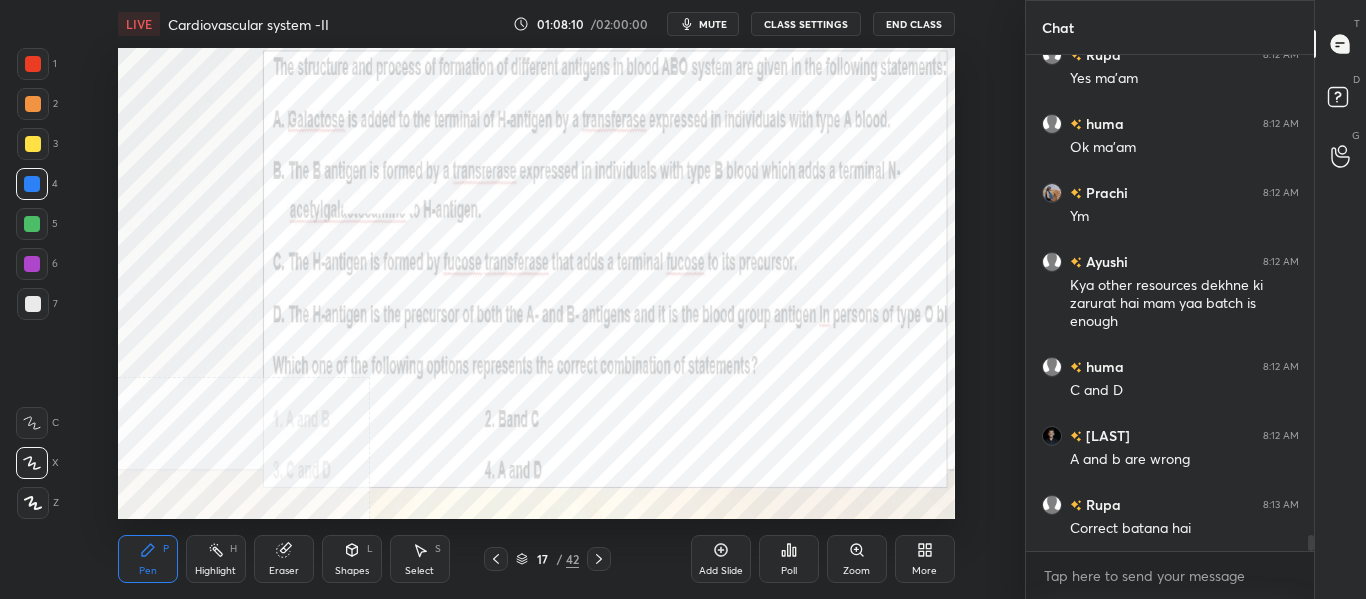 click at bounding box center [599, 559] 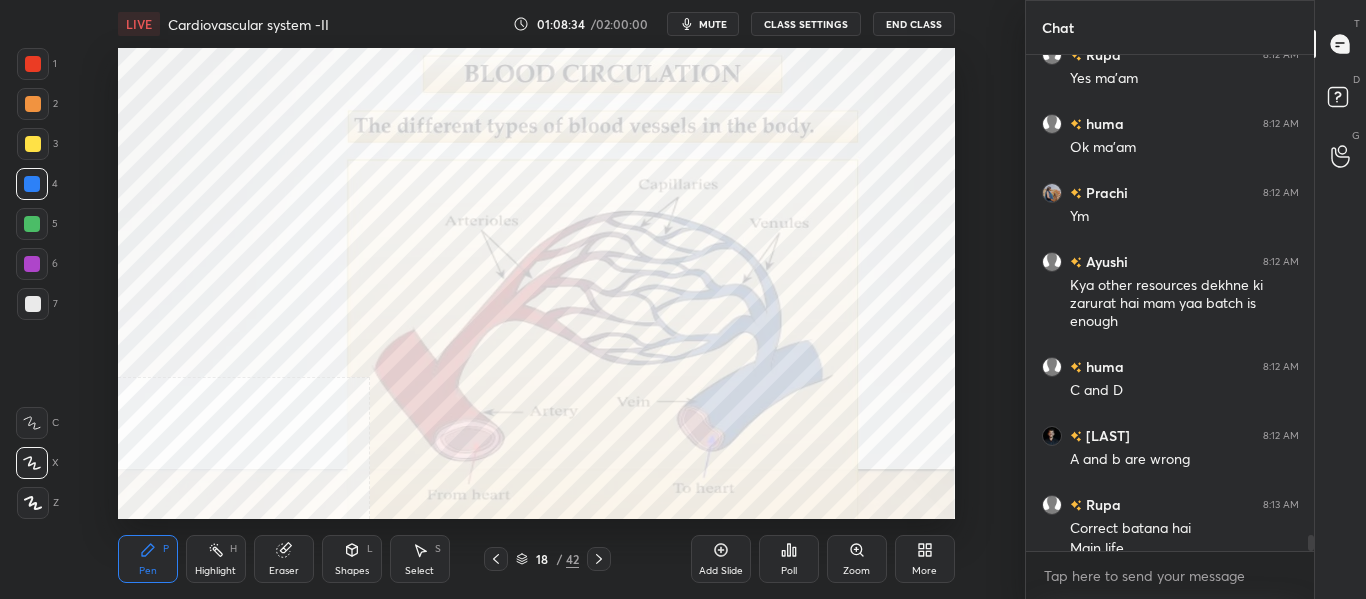 scroll, scrollTop: 15030, scrollLeft: 0, axis: vertical 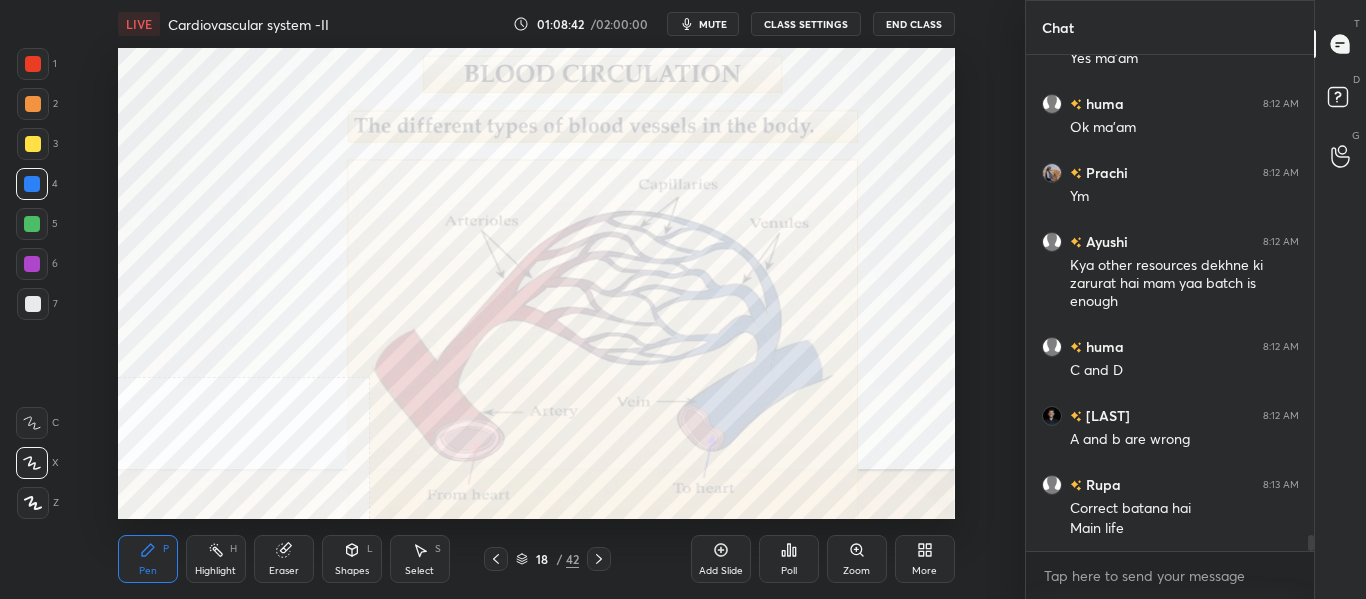 click on "Highlight" at bounding box center (215, 571) 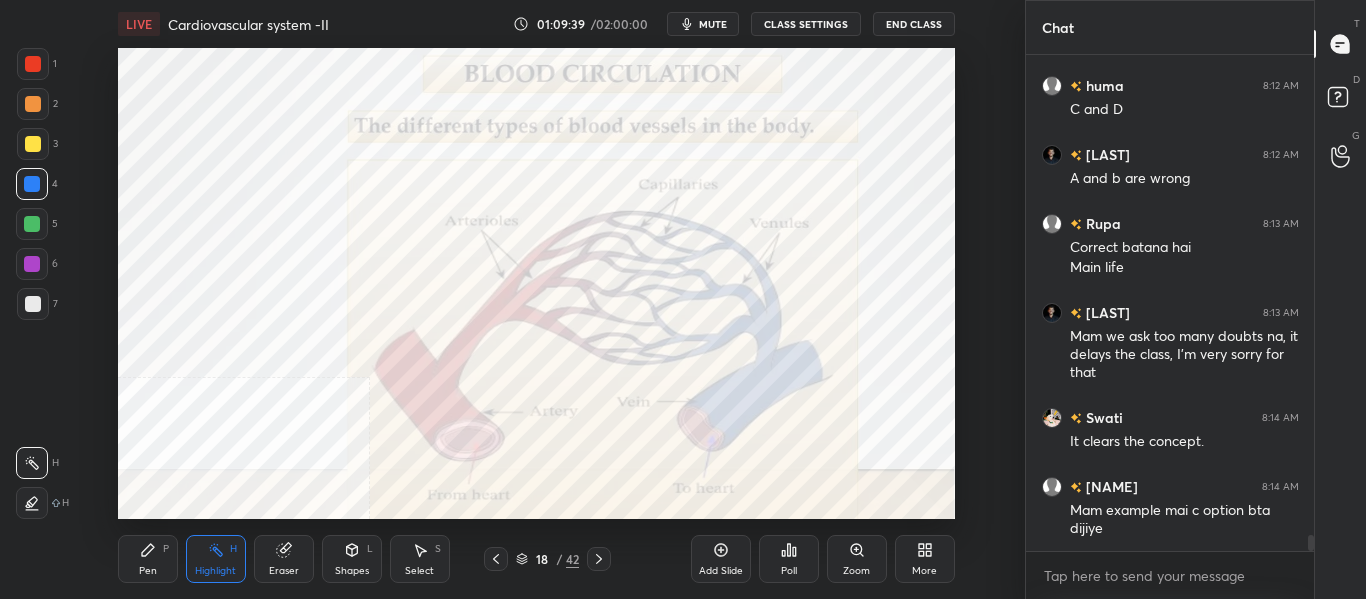 scroll, scrollTop: 15360, scrollLeft: 0, axis: vertical 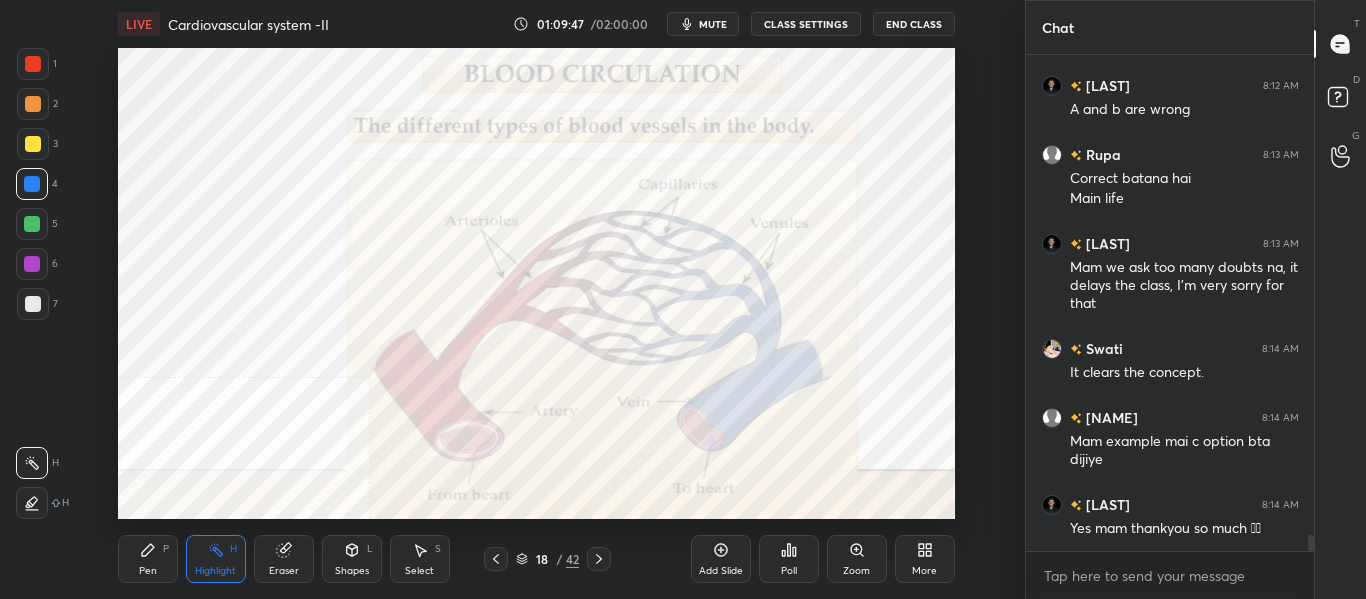 click 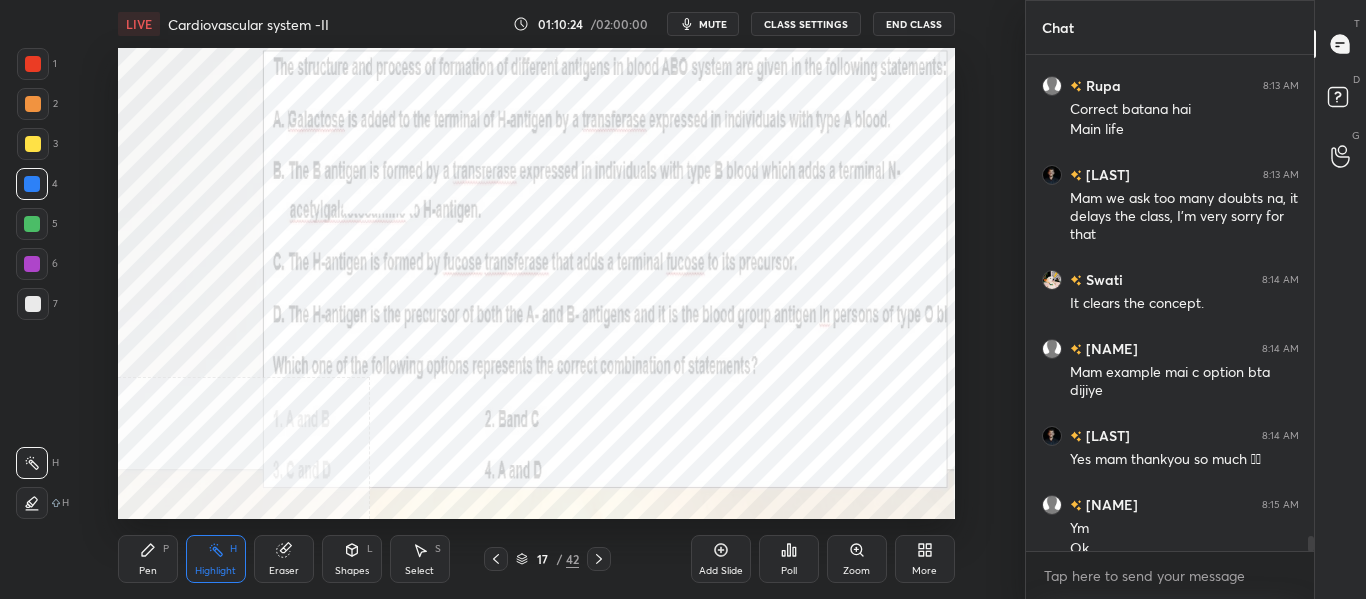 scroll, scrollTop: 15449, scrollLeft: 0, axis: vertical 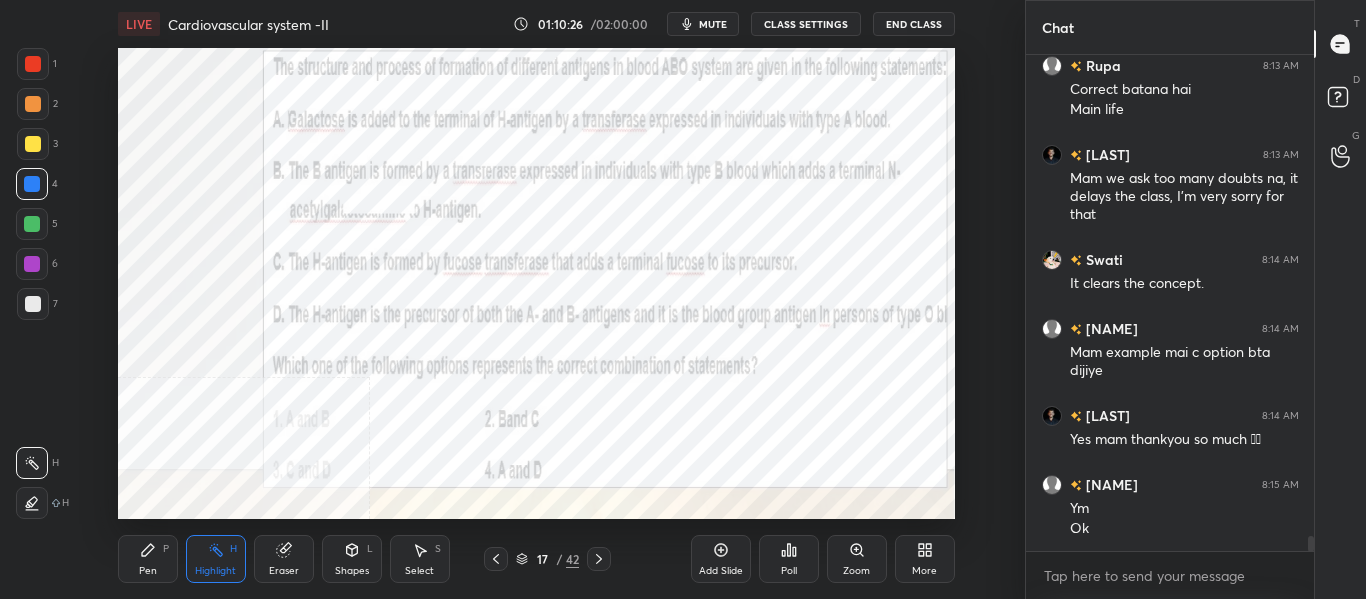 click 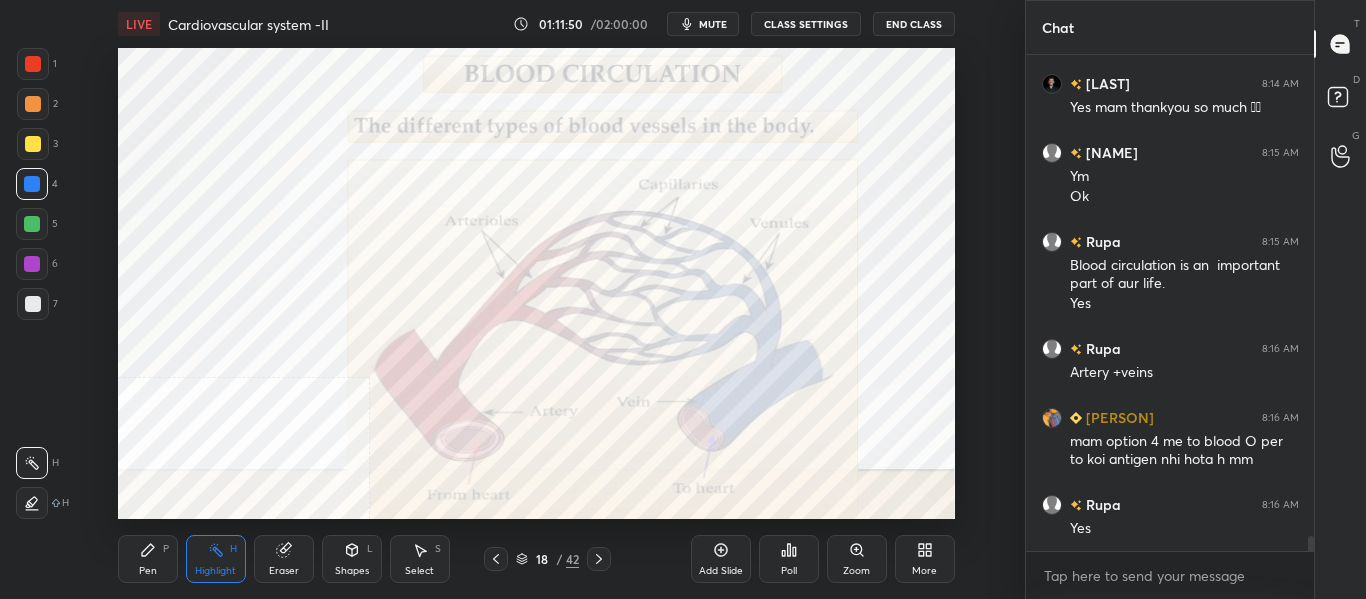 scroll, scrollTop: 15850, scrollLeft: 0, axis: vertical 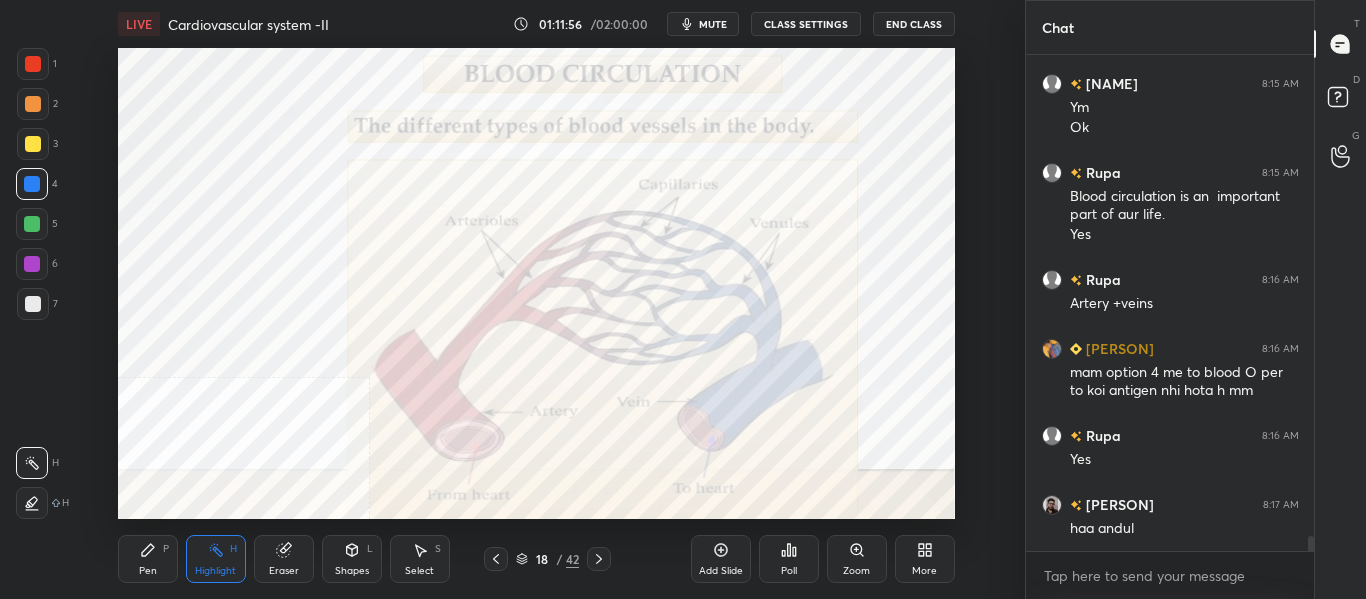 click 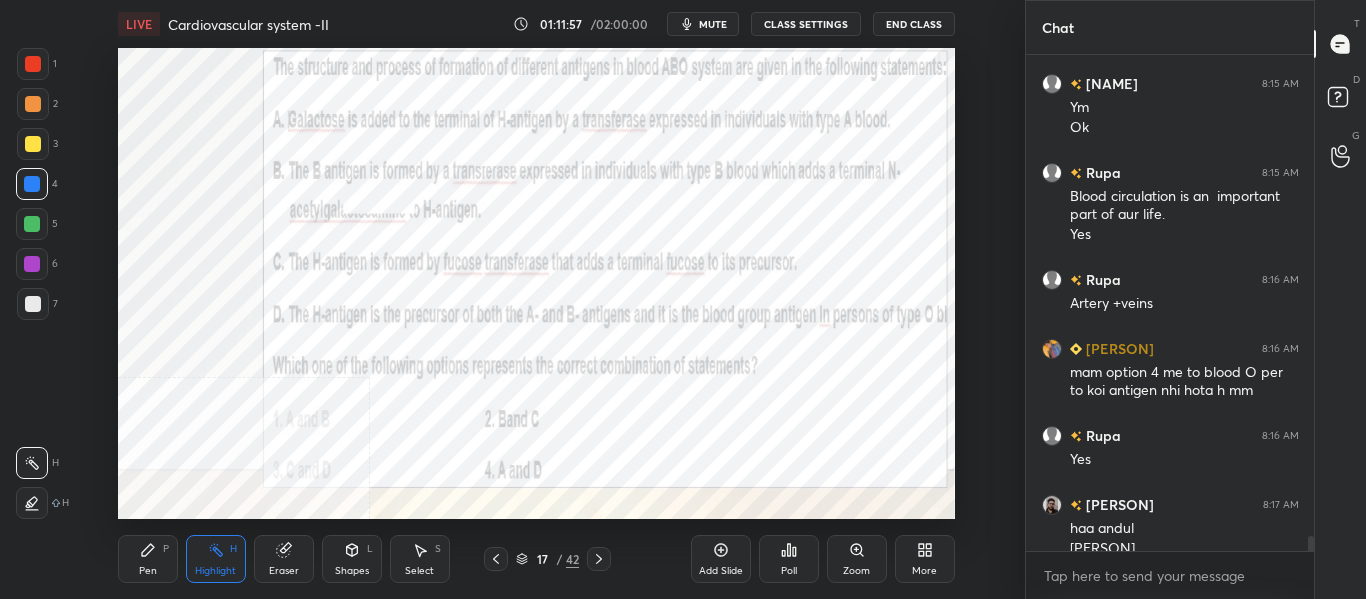 scroll, scrollTop: 15870, scrollLeft: 0, axis: vertical 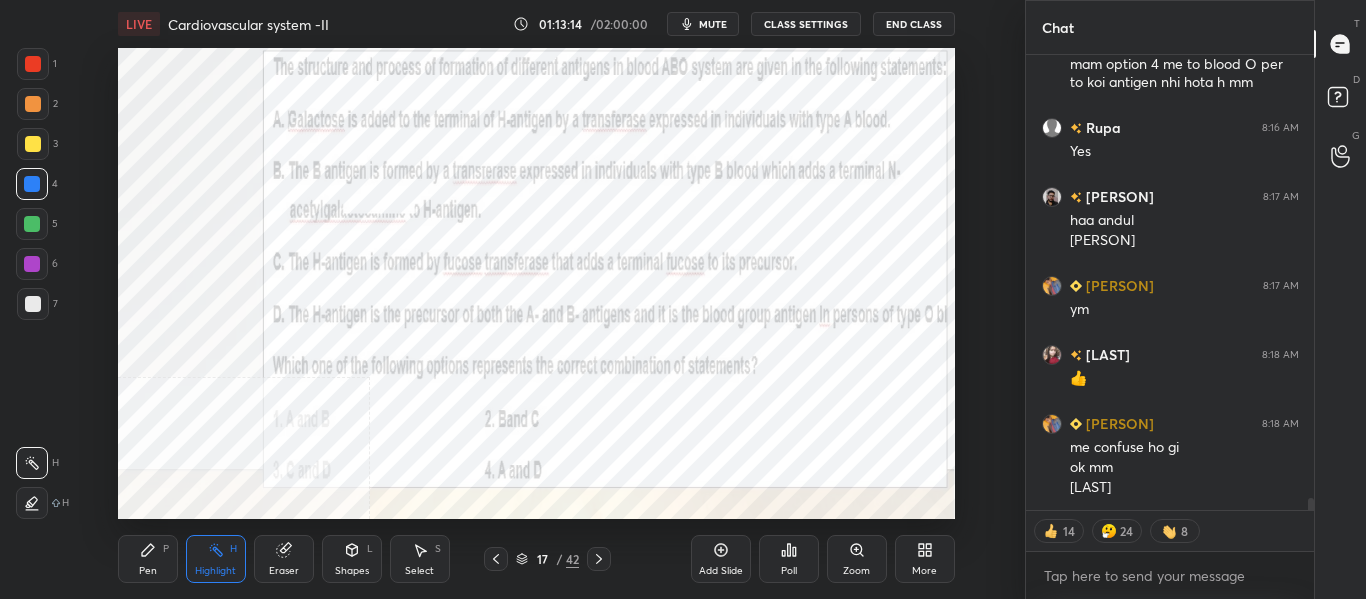 click 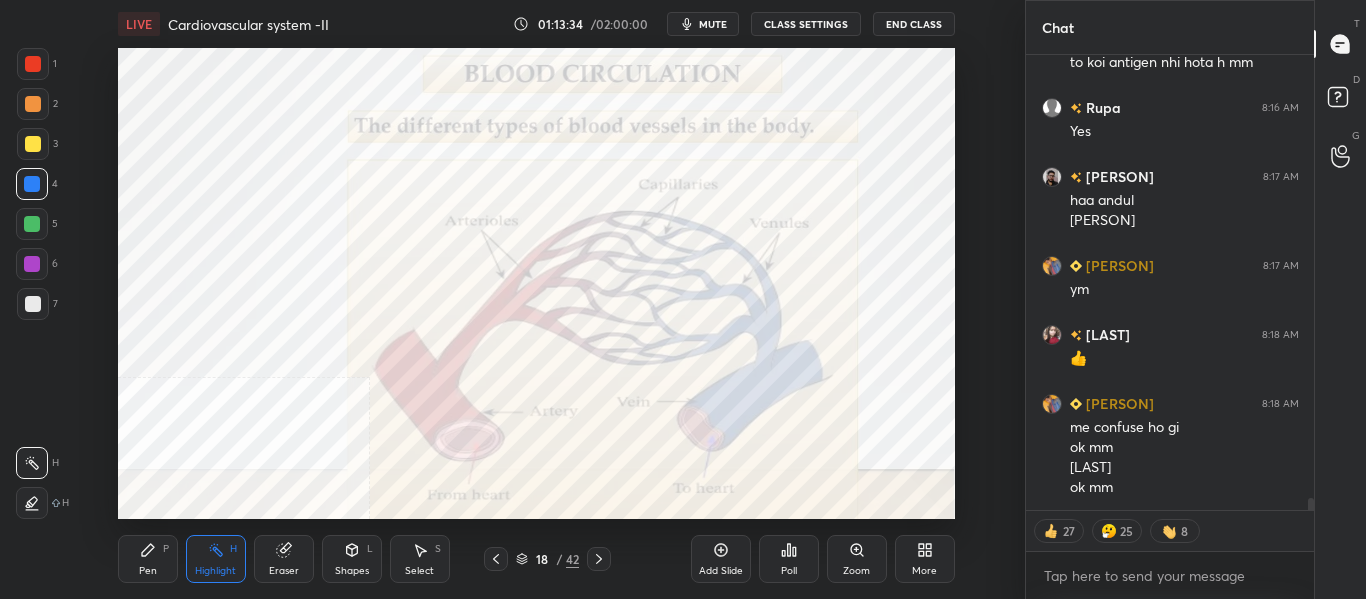 scroll, scrollTop: 16247, scrollLeft: 0, axis: vertical 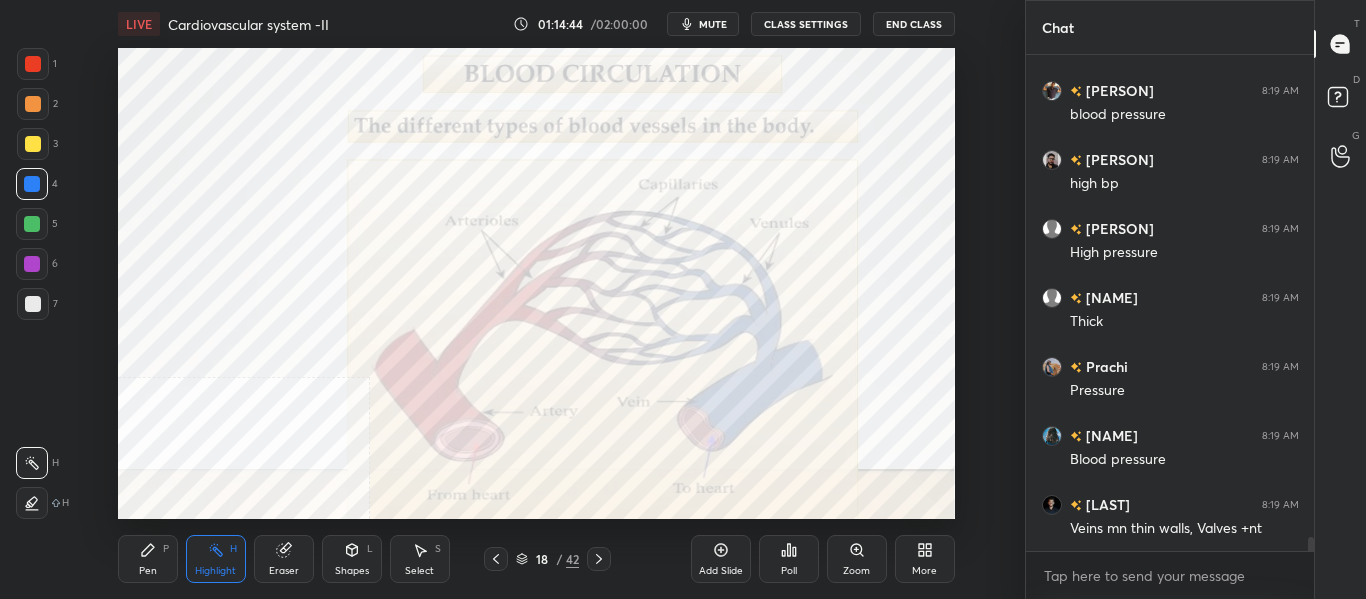 click 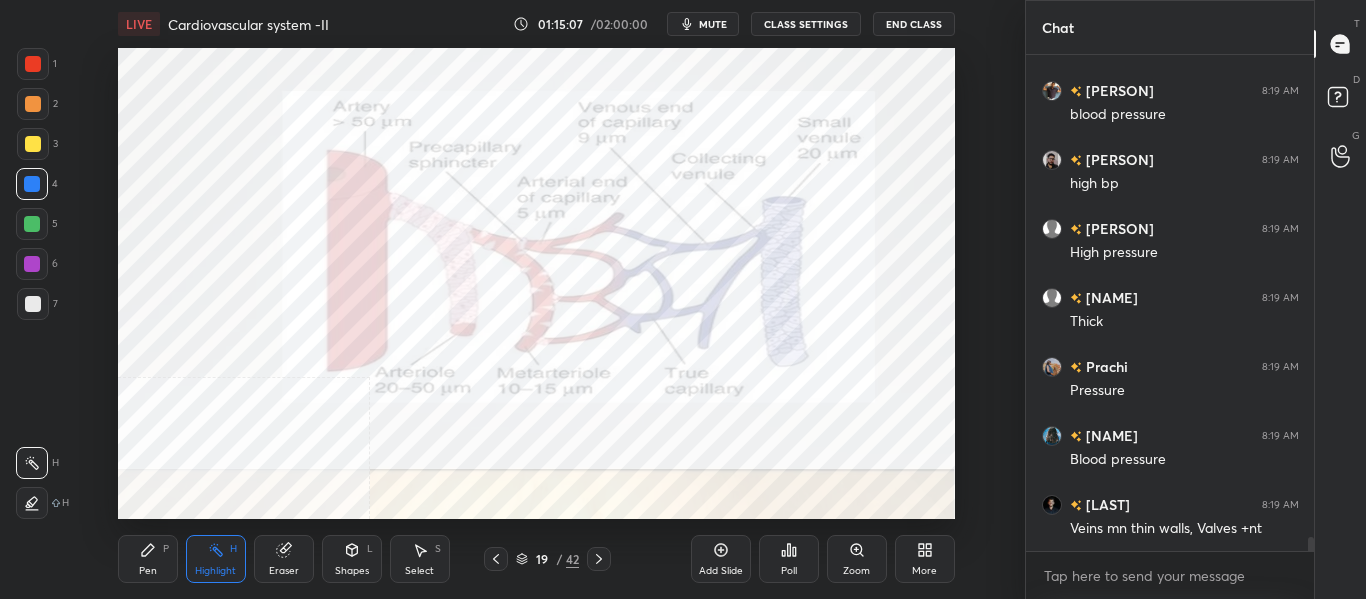 click on "Pen P" at bounding box center [148, 559] 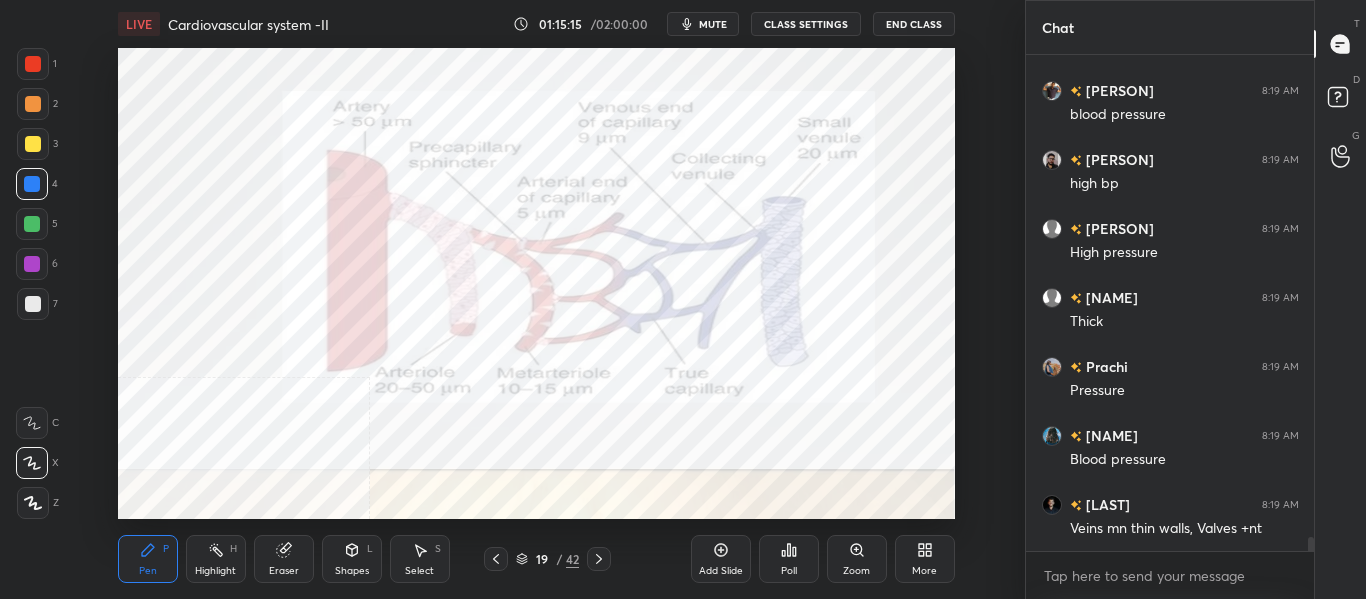 click 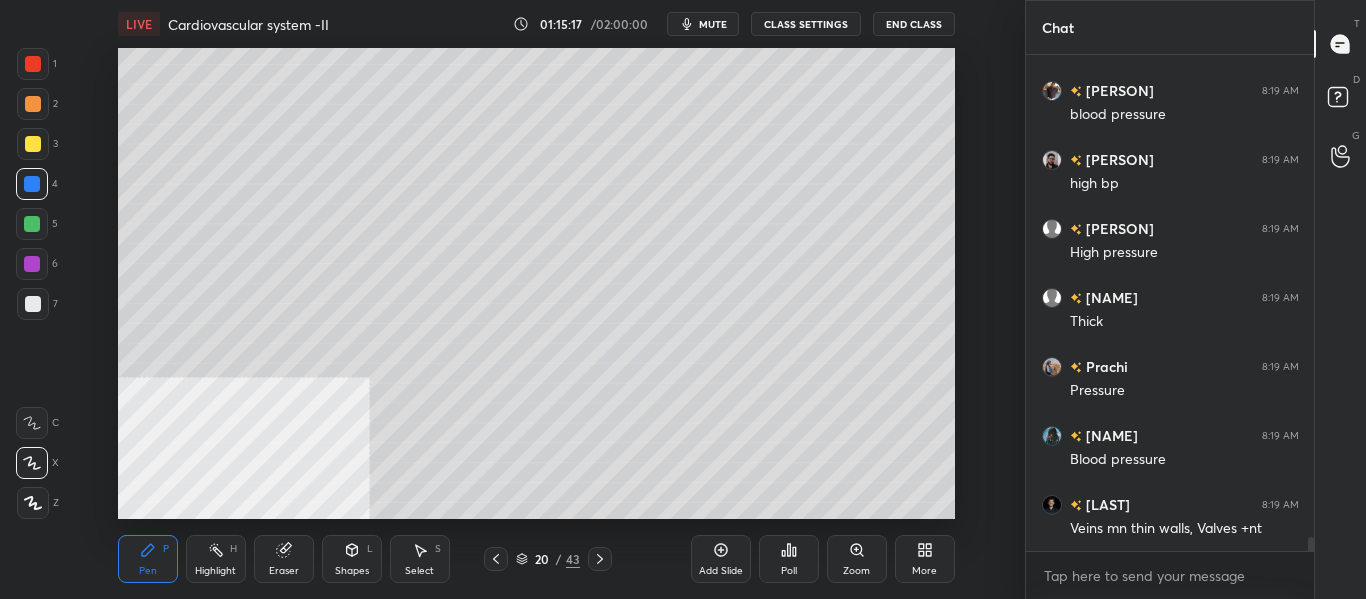 click at bounding box center [33, 304] 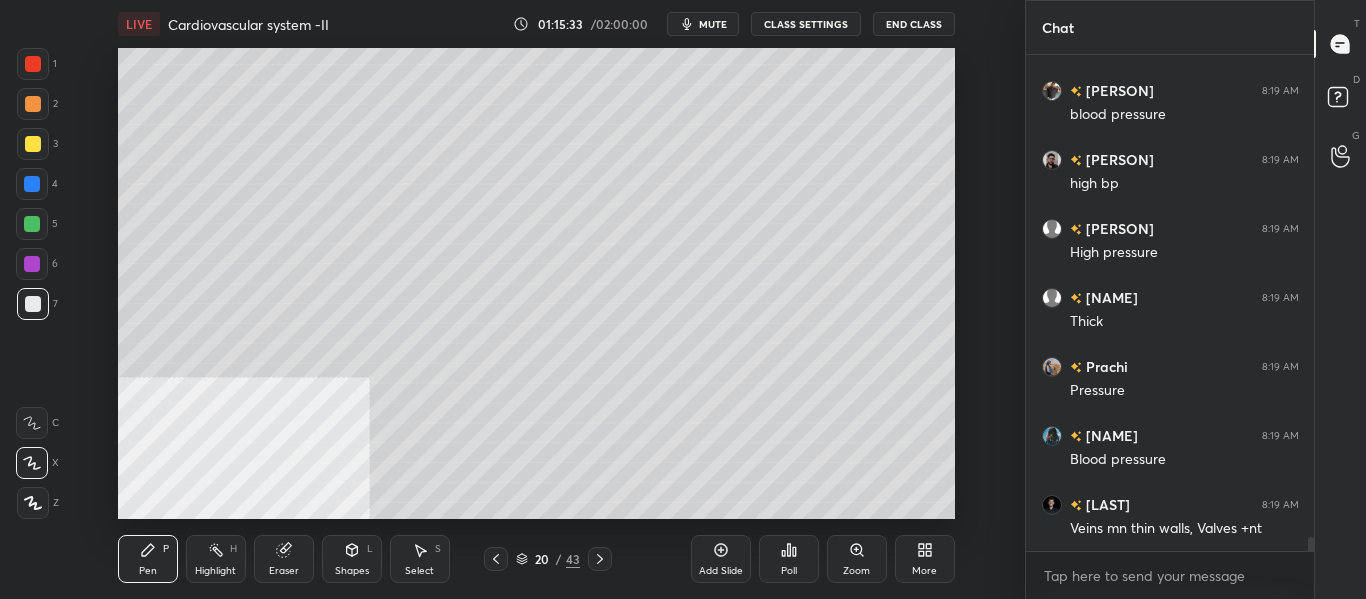 click 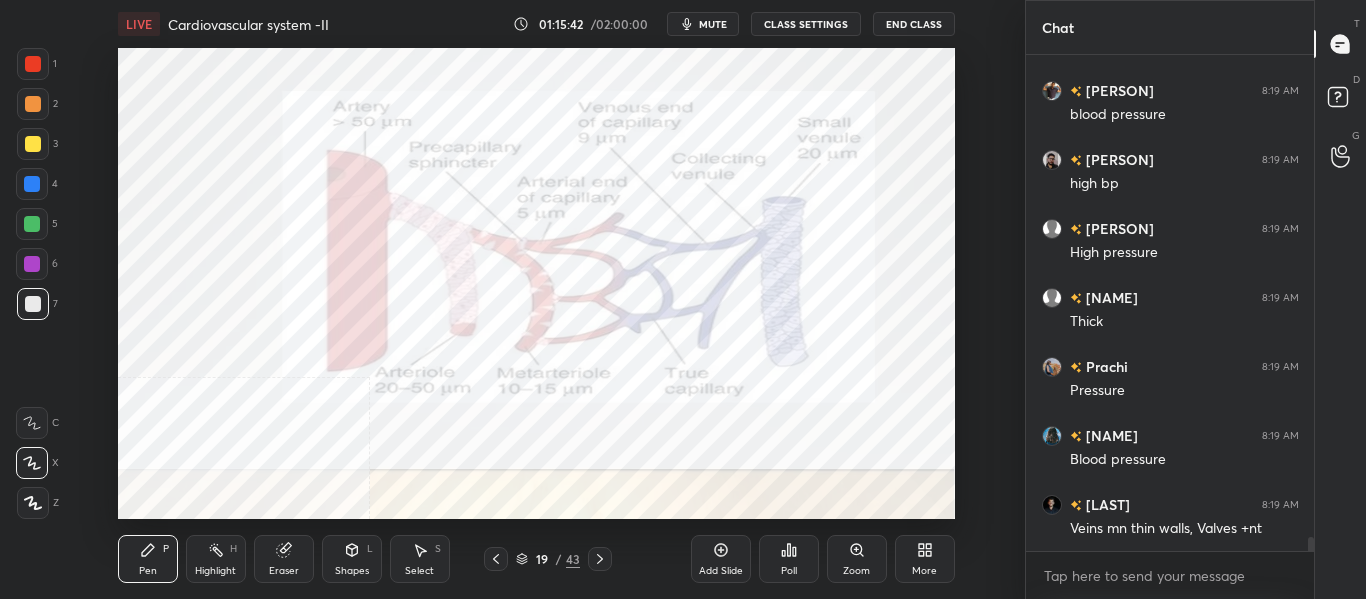 click 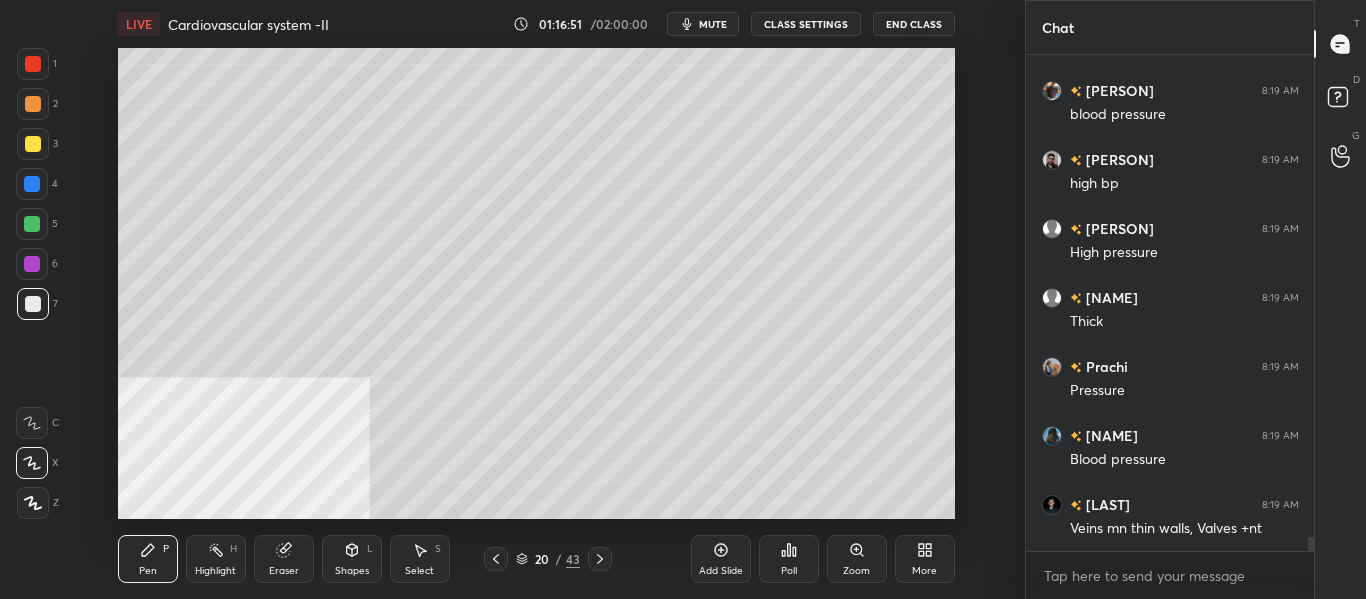 click 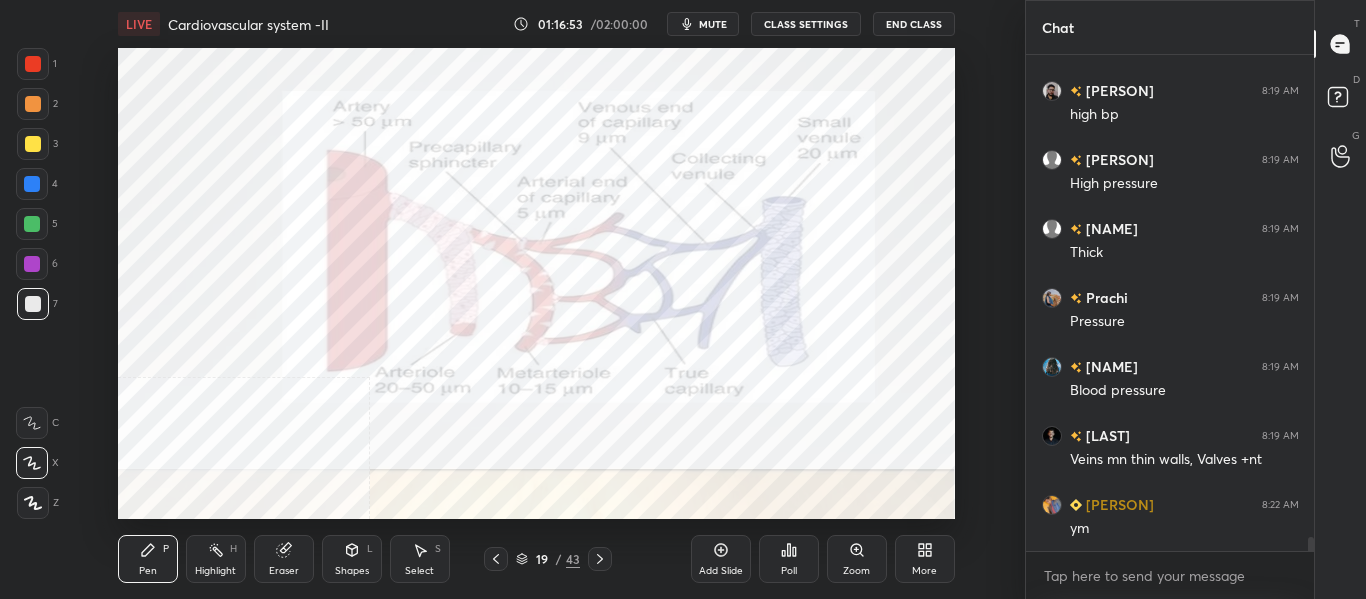 scroll, scrollTop: 17586, scrollLeft: 0, axis: vertical 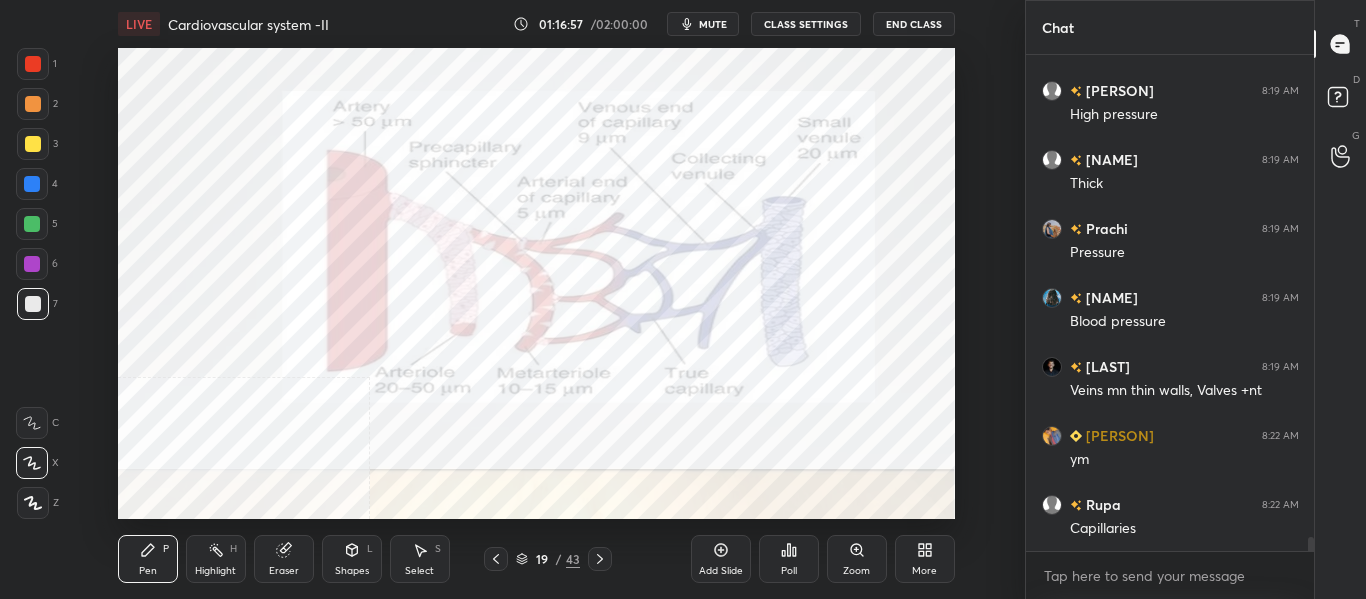click at bounding box center [32, 184] 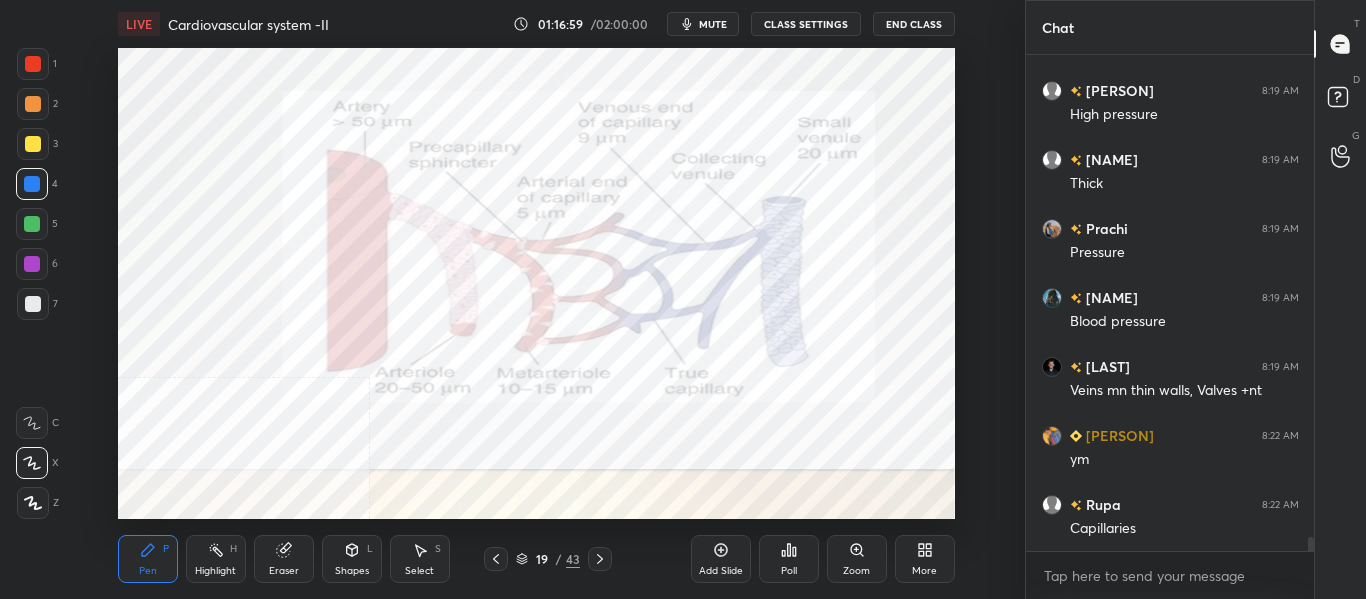 click on "Highlight" at bounding box center (215, 571) 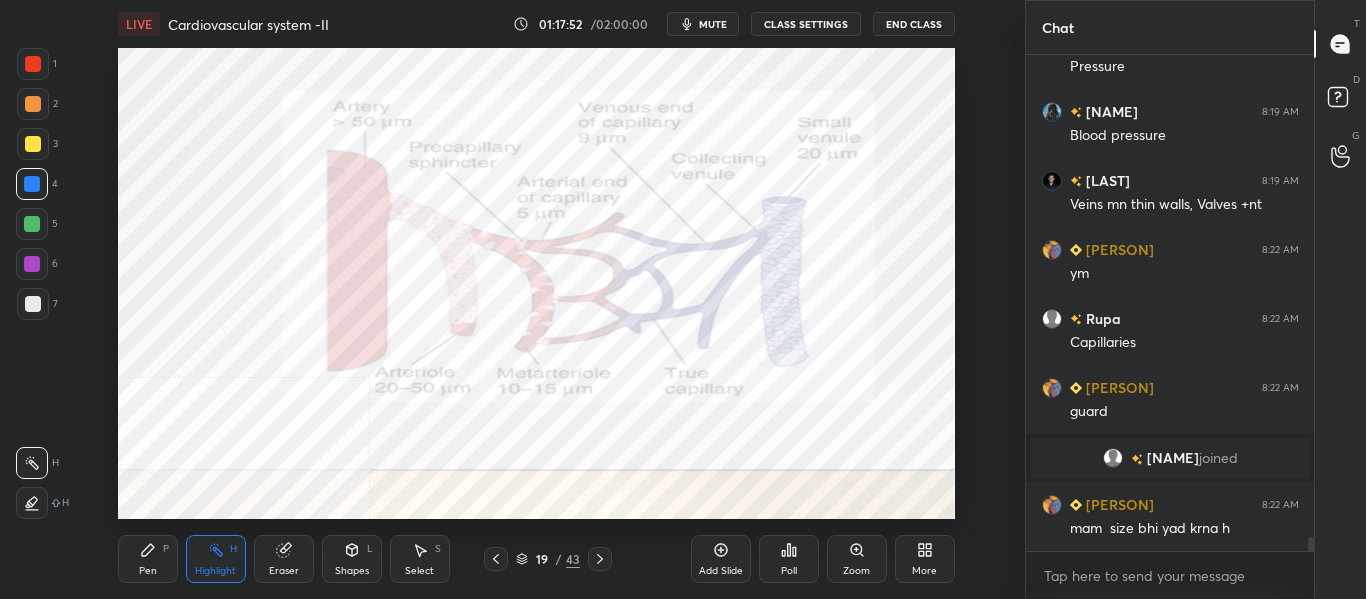 scroll, scrollTop: 16632, scrollLeft: 0, axis: vertical 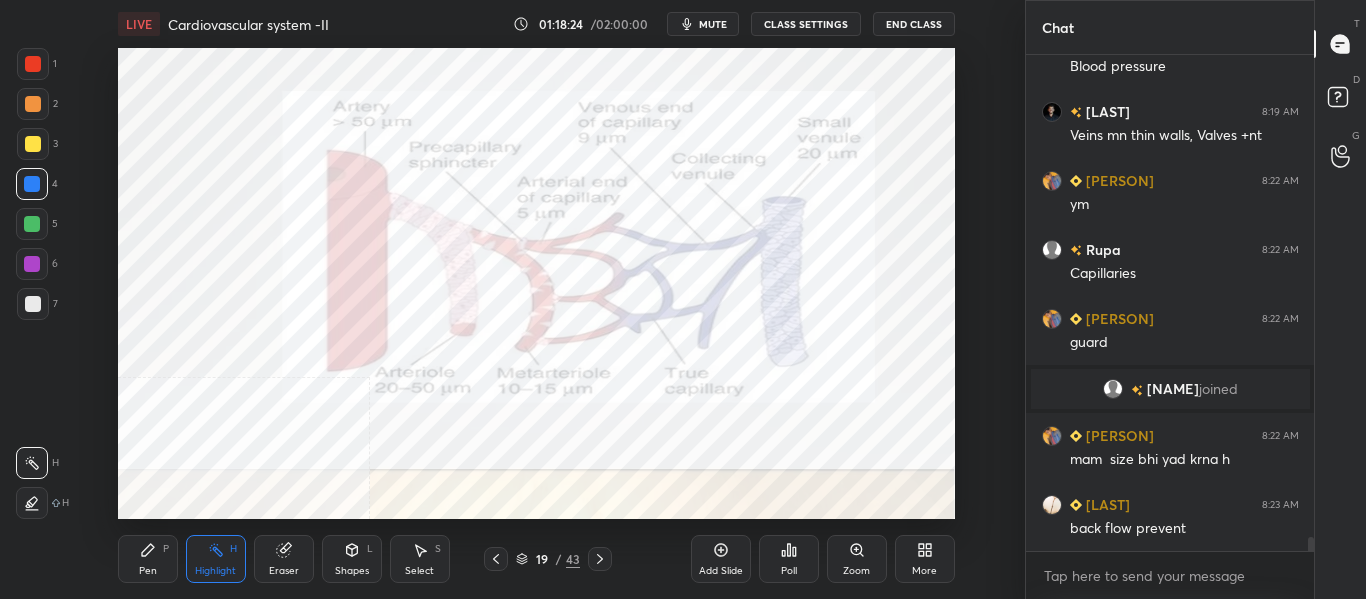 click 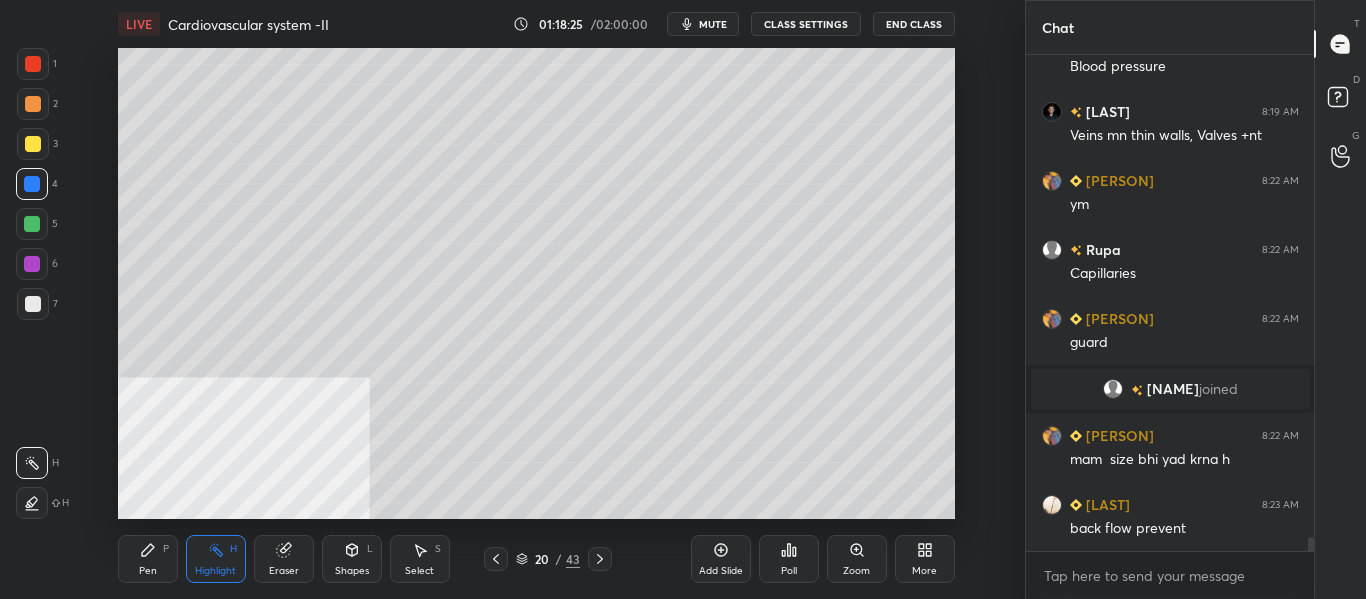 click 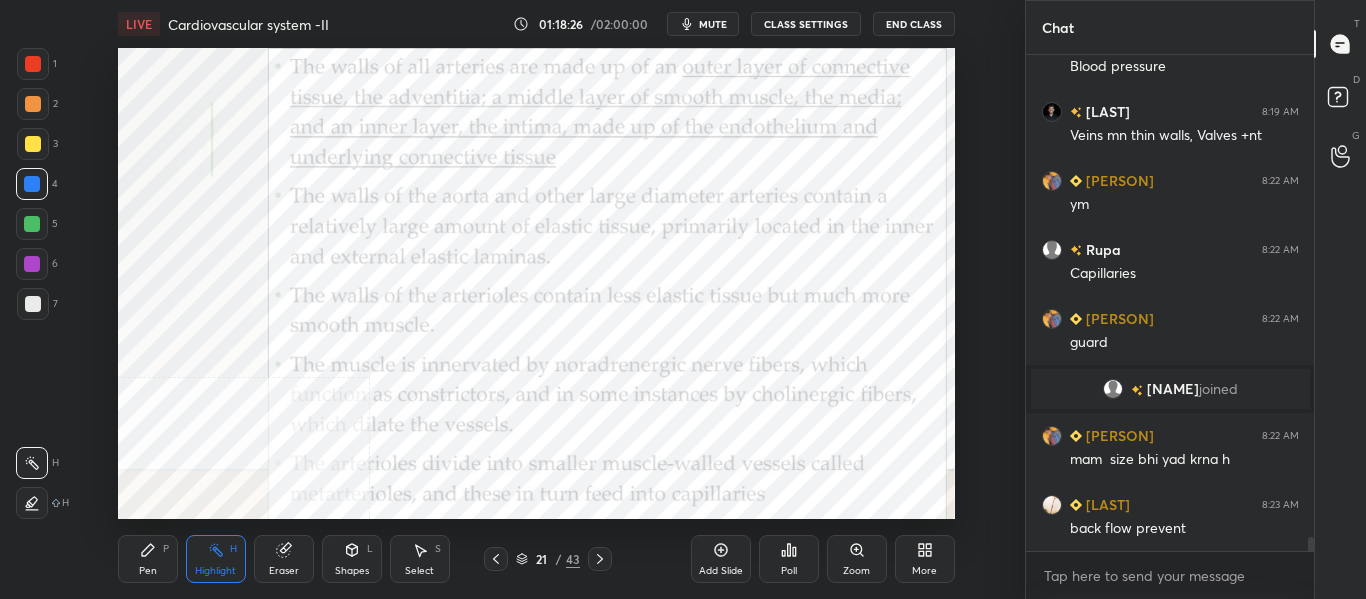 click 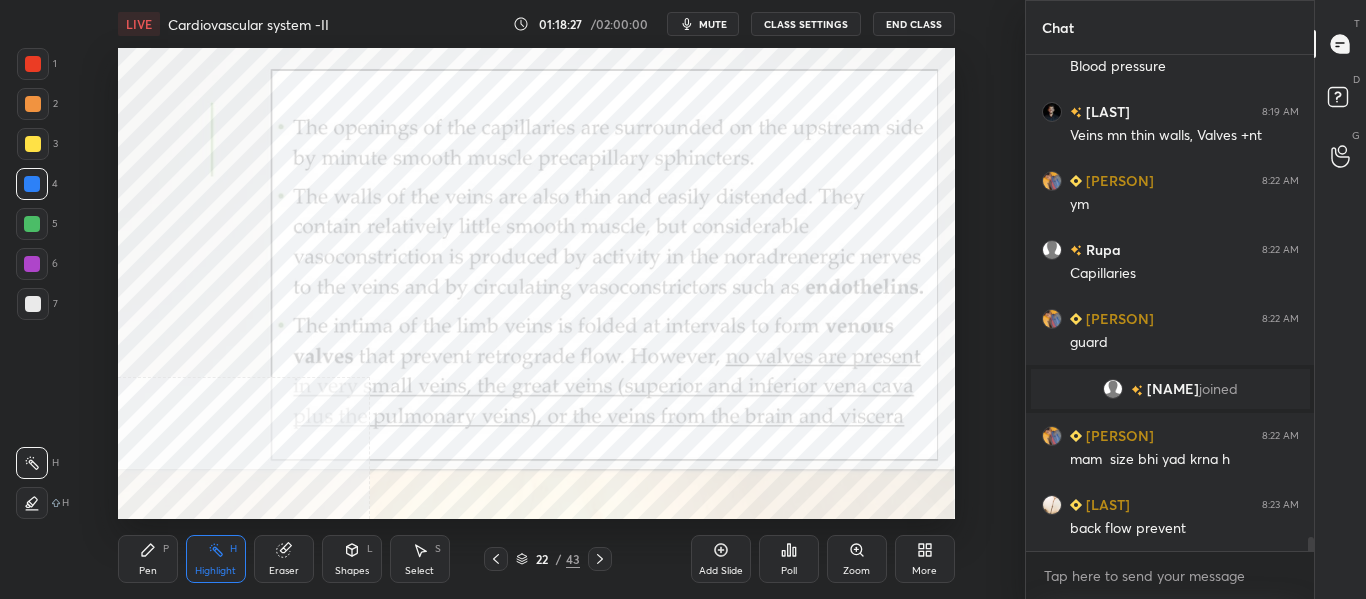 click 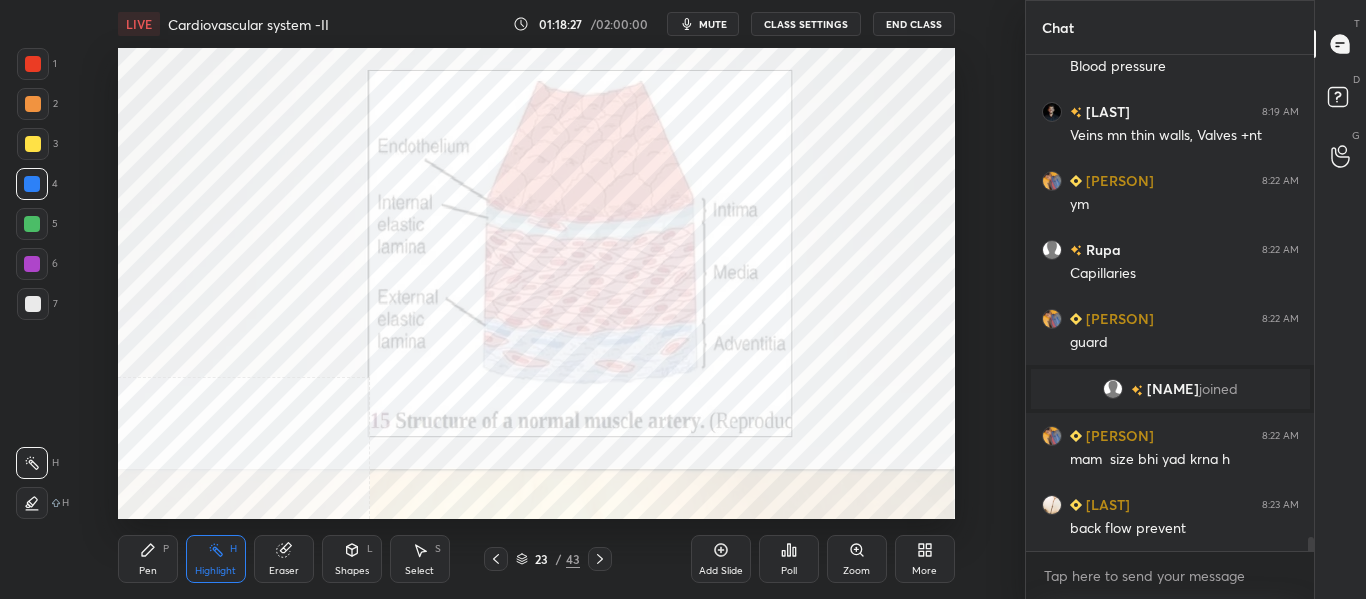 click 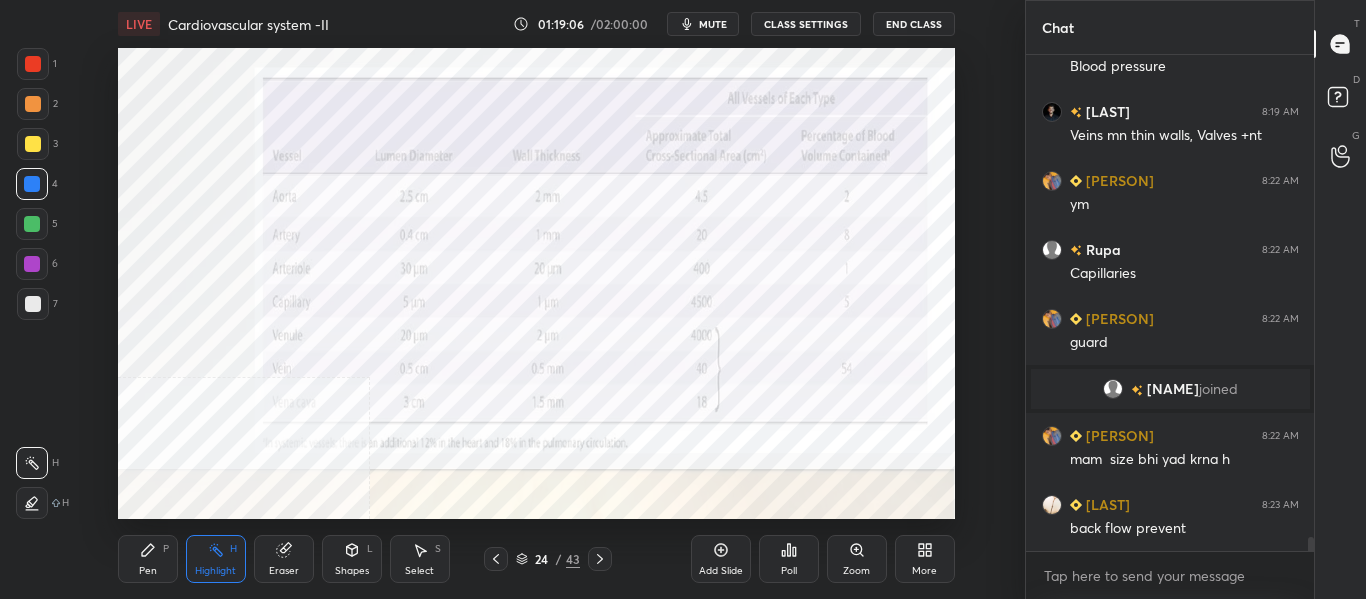 scroll, scrollTop: 16701, scrollLeft: 0, axis: vertical 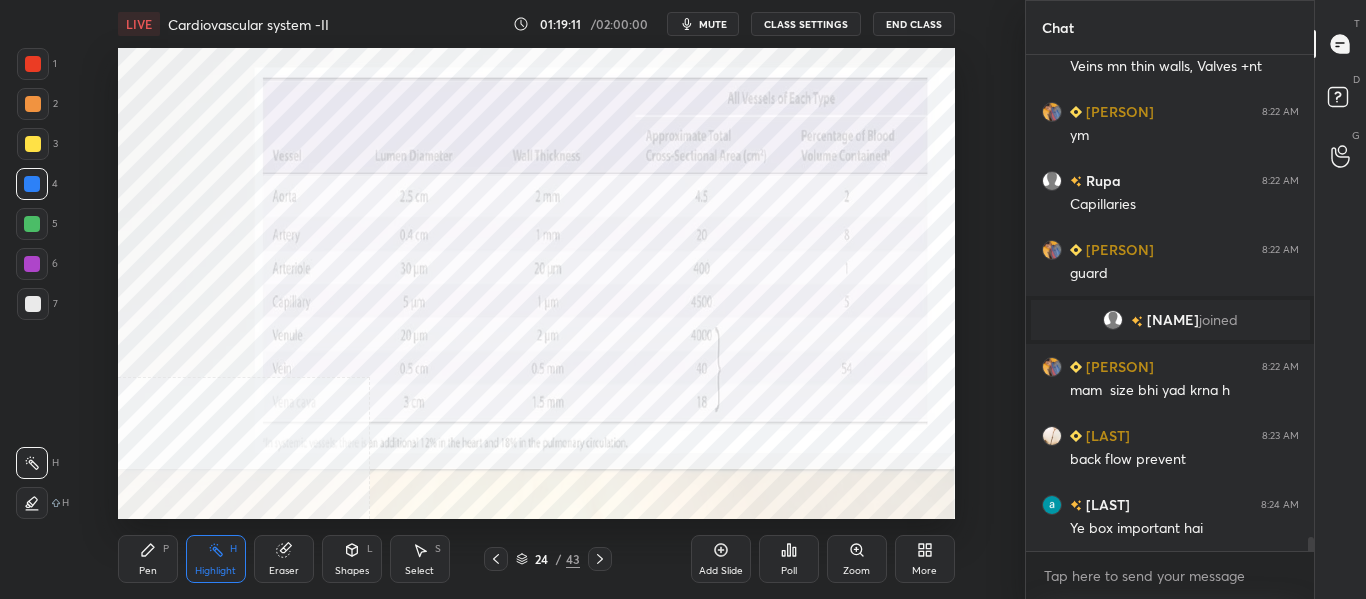 click on "Pen P" at bounding box center [148, 559] 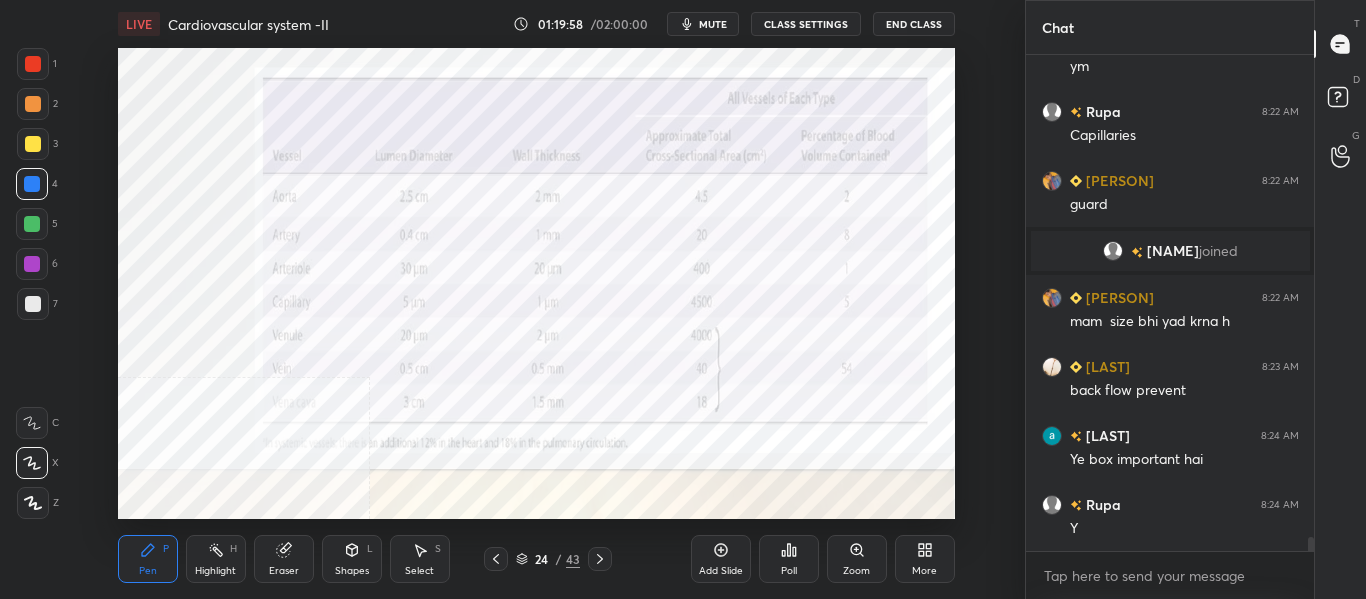 scroll, scrollTop: 16839, scrollLeft: 0, axis: vertical 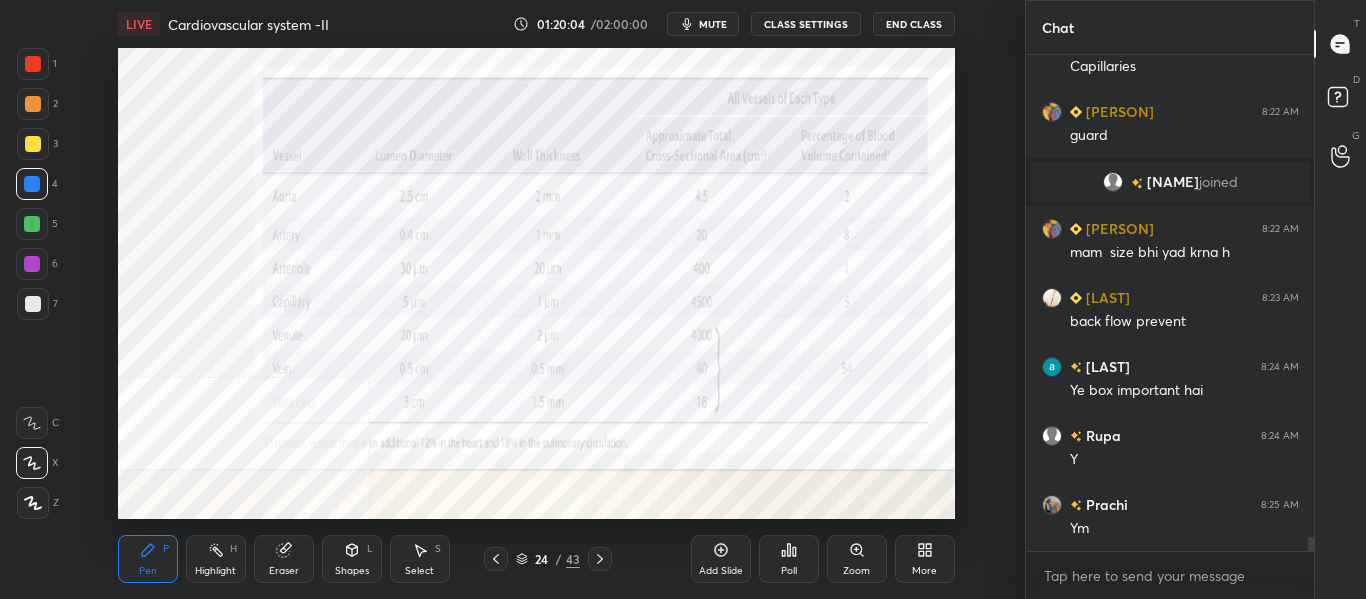 click 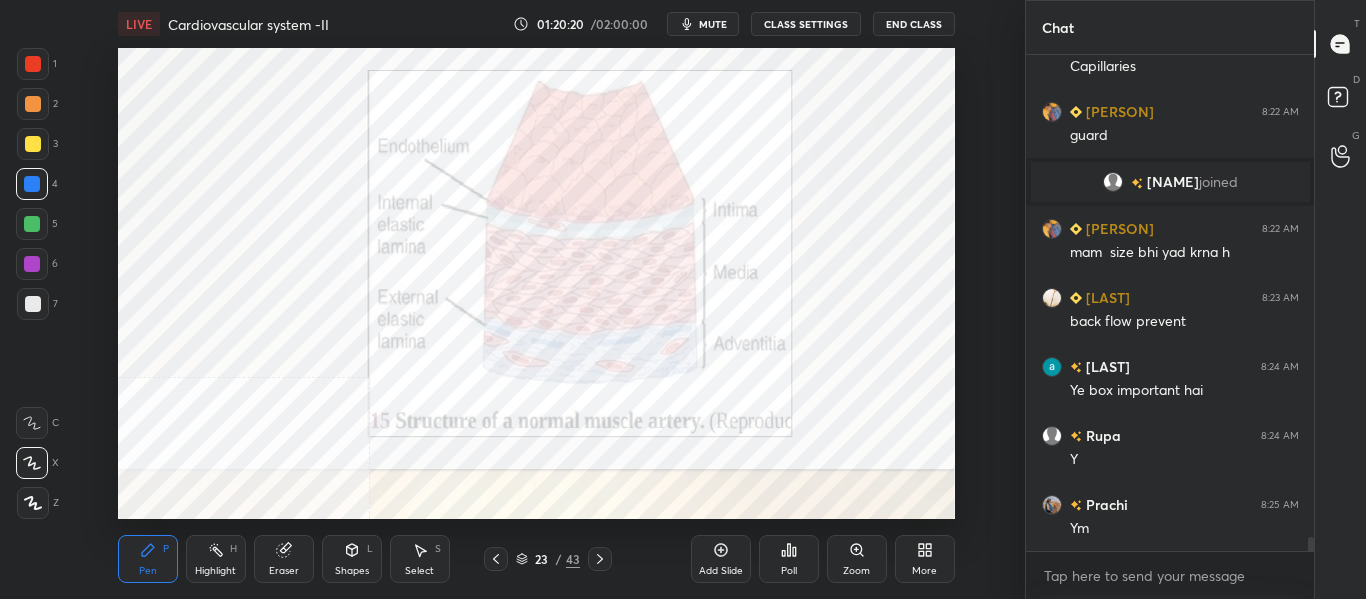 click 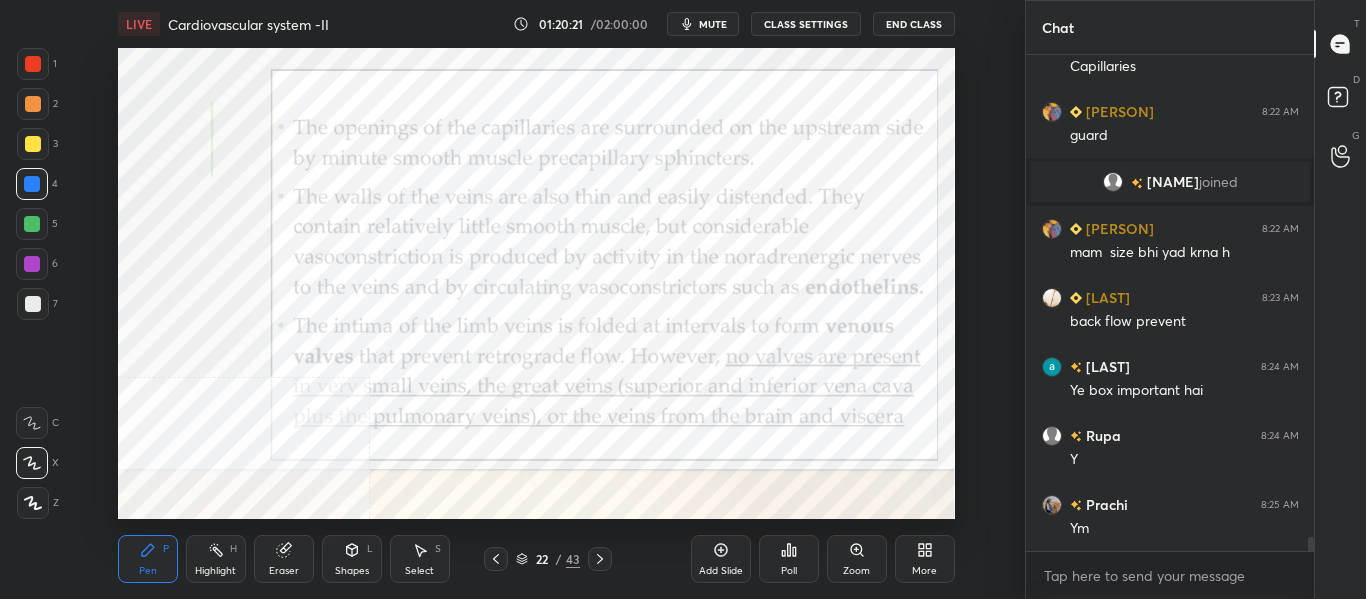 click 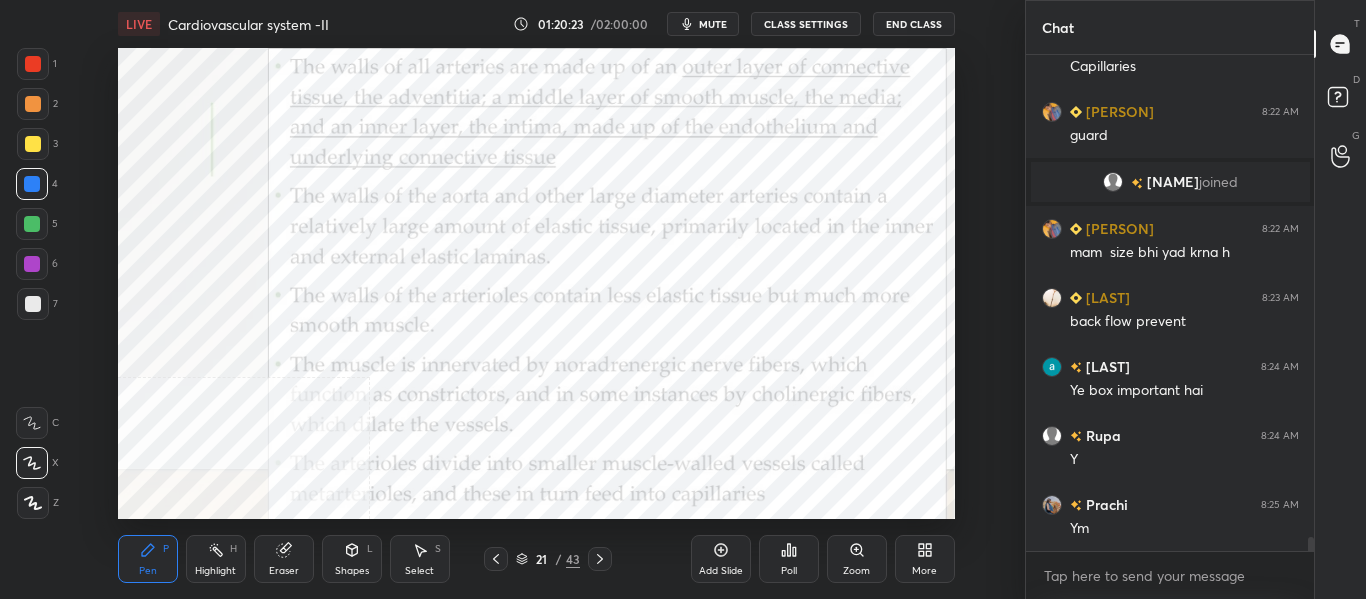 click 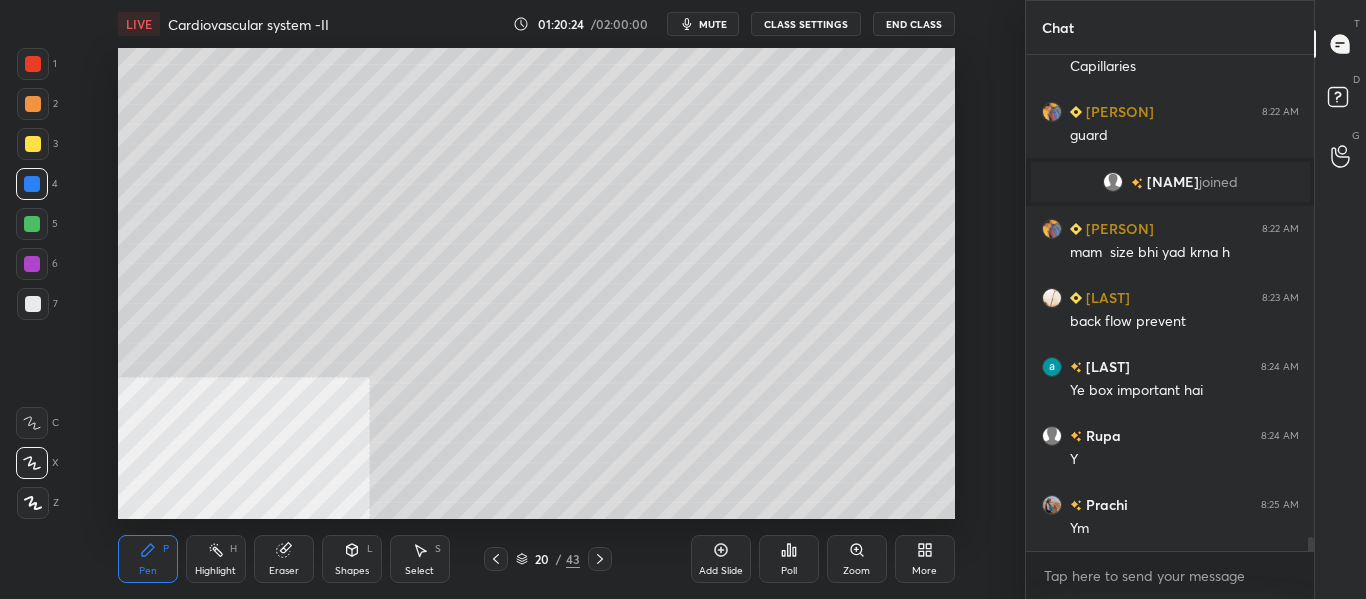 click 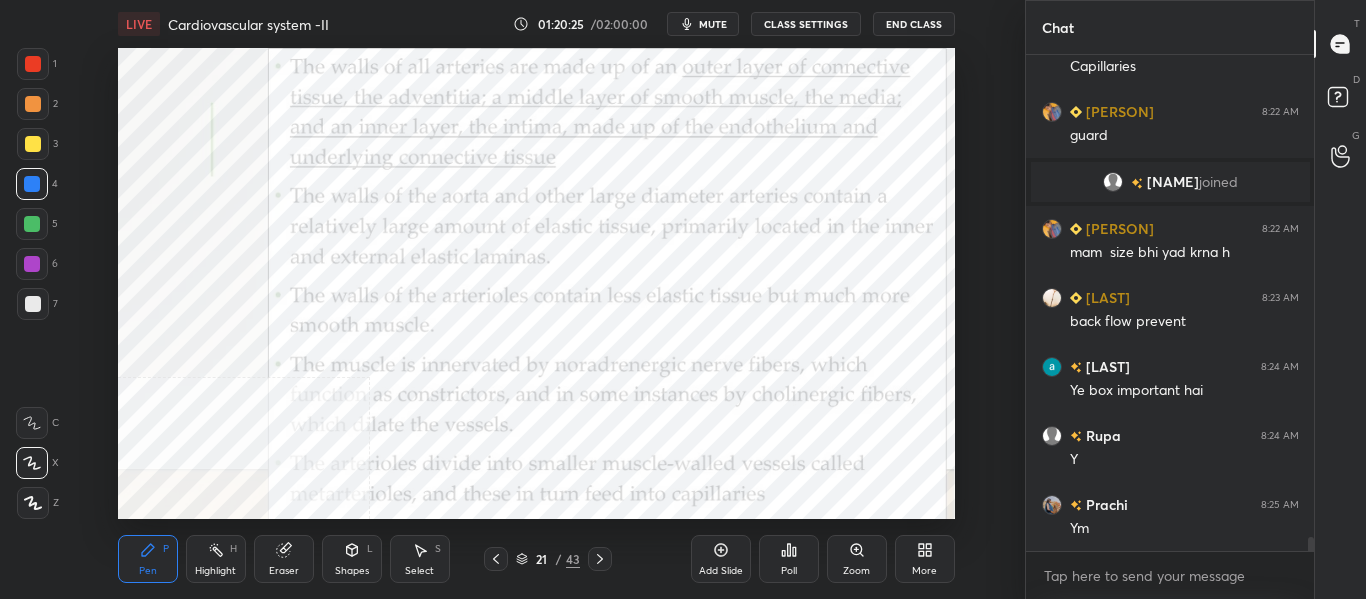 click on "Highlight" at bounding box center (215, 571) 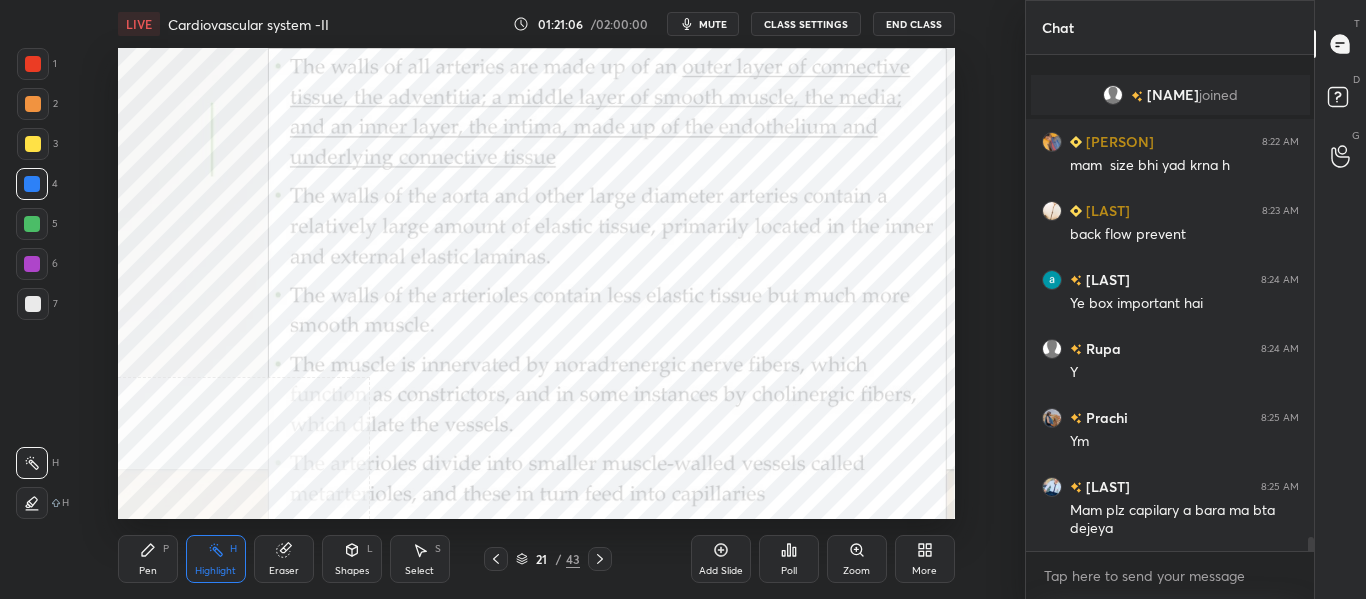 scroll, scrollTop: 16995, scrollLeft: 0, axis: vertical 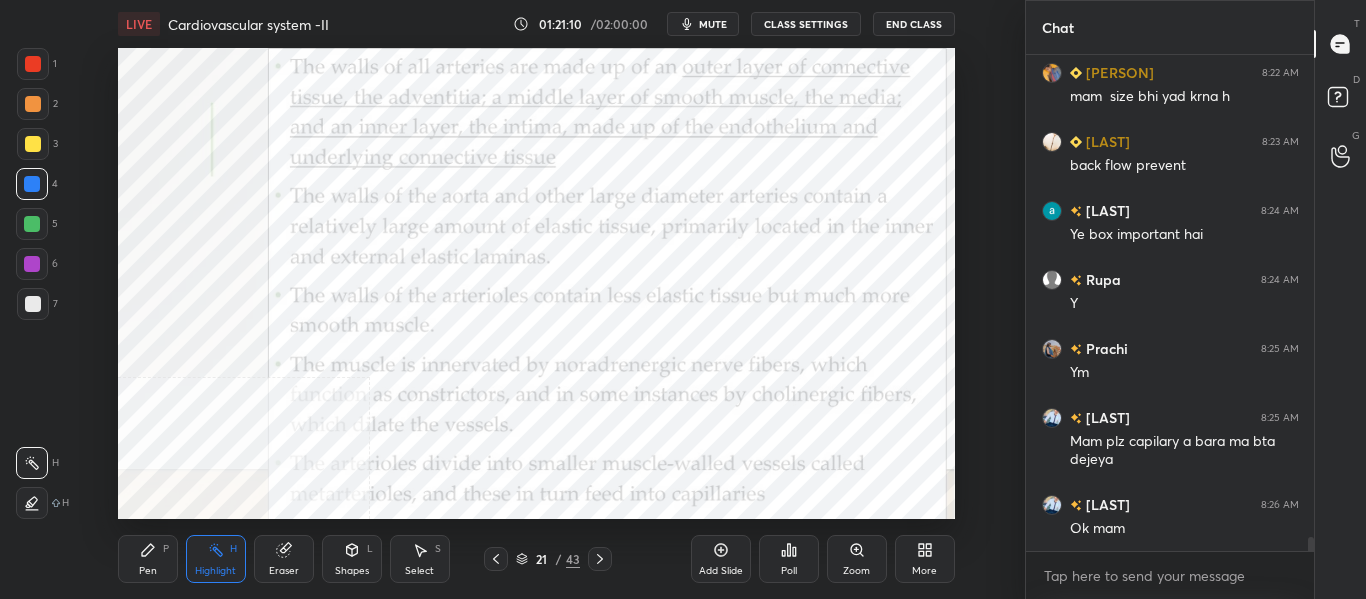 click on "mute" at bounding box center [713, 24] 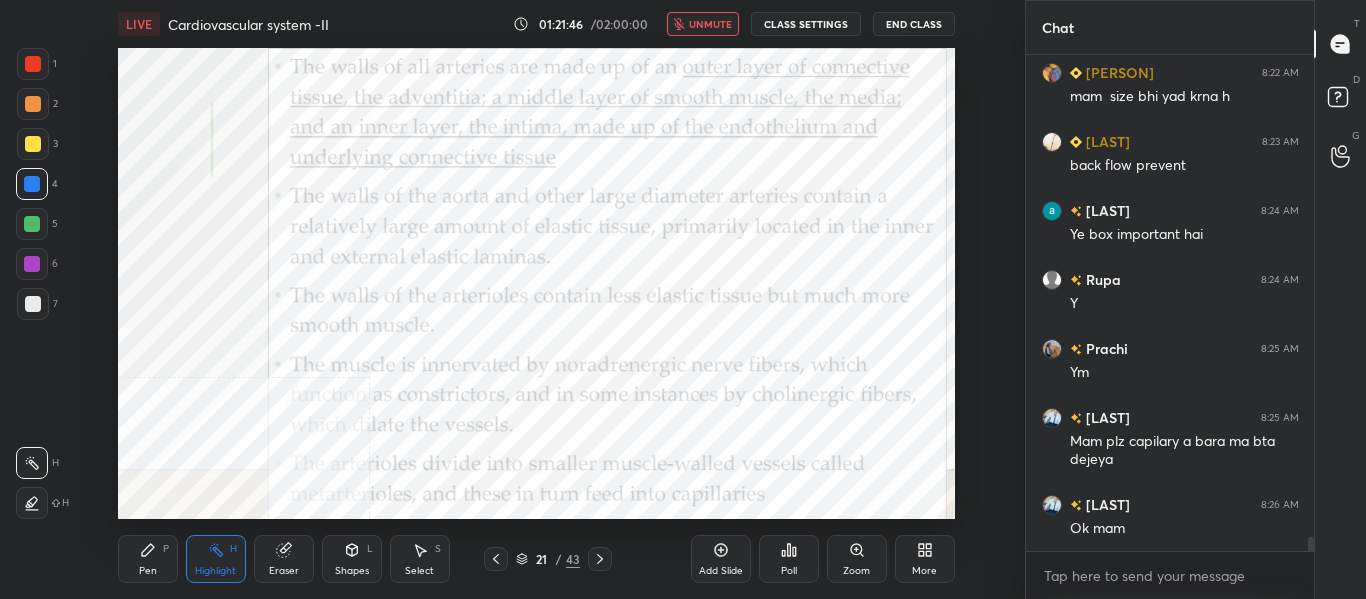 click on "unmute" at bounding box center [710, 24] 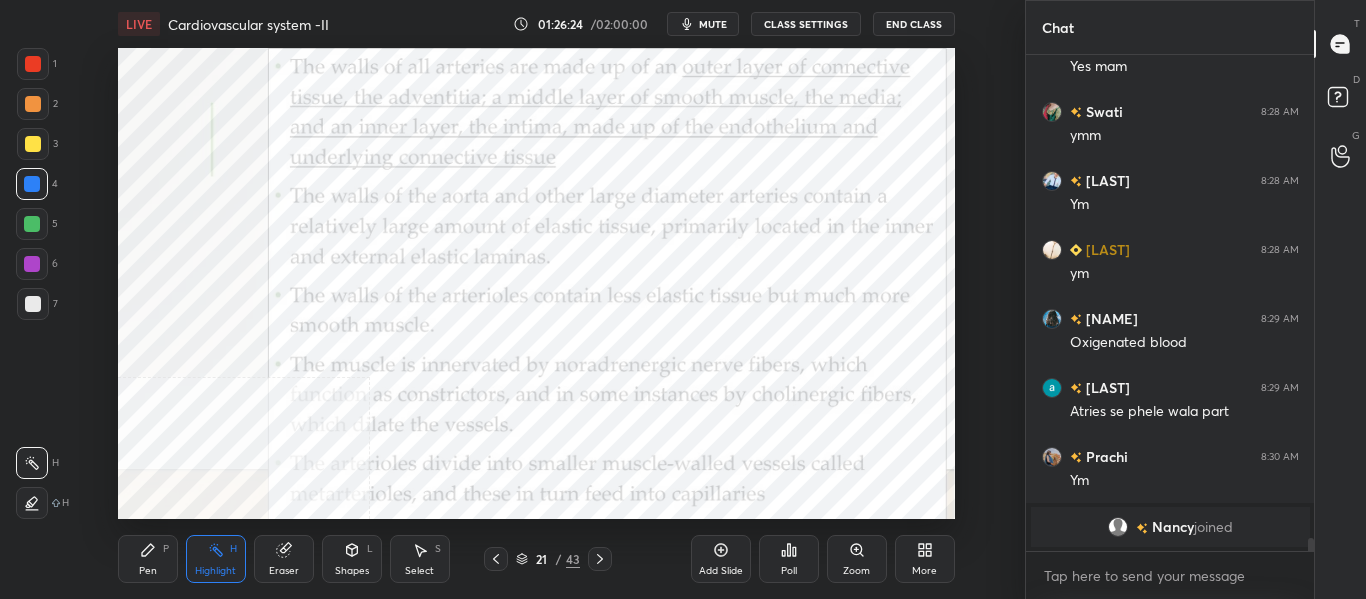 scroll, scrollTop: 18250, scrollLeft: 0, axis: vertical 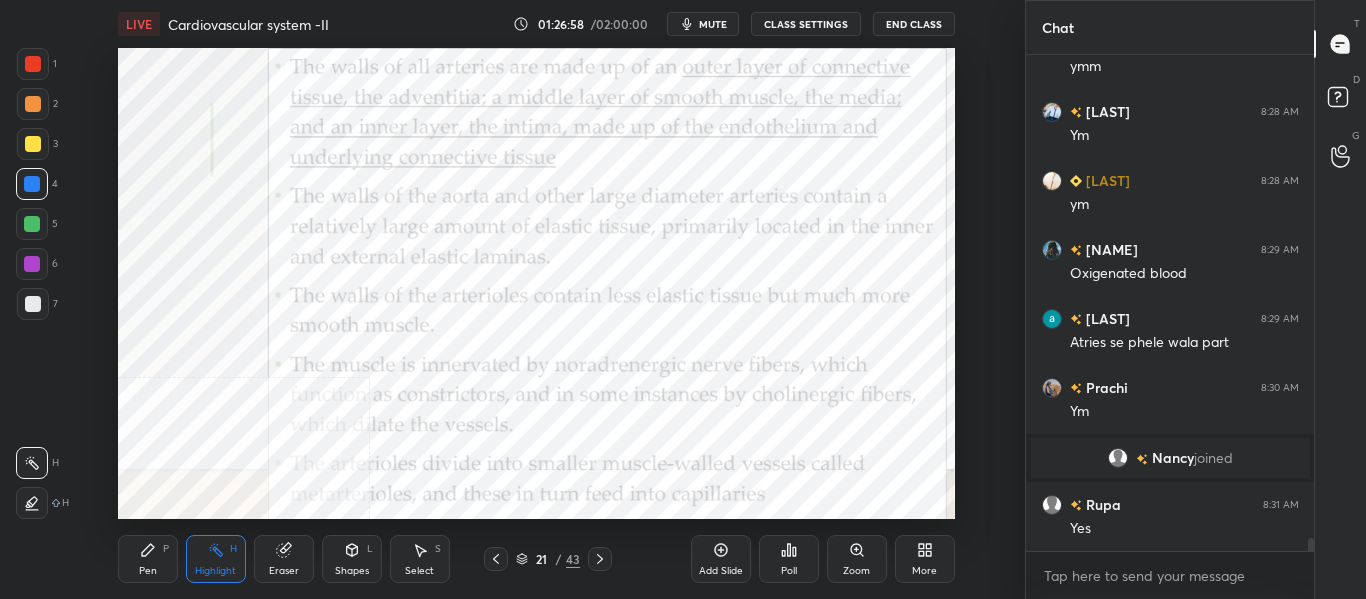 click 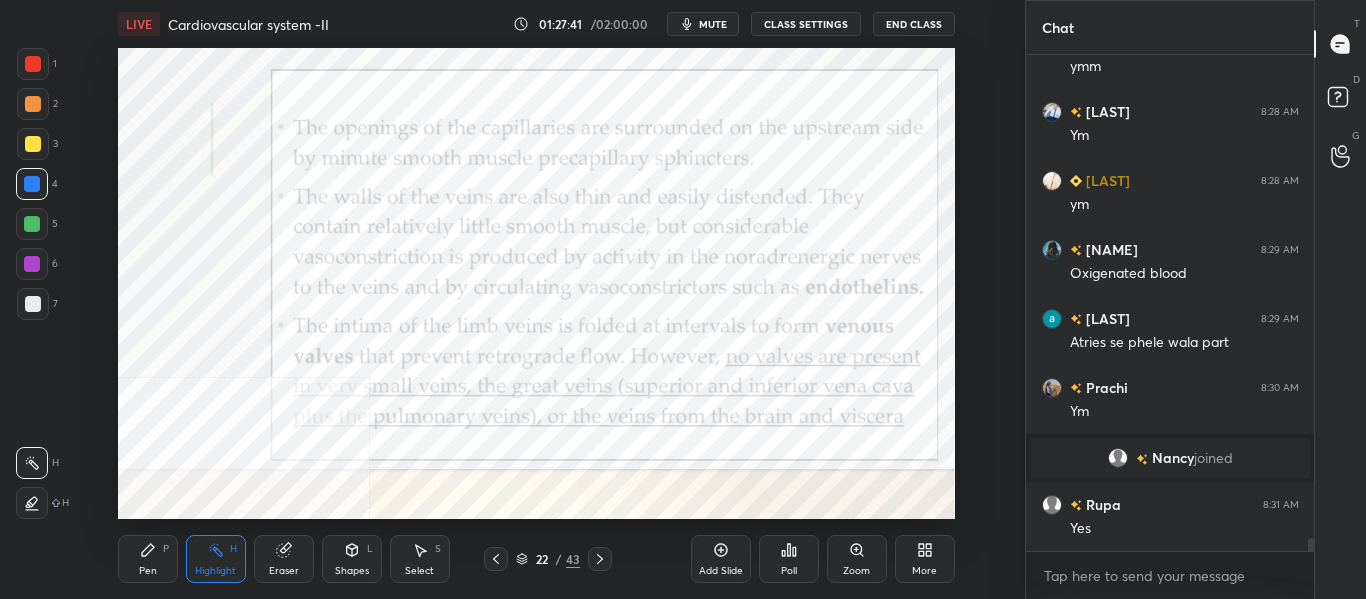 click 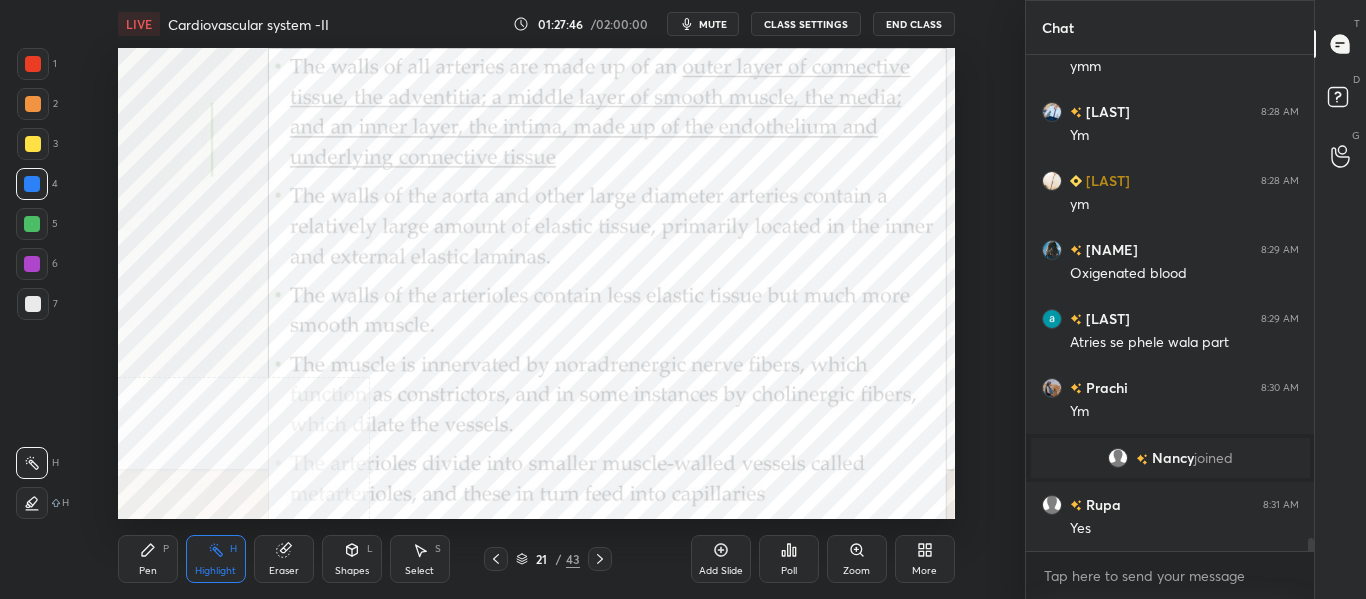 click 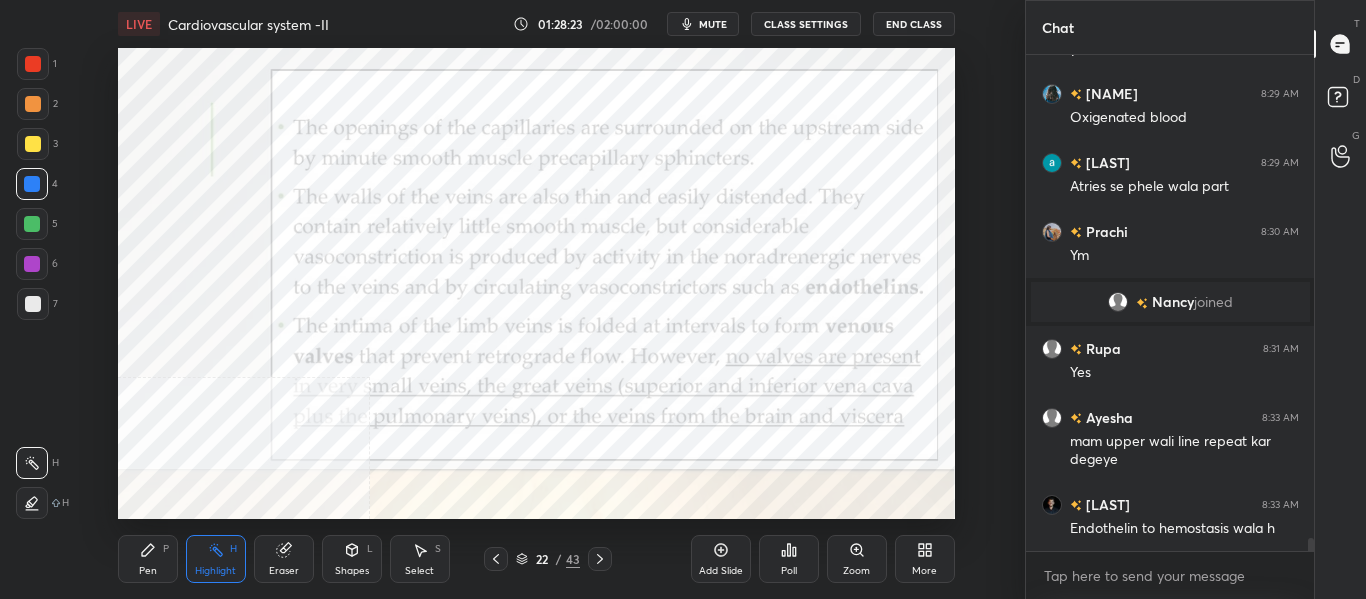 scroll, scrollTop: 18475, scrollLeft: 0, axis: vertical 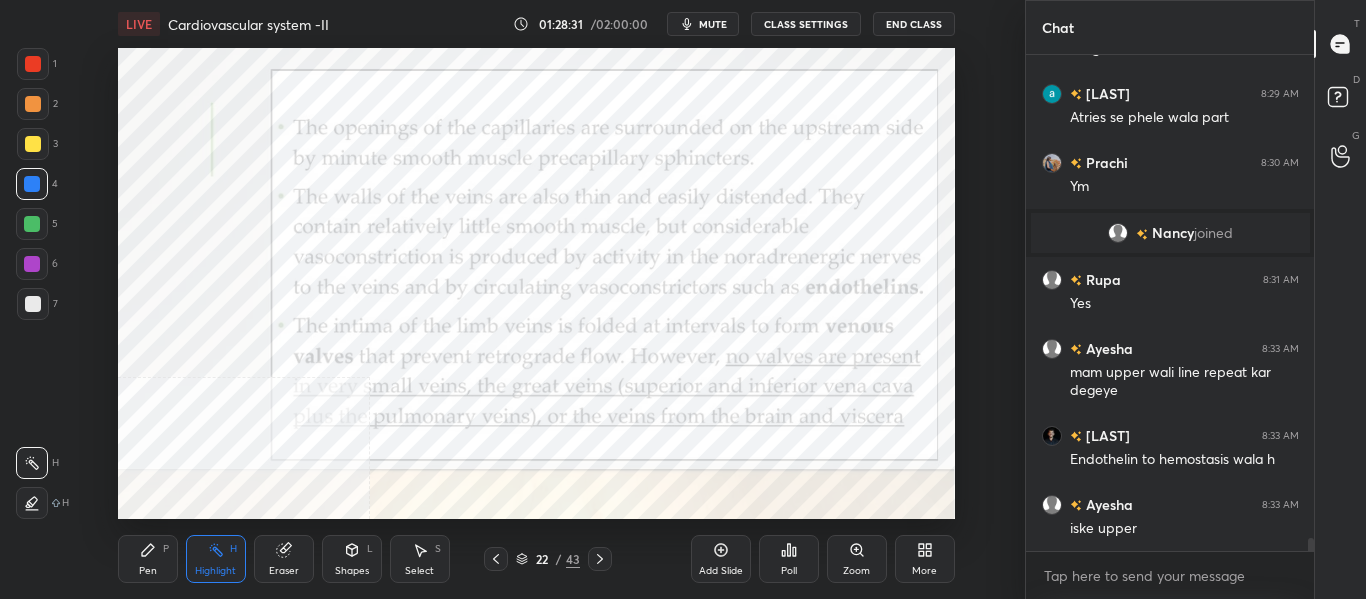 click 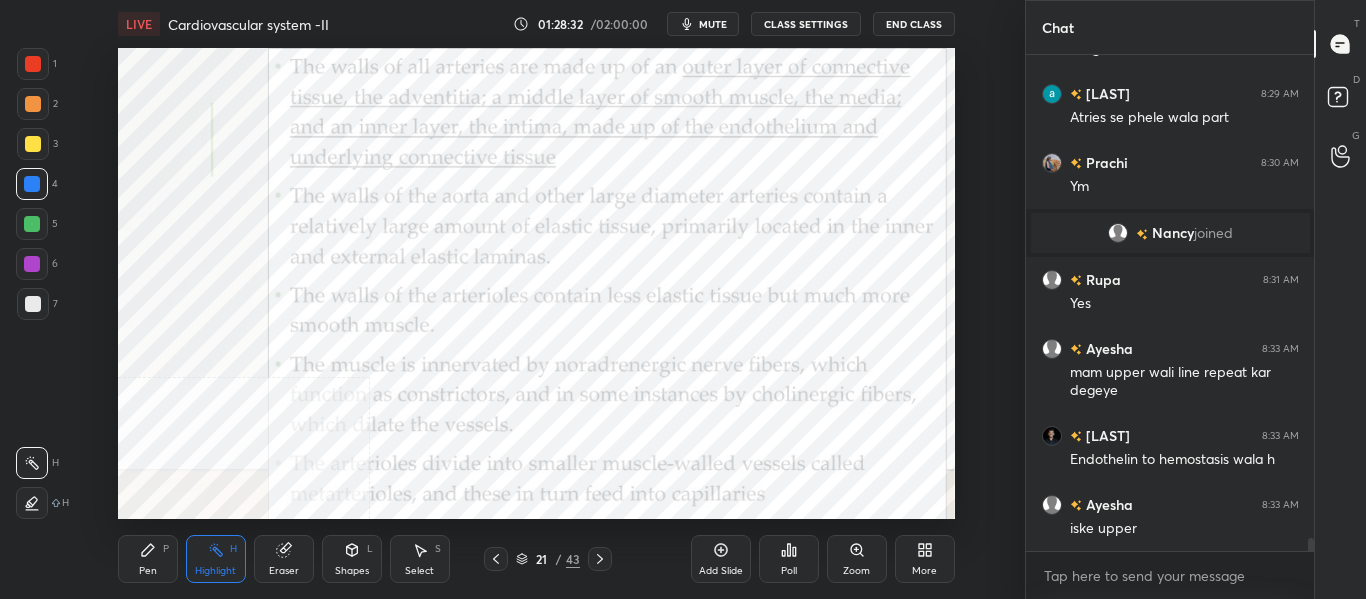 click 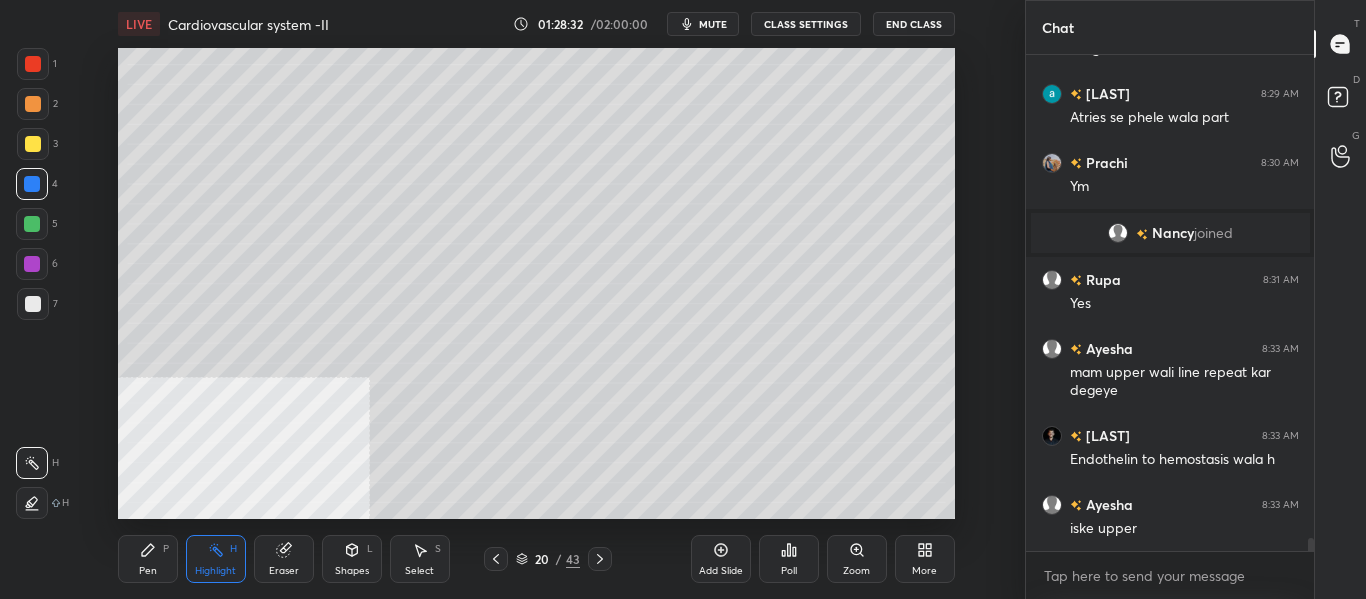click 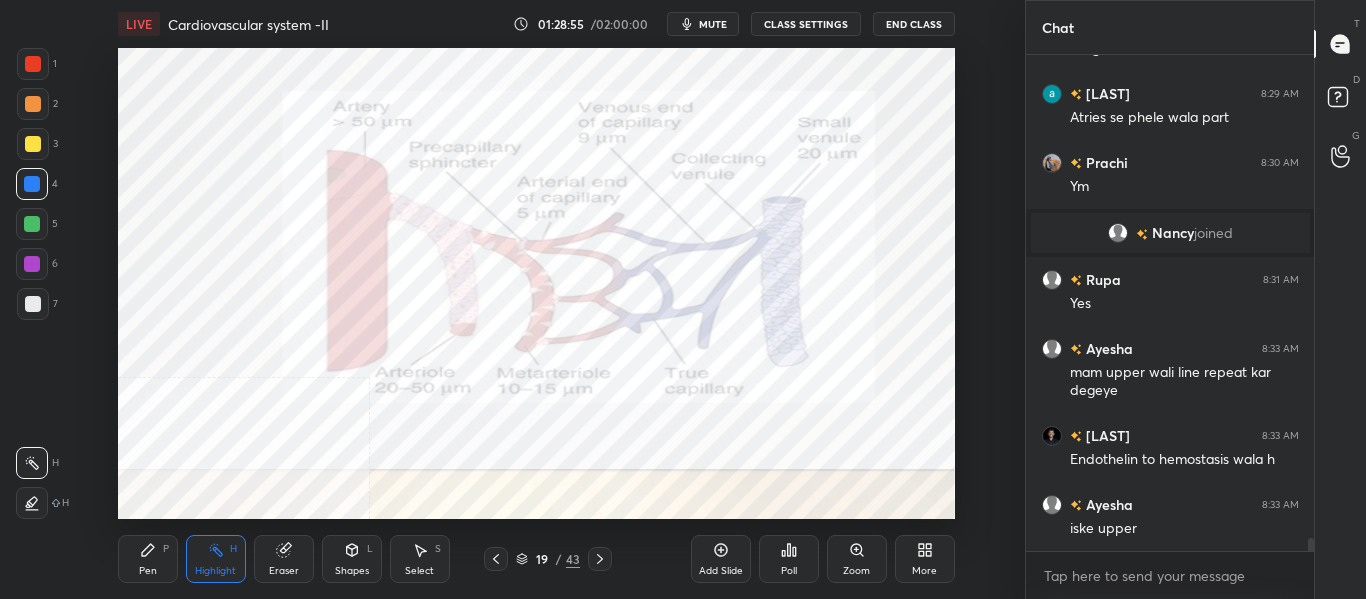 click 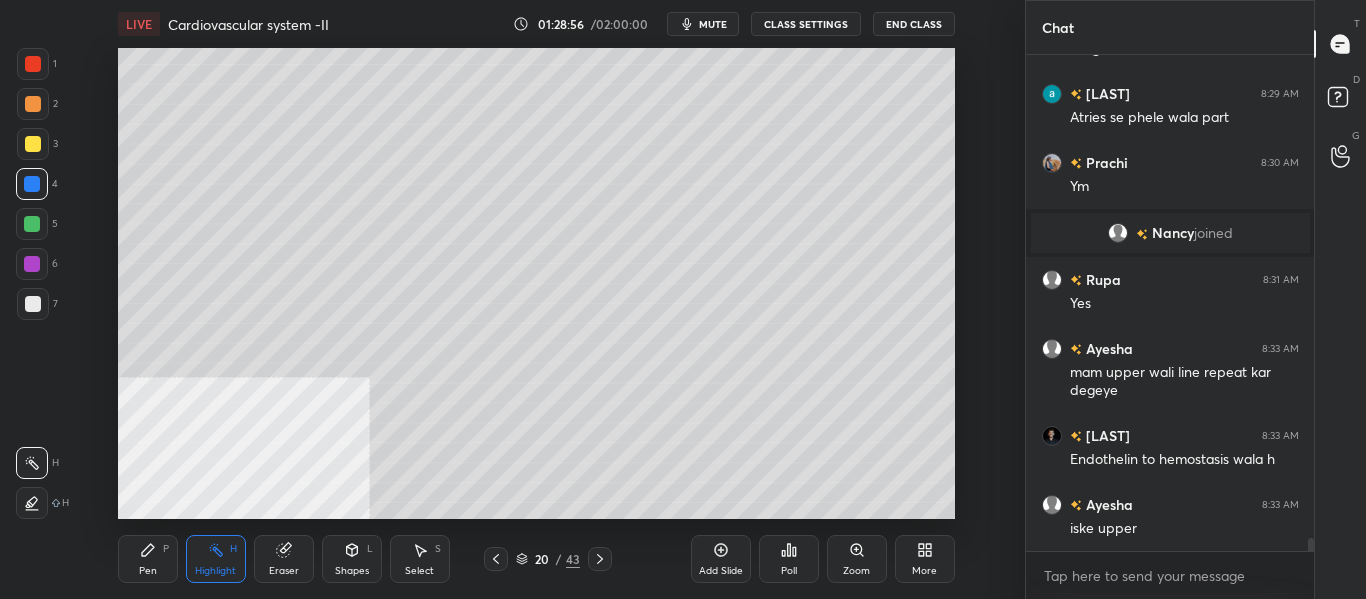 click 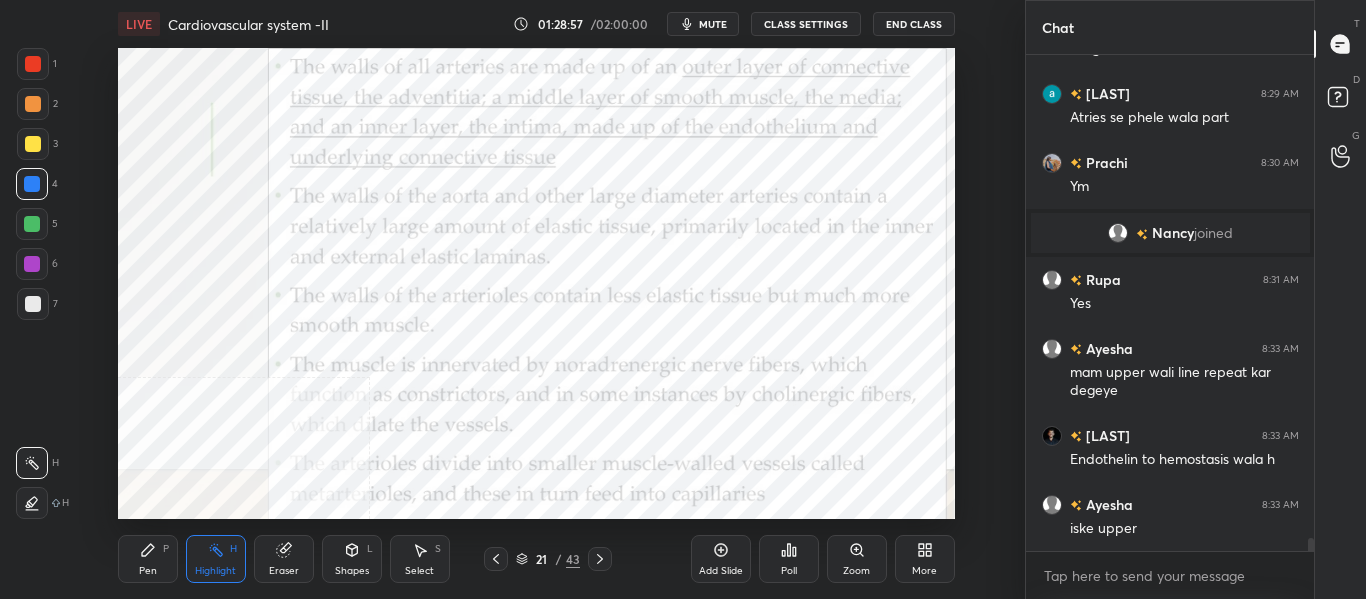 click 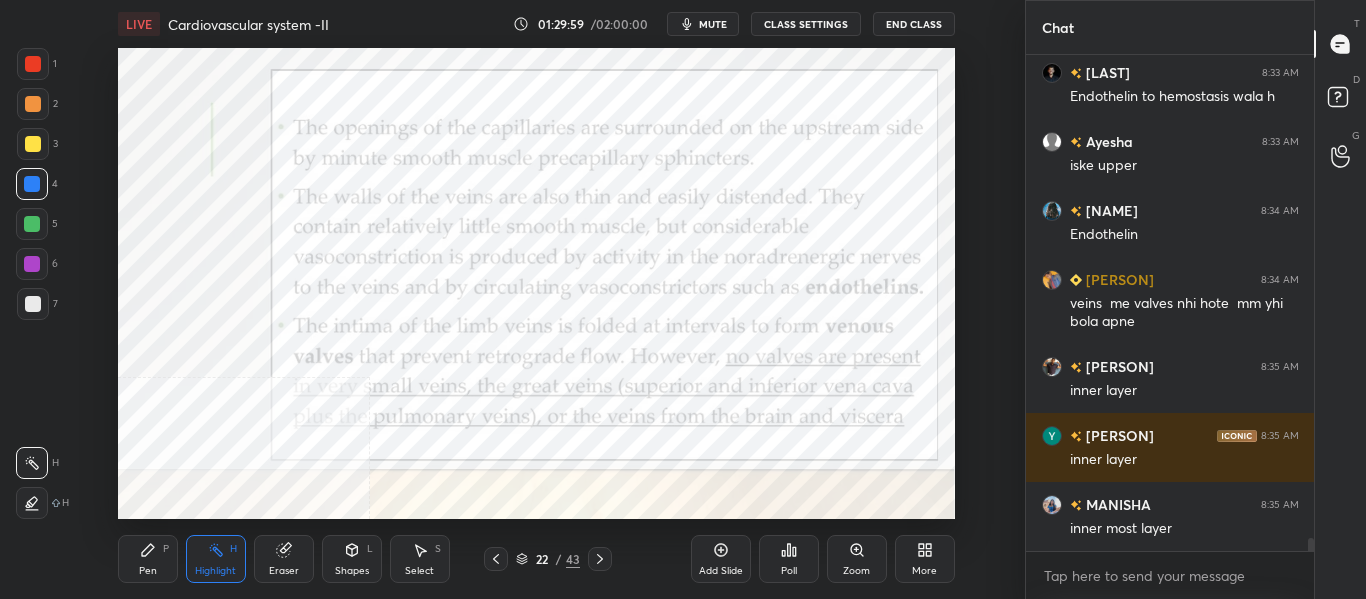 scroll, scrollTop: 18907, scrollLeft: 0, axis: vertical 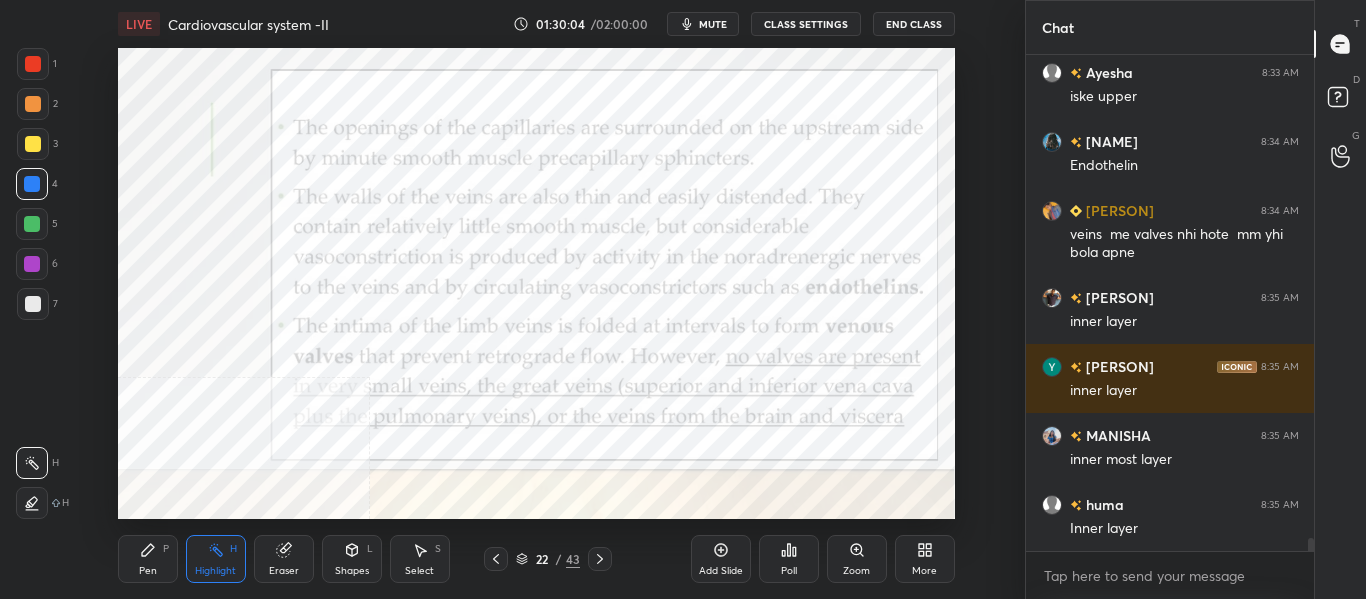 click on "Pen P" at bounding box center [148, 559] 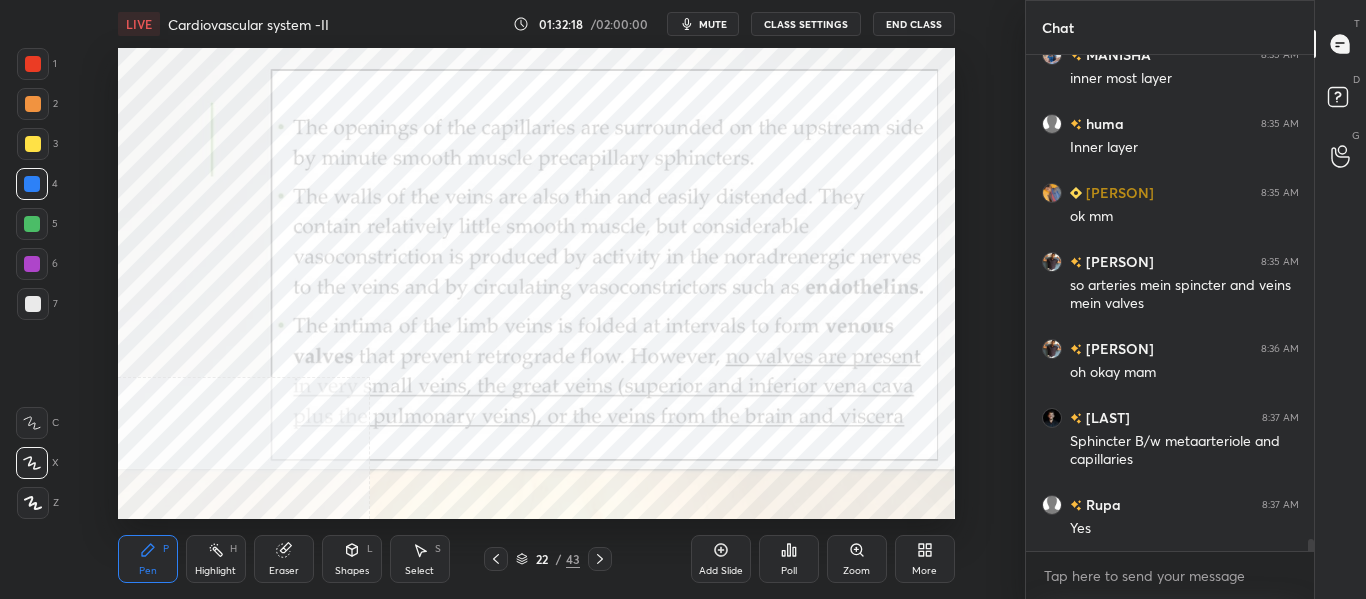 scroll, scrollTop: 19357, scrollLeft: 0, axis: vertical 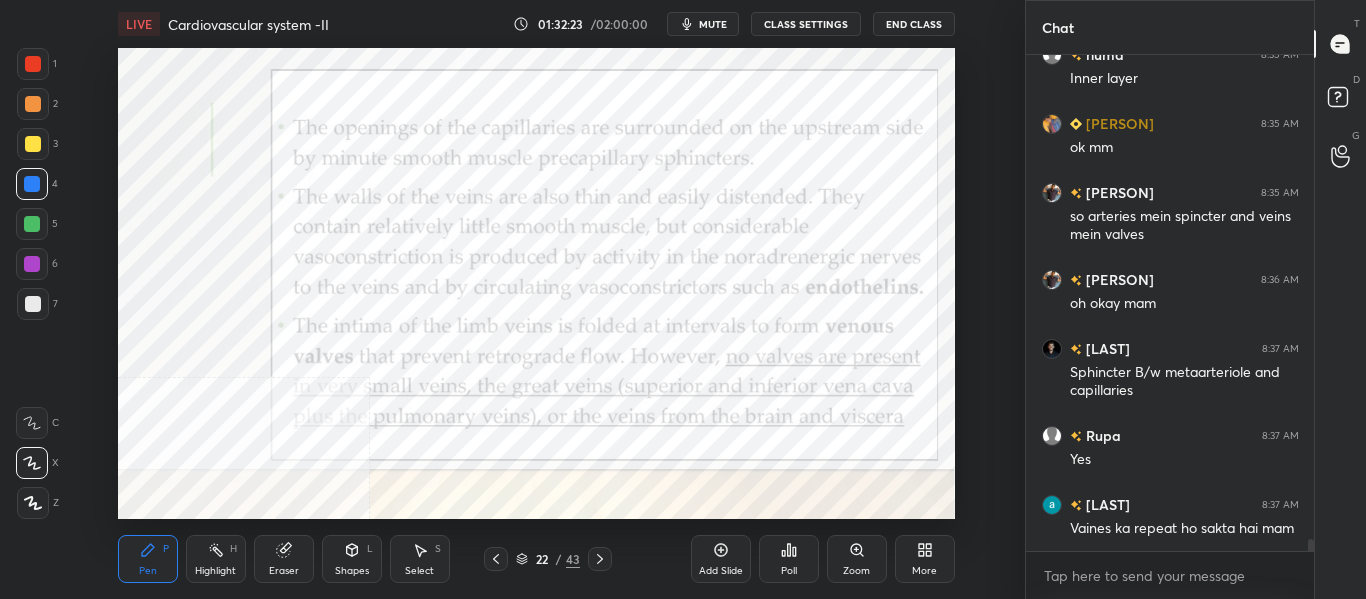 click at bounding box center [33, 64] 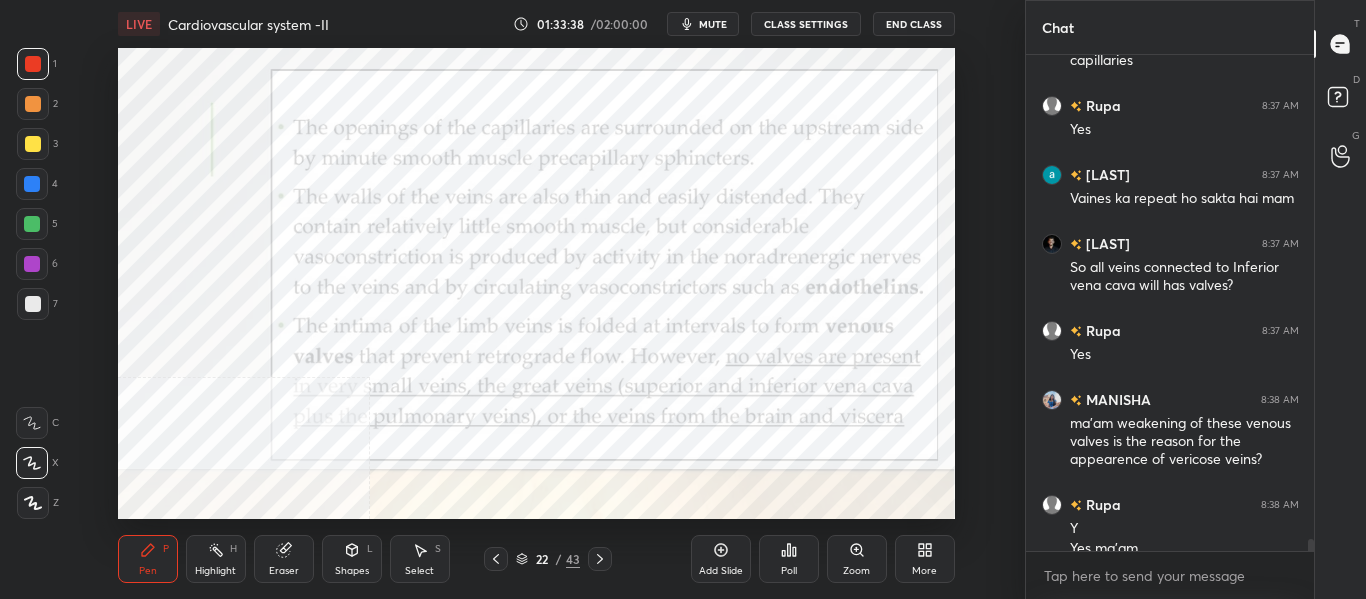 scroll, scrollTop: 19707, scrollLeft: 0, axis: vertical 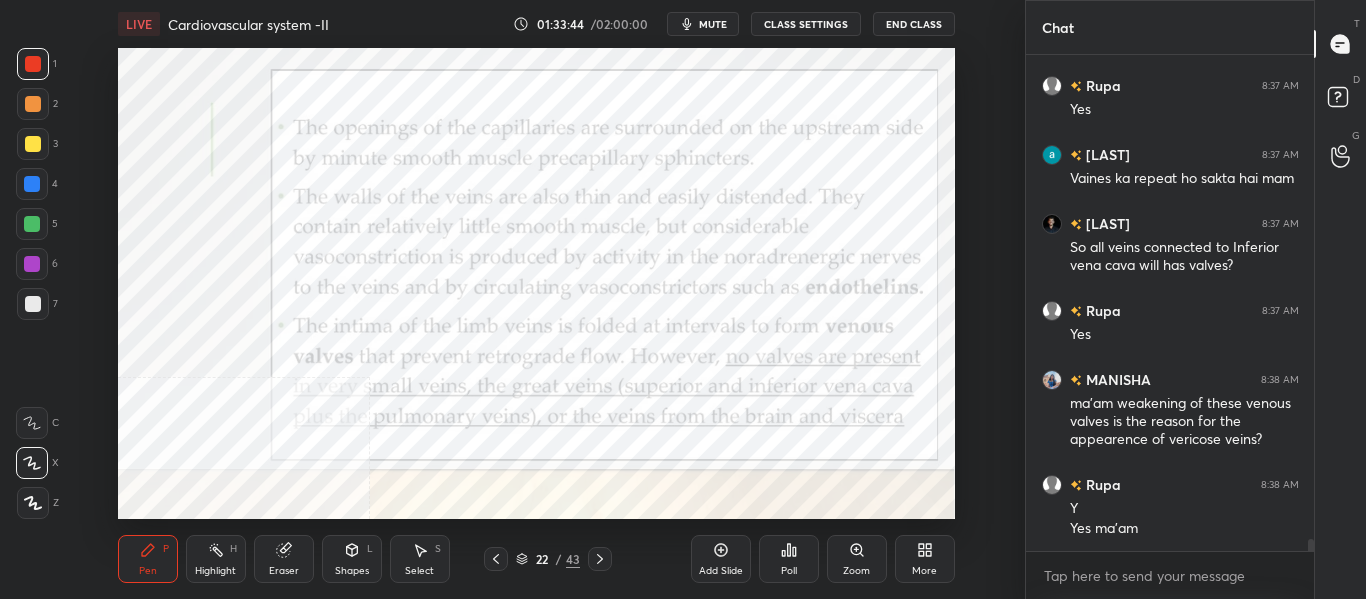 click on "Highlight" at bounding box center (215, 571) 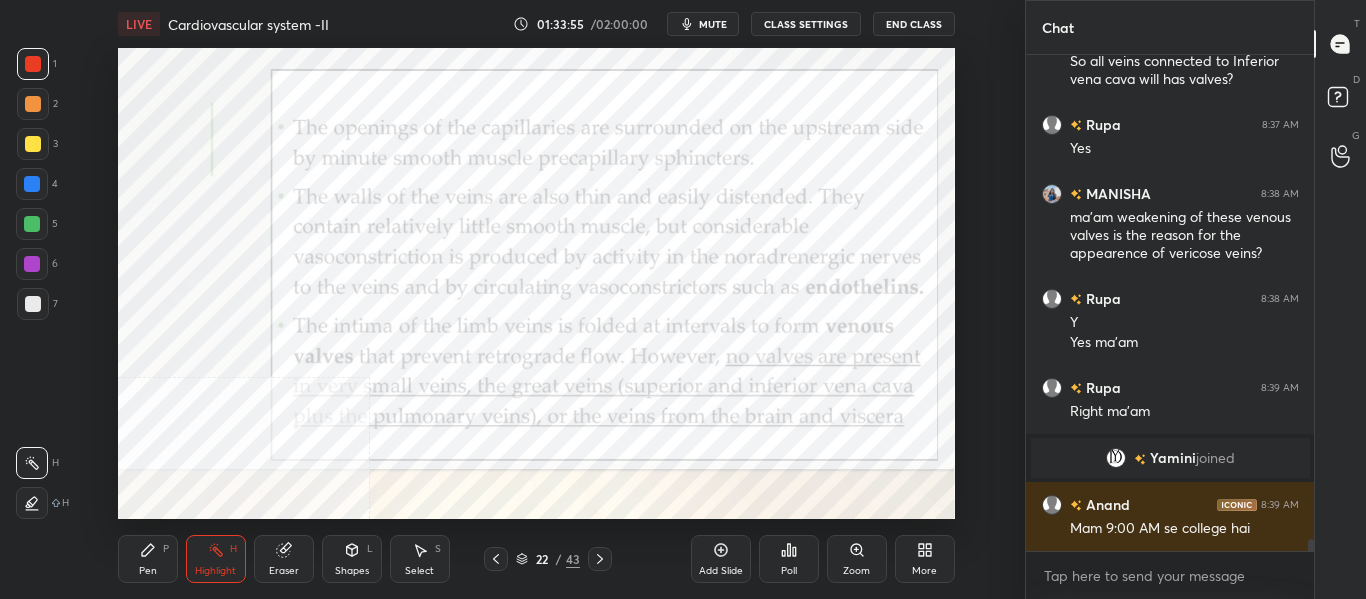 scroll, scrollTop: 19510, scrollLeft: 0, axis: vertical 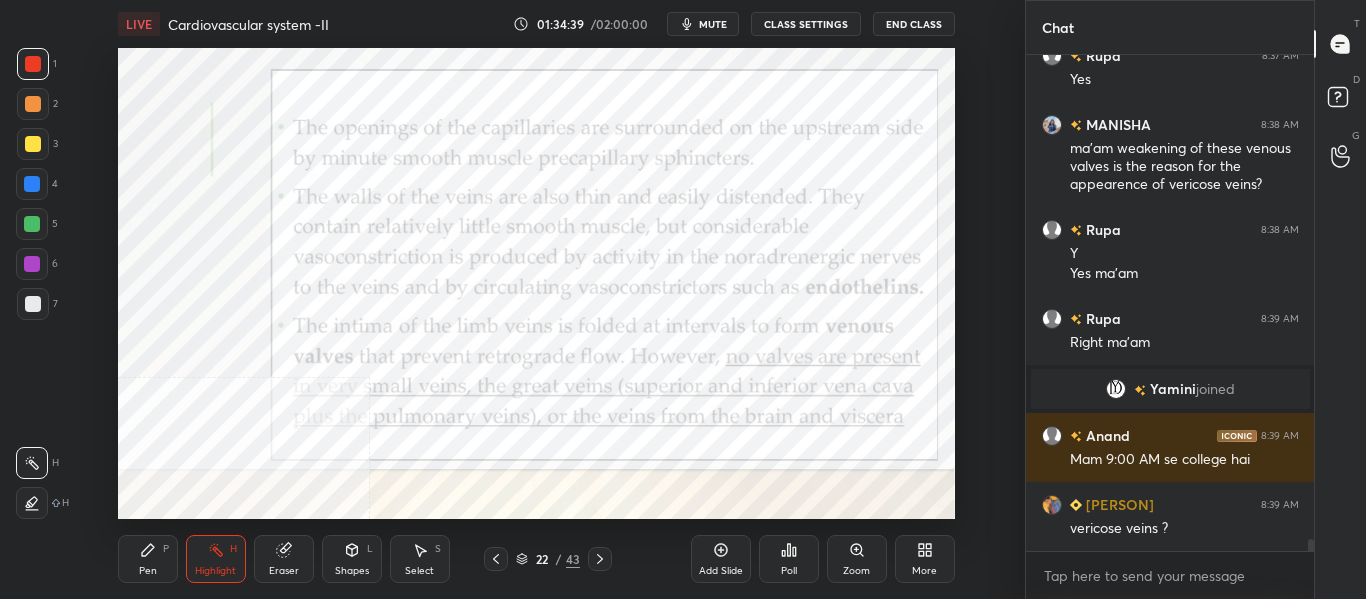 click 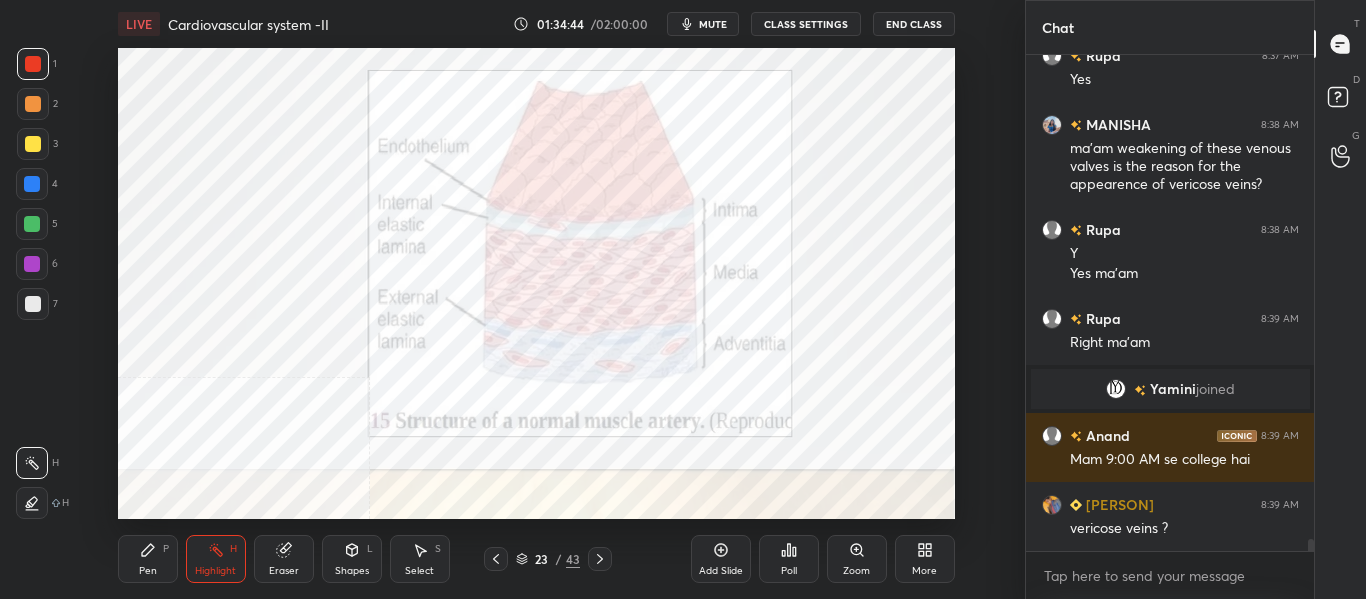 scroll, scrollTop: 19579, scrollLeft: 0, axis: vertical 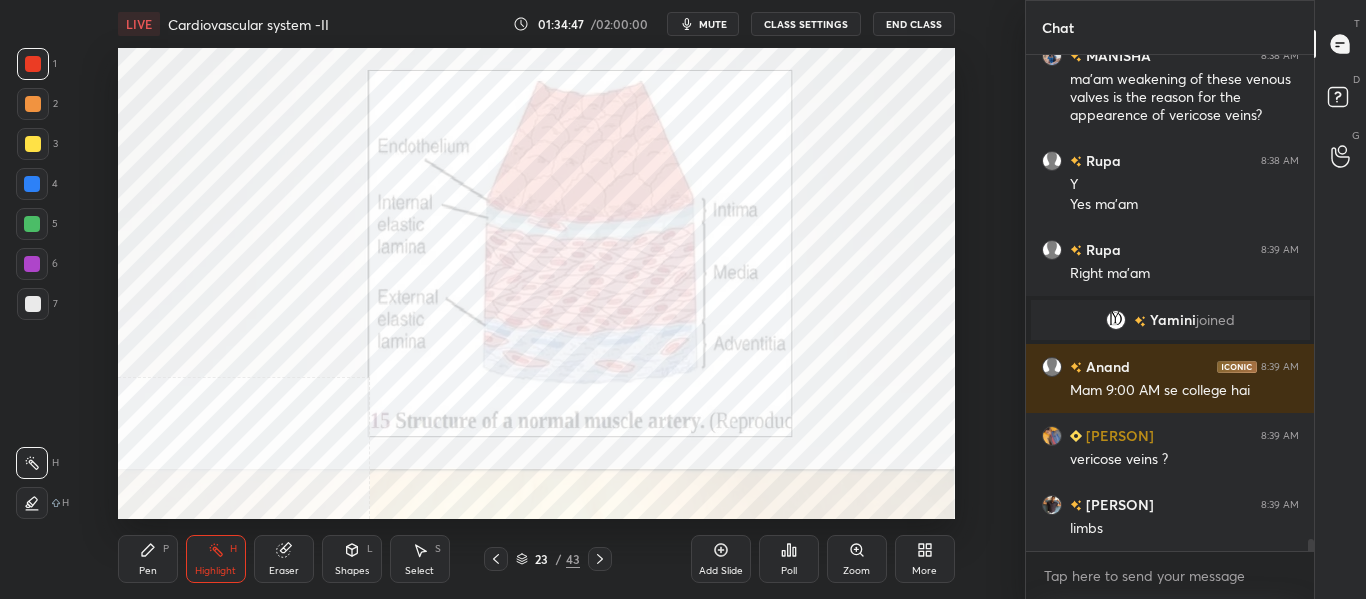 click at bounding box center (496, 559) 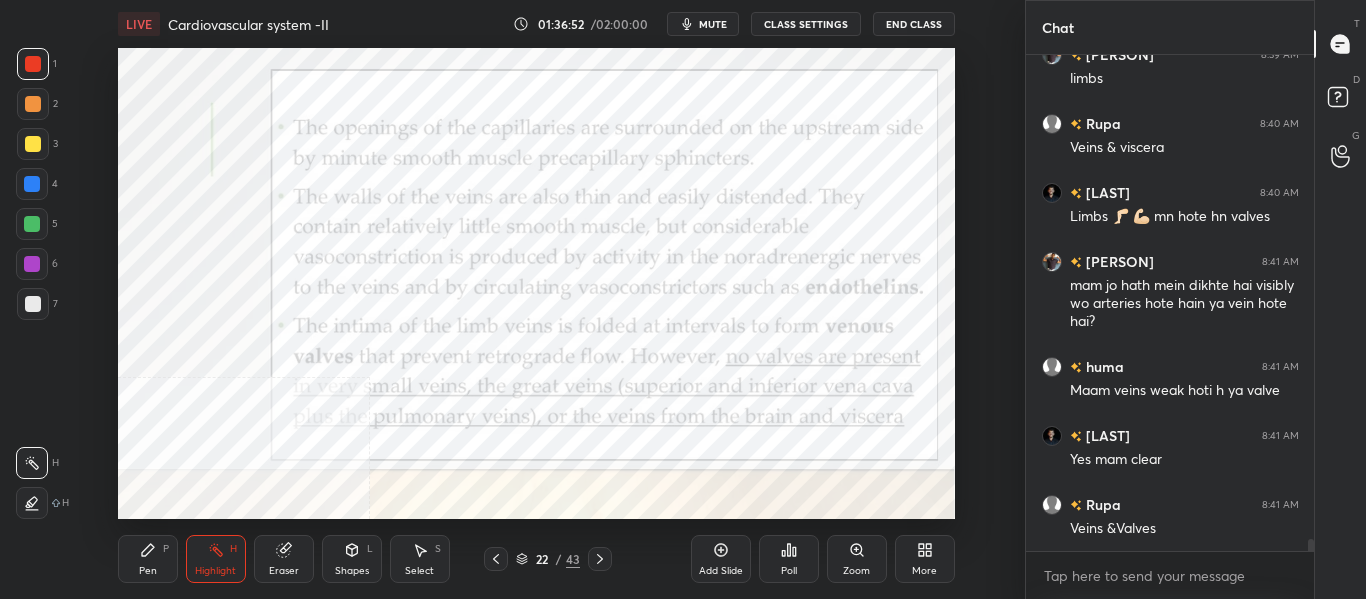 scroll, scrollTop: 20189, scrollLeft: 0, axis: vertical 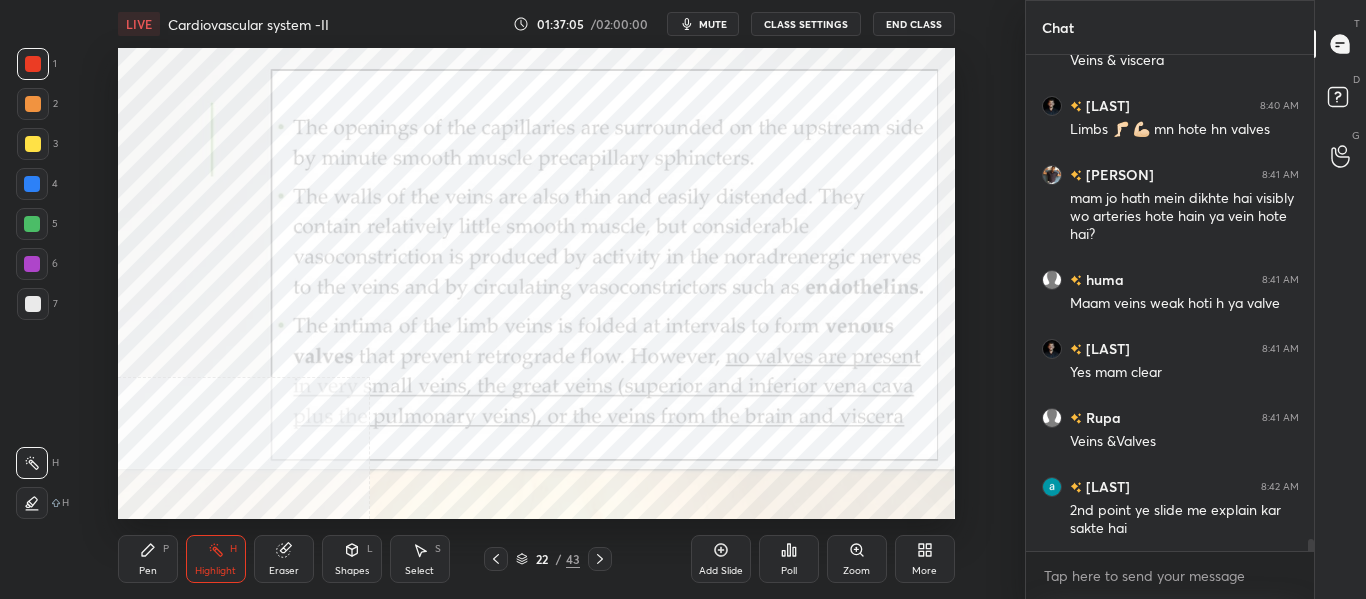 click on "mute" at bounding box center (713, 24) 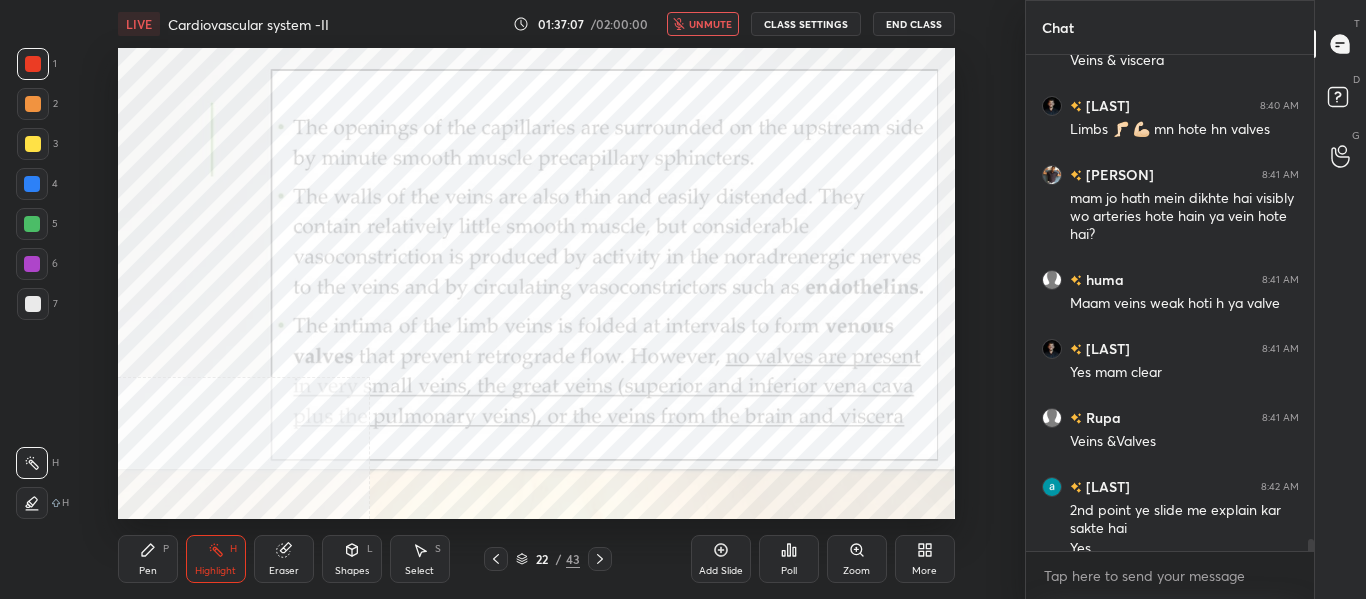 scroll, scrollTop: 20209, scrollLeft: 0, axis: vertical 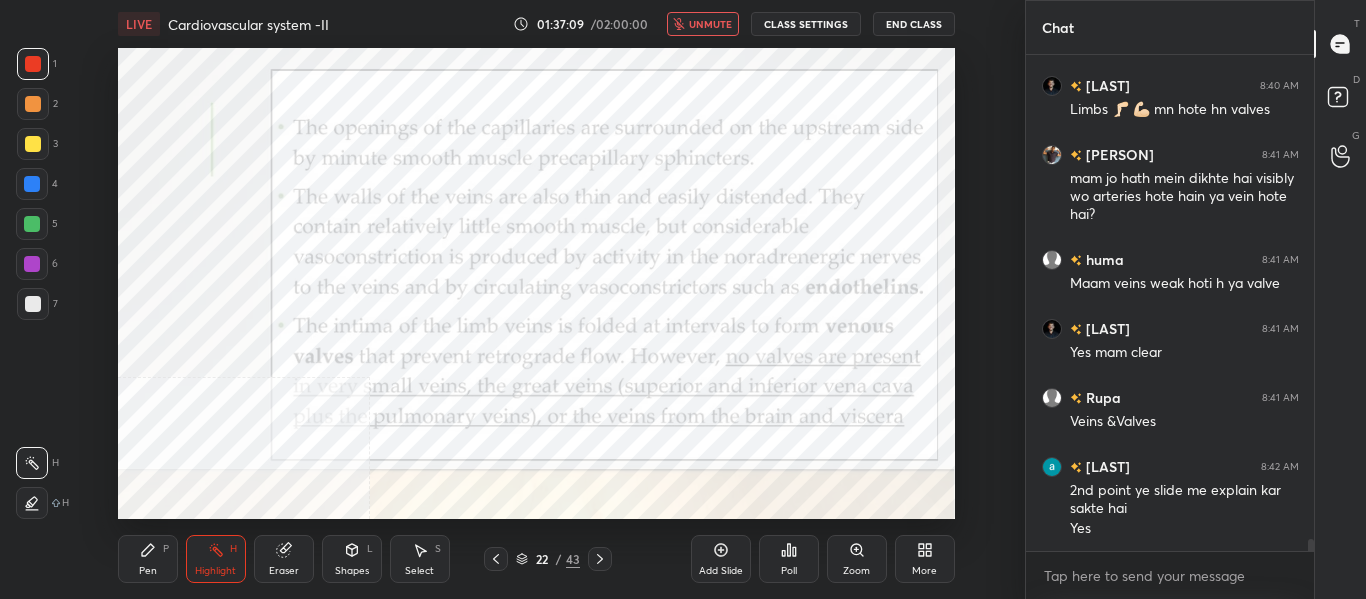 click on "unmute" at bounding box center [710, 24] 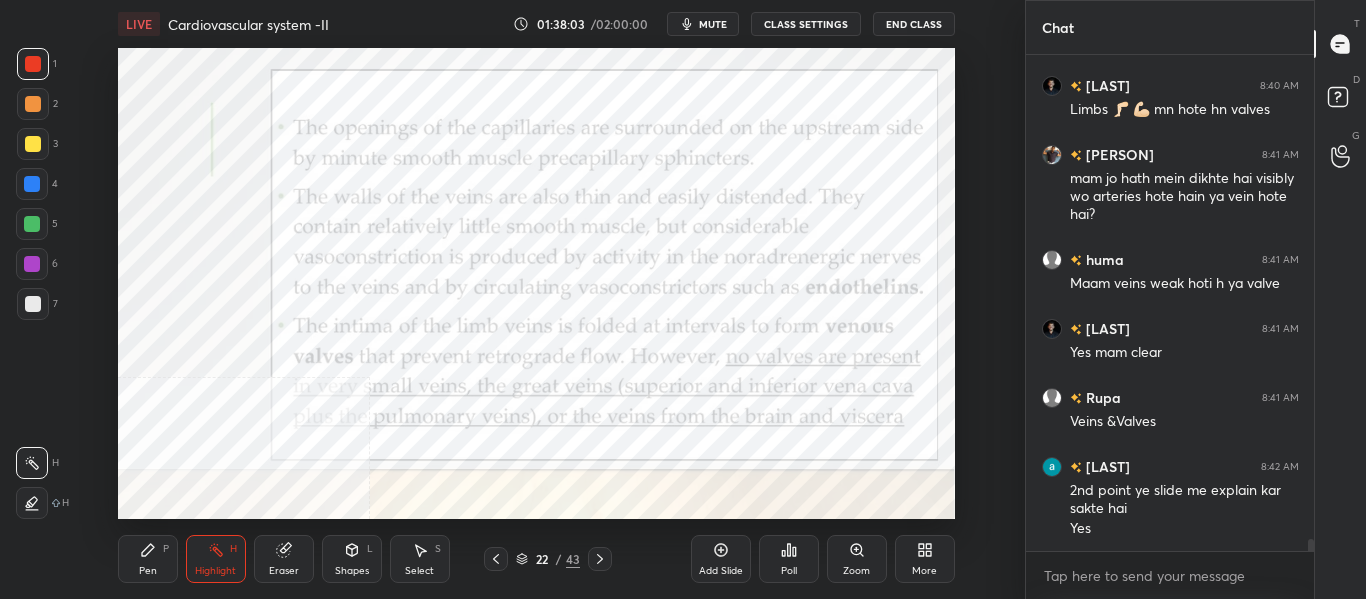 scroll, scrollTop: 449, scrollLeft: 282, axis: both 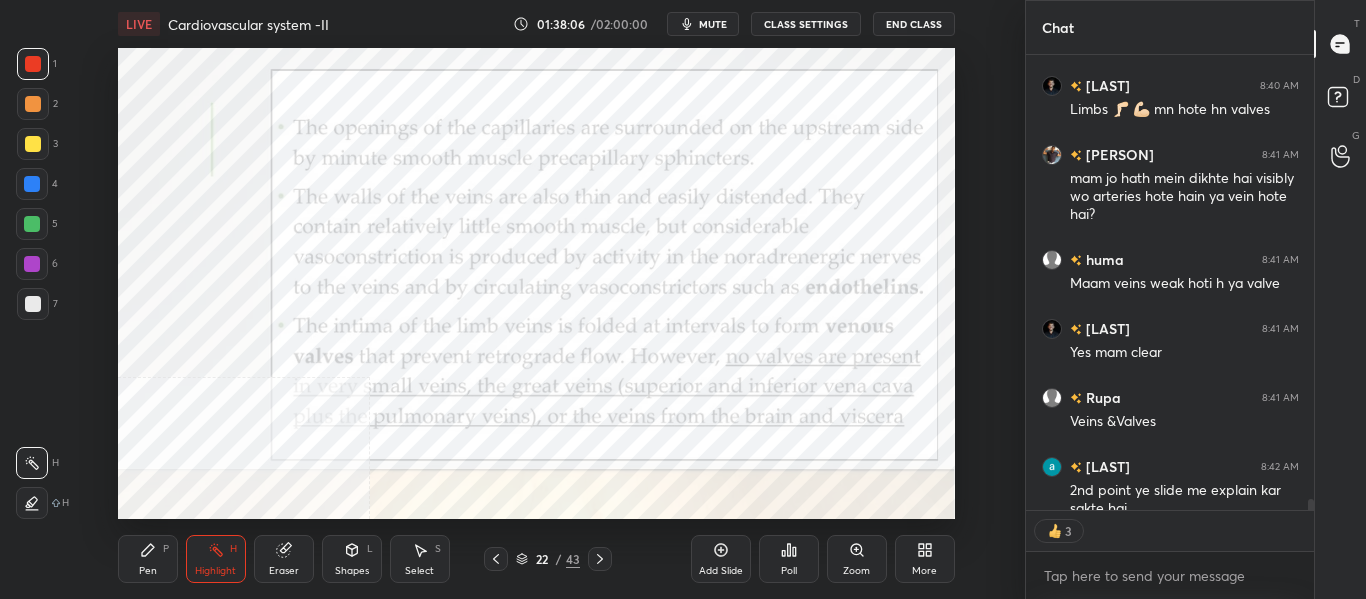 click 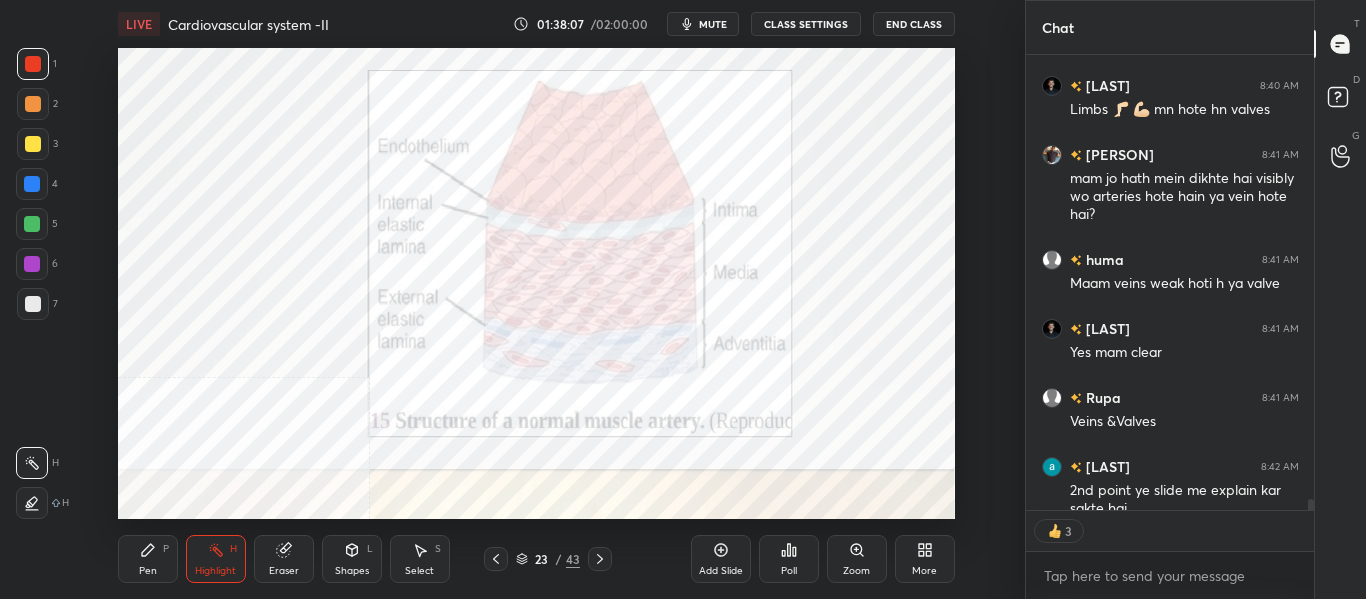 click 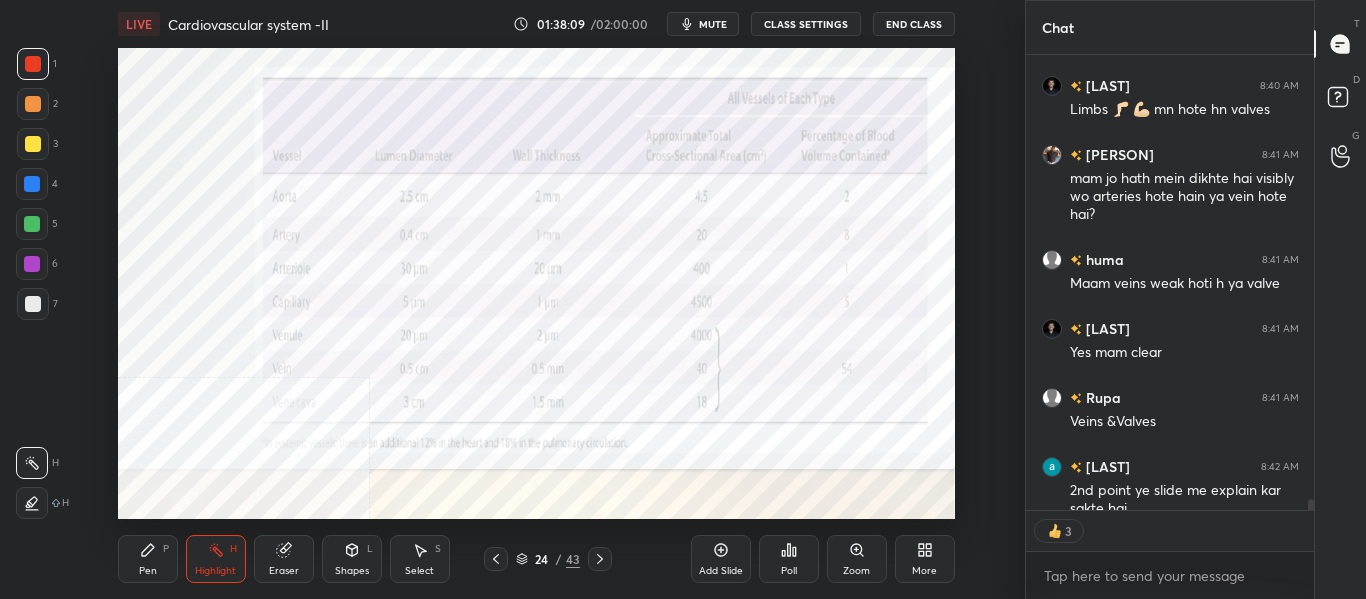 click 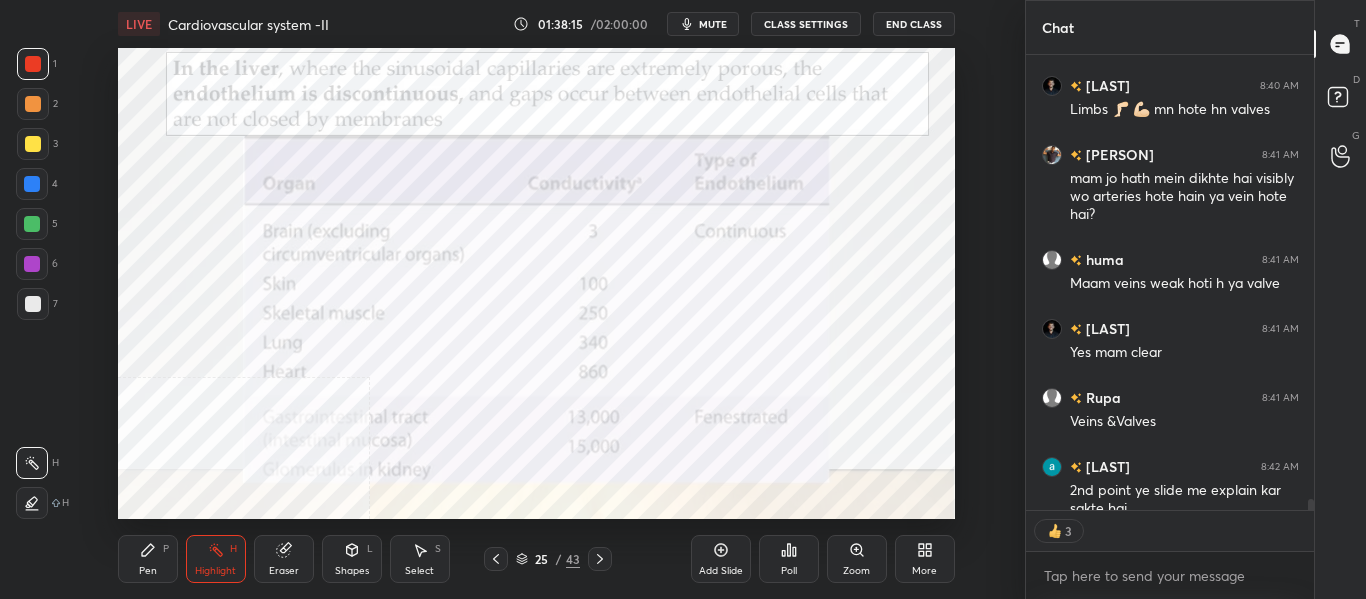 scroll, scrollTop: 7, scrollLeft: 7, axis: both 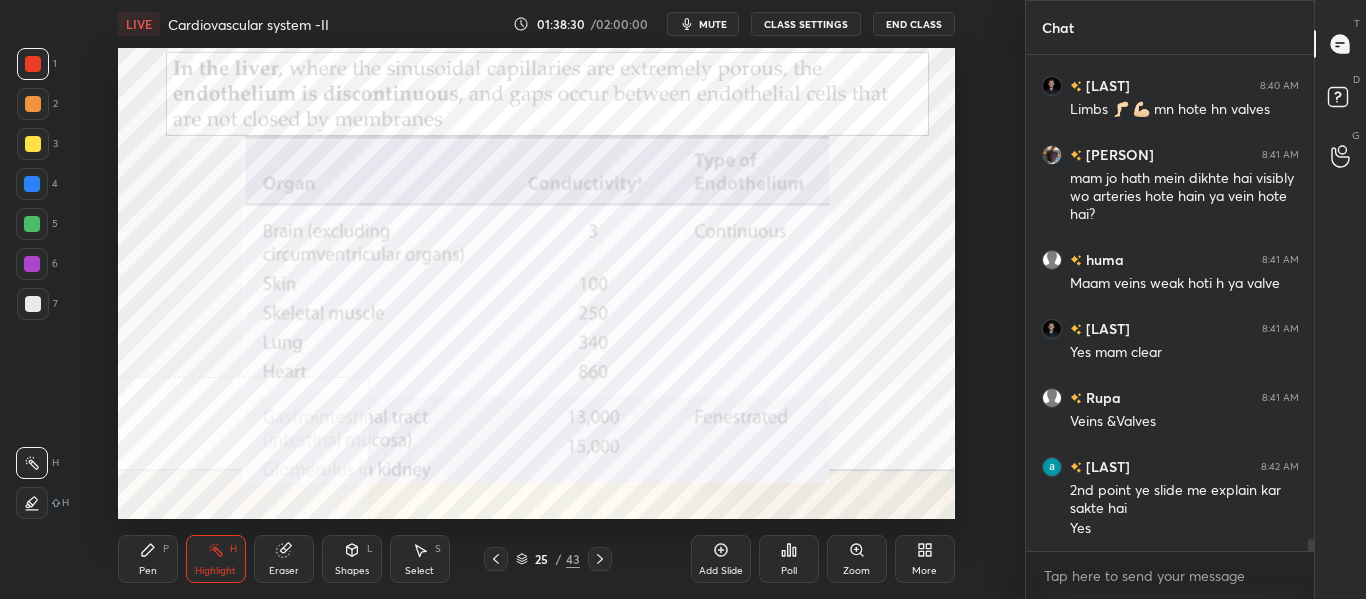 click on "Pen P" at bounding box center (148, 559) 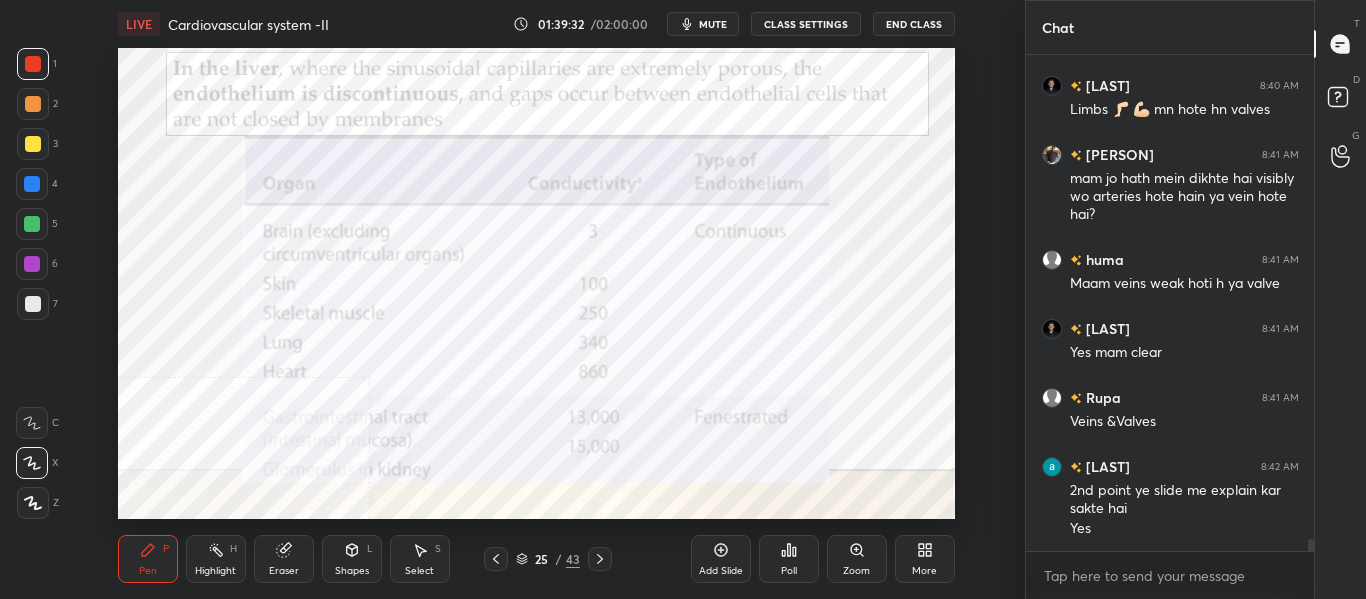scroll, scrollTop: 20278, scrollLeft: 0, axis: vertical 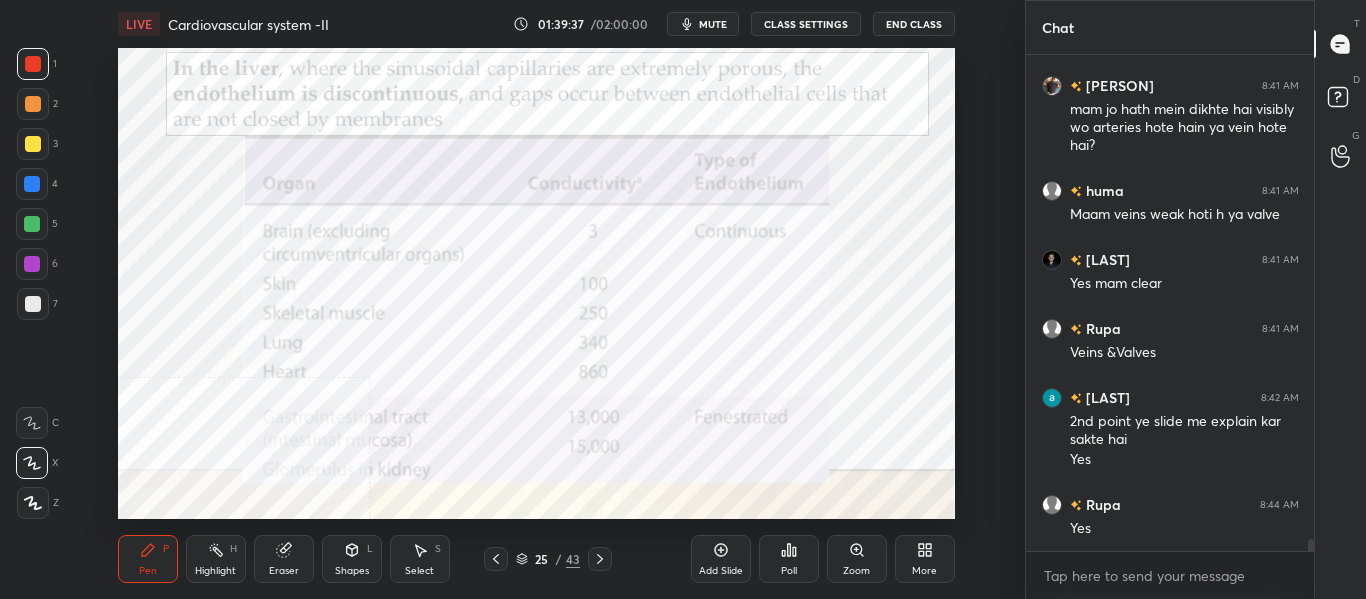 click 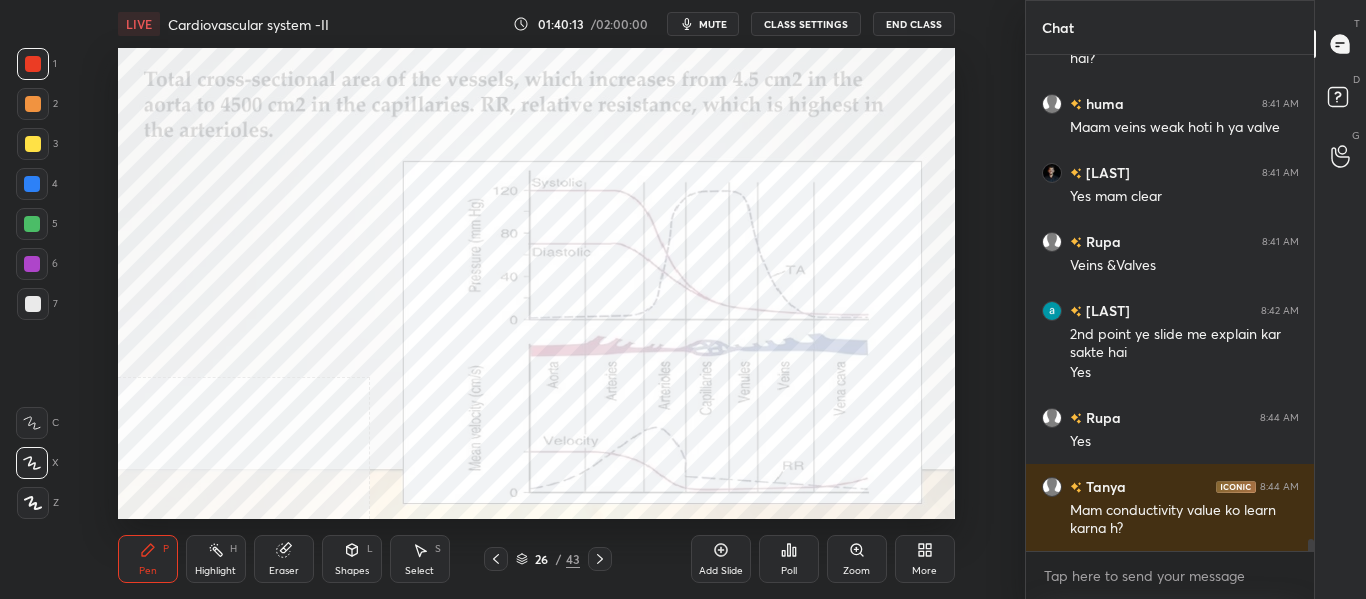 scroll, scrollTop: 20434, scrollLeft: 0, axis: vertical 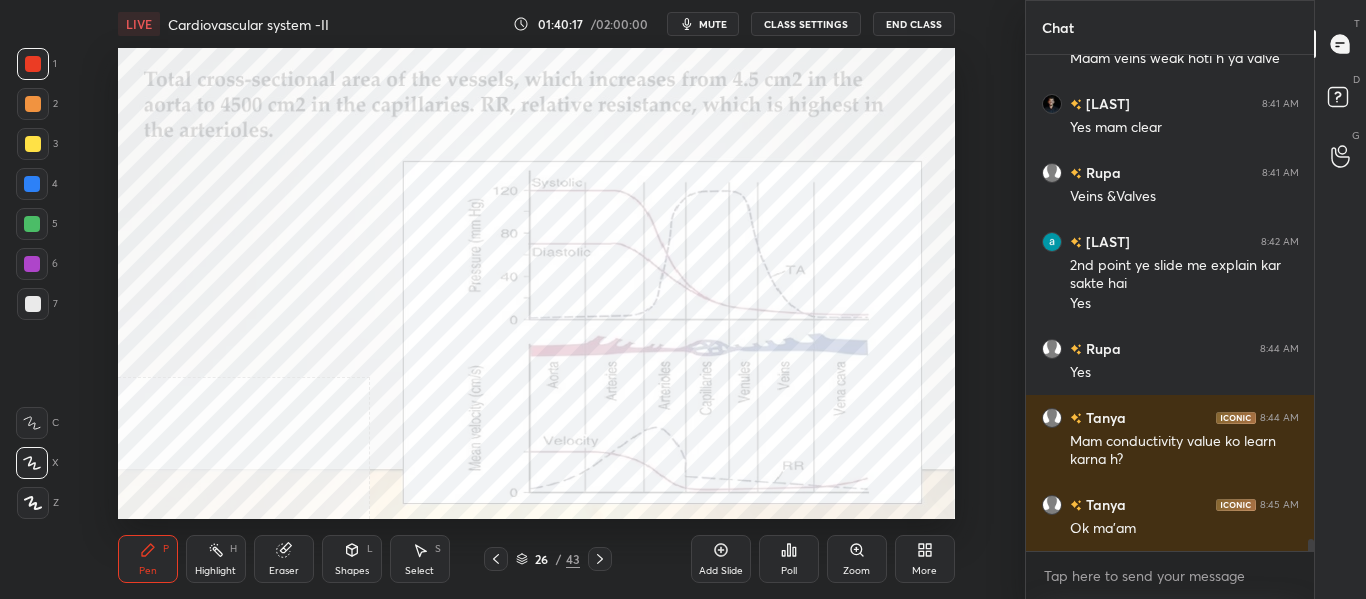 click on "Highlight" at bounding box center [215, 571] 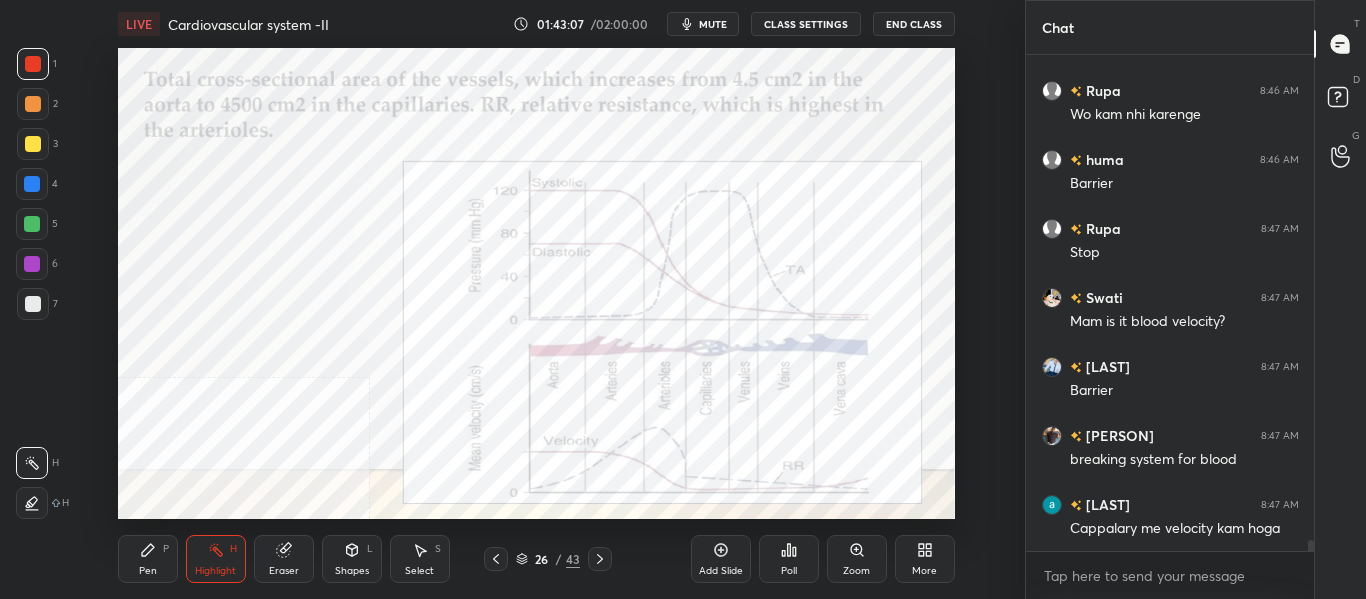 scroll, scrollTop: 21400, scrollLeft: 0, axis: vertical 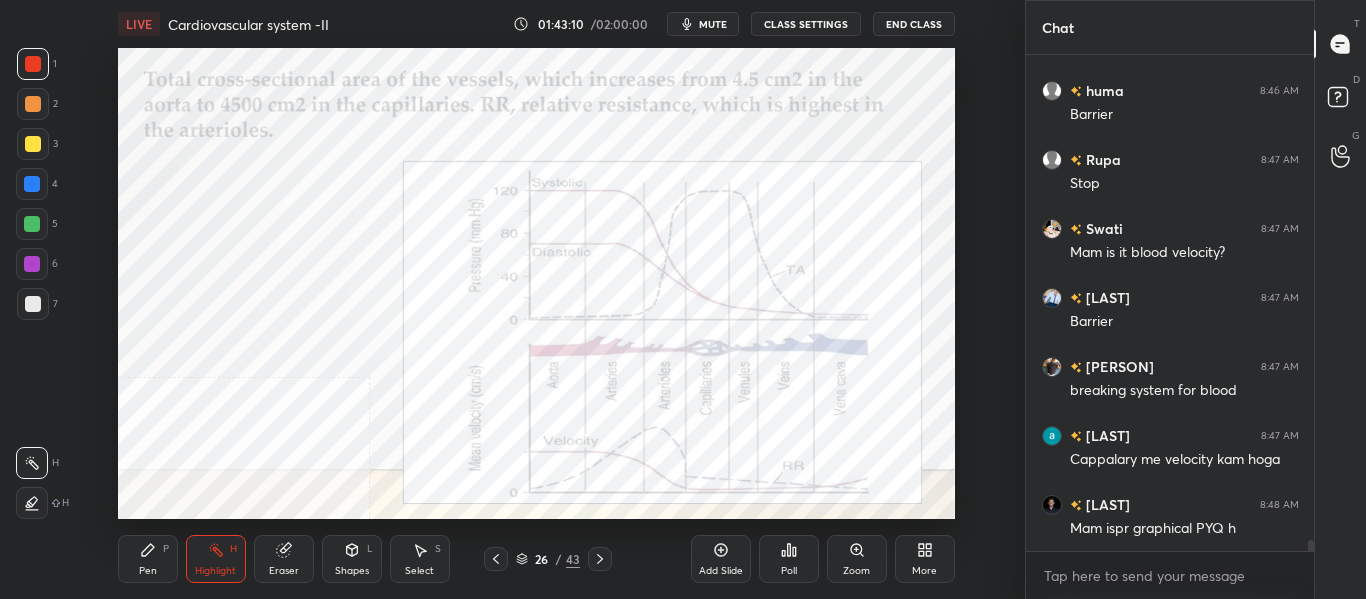 click on "Pen P" at bounding box center (148, 559) 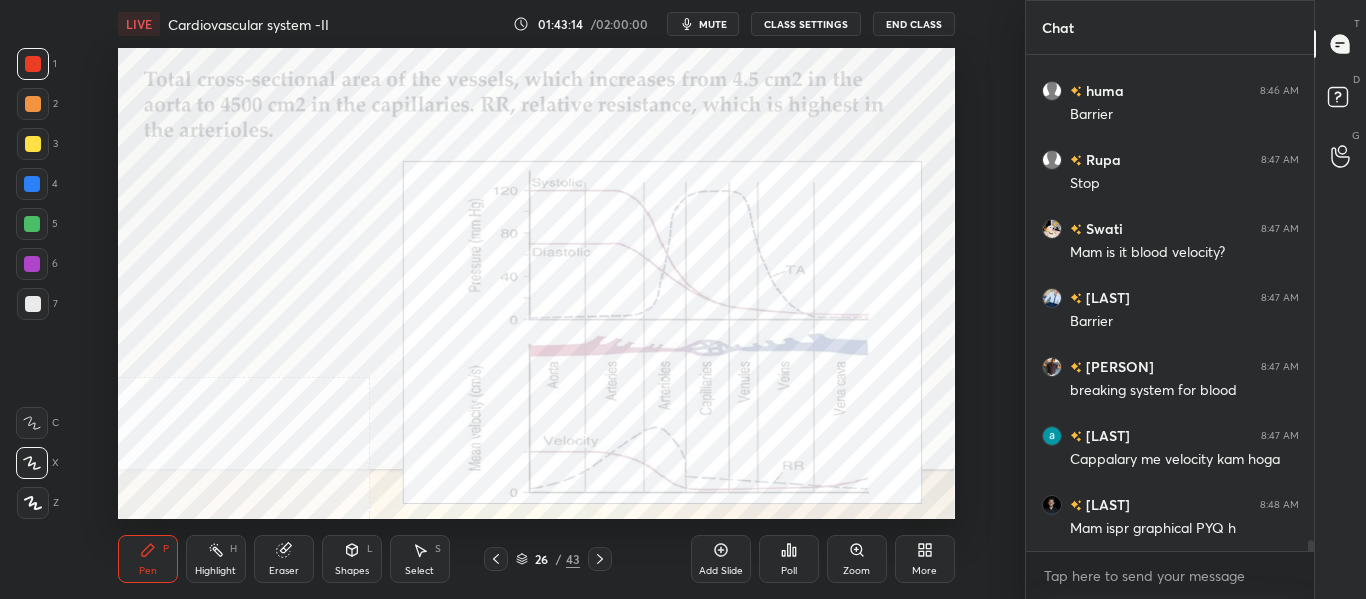 click 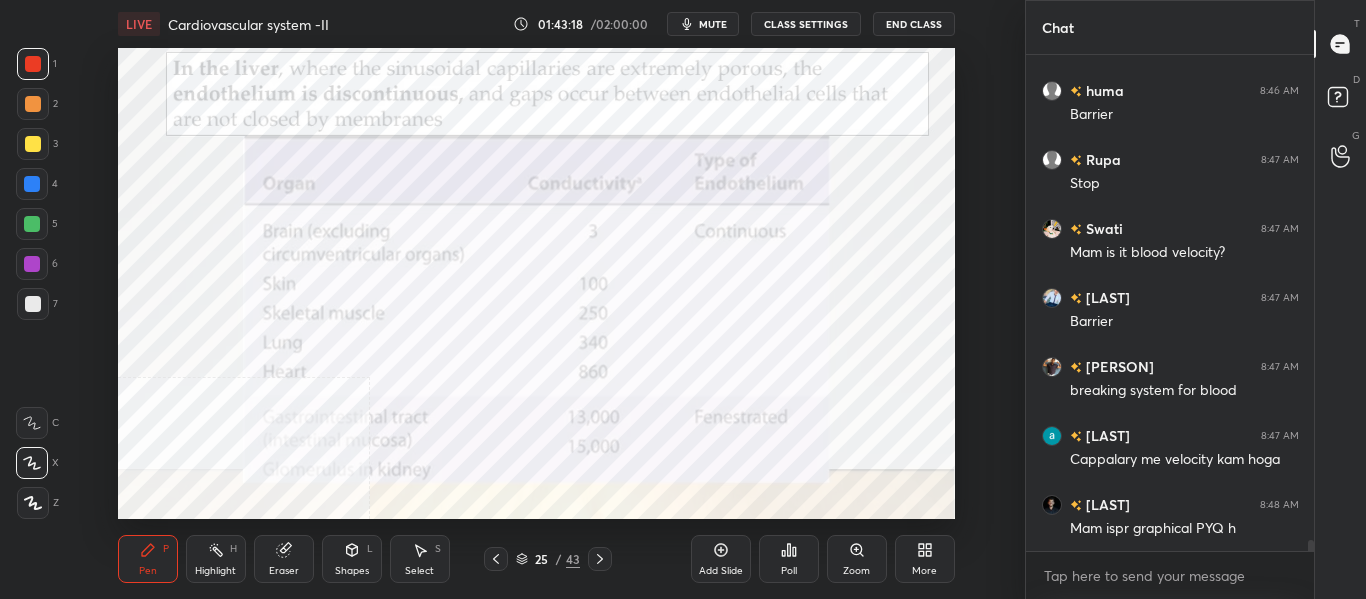 click 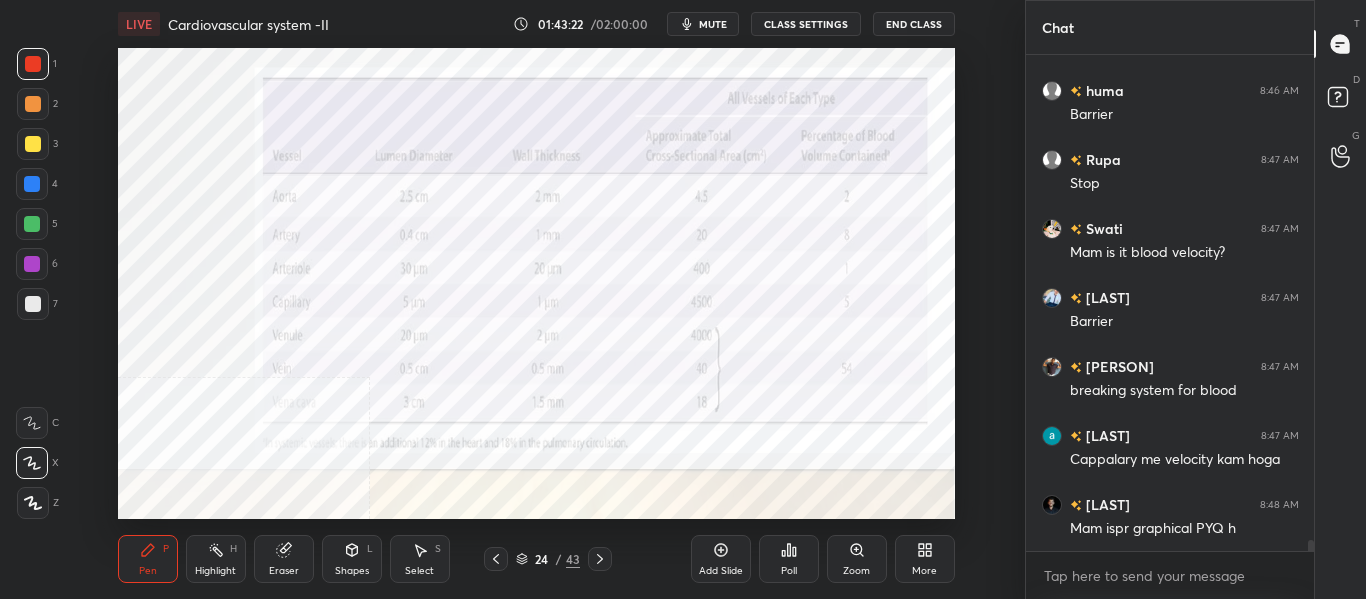 click 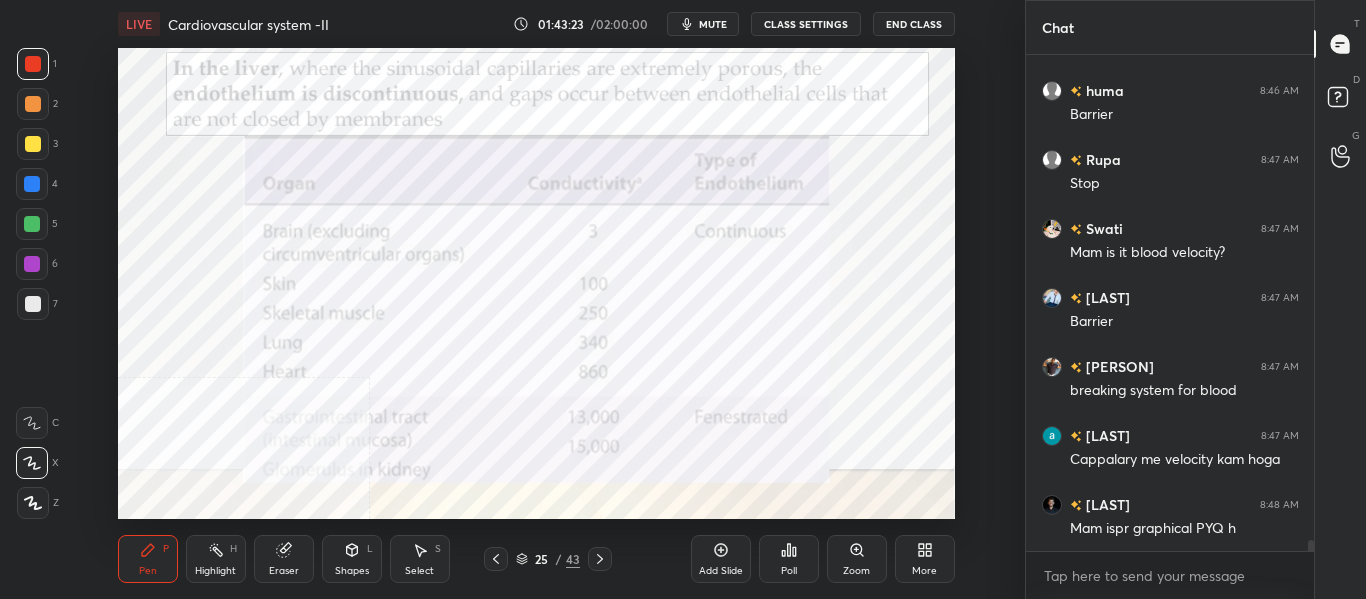 click 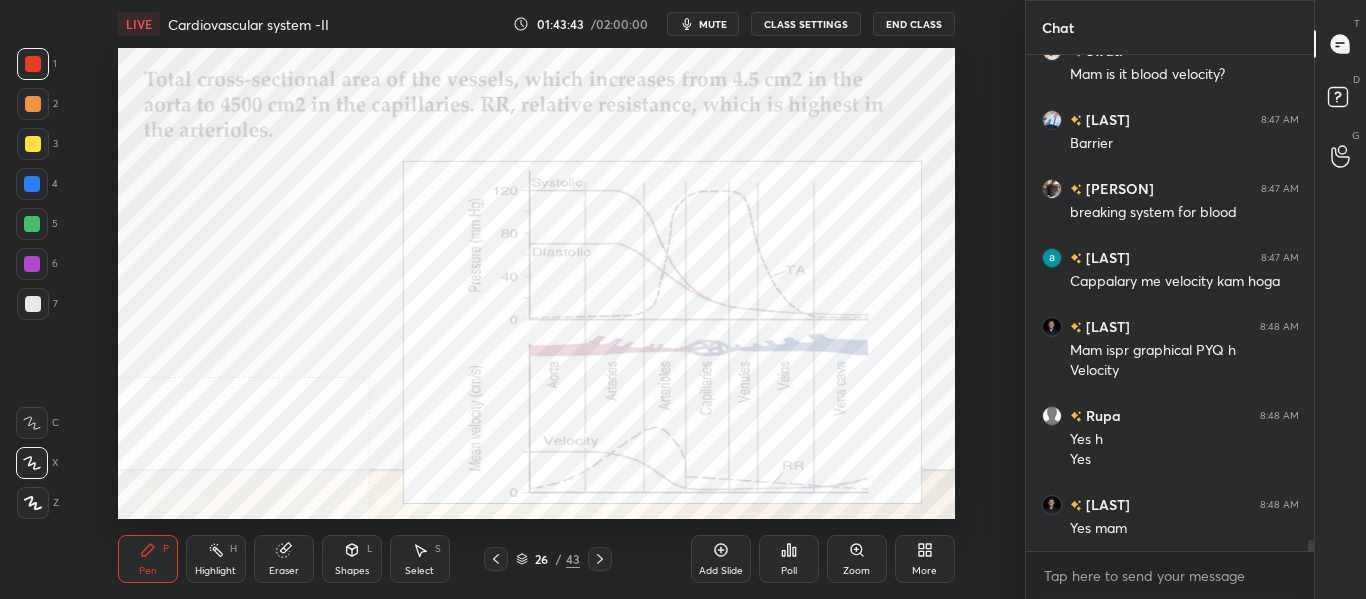 scroll, scrollTop: 21665, scrollLeft: 0, axis: vertical 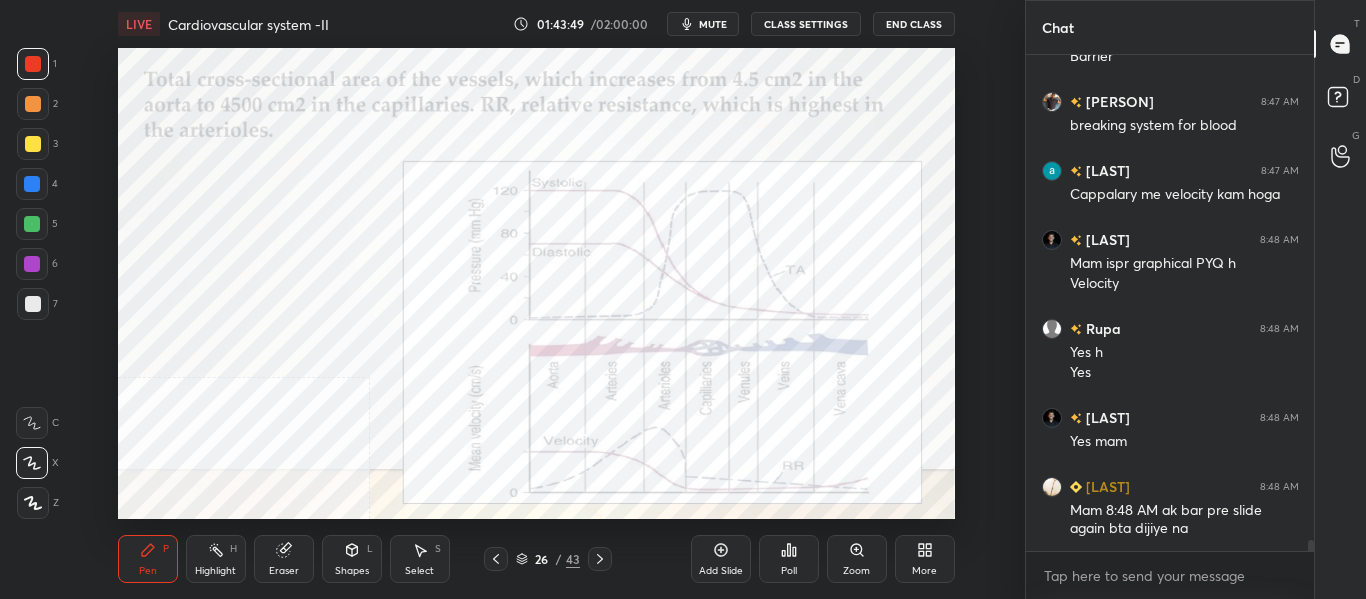 click 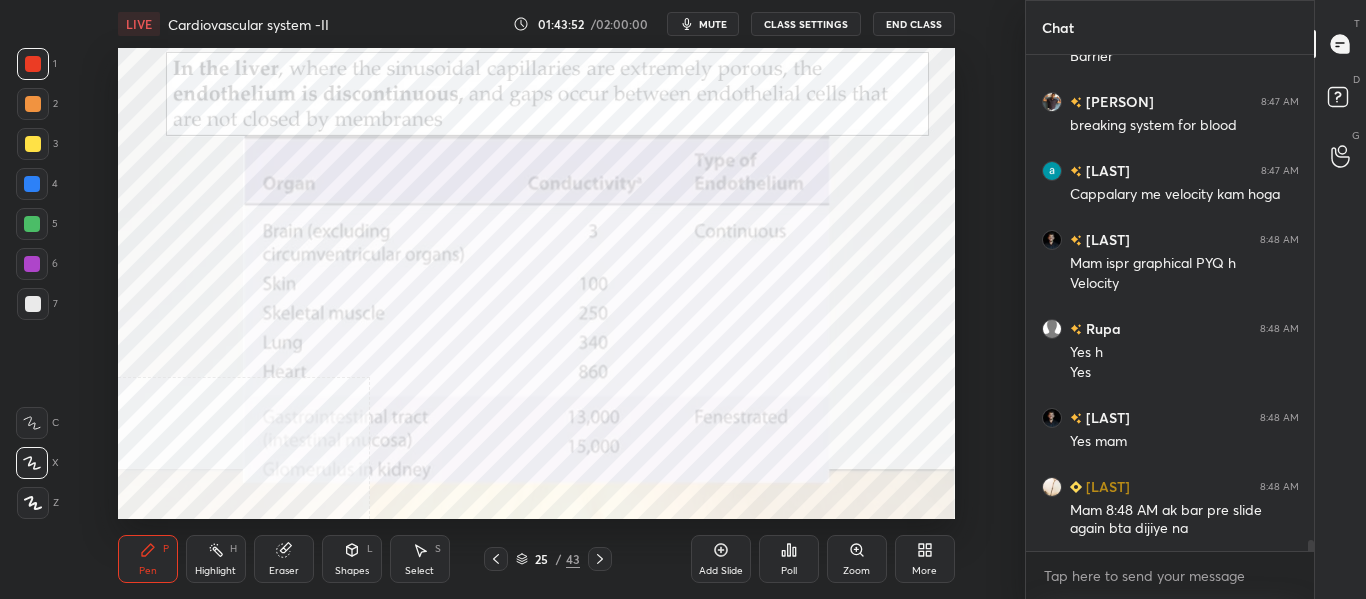 scroll, scrollTop: 21734, scrollLeft: 0, axis: vertical 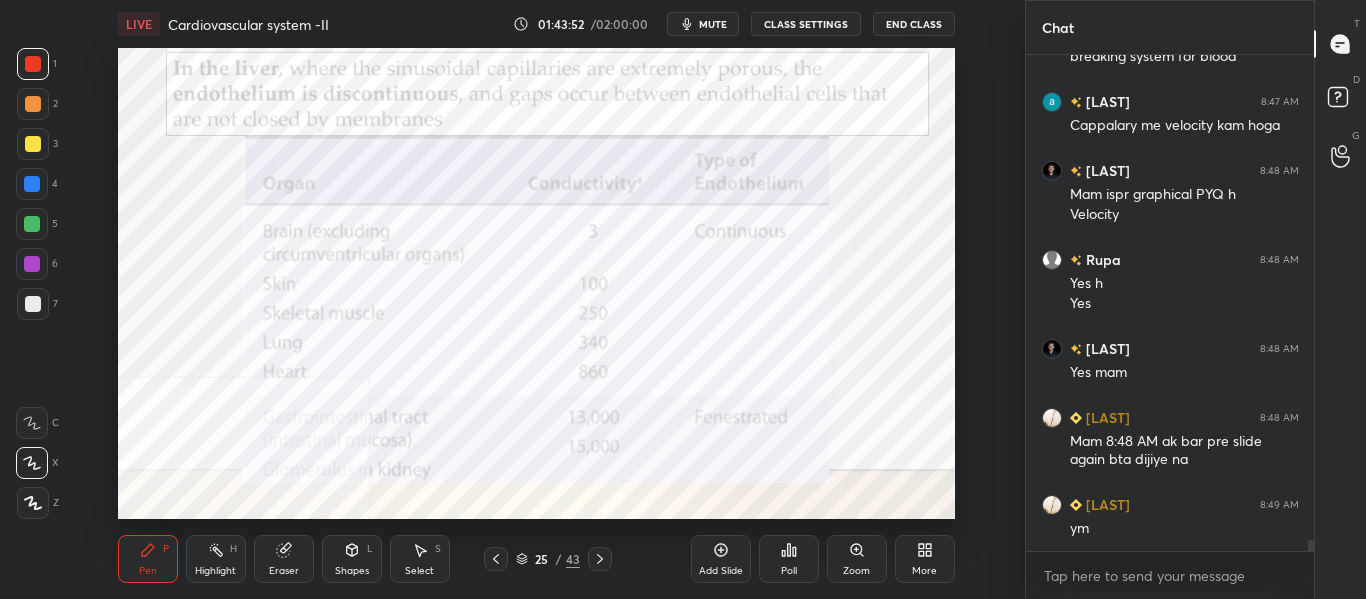 click on "mute" at bounding box center [713, 24] 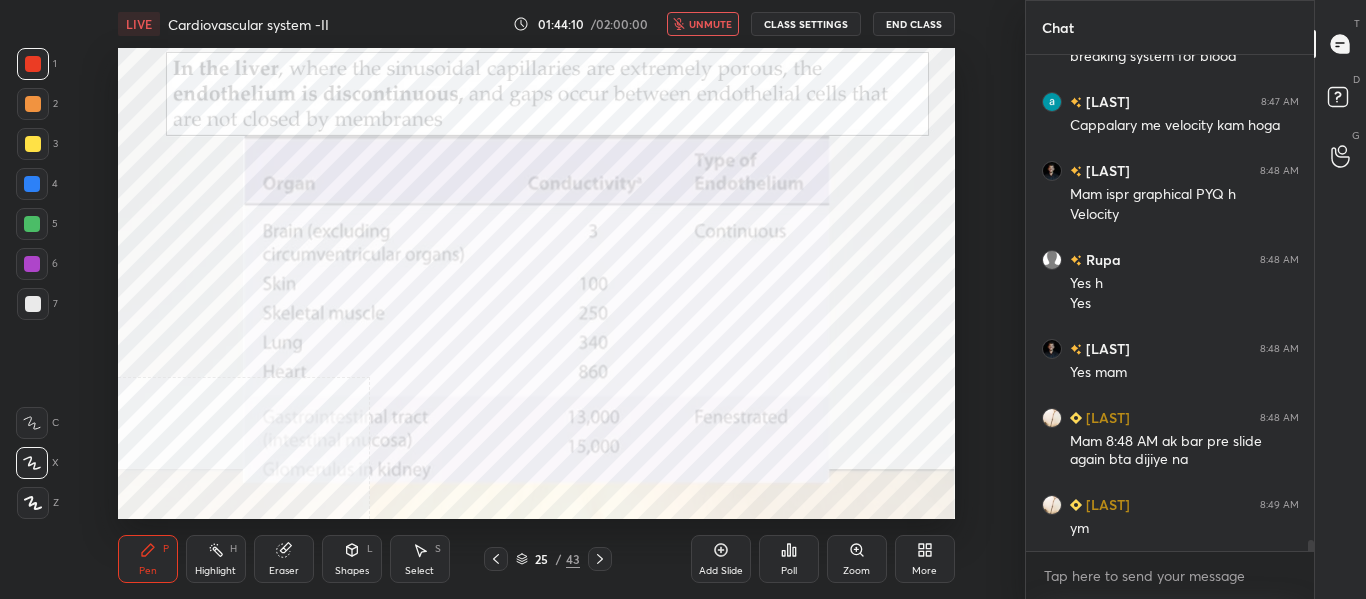 click on "unmute" at bounding box center [703, 24] 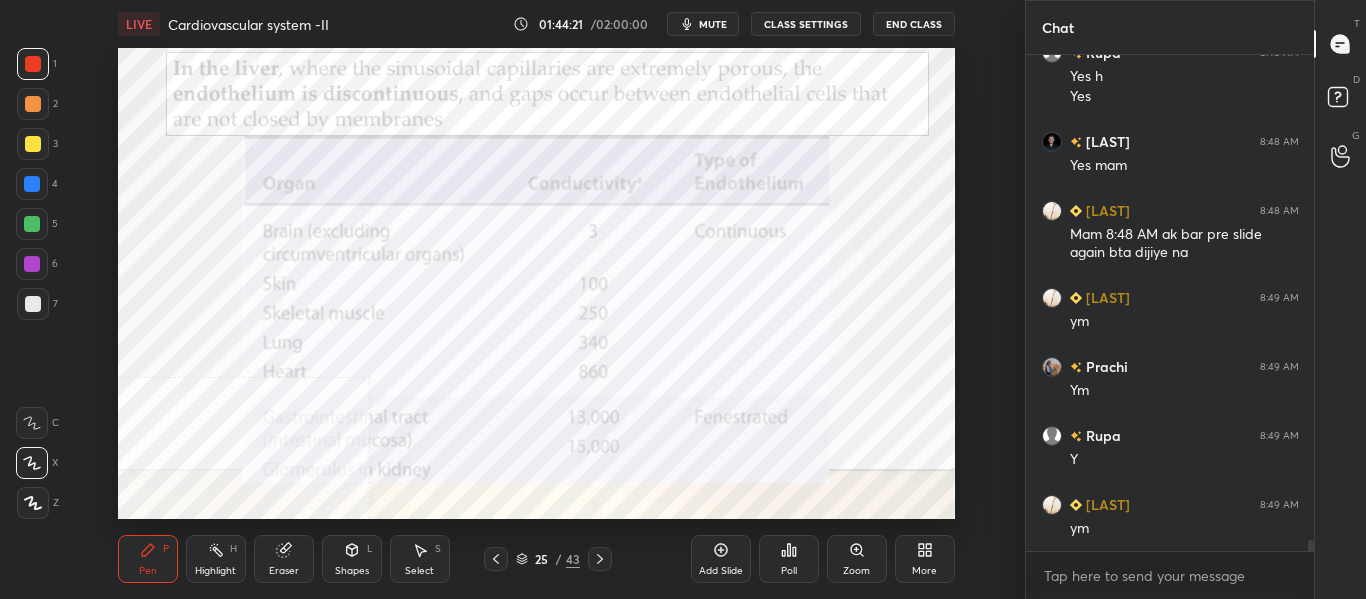 scroll, scrollTop: 22010, scrollLeft: 0, axis: vertical 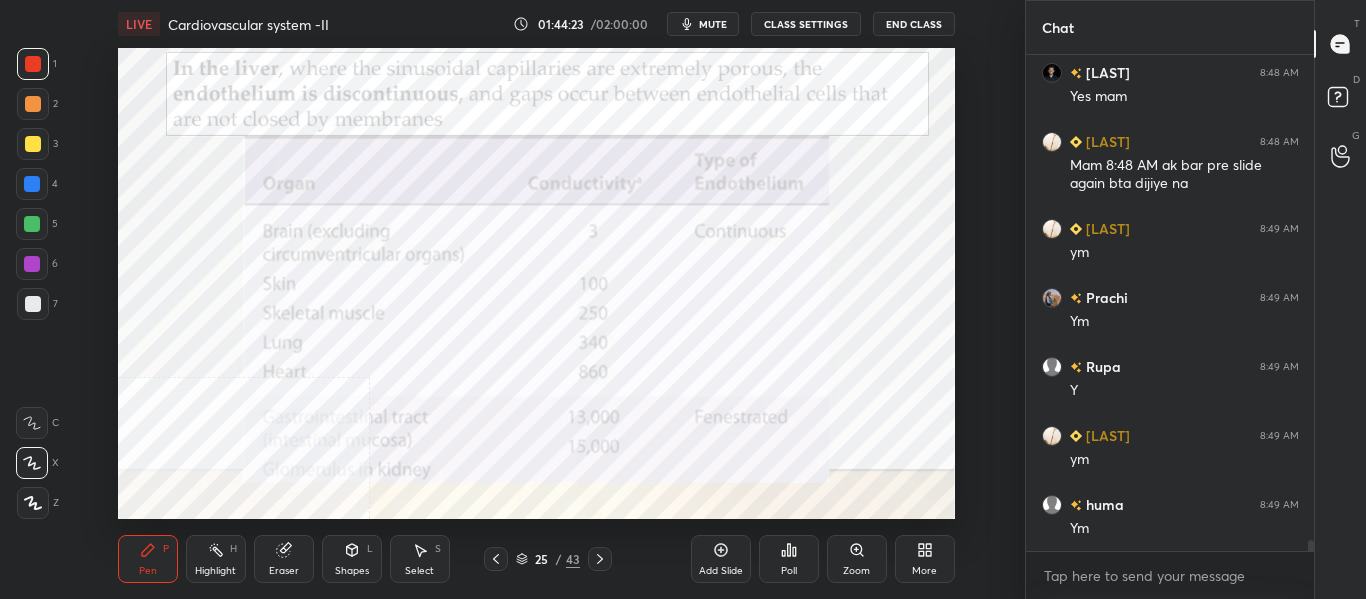 click 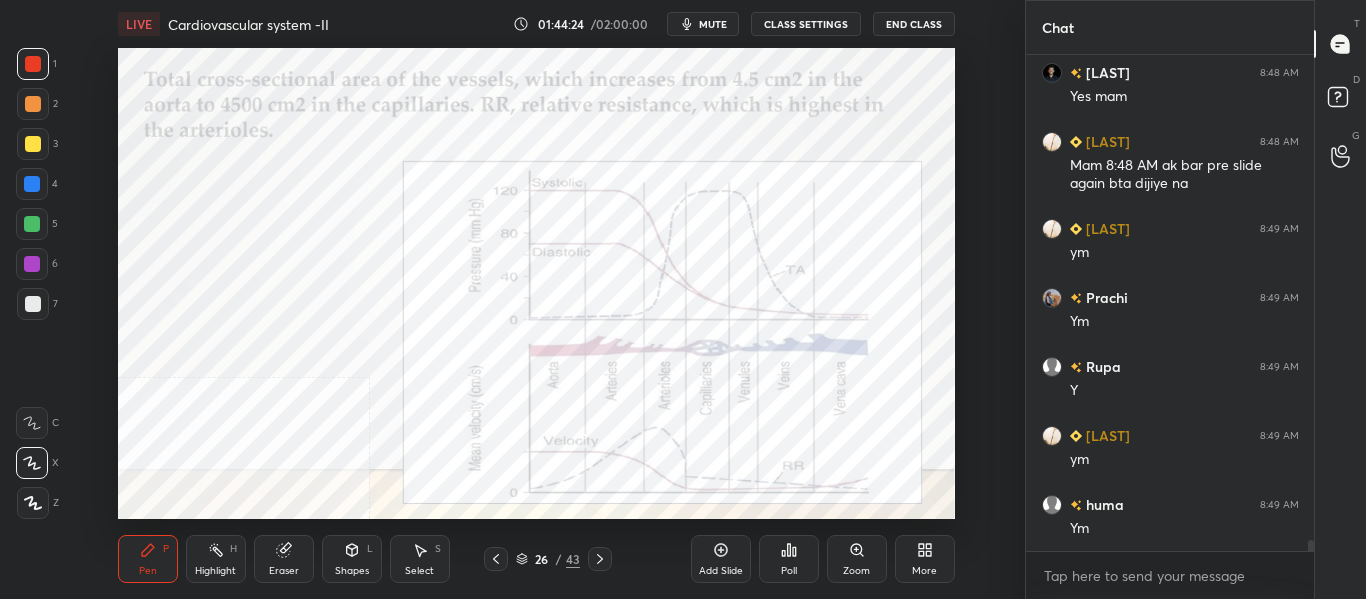 scroll, scrollTop: 22097, scrollLeft: 0, axis: vertical 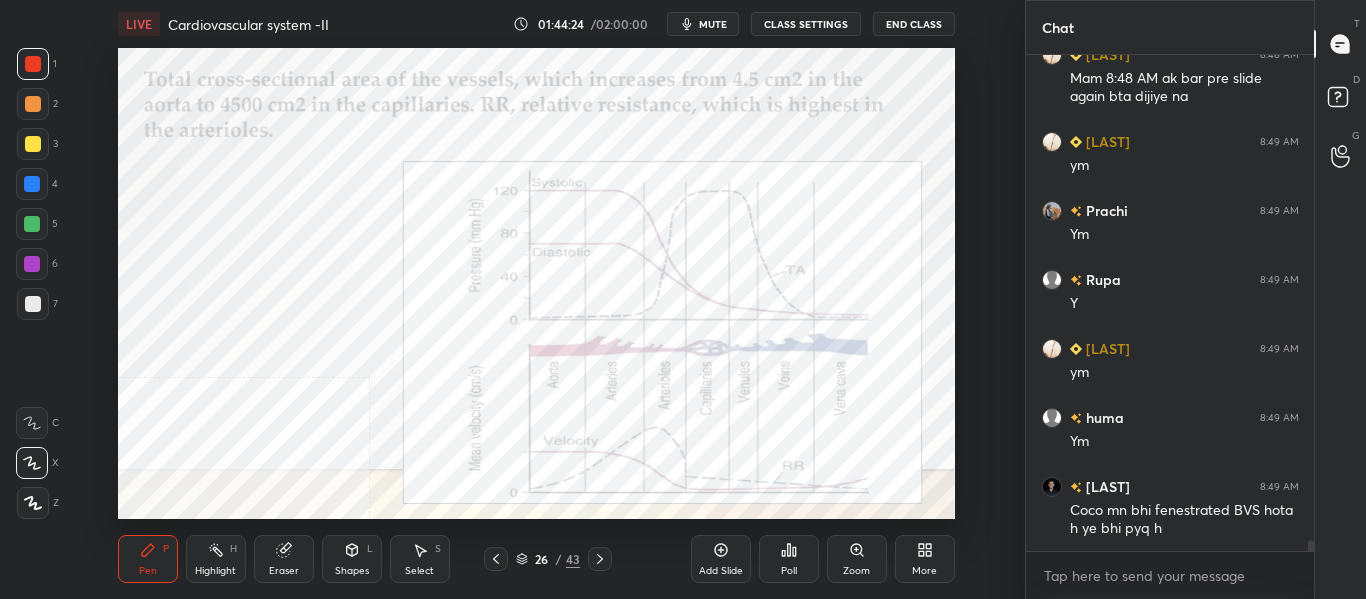 click 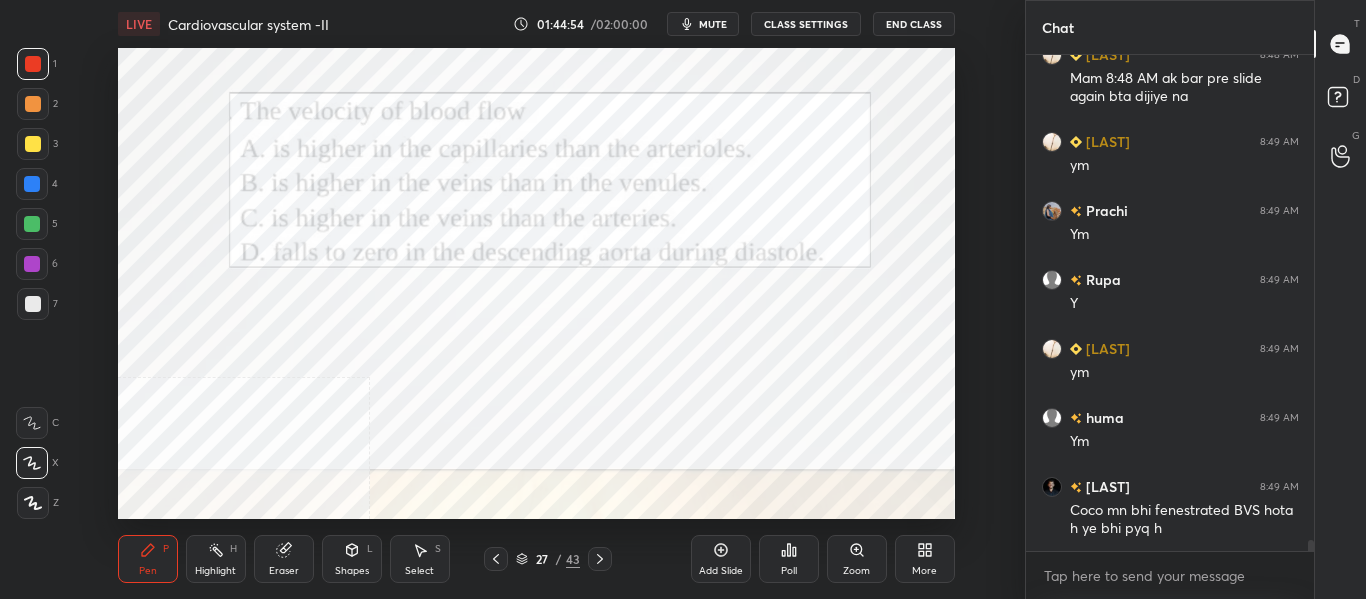 scroll, scrollTop: 22166, scrollLeft: 0, axis: vertical 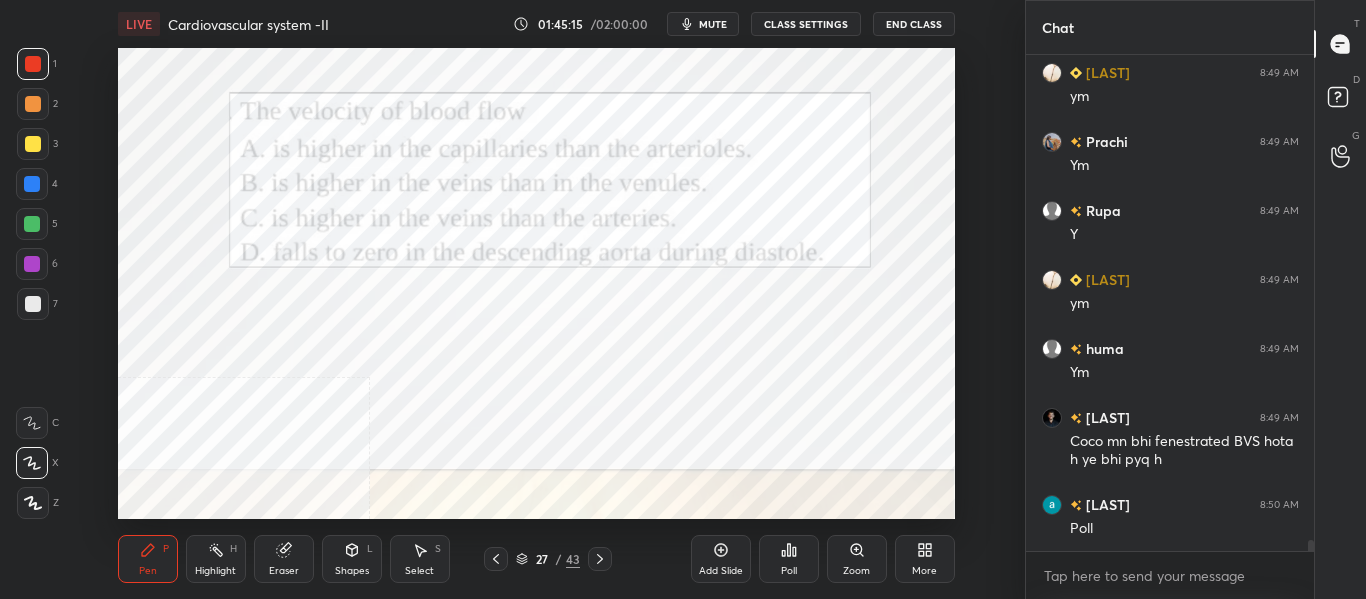 click on "Poll" at bounding box center (789, 571) 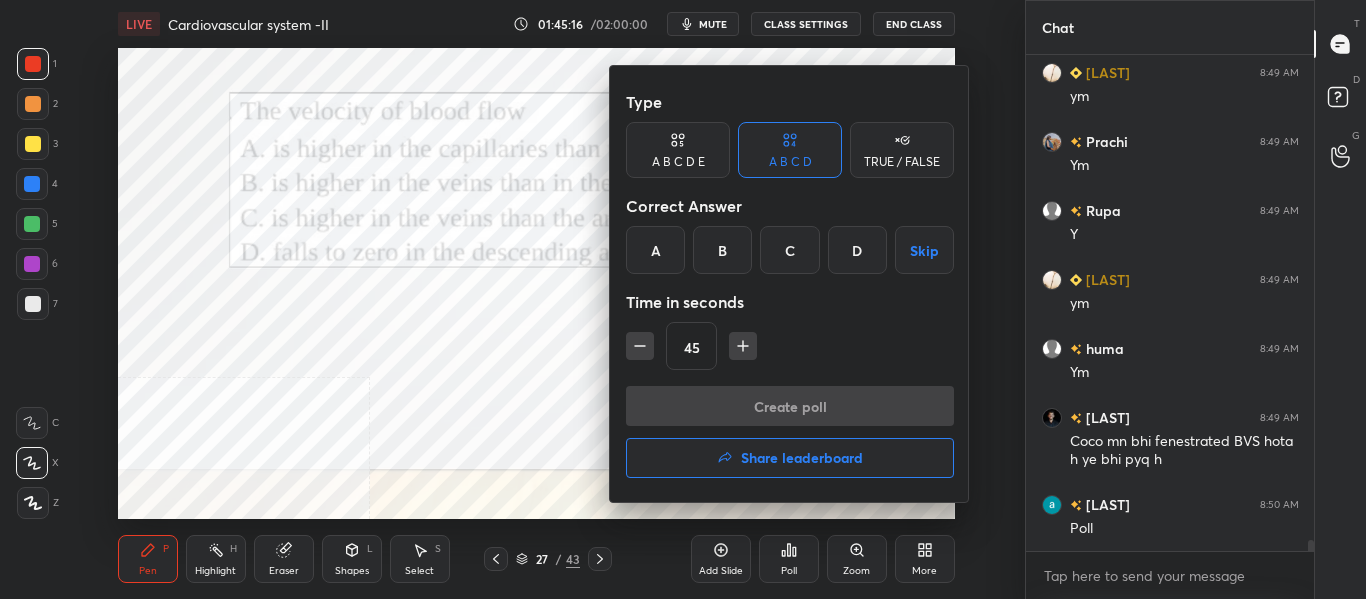 click on "B" at bounding box center [722, 250] 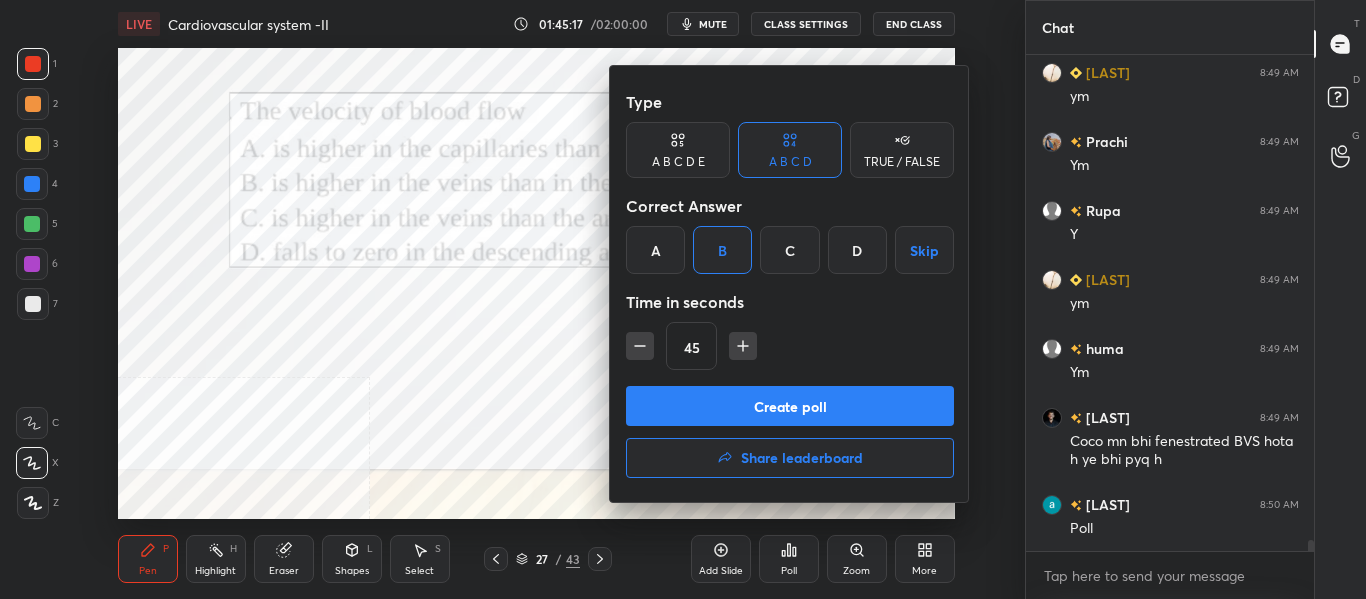 click on "Create poll" at bounding box center [790, 406] 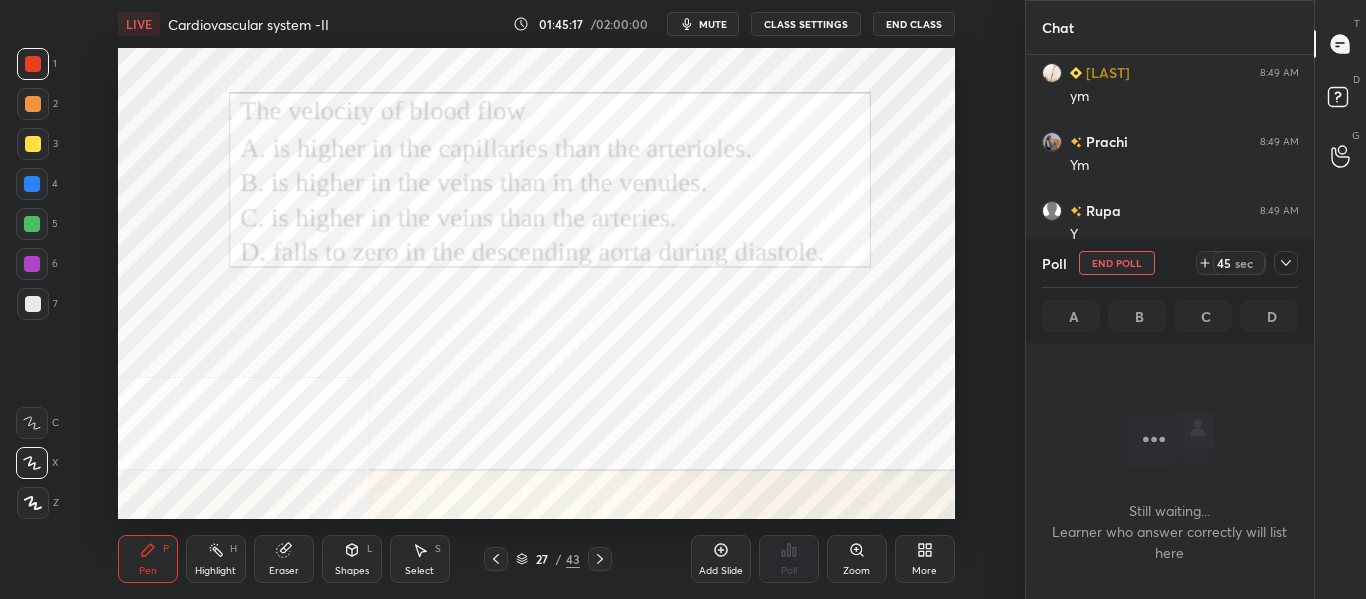 scroll, scrollTop: 428, scrollLeft: 282, axis: both 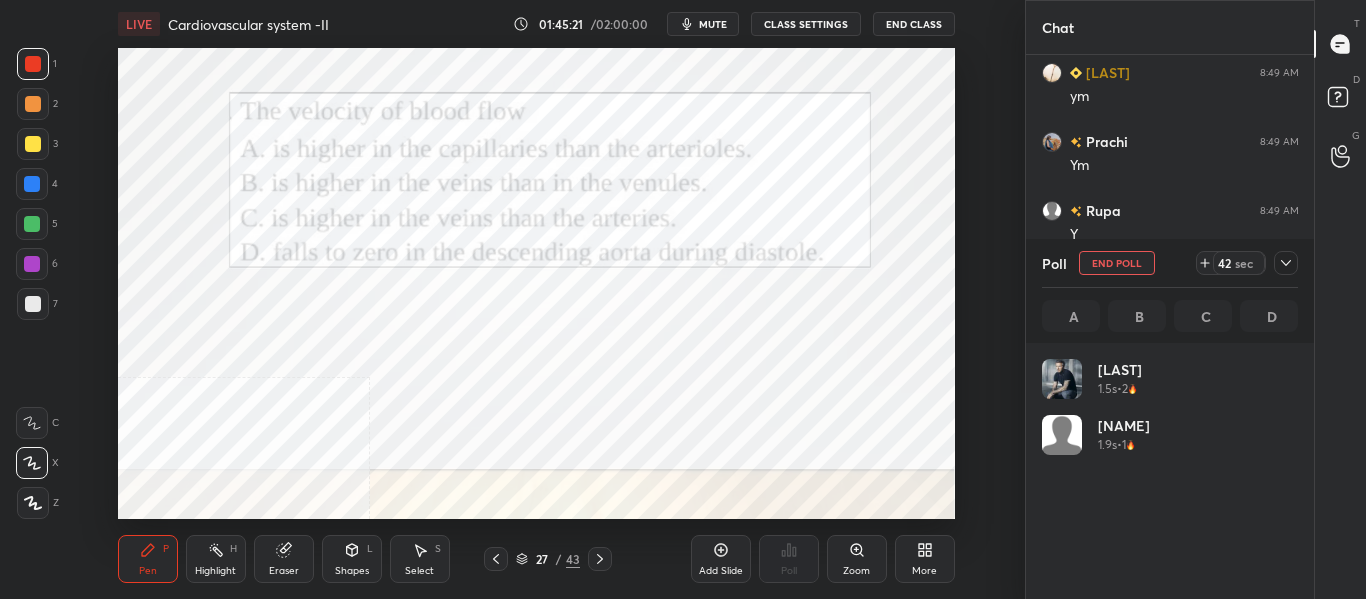click on "mute" at bounding box center (713, 24) 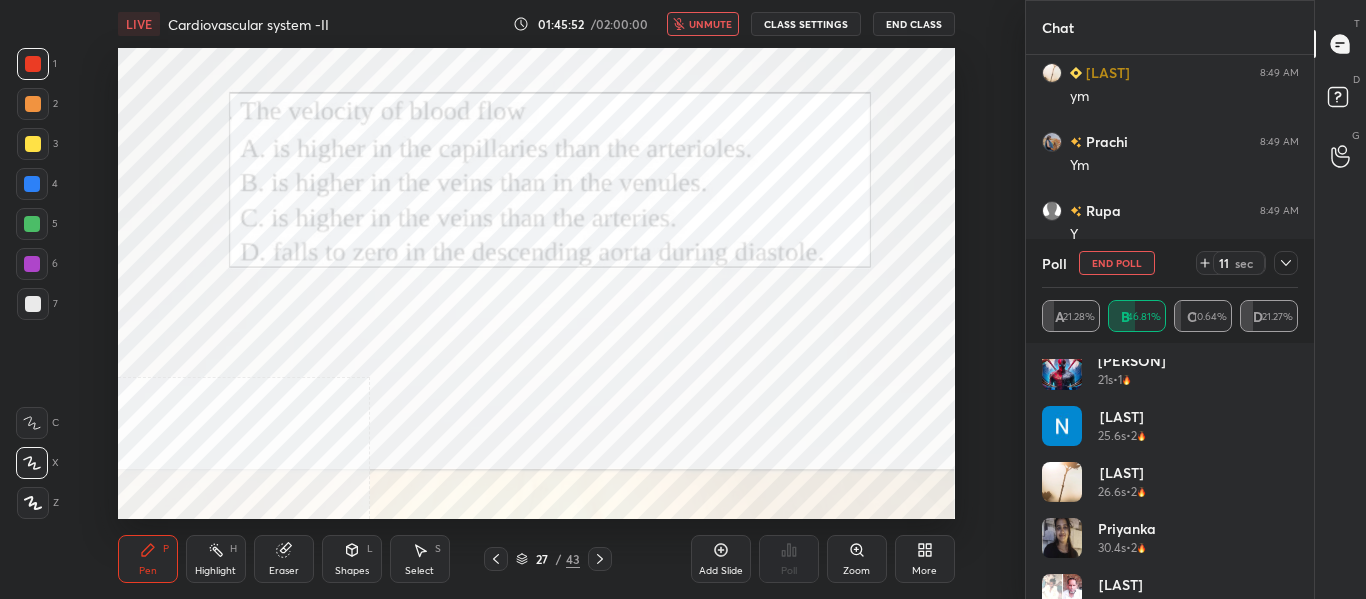 scroll, scrollTop: 856, scrollLeft: 0, axis: vertical 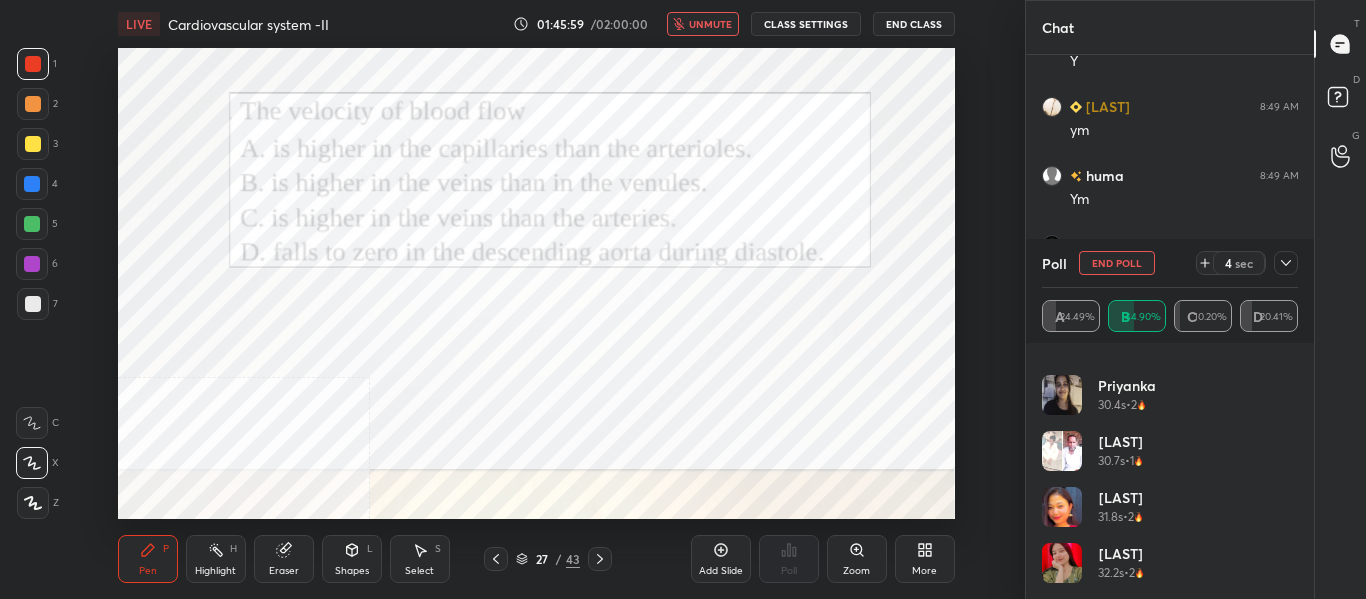 click on "unmute" at bounding box center (710, 24) 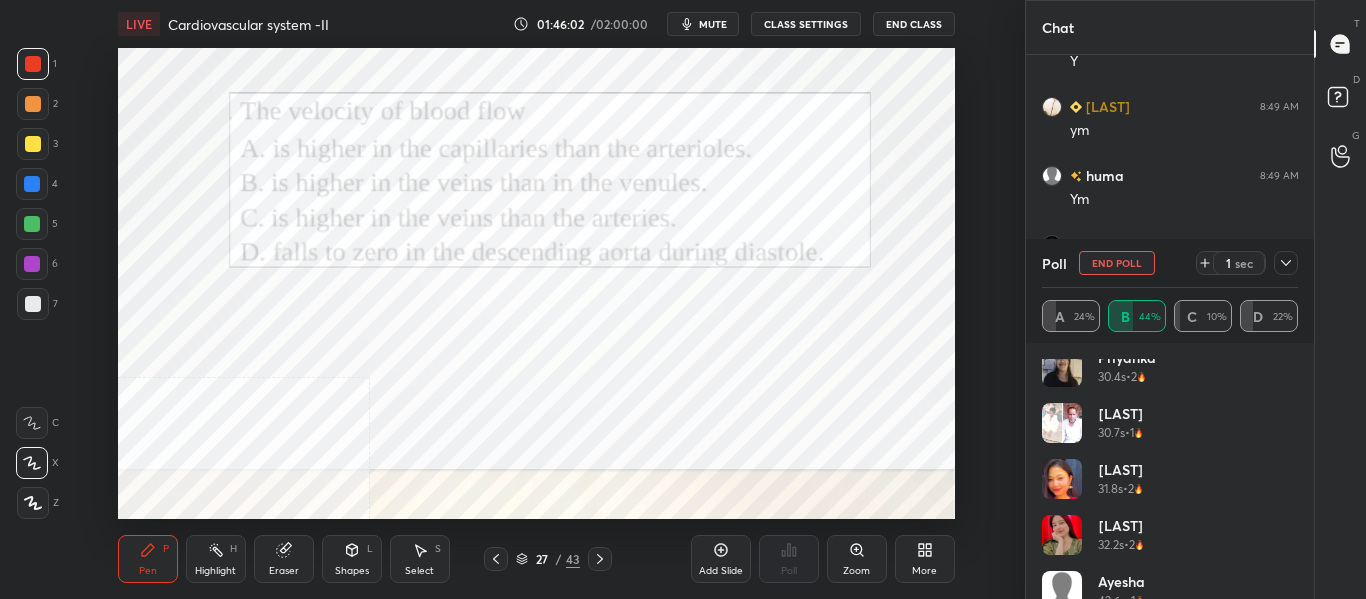 scroll, scrollTop: 1048, scrollLeft: 0, axis: vertical 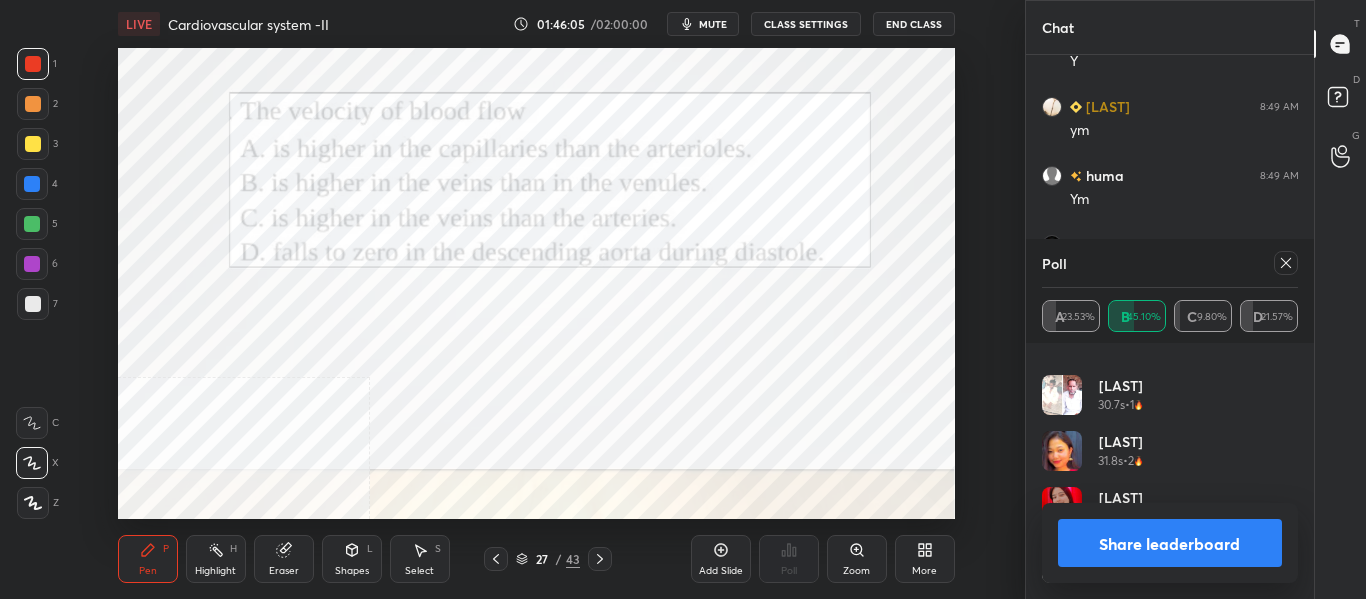 click on "Share leaderboard" at bounding box center [1170, 543] 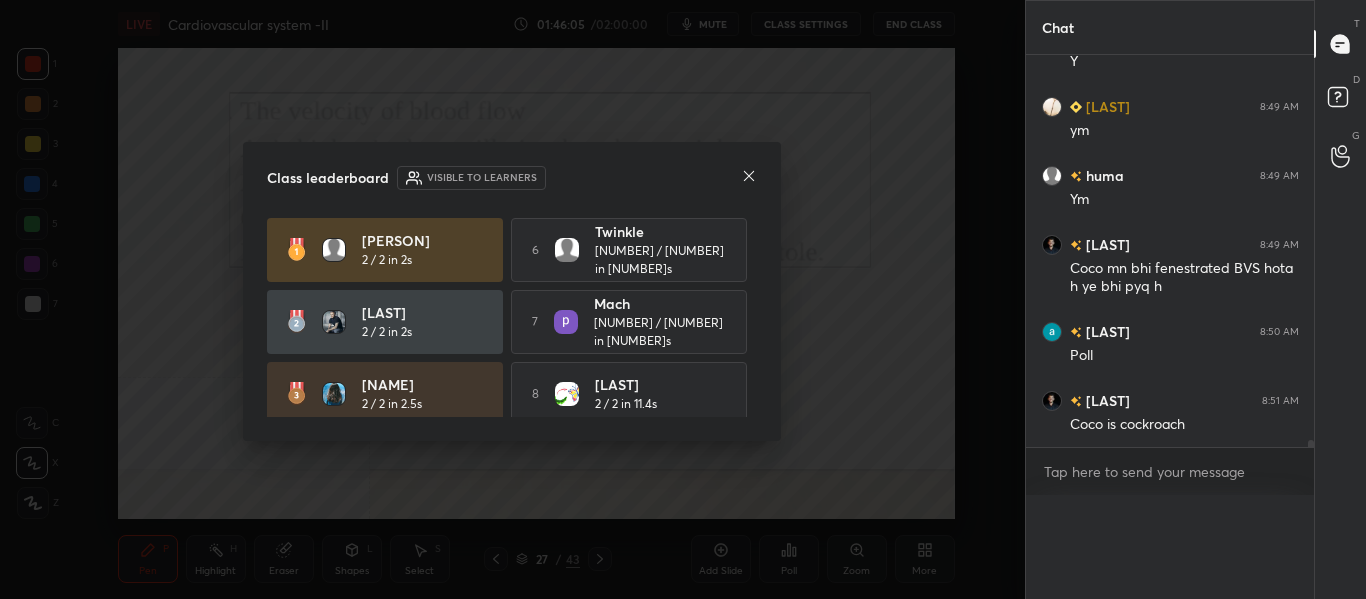scroll, scrollTop: 0, scrollLeft: 0, axis: both 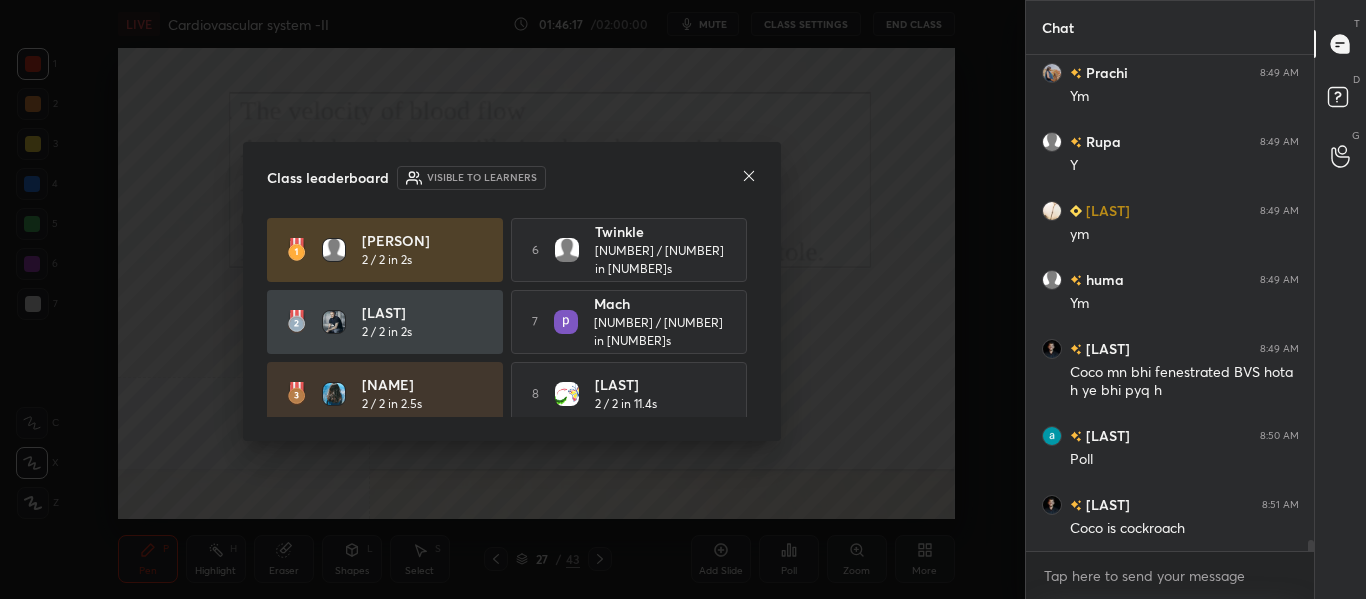 click 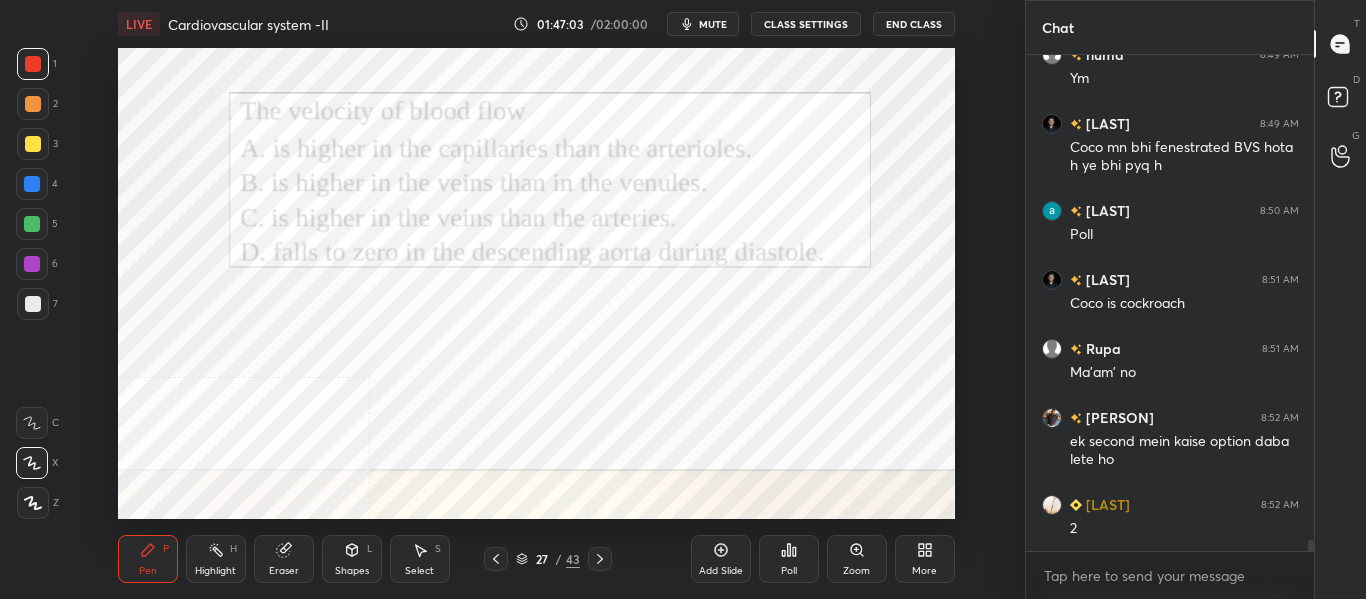 scroll, scrollTop: 22549, scrollLeft: 0, axis: vertical 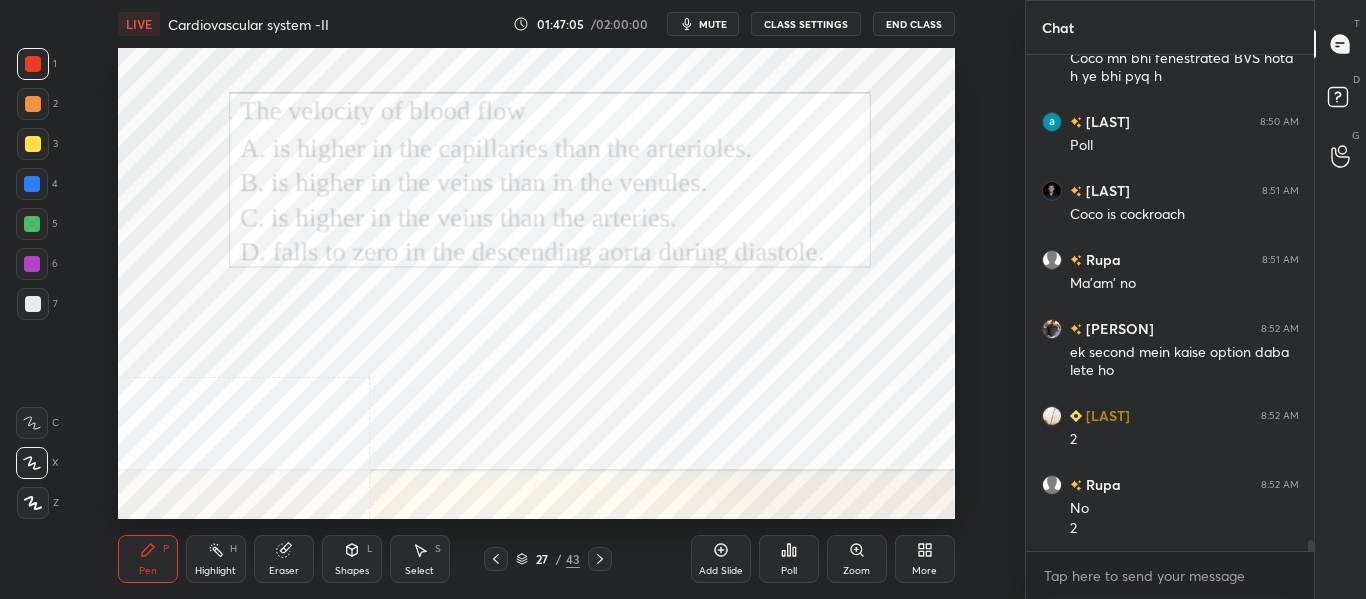 click on "27 / 43" at bounding box center [547, 559] 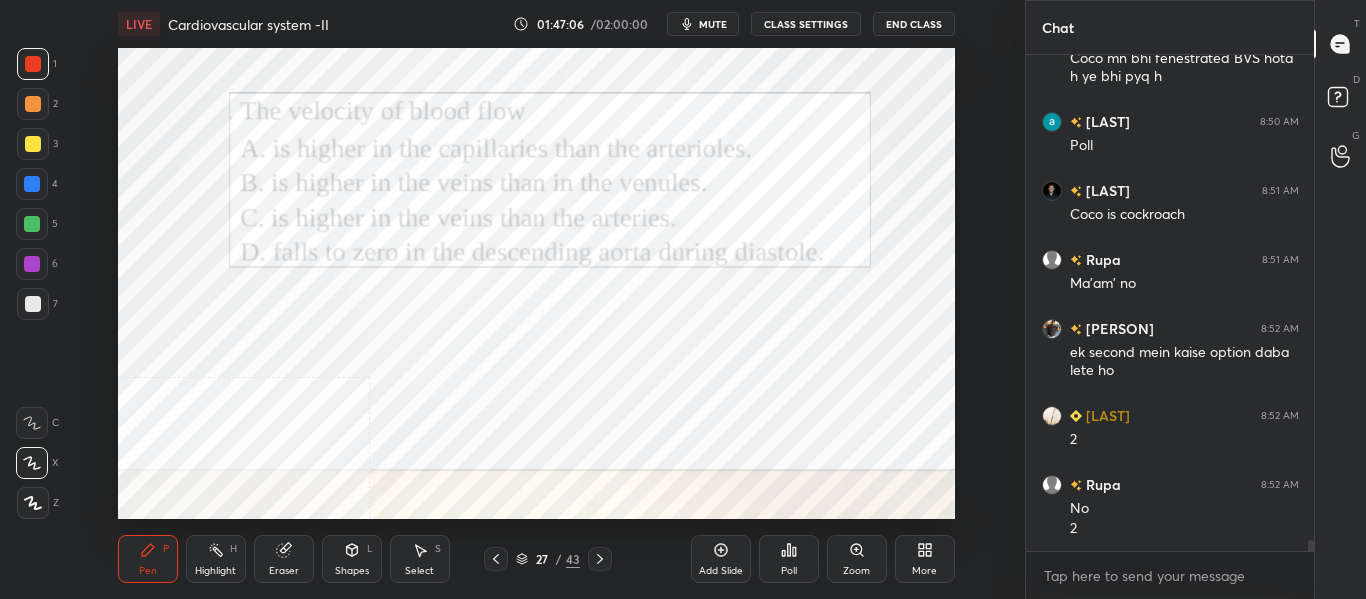 click 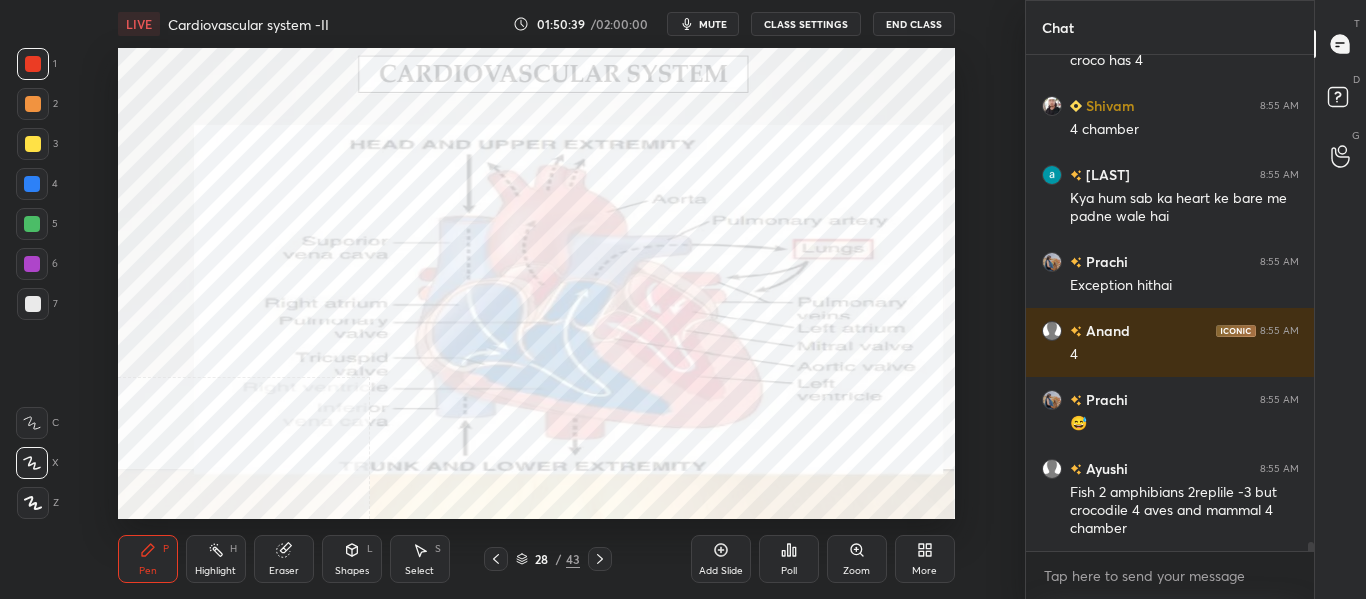 scroll, scrollTop: 26561, scrollLeft: 0, axis: vertical 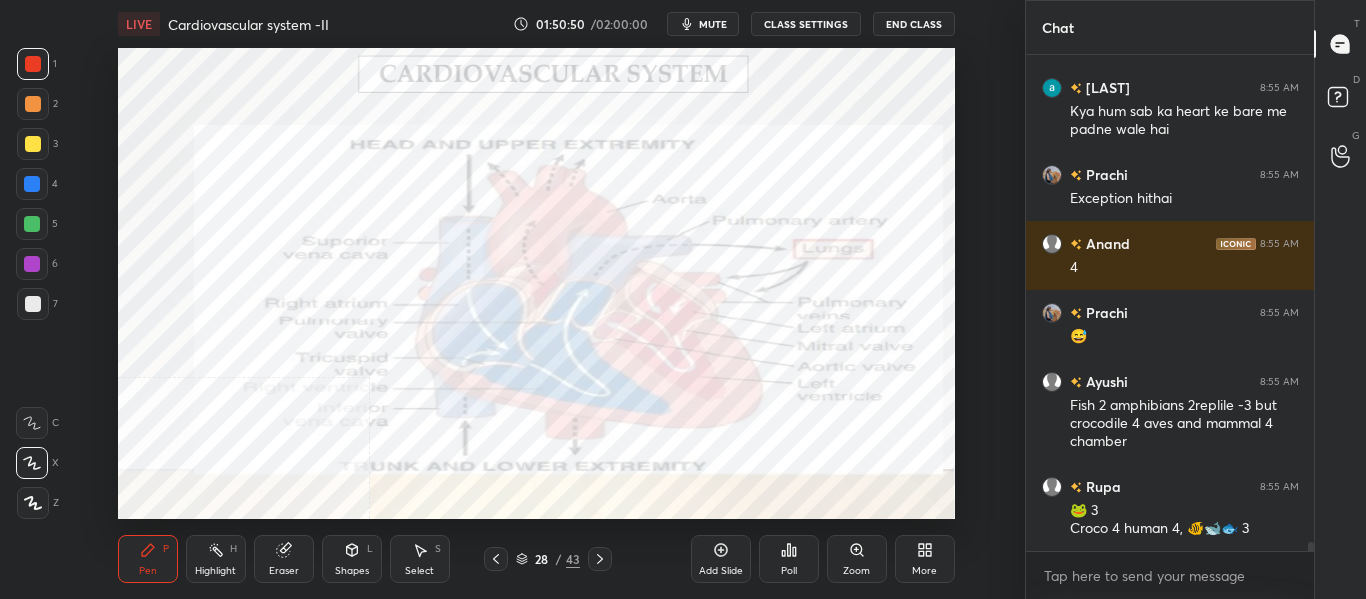 click on "Add Slide" at bounding box center [721, 559] 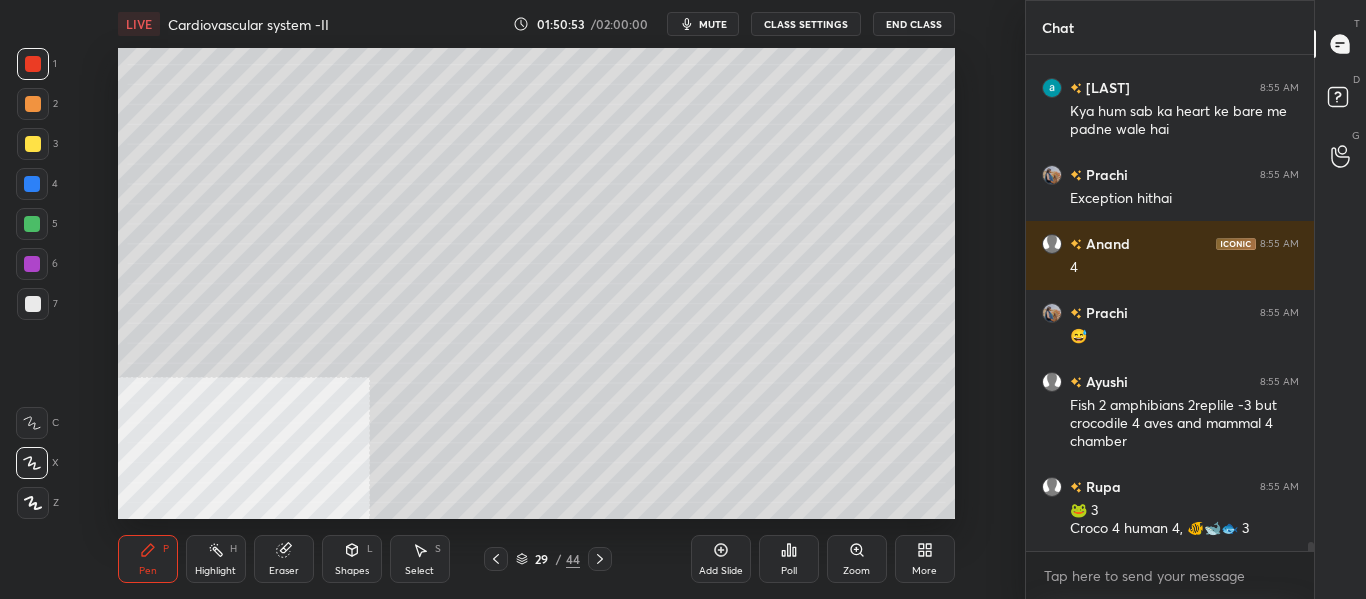 click at bounding box center (33, 304) 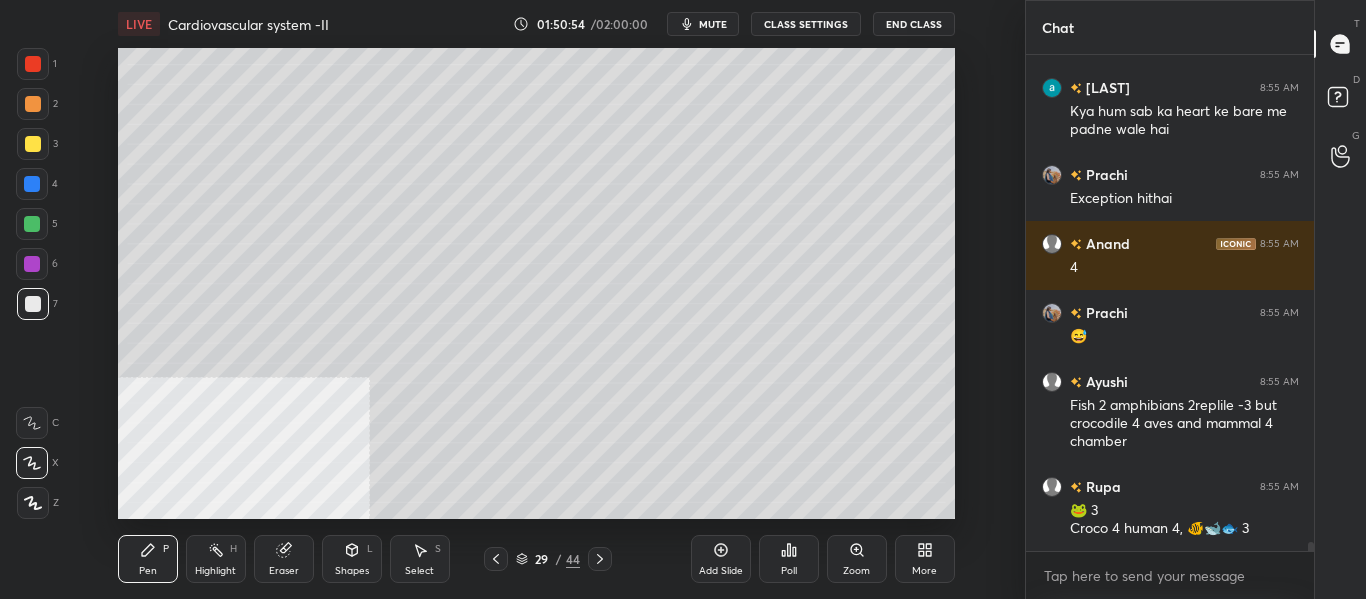 click 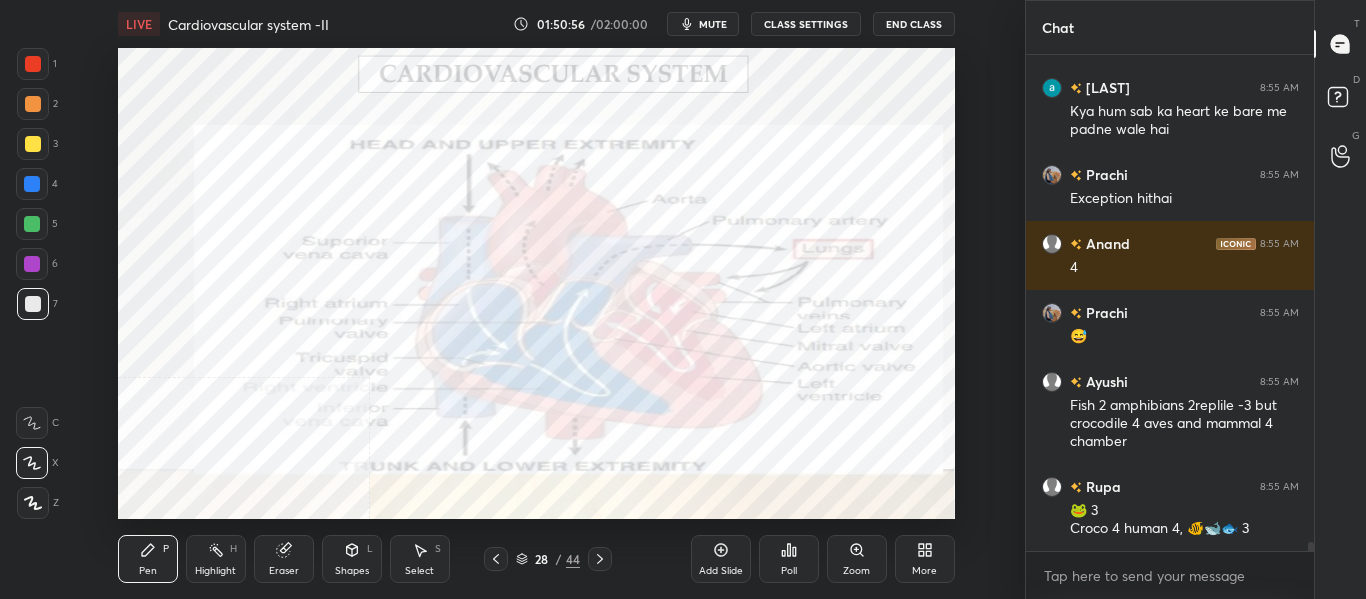 scroll, scrollTop: 26648, scrollLeft: 0, axis: vertical 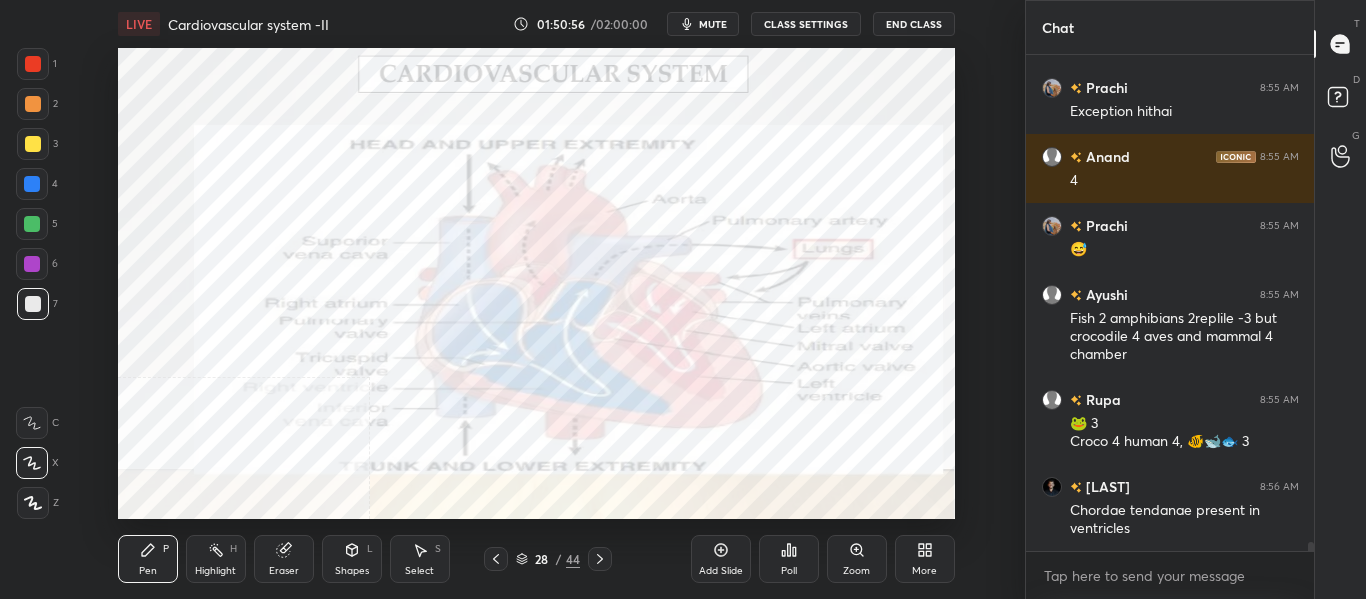 click on "Eraser" at bounding box center (284, 559) 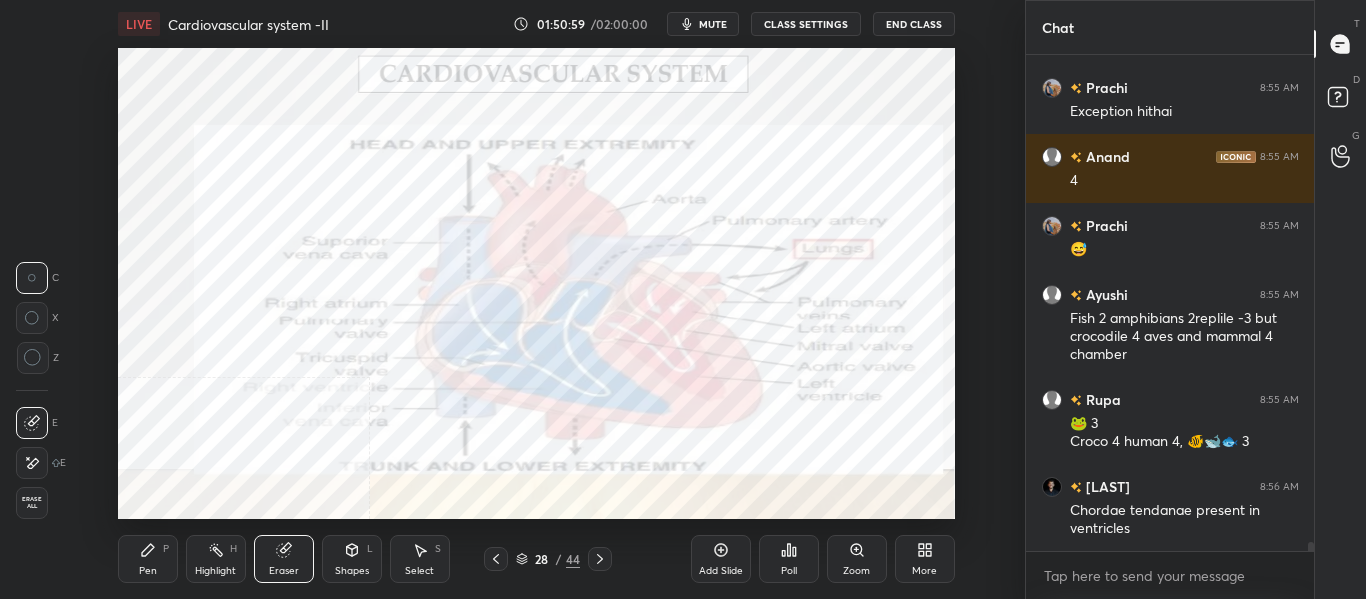 click on "Highlight H" at bounding box center (216, 559) 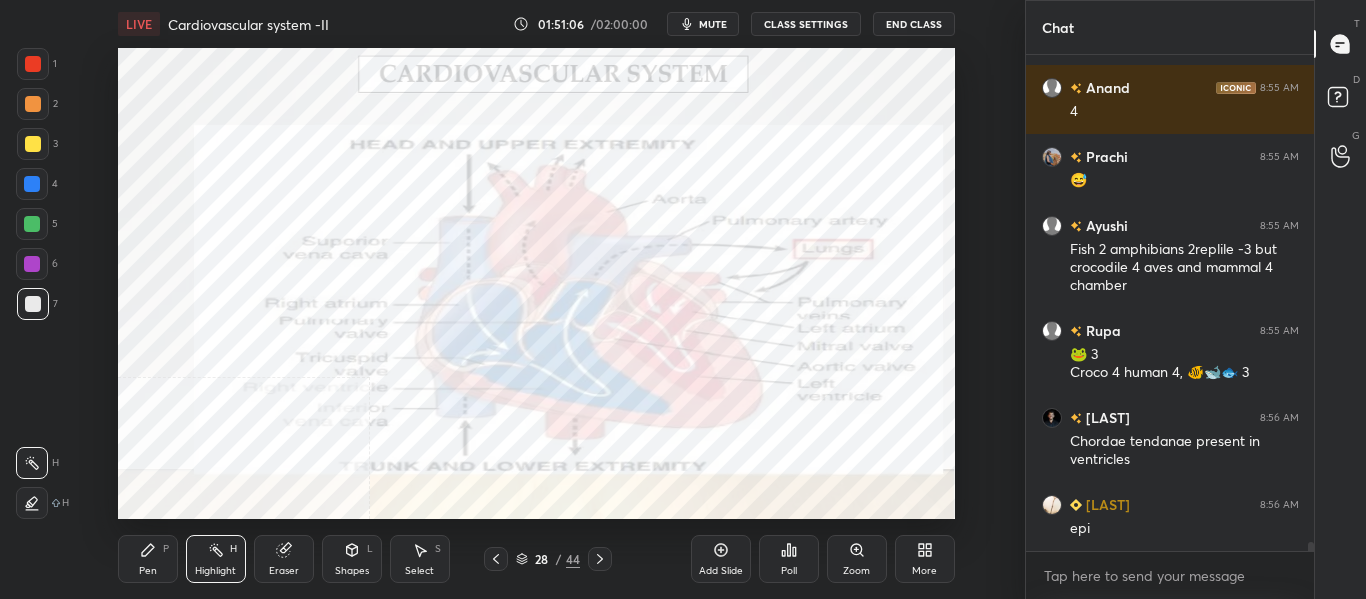 scroll, scrollTop: 26786, scrollLeft: 0, axis: vertical 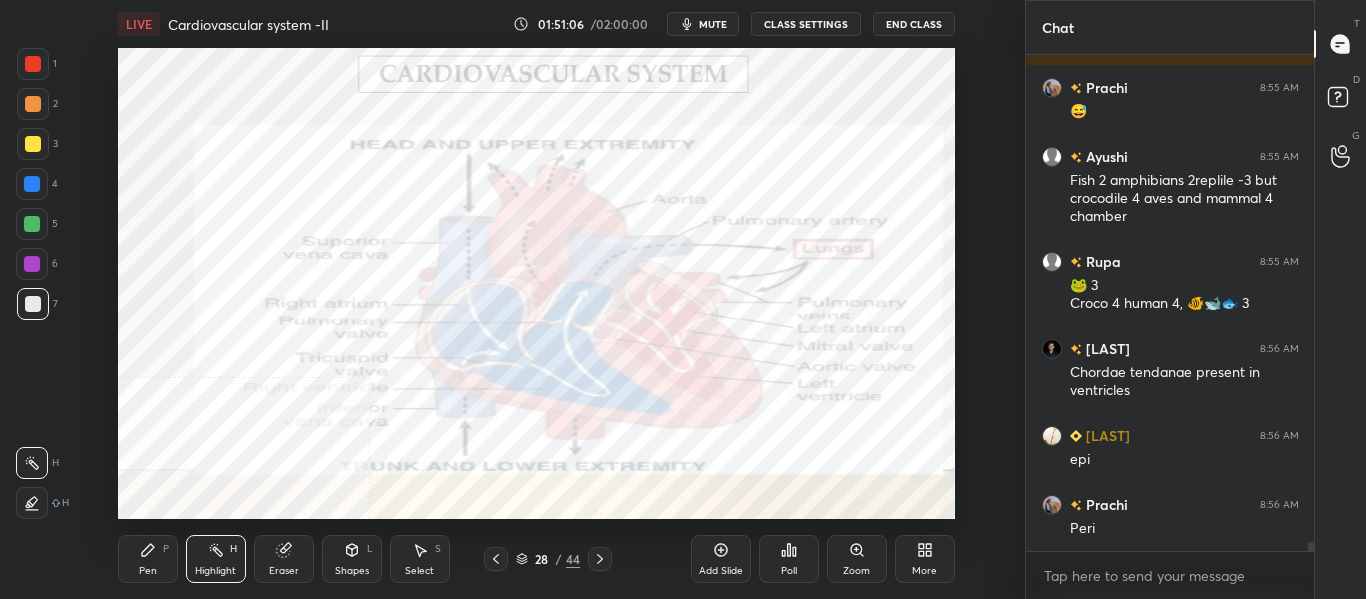click 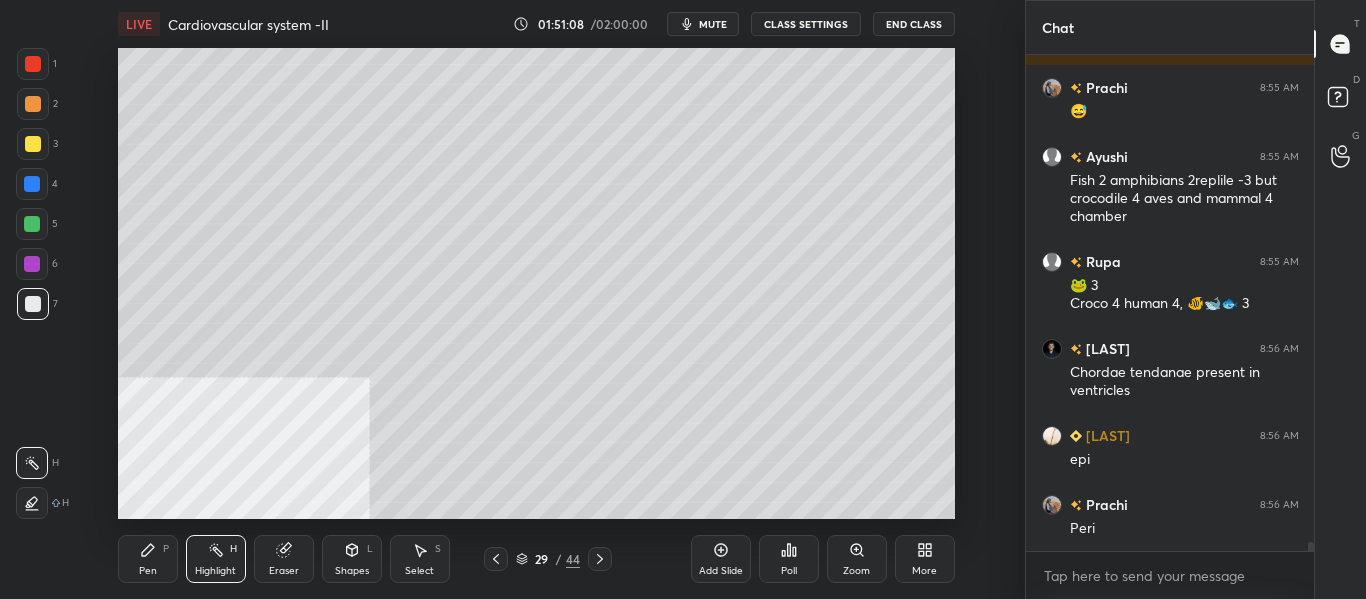 click on "Pen P" at bounding box center [148, 559] 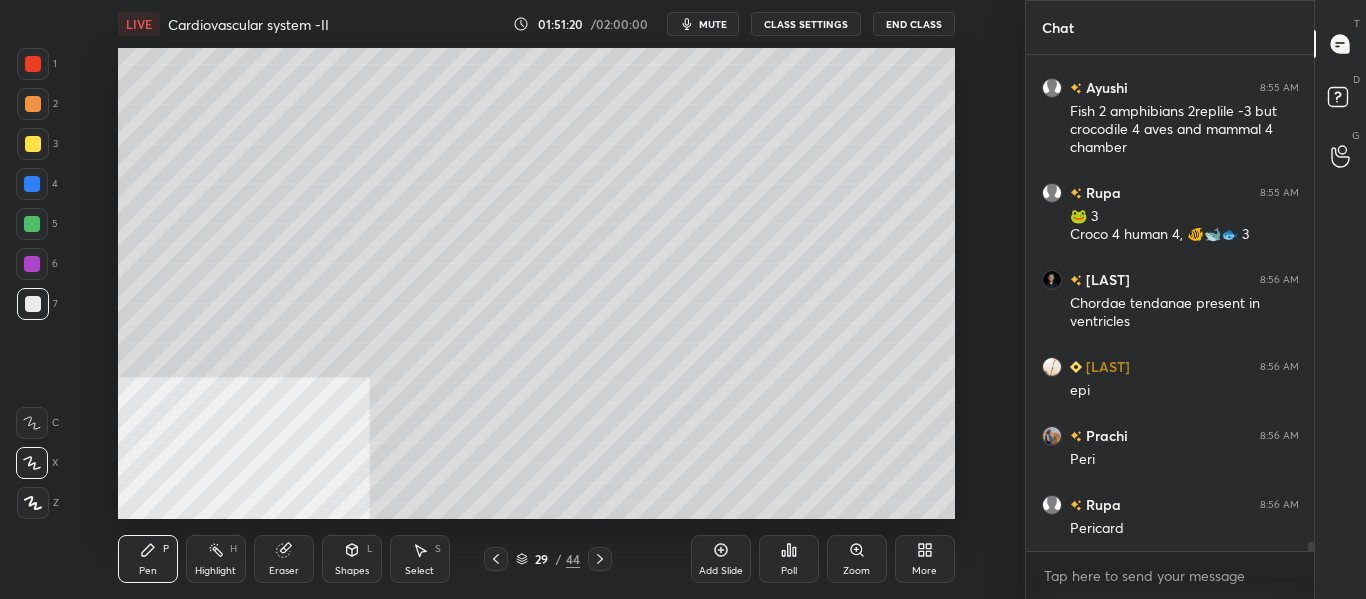 scroll, scrollTop: 26924, scrollLeft: 0, axis: vertical 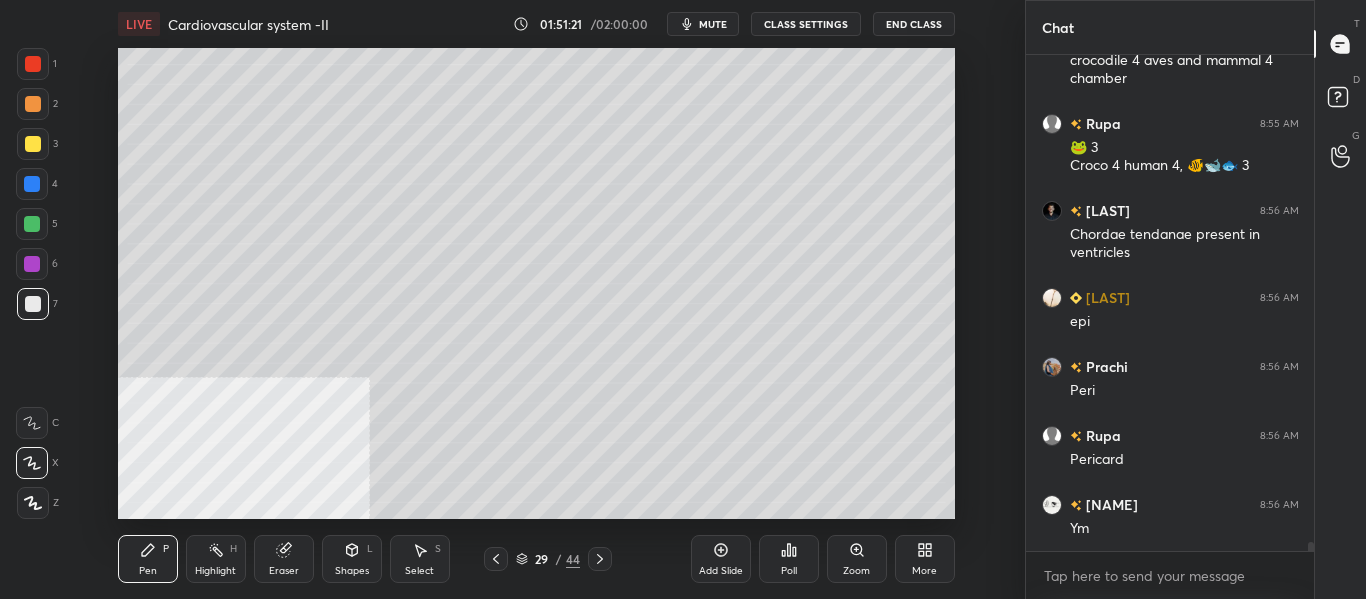 click on "Shapes L" at bounding box center (352, 559) 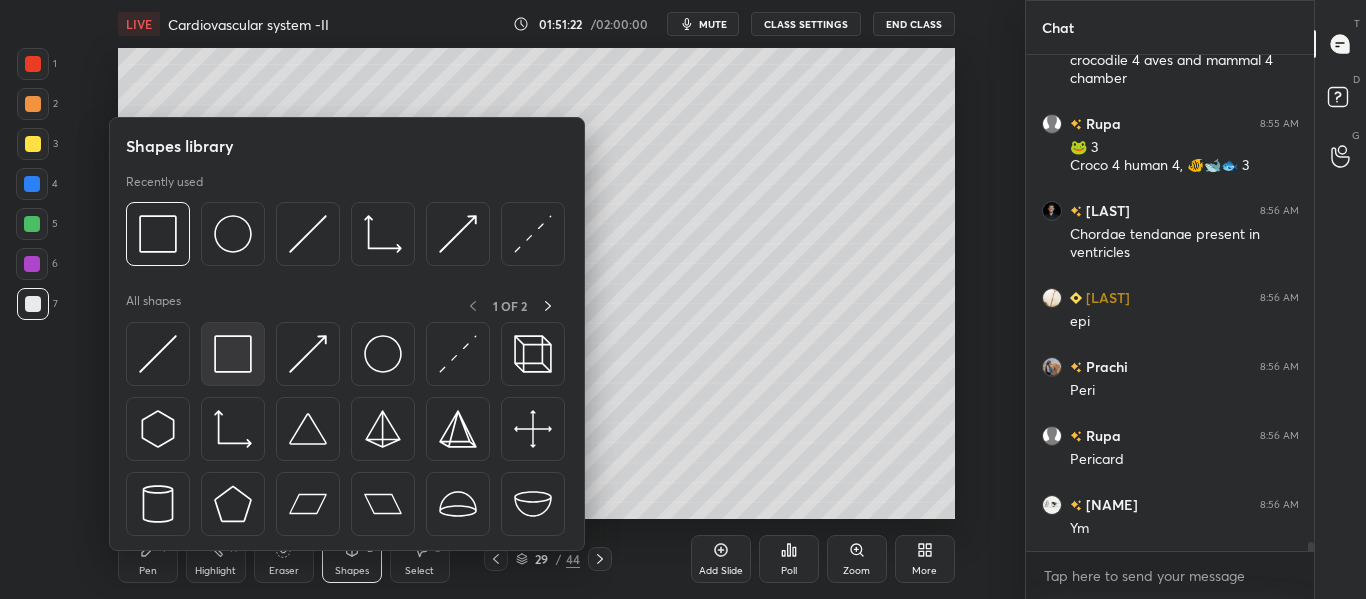 click at bounding box center [233, 354] 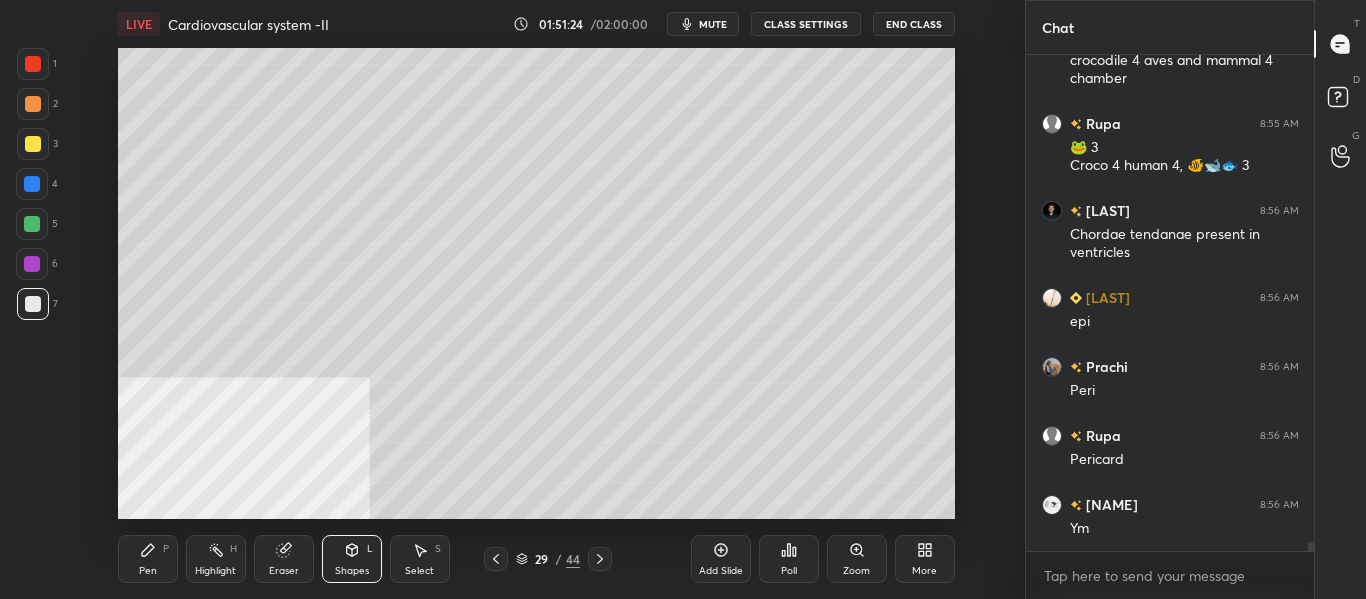 click on "Pen P" at bounding box center [148, 559] 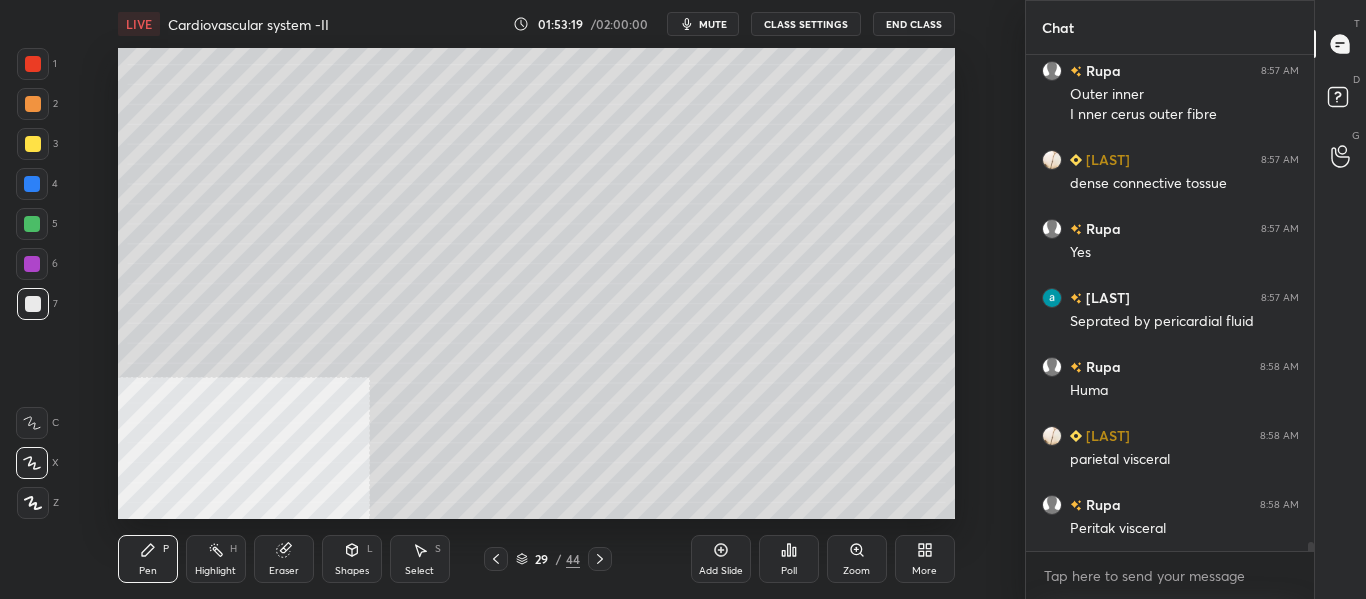 scroll, scrollTop: 27703, scrollLeft: 0, axis: vertical 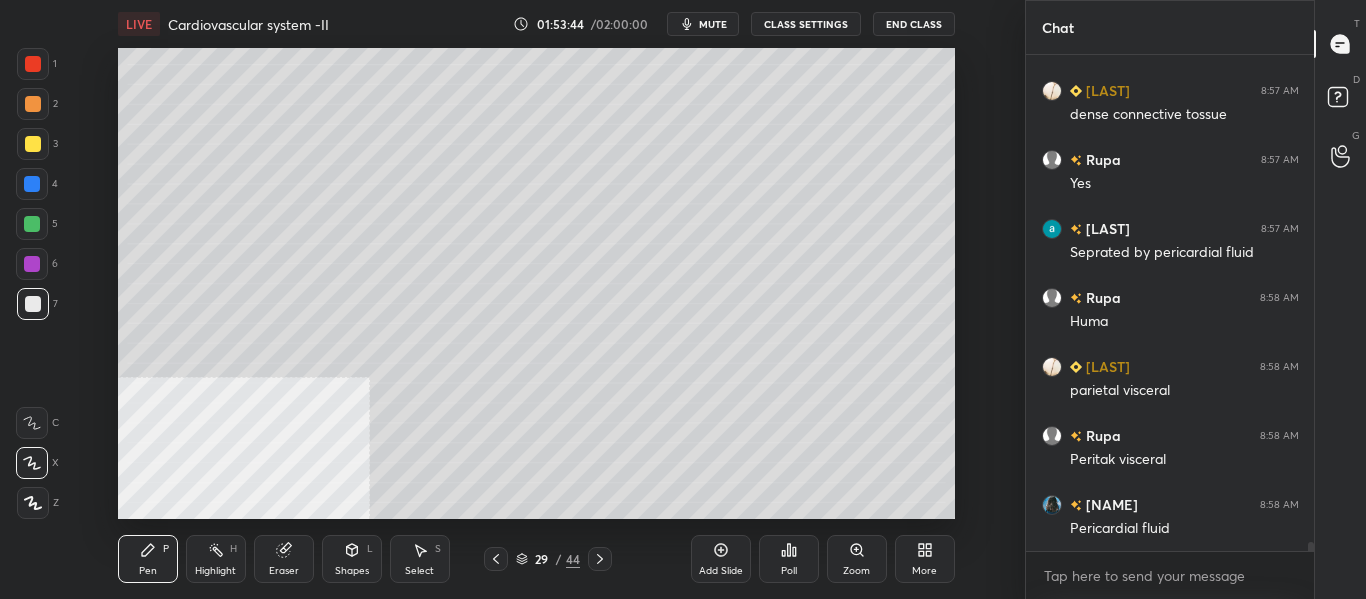 click on "Poll" at bounding box center (789, 559) 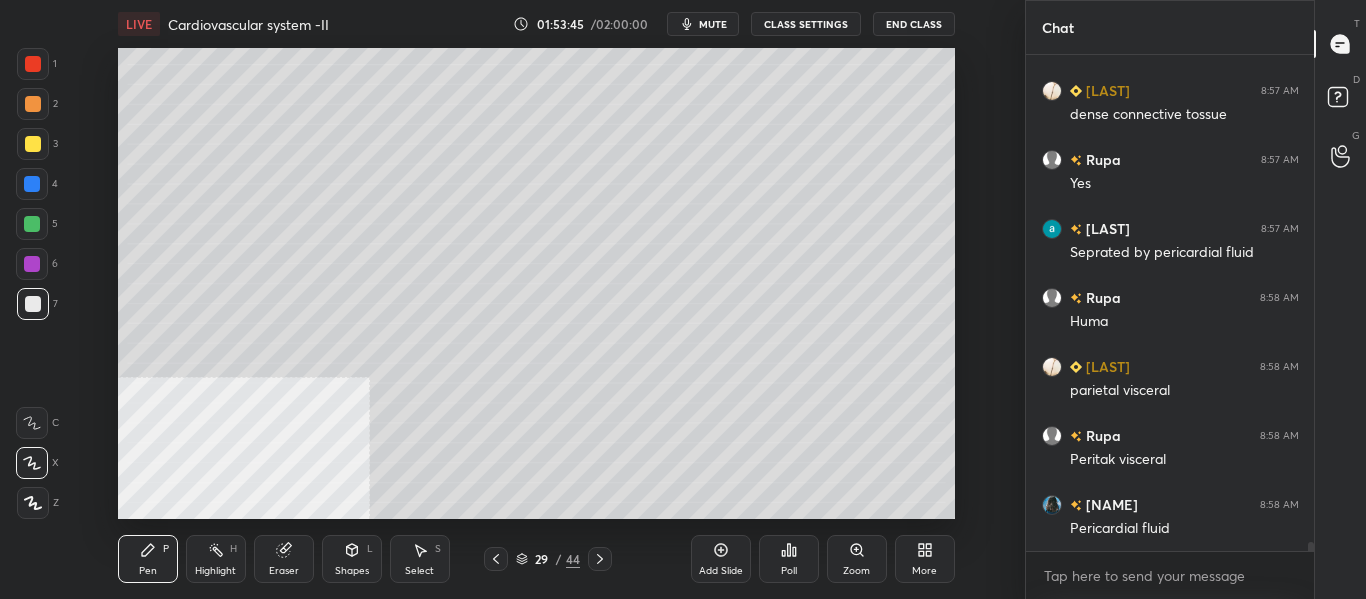 click on "Poll" at bounding box center [789, 559] 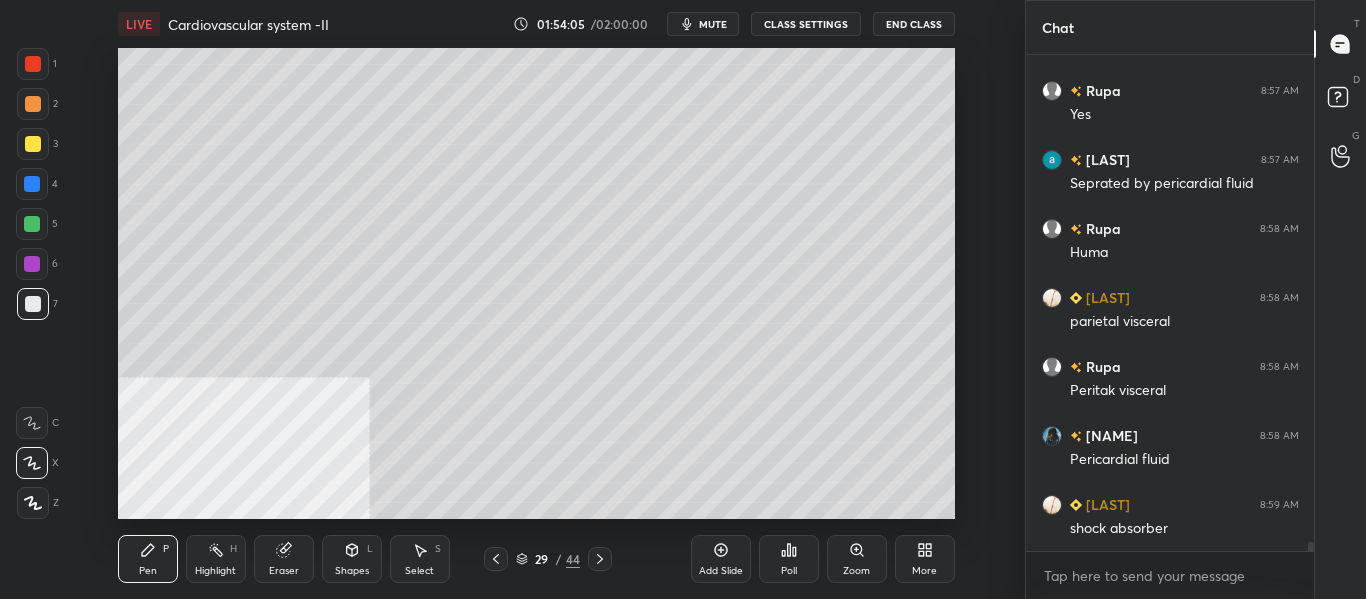 scroll, scrollTop: 27841, scrollLeft: 0, axis: vertical 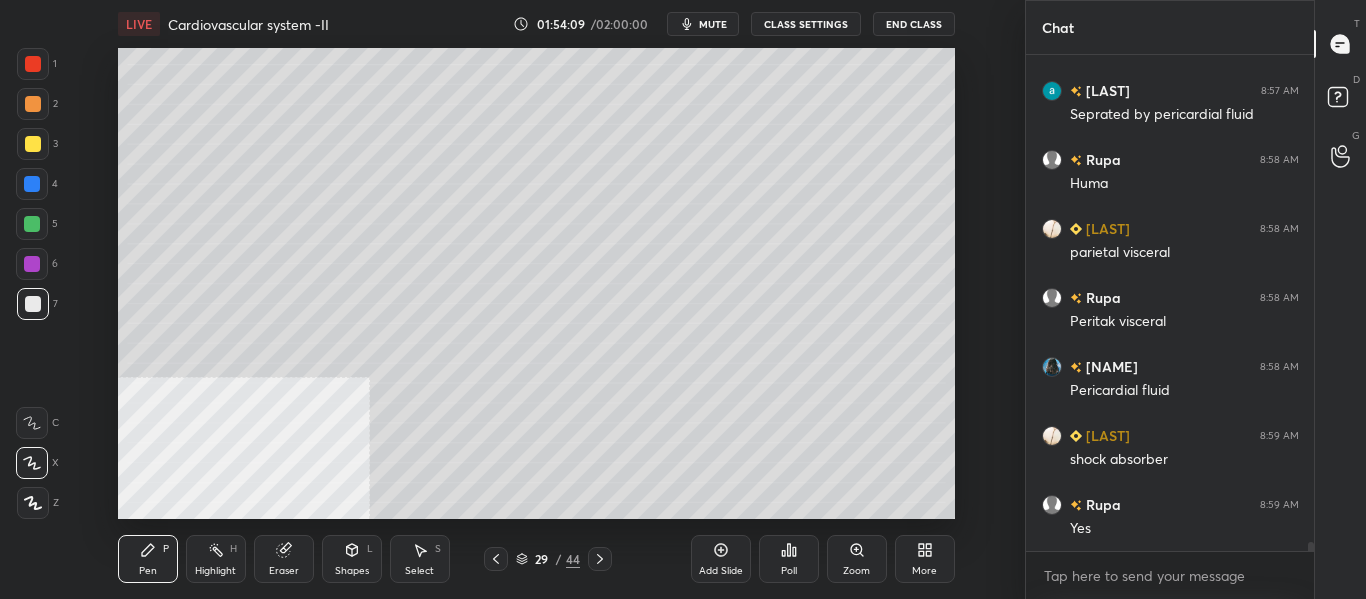 click on "Highlight" at bounding box center (215, 571) 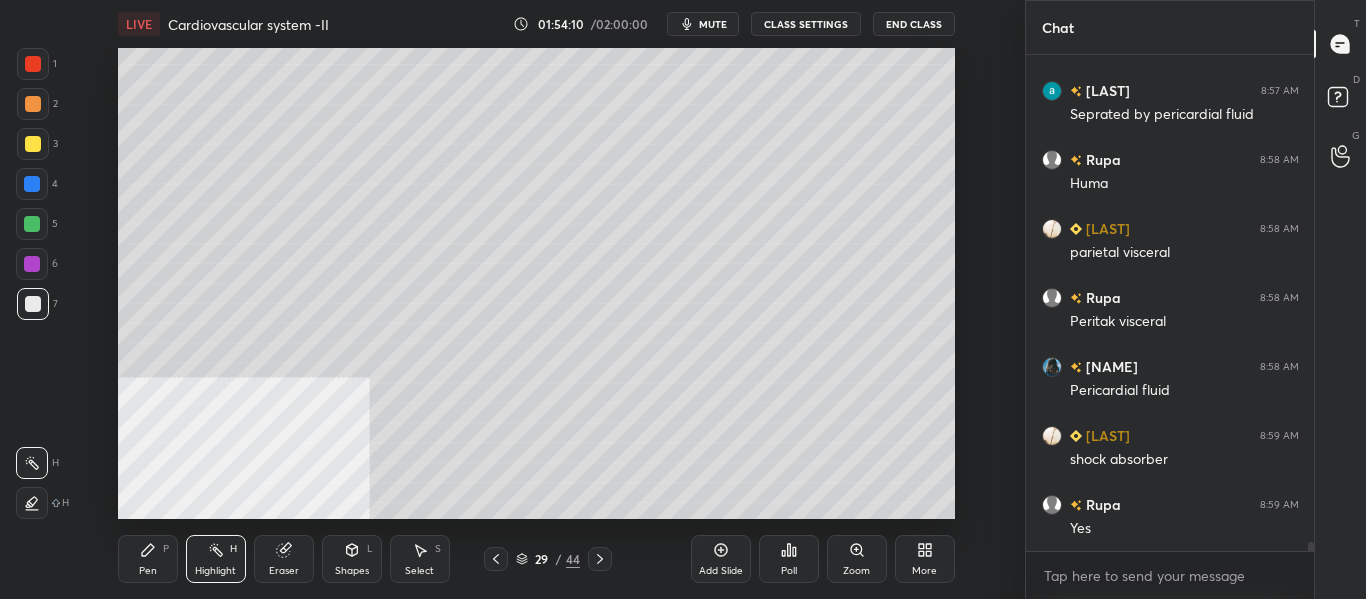 click at bounding box center [32, 264] 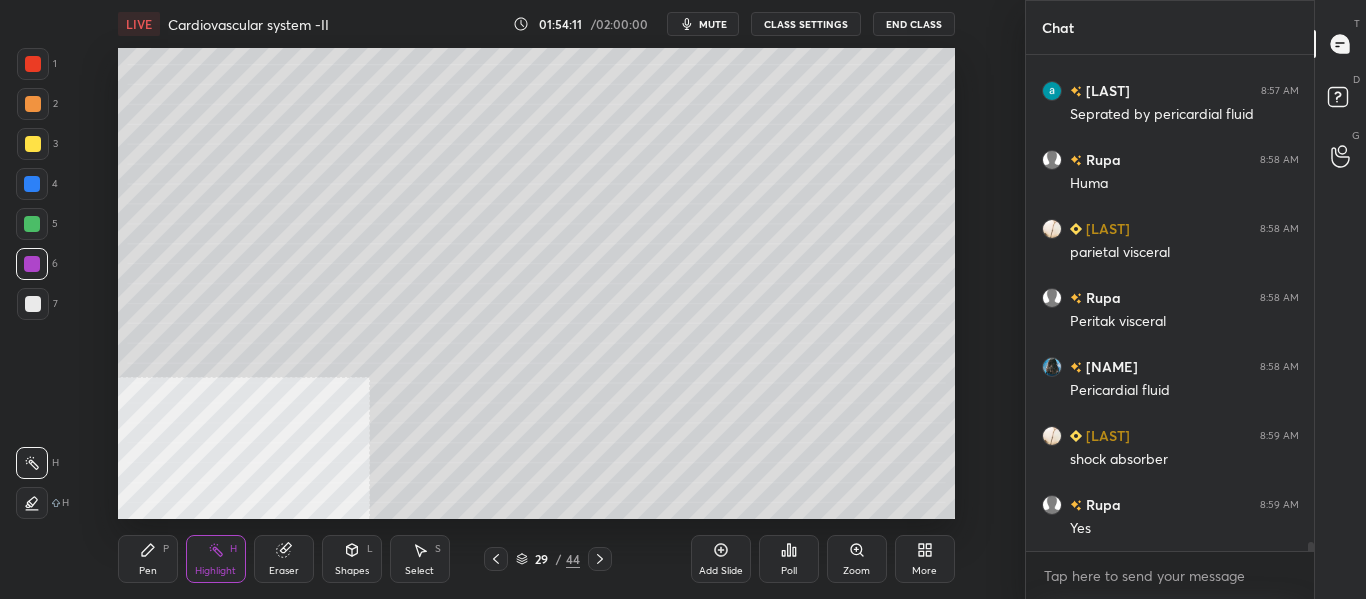click 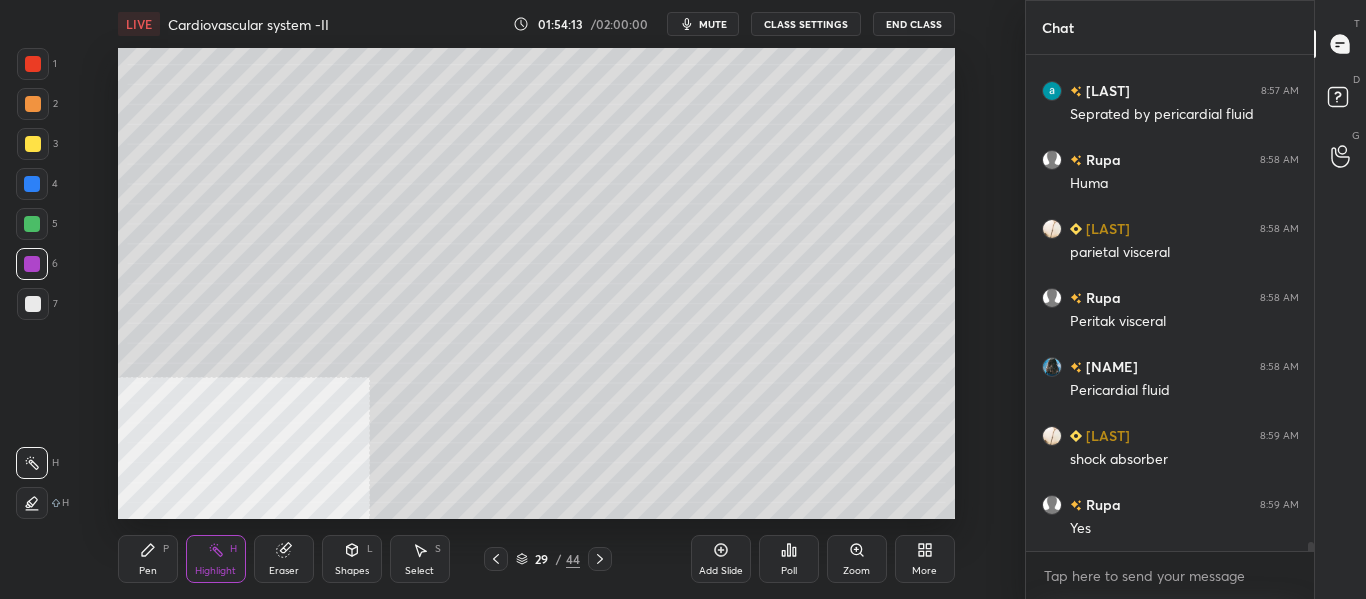 scroll, scrollTop: 27861, scrollLeft: 0, axis: vertical 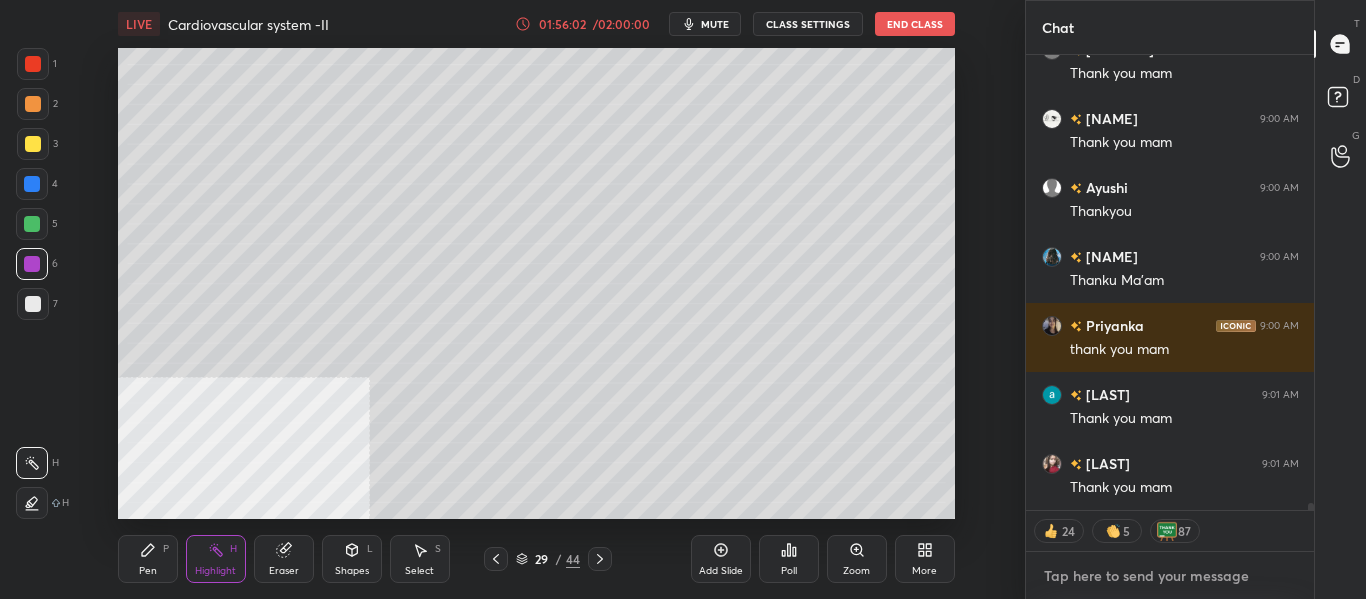type on "x" 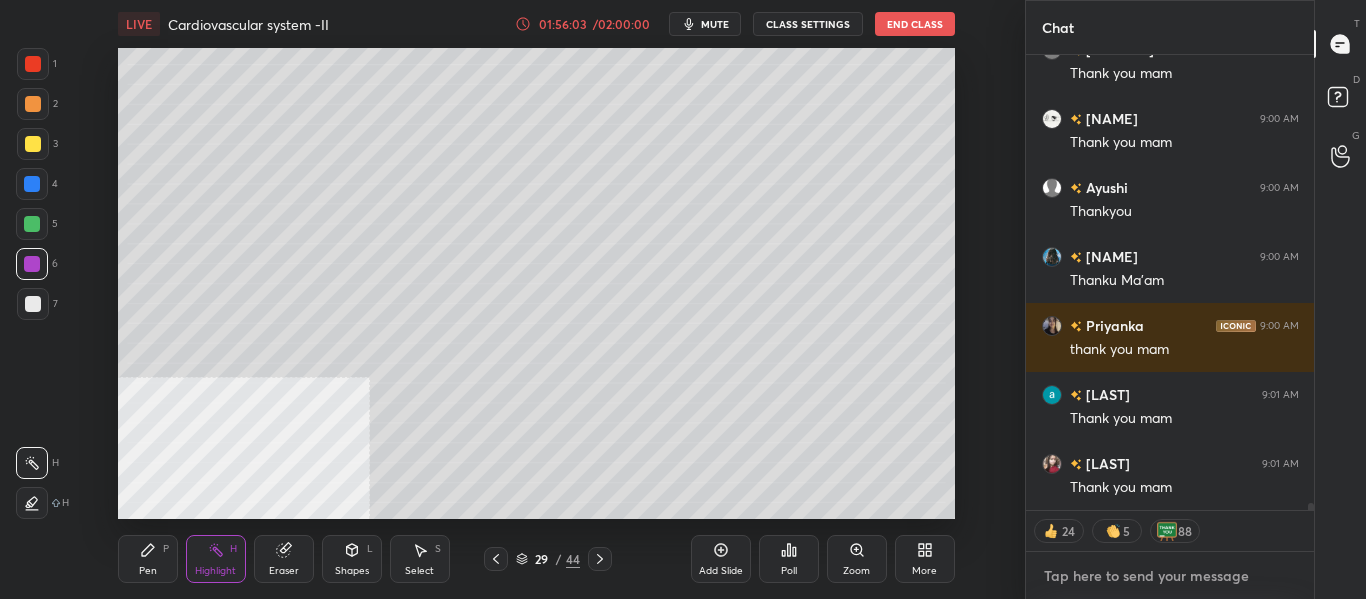 scroll, scrollTop: 30562, scrollLeft: 0, axis: vertical 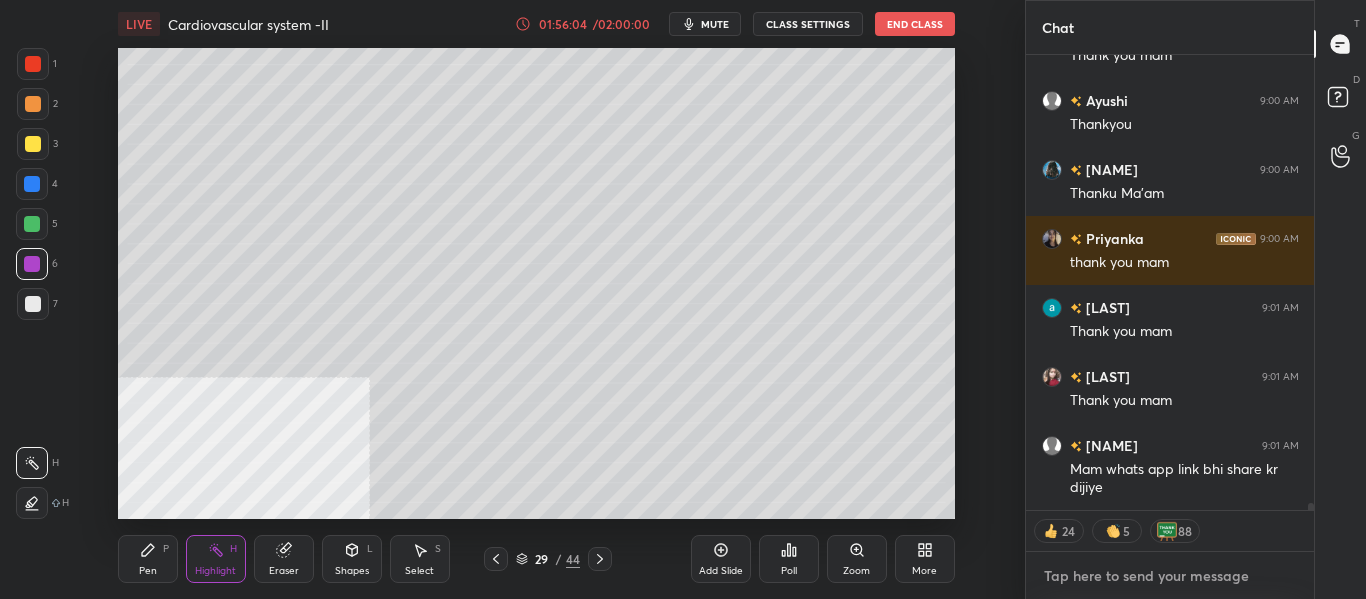paste on "https://t.me/csirmjha18" 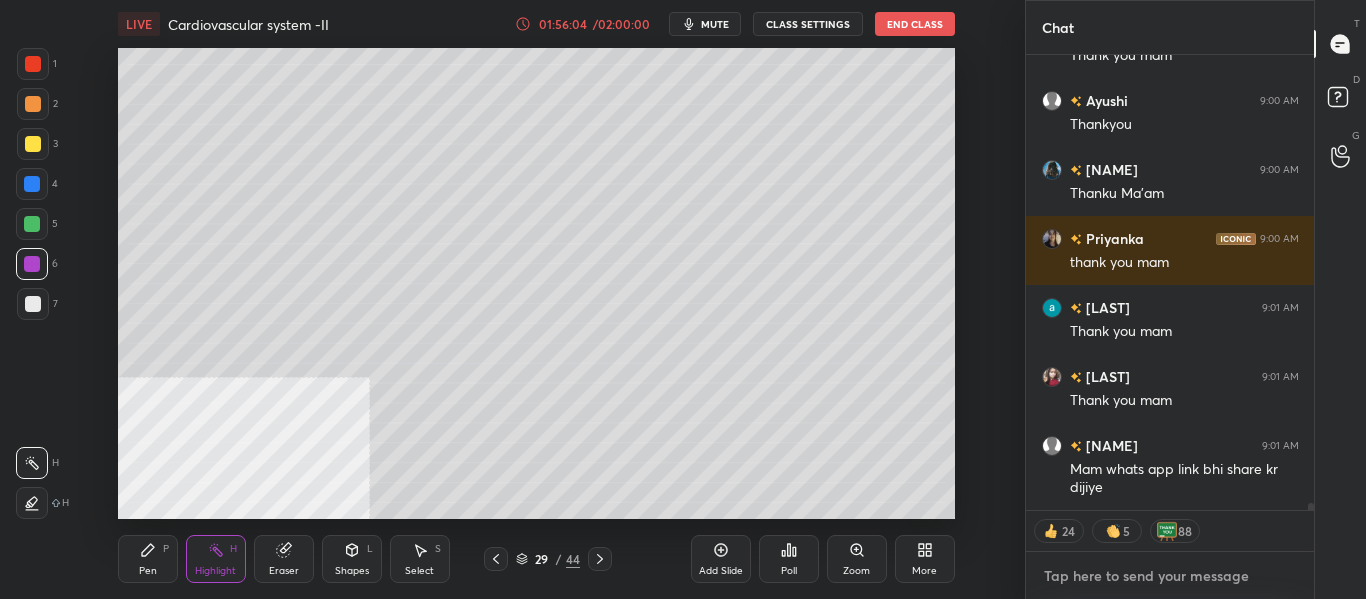 type on "https://t.me/csirmjha18" 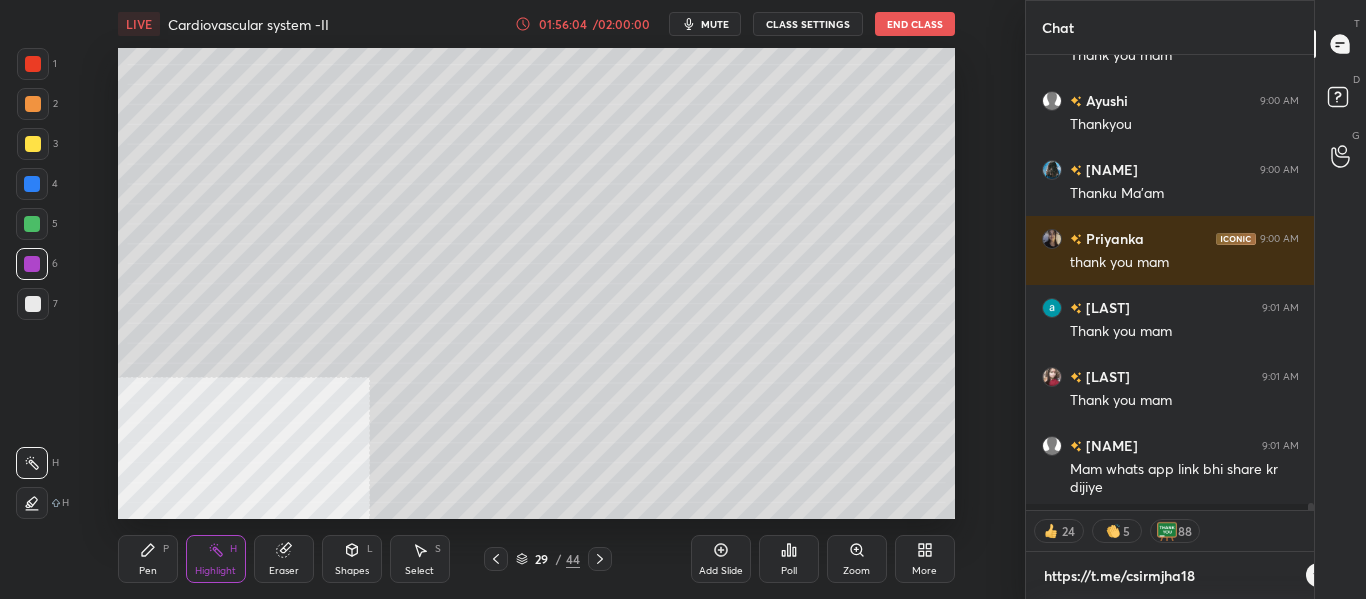 scroll, scrollTop: 30631, scrollLeft: 0, axis: vertical 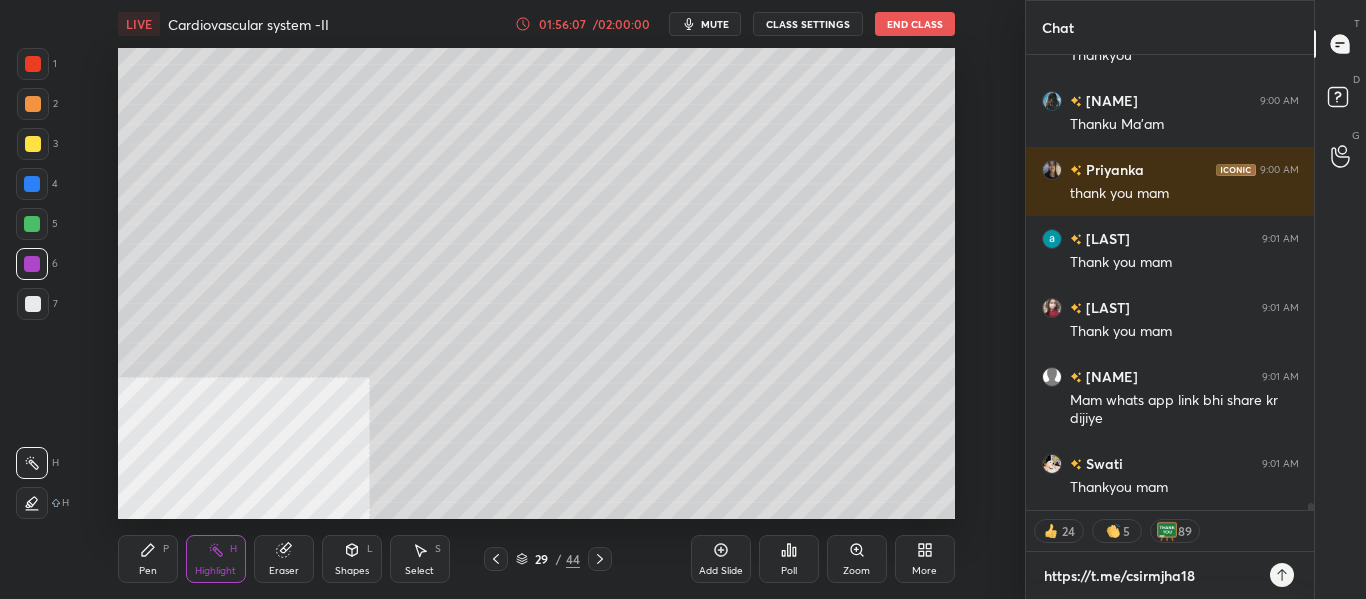 type on "x" 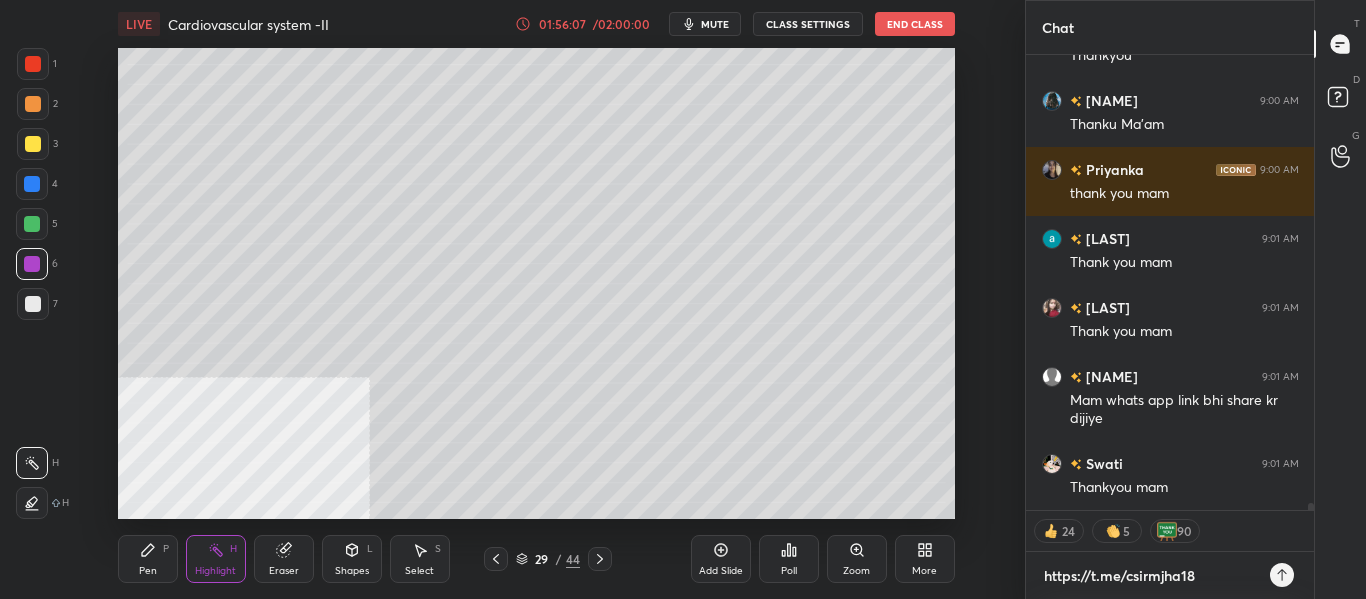 type on "https://t.me/csirmjha18" 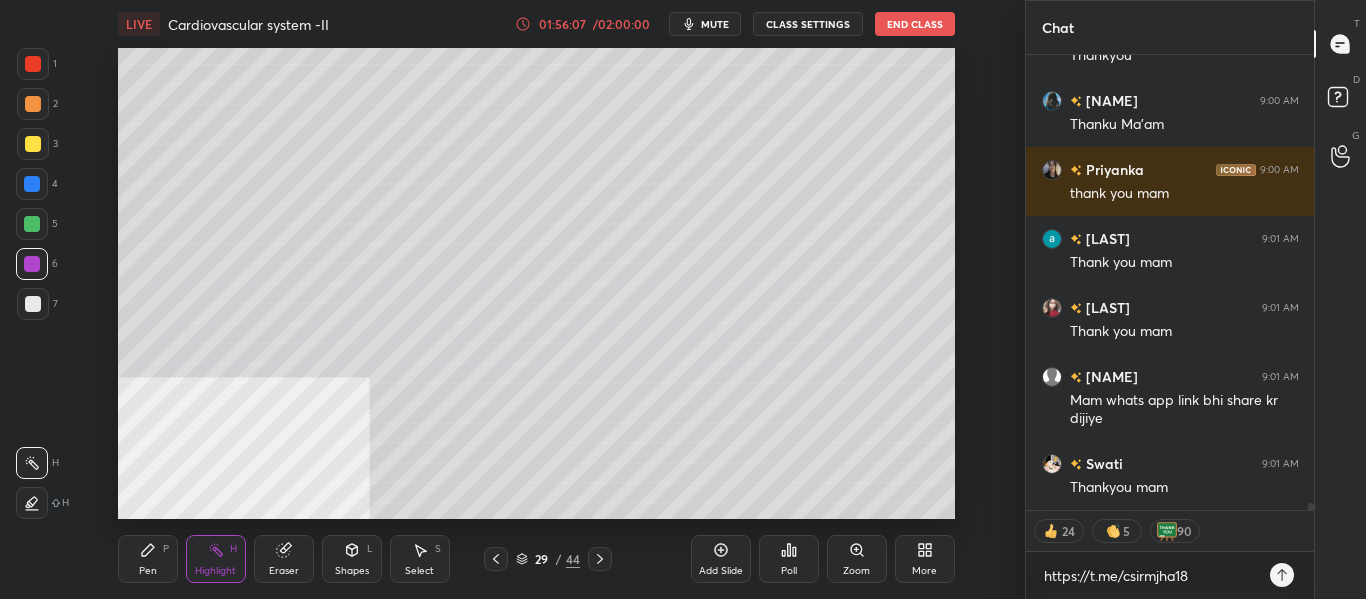type on "x" 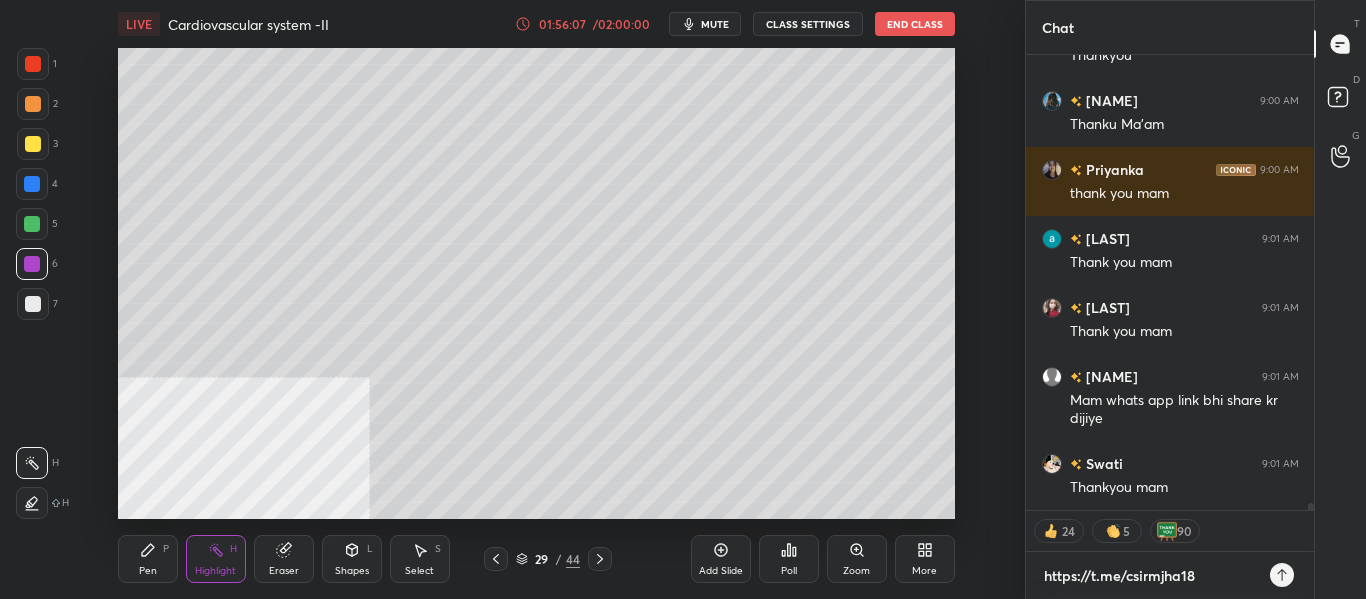 type 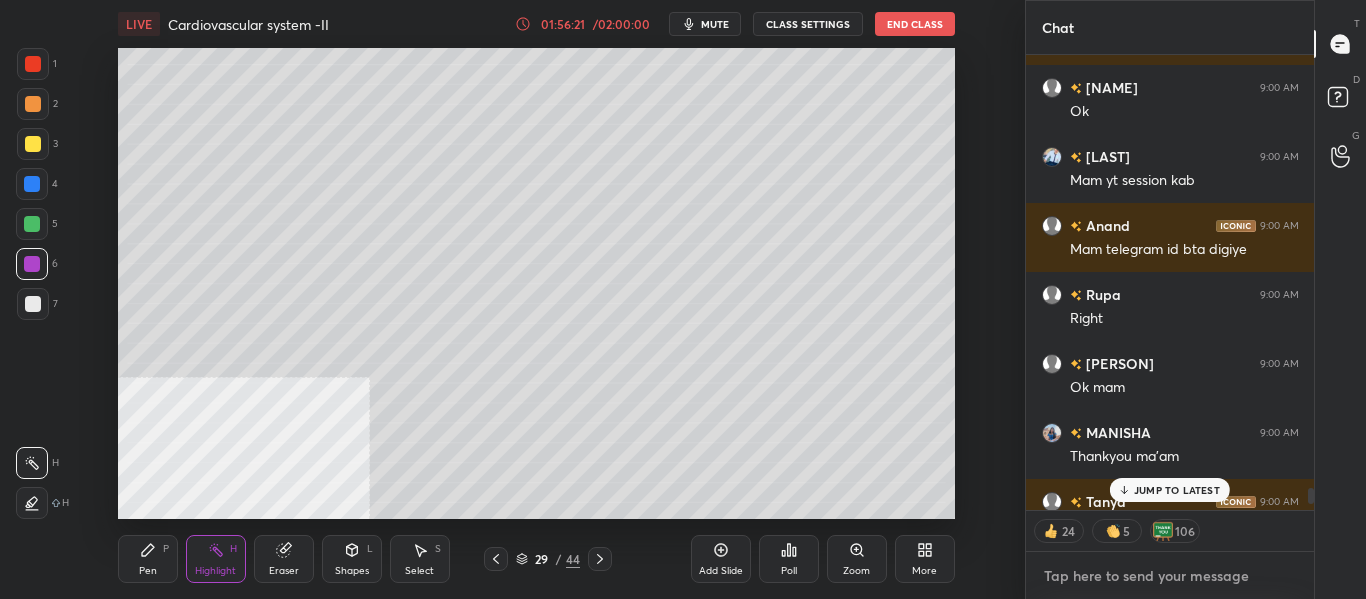 scroll, scrollTop: 29712, scrollLeft: 0, axis: vertical 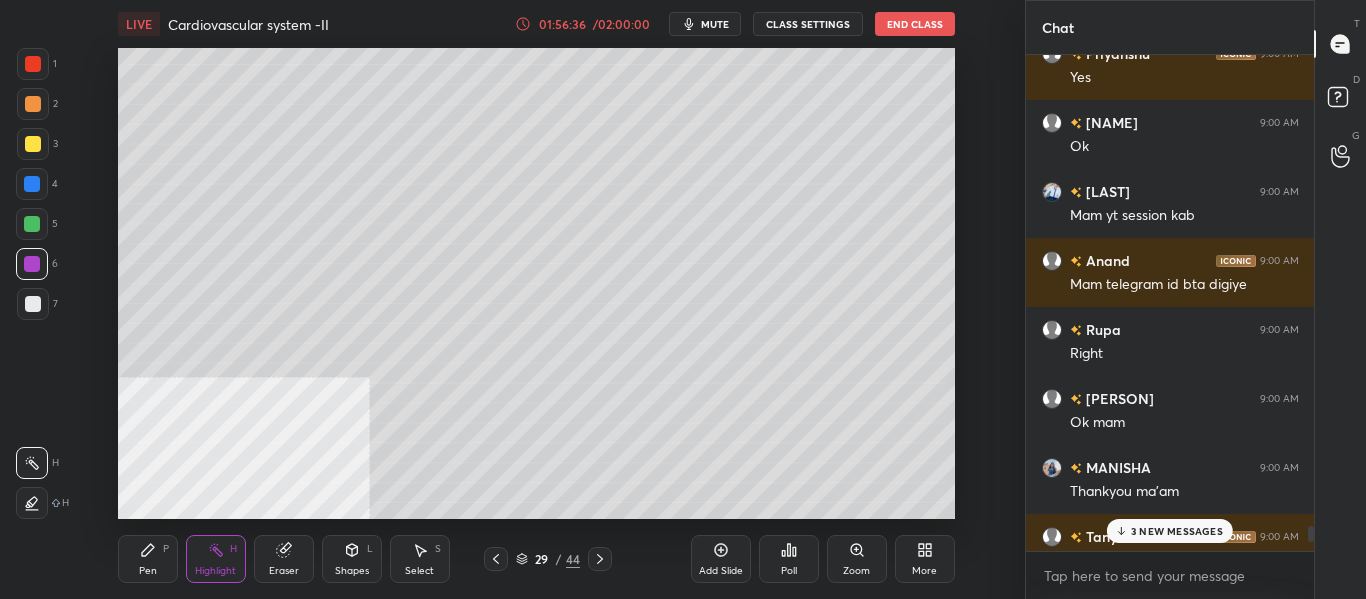 click on "3 NEW MESSAGES" at bounding box center (1177, 531) 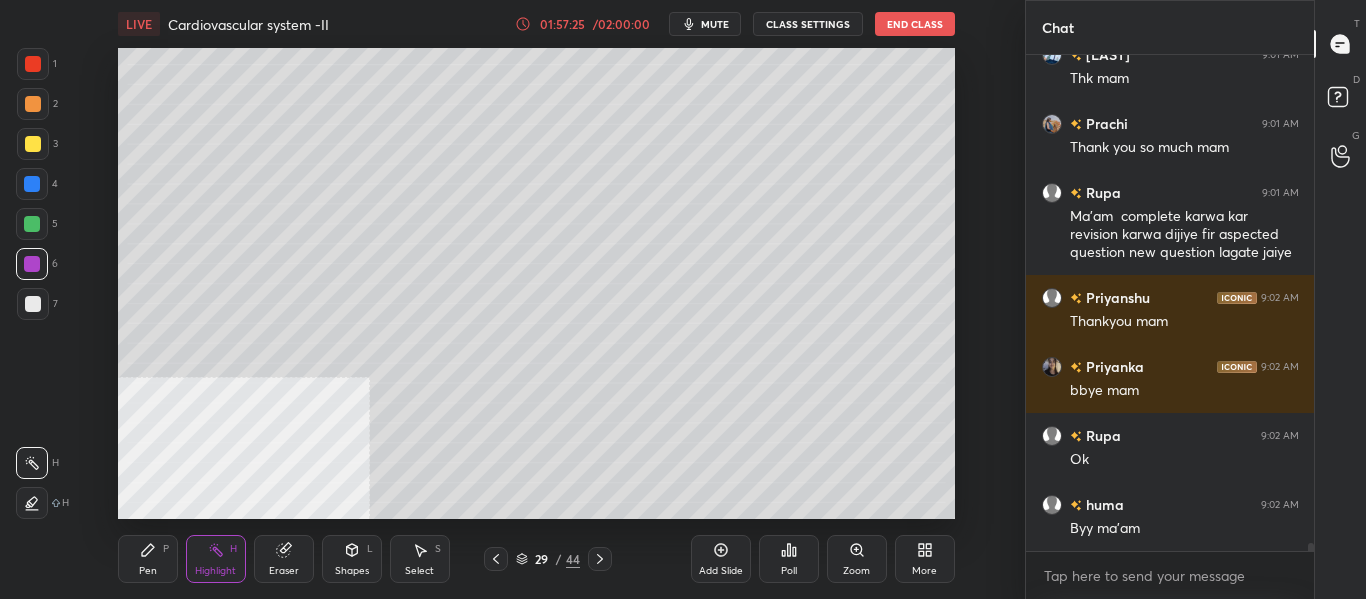 scroll, scrollTop: 31359, scrollLeft: 0, axis: vertical 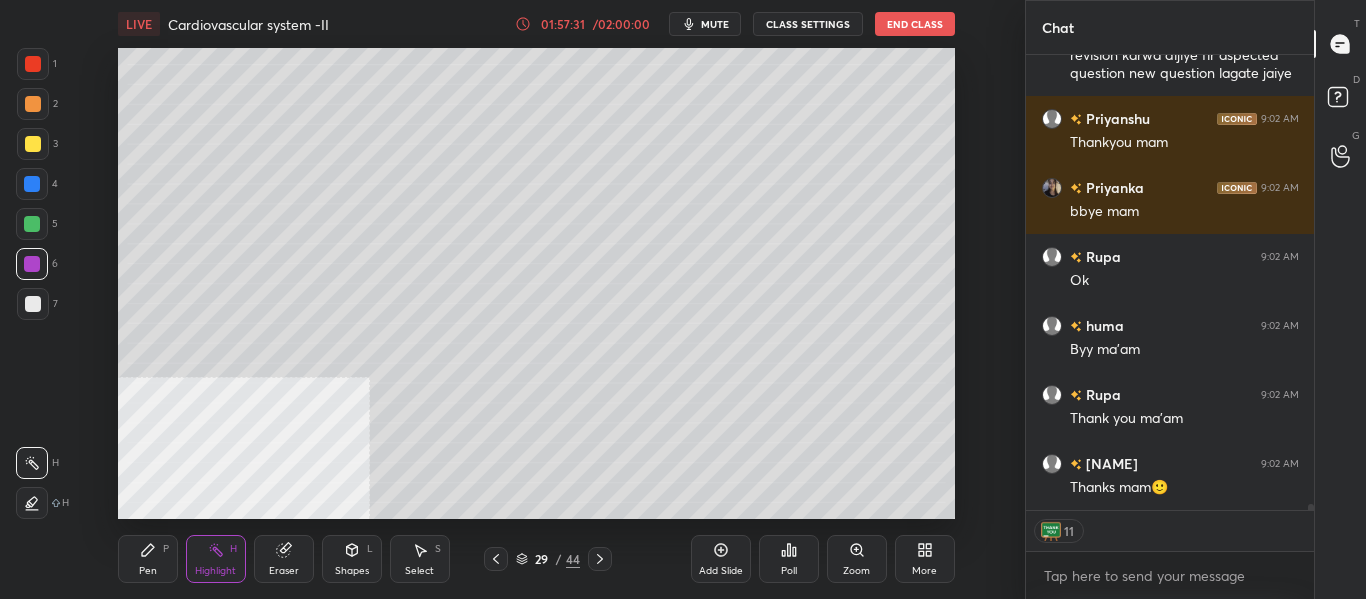 click on "End Class" at bounding box center [915, 24] 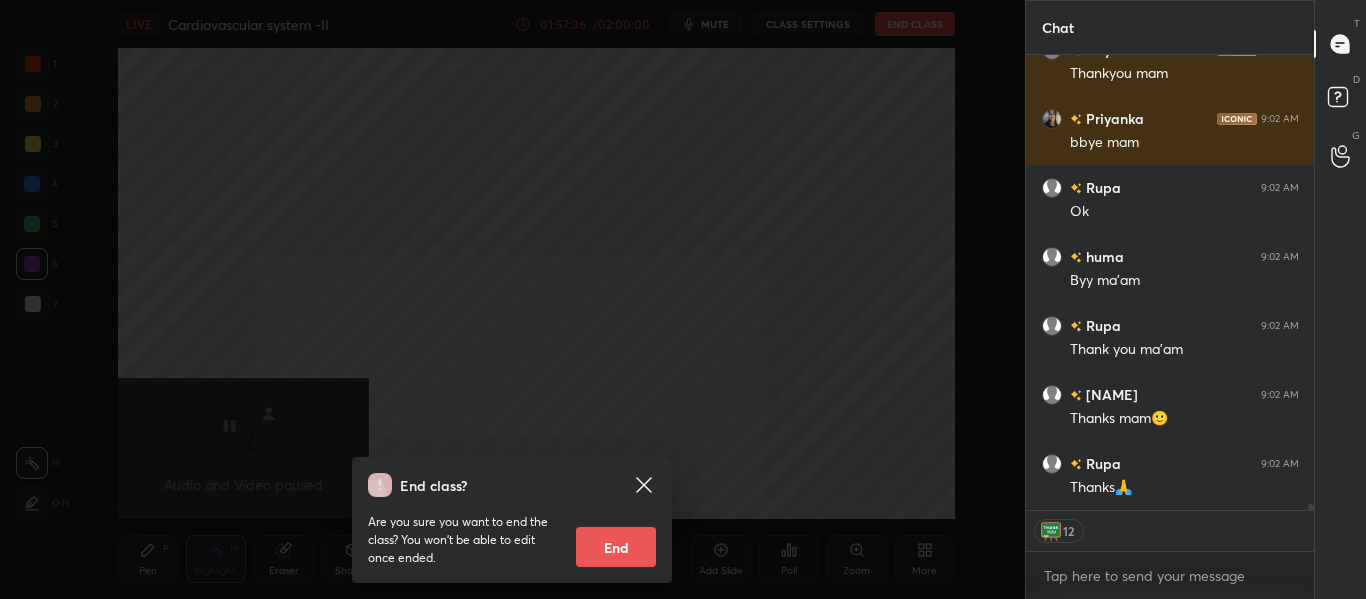 scroll, scrollTop: 31607, scrollLeft: 0, axis: vertical 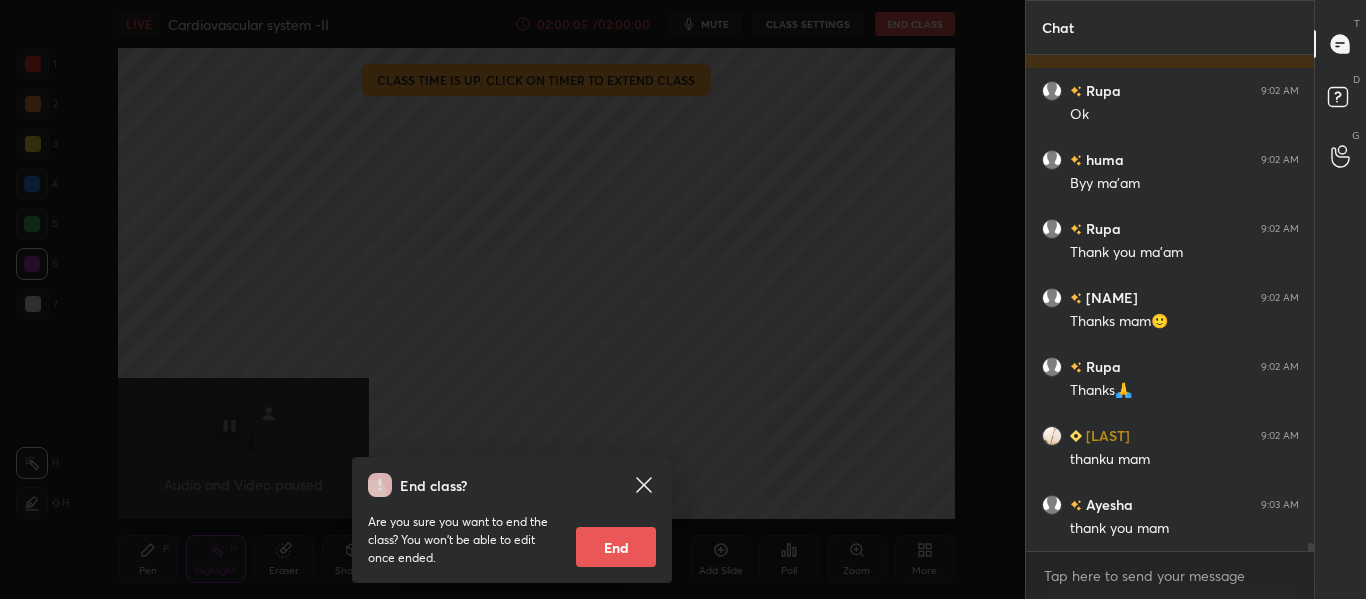 click on "End" at bounding box center (616, 547) 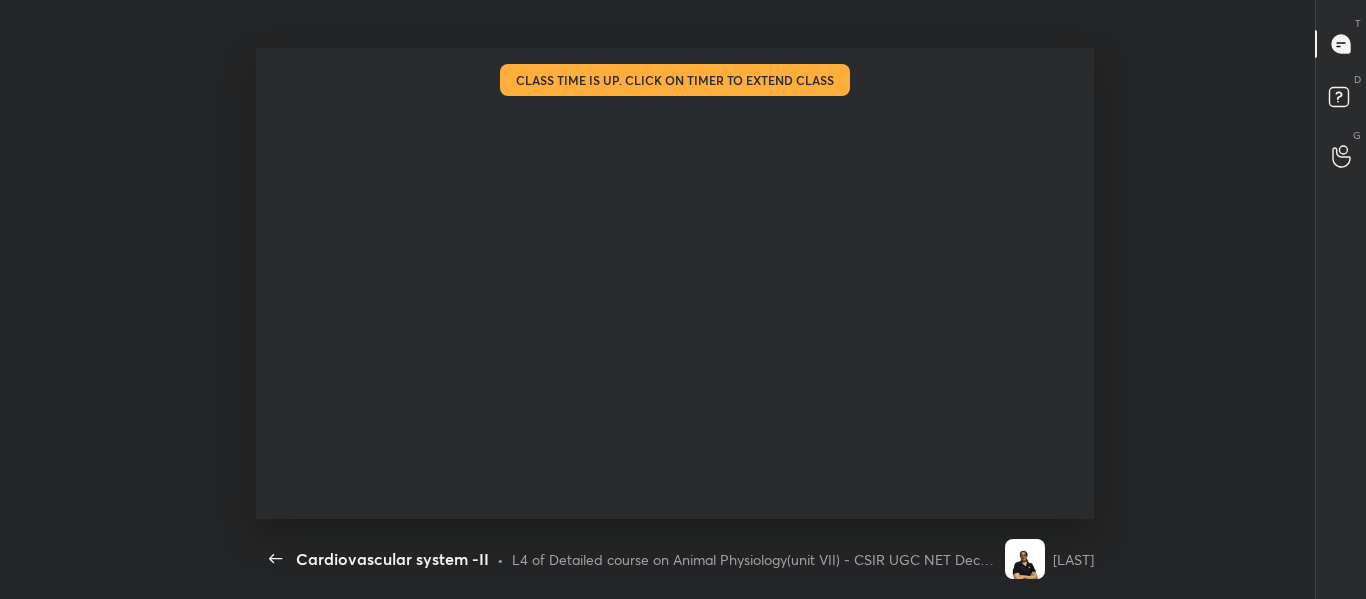 scroll, scrollTop: 99529, scrollLeft: 98746, axis: both 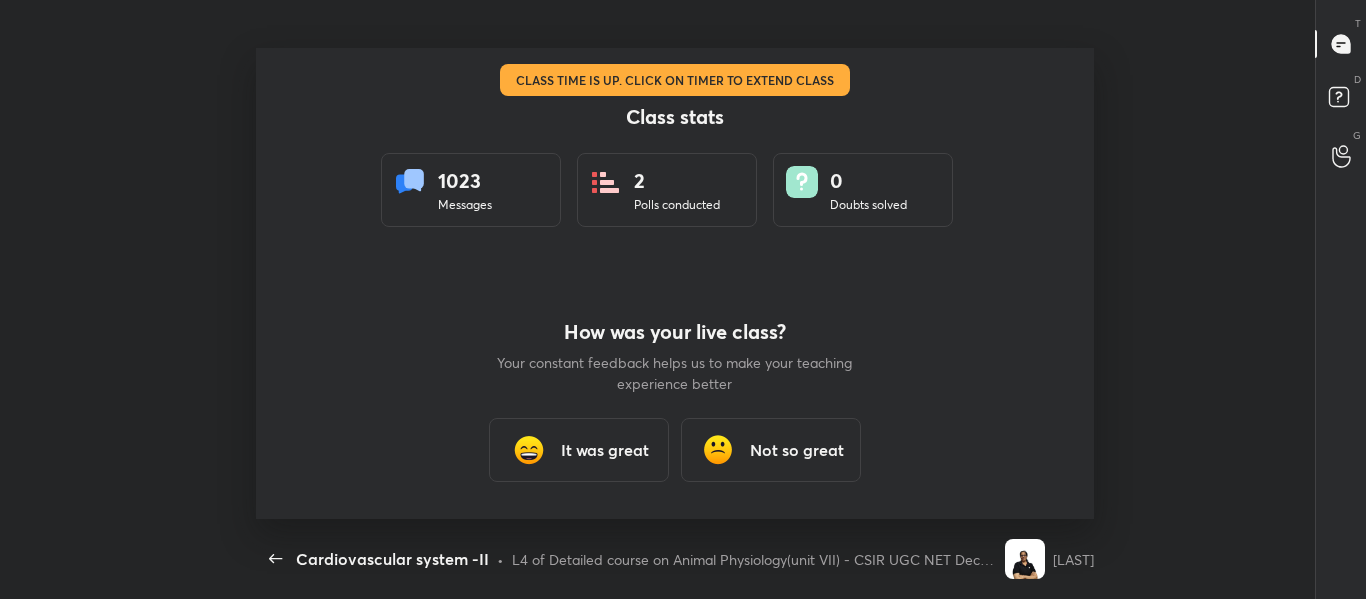 click on "It was great" at bounding box center [605, 450] 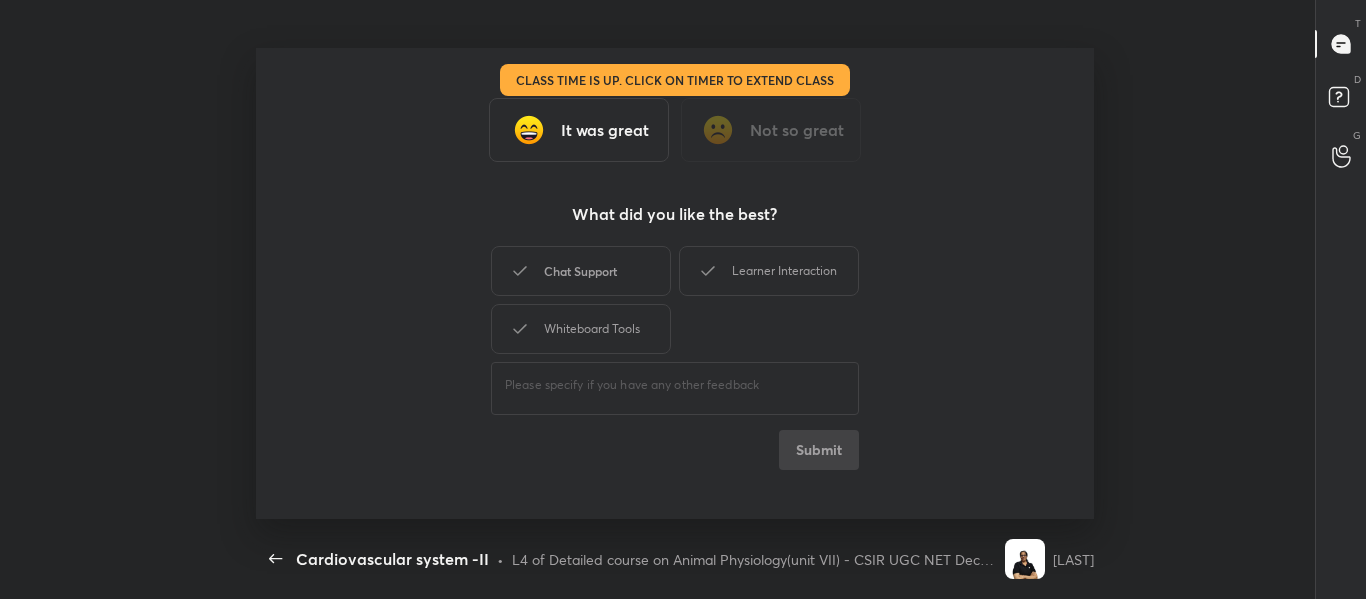 click on "Chat Support" at bounding box center [581, 271] 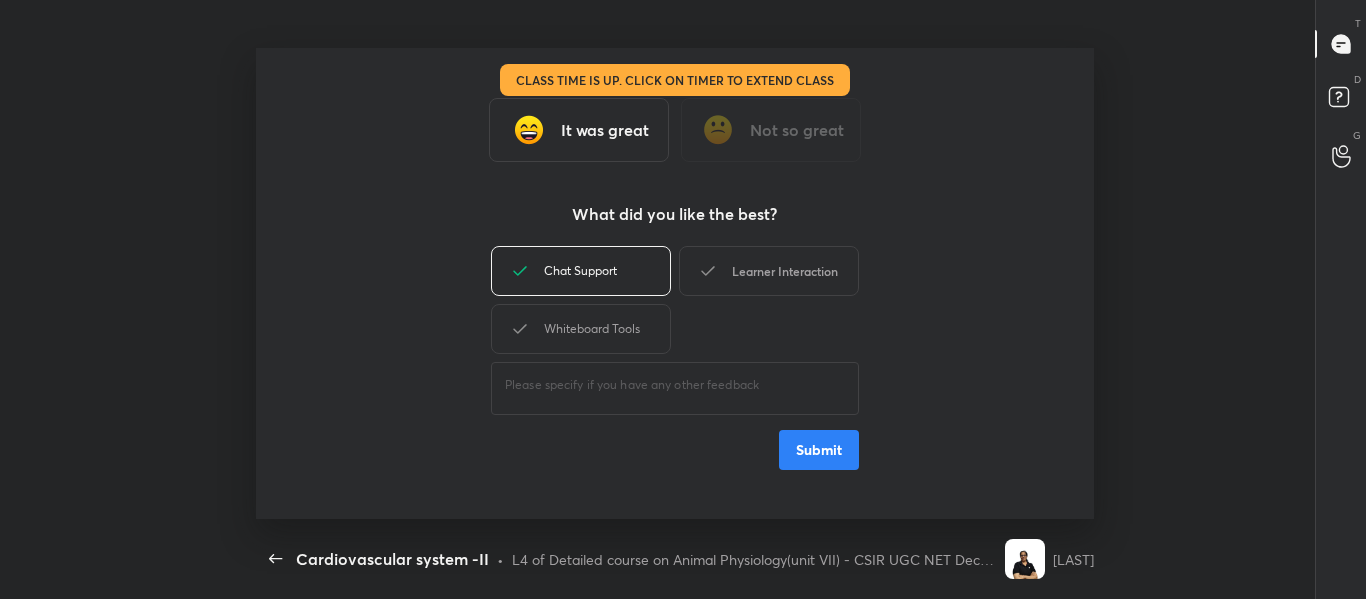 click on "Learner Interaction" at bounding box center (769, 271) 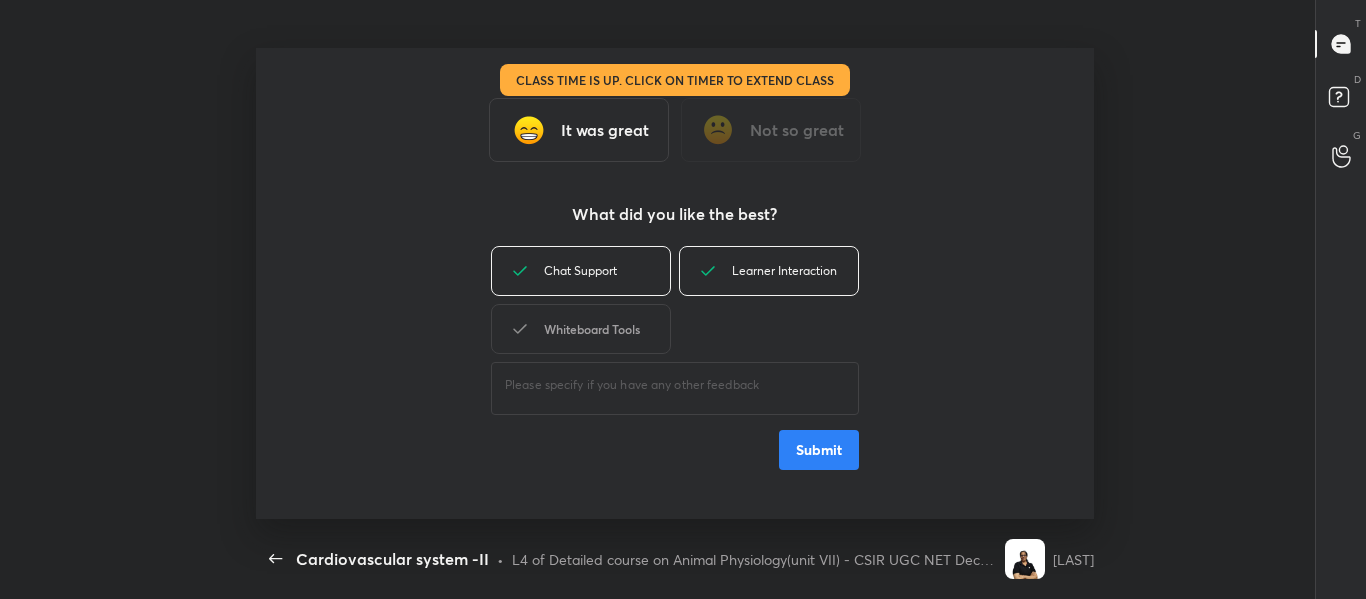 click on "Whiteboard Tools" at bounding box center (581, 329) 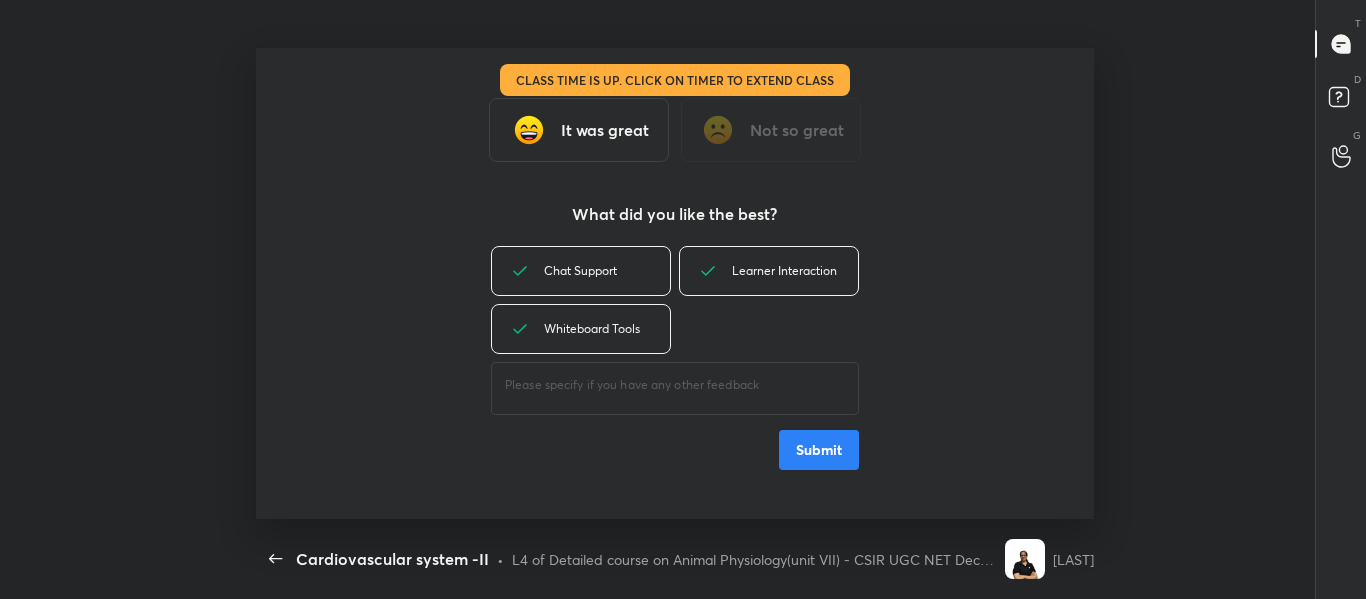 click on "Submit" at bounding box center [819, 450] 